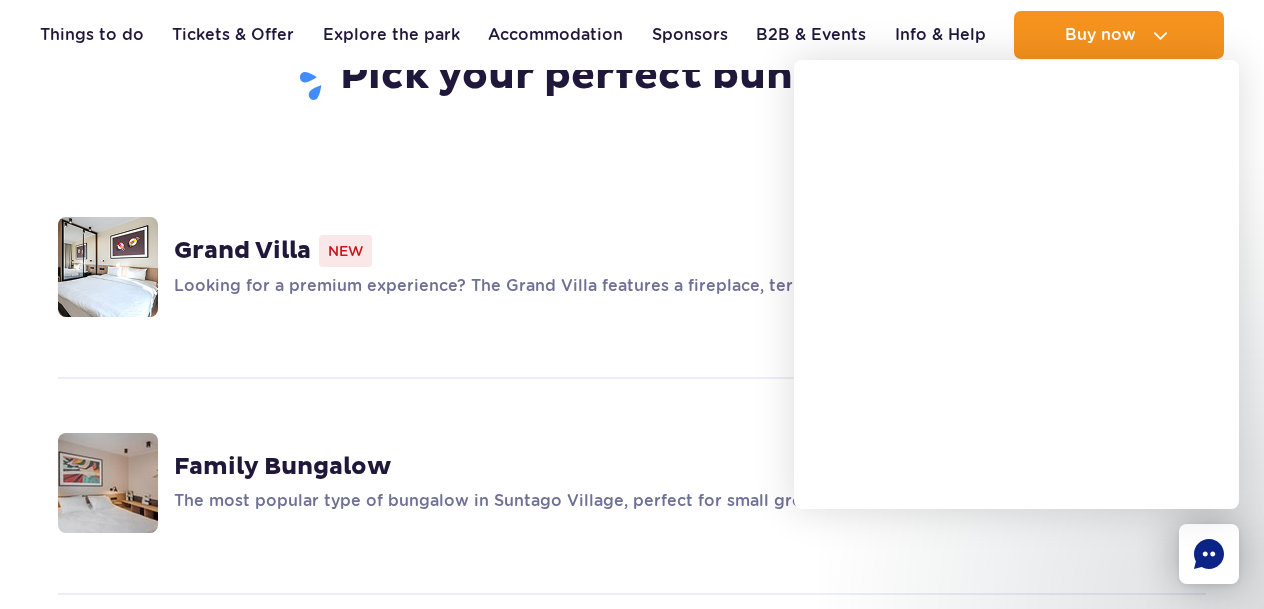 scroll, scrollTop: 0, scrollLeft: 0, axis: both 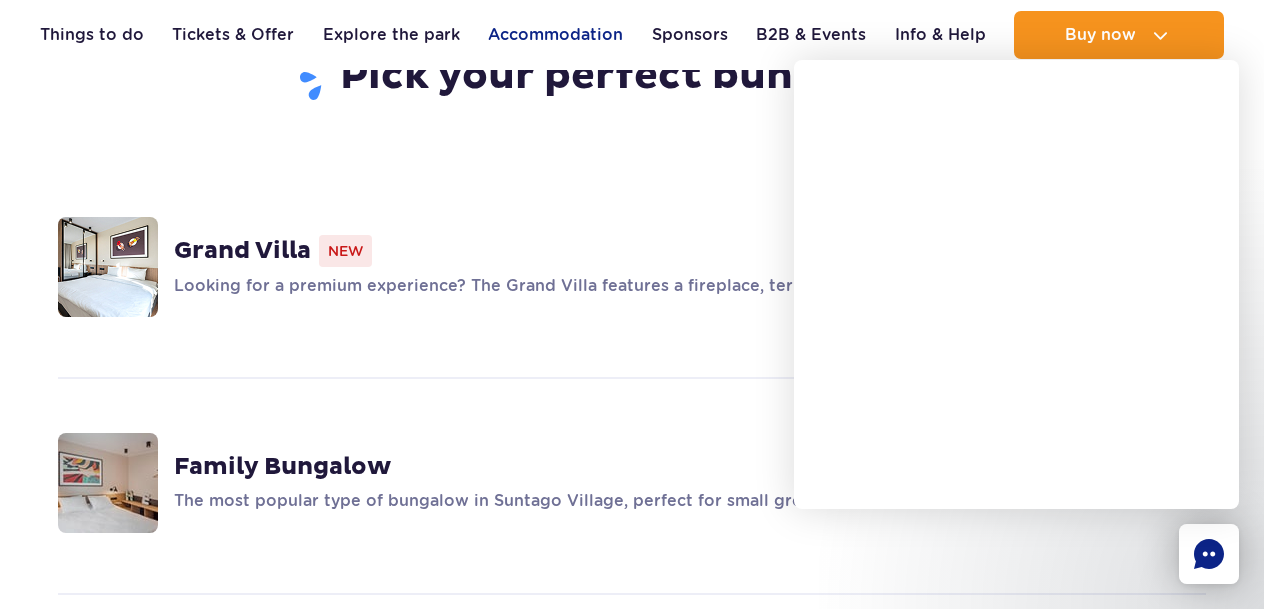 click on "Accommodation" at bounding box center (555, 35) 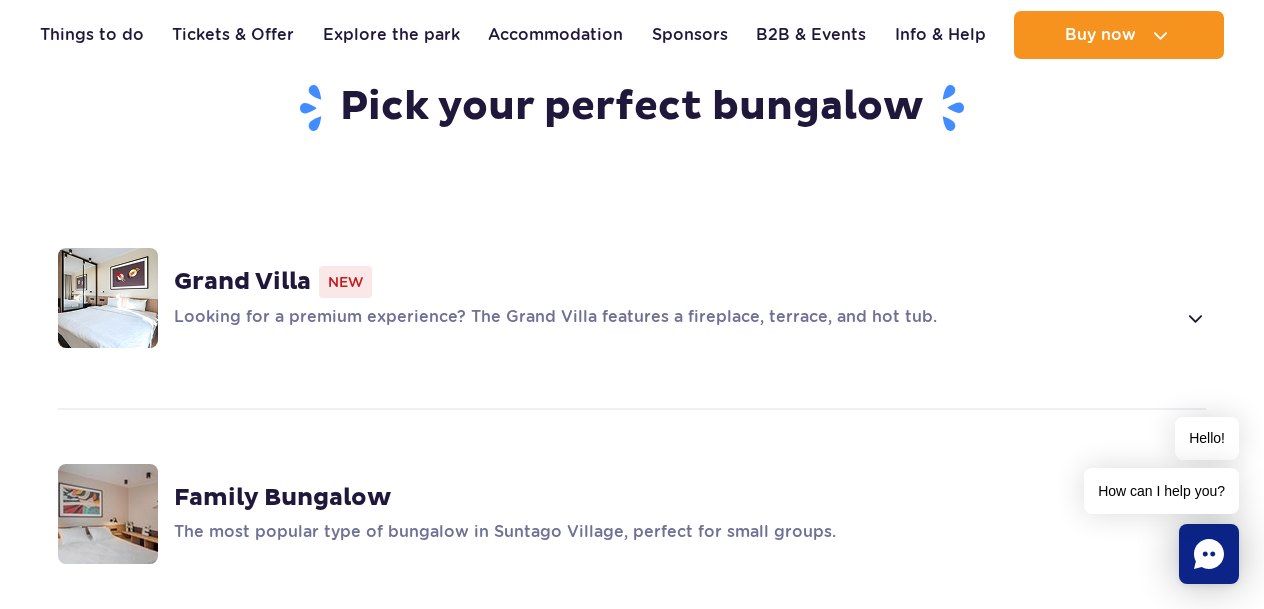 scroll, scrollTop: 1361, scrollLeft: 0, axis: vertical 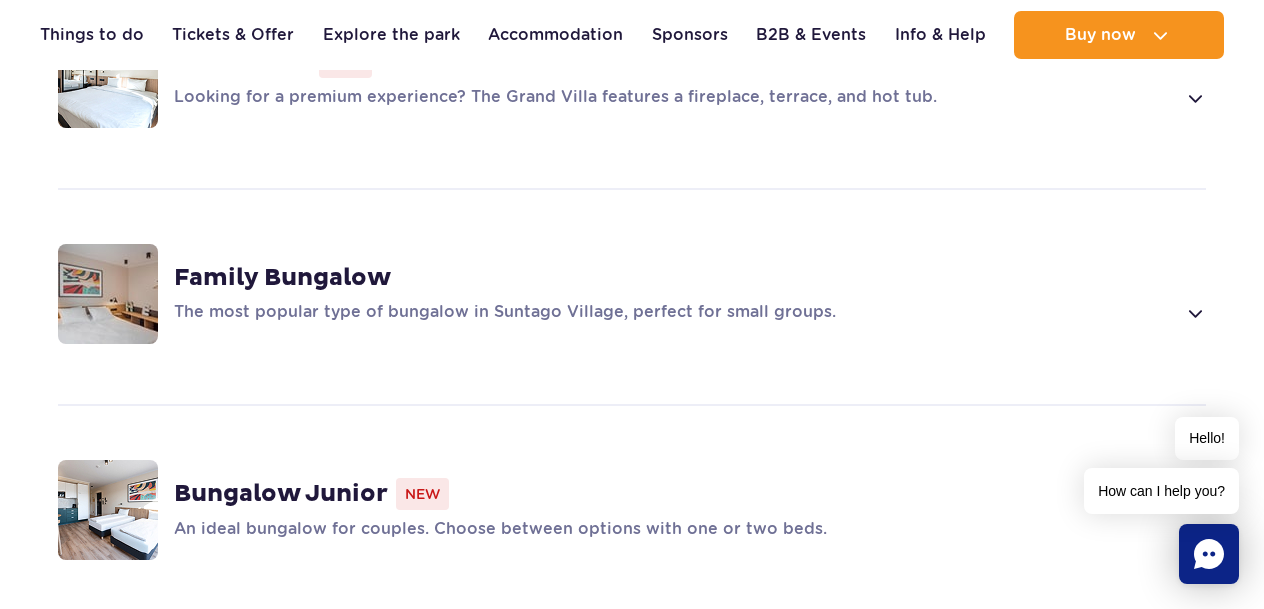 click on "Grand Villa
New
Looking for a premium experience? The Grand Villa features a fireplace, terrace, and hot tub." at bounding box center (632, 78) 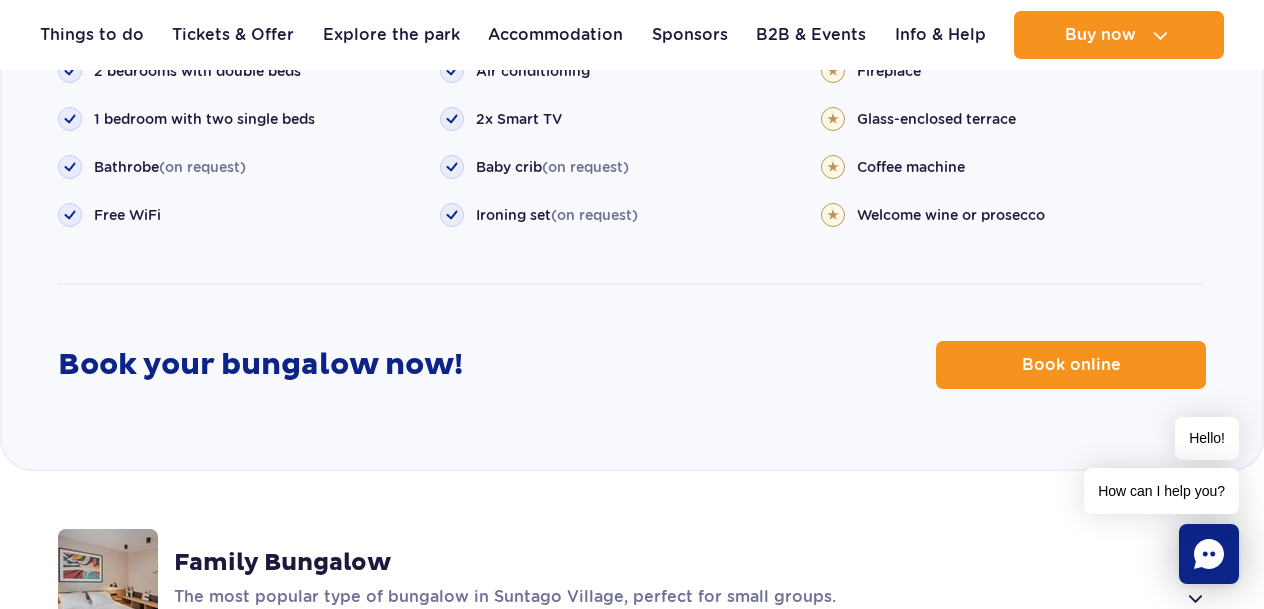scroll, scrollTop: 2512, scrollLeft: 0, axis: vertical 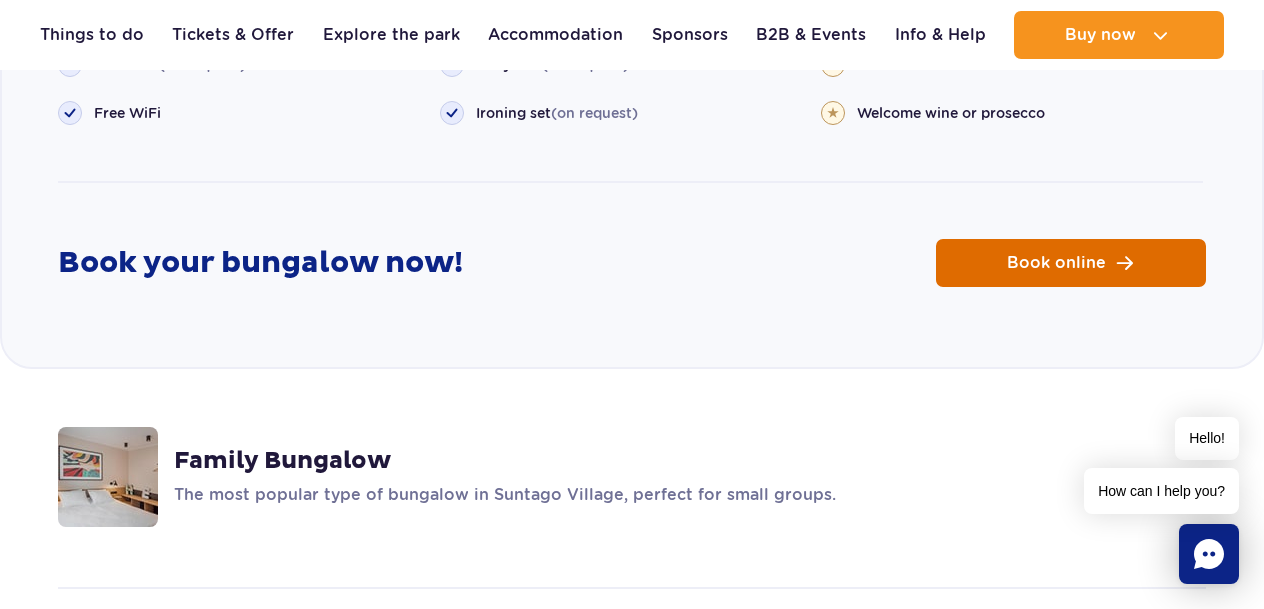 click on "Book online" at bounding box center (1056, 263) 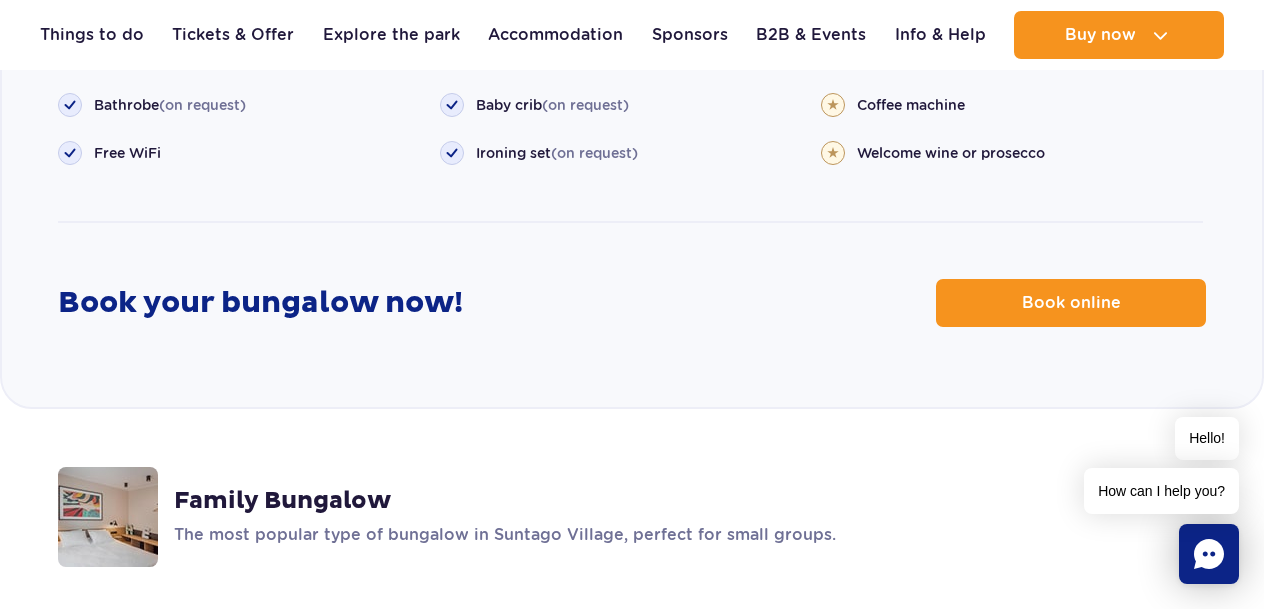 scroll, scrollTop: 2474, scrollLeft: 0, axis: vertical 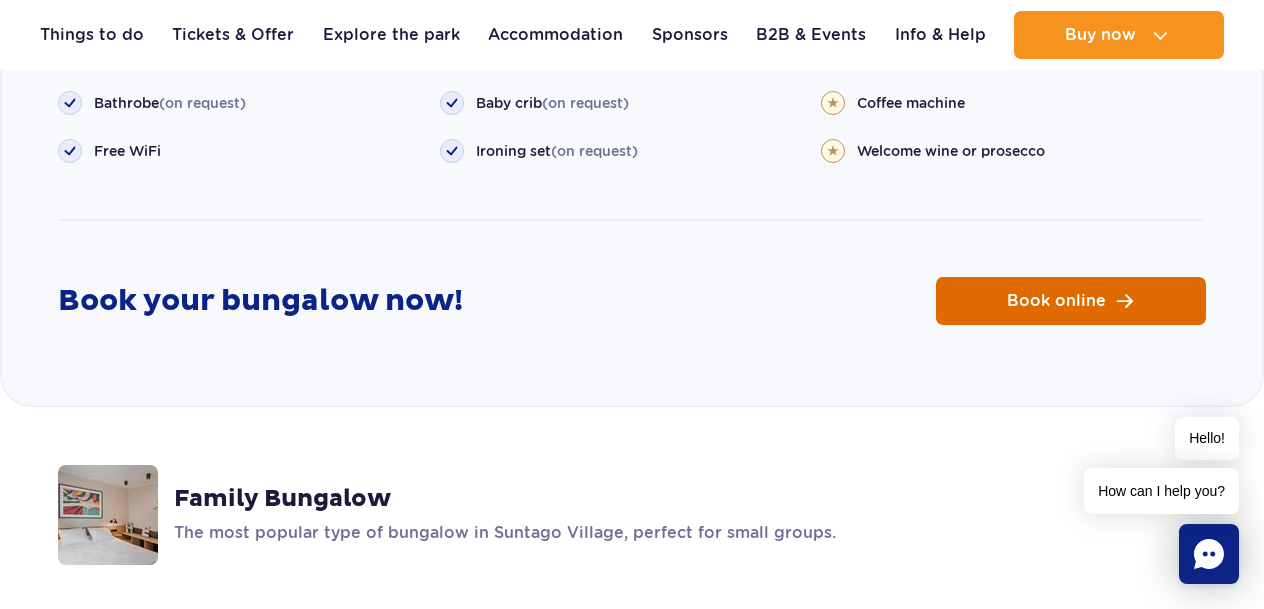 click on "Book online" at bounding box center (1056, 301) 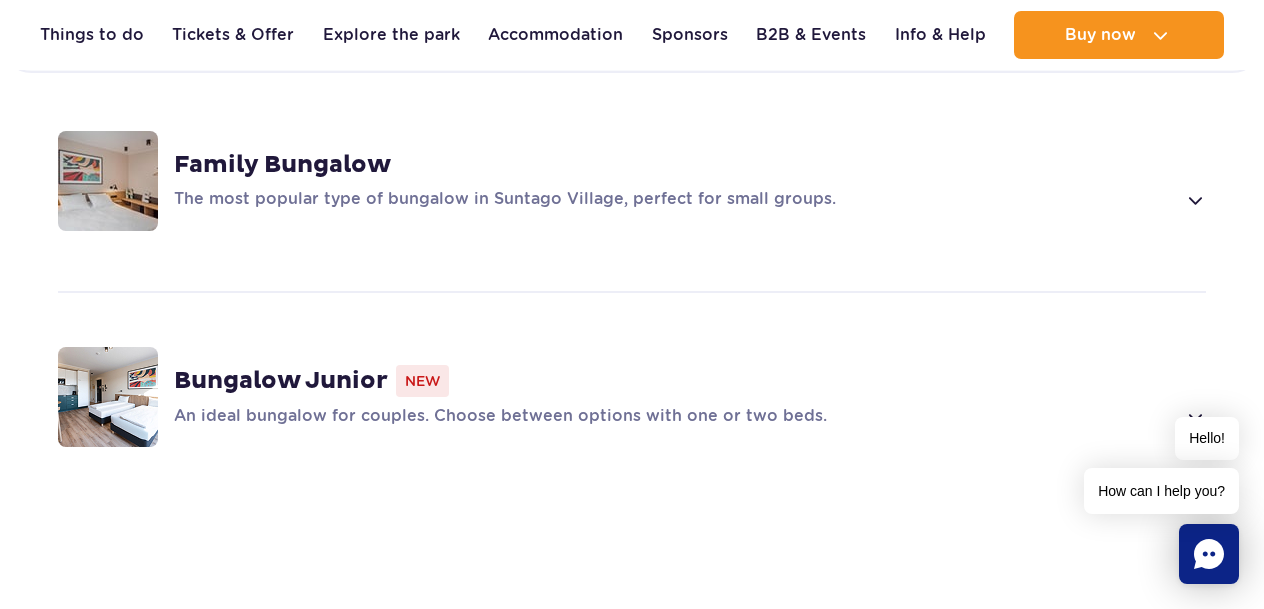 click on "The most popular type of bungalow in Suntago Village, perfect for small groups." at bounding box center [674, 200] 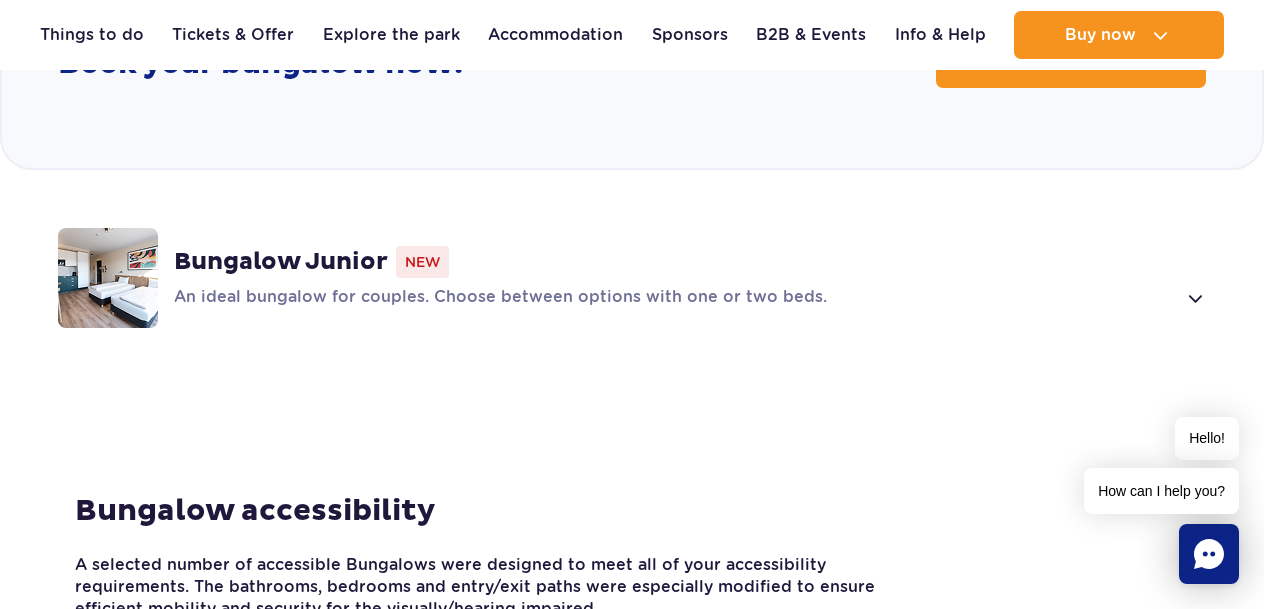scroll, scrollTop: 2836, scrollLeft: 0, axis: vertical 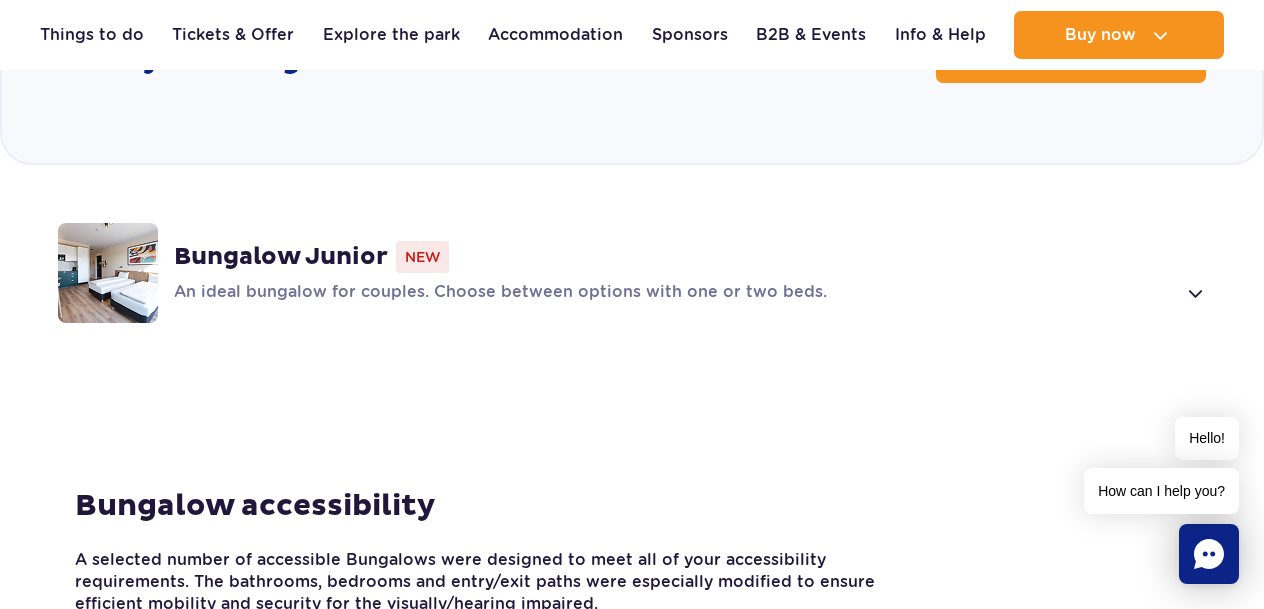 click on "An ideal bungalow for couples. Choose between options with one or two beds." at bounding box center [674, 293] 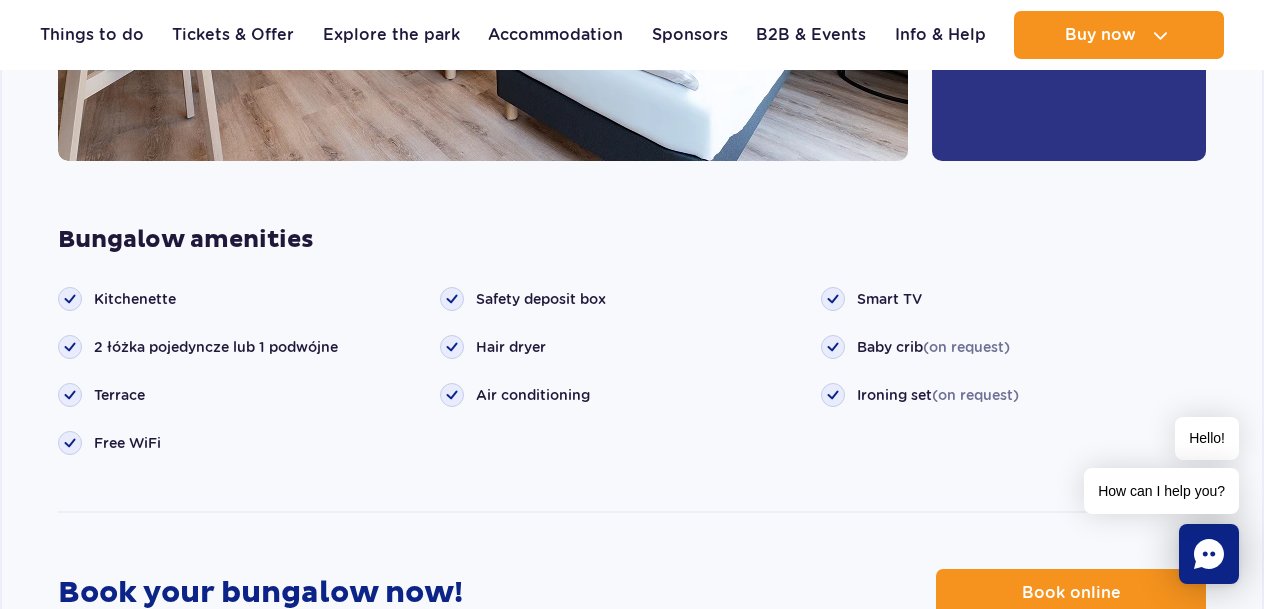 scroll, scrollTop: 2245, scrollLeft: 0, axis: vertical 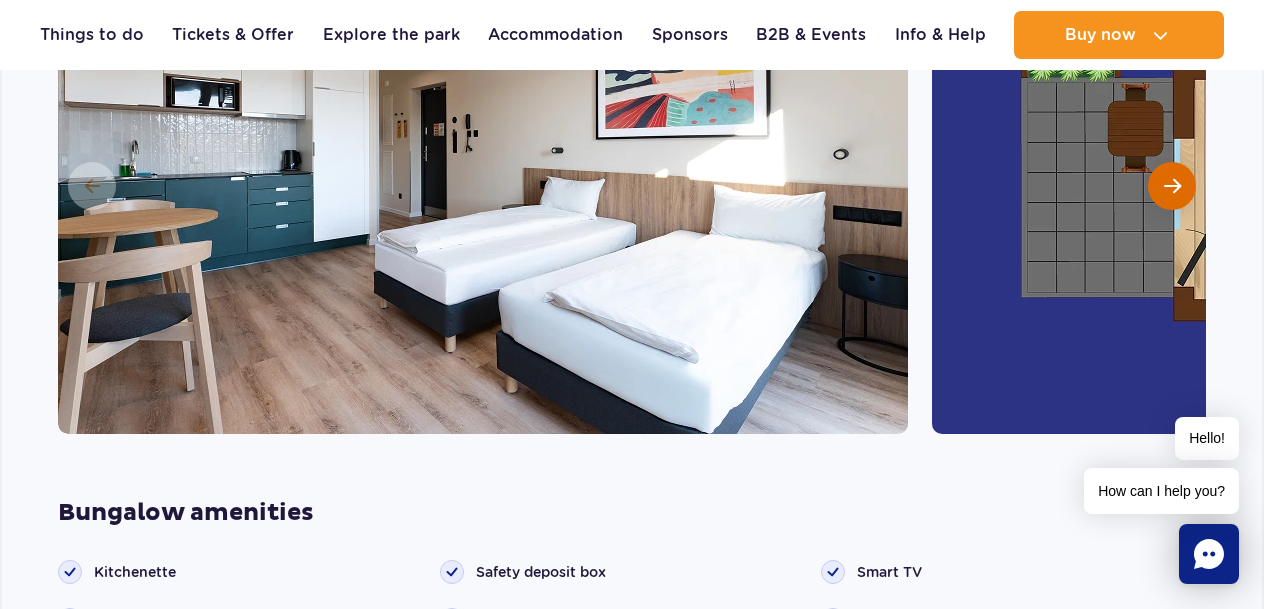 click at bounding box center (1172, 186) 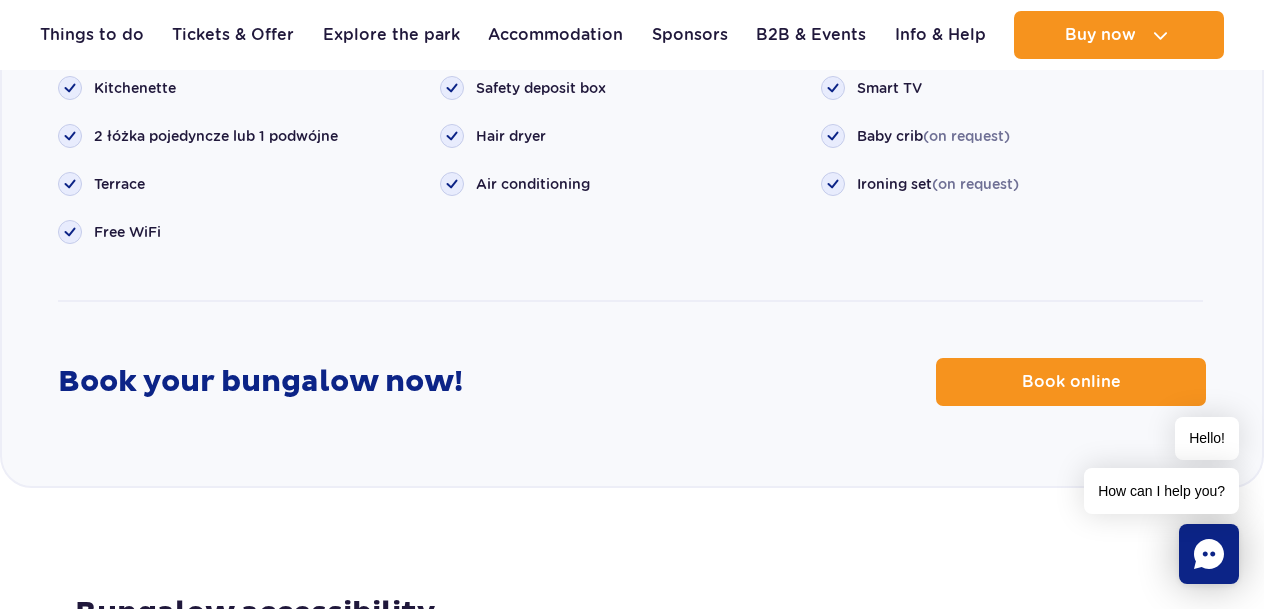 scroll, scrollTop: 2730, scrollLeft: 0, axis: vertical 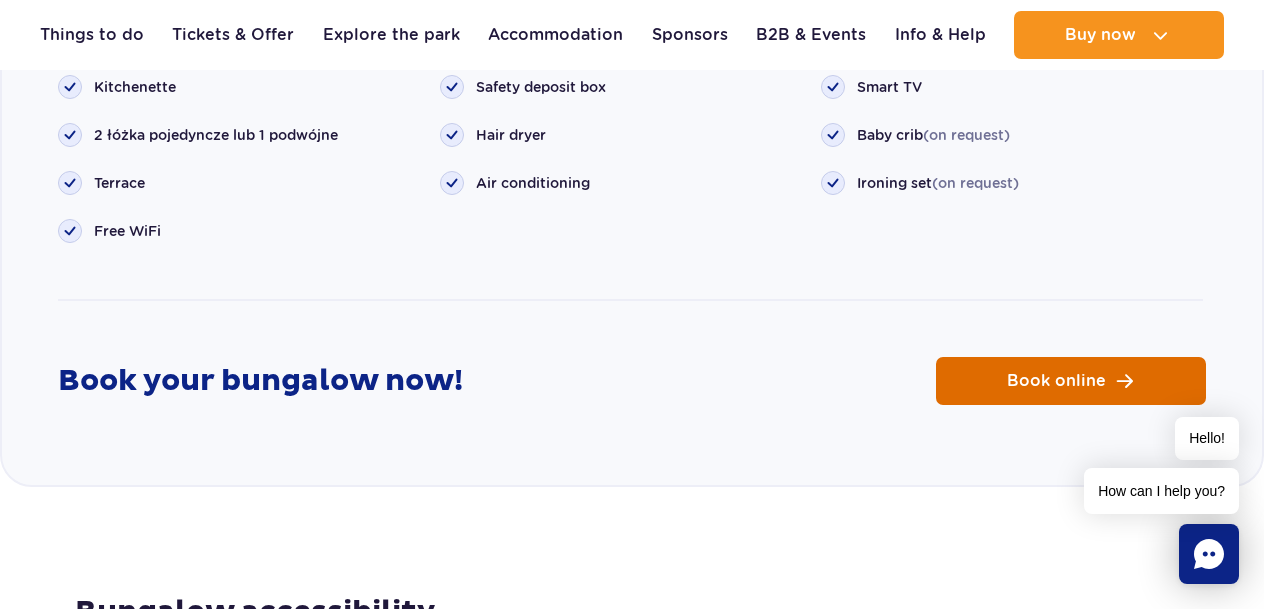 click on "Book online" at bounding box center (1071, 381) 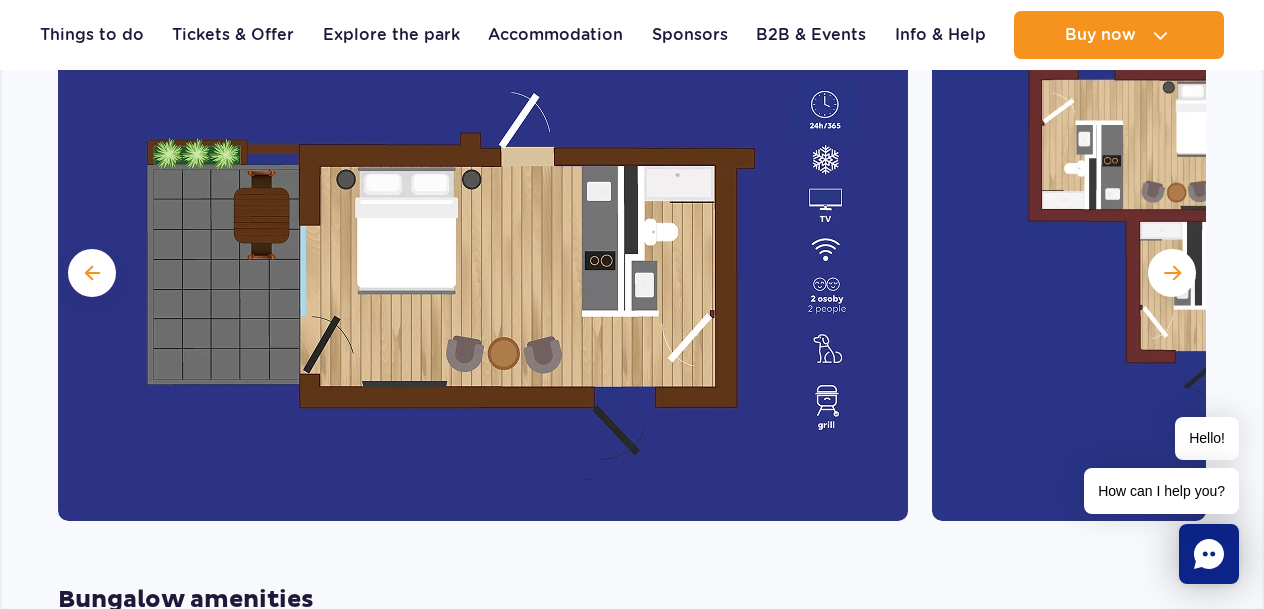 scroll, scrollTop: 2133, scrollLeft: 0, axis: vertical 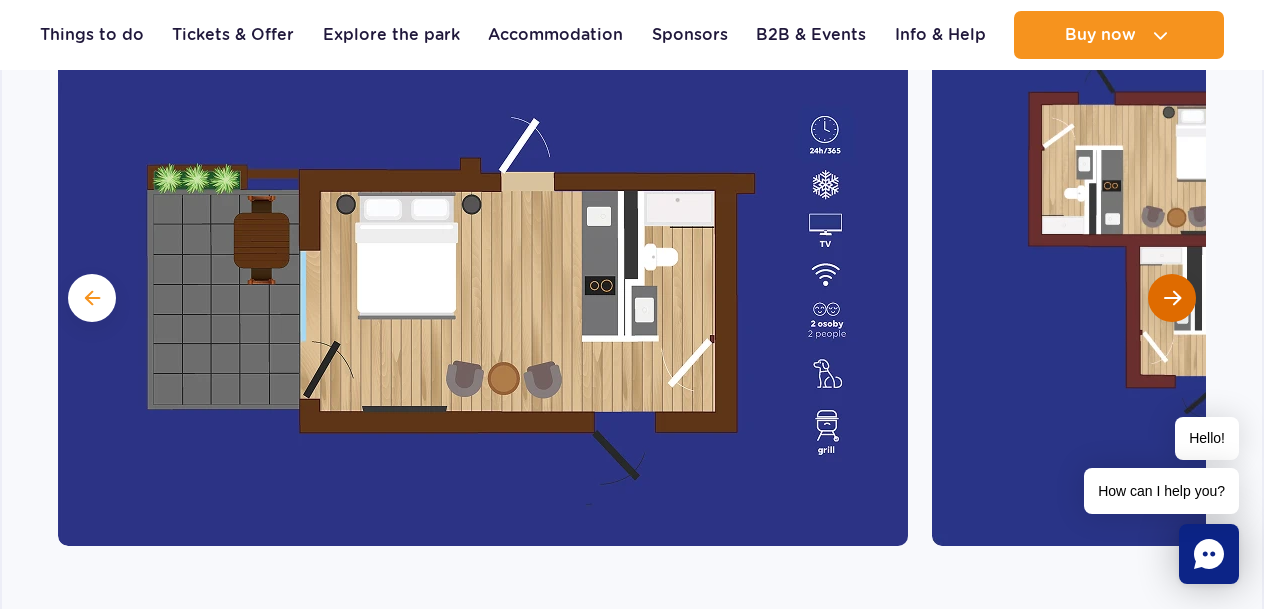 click at bounding box center [1172, 298] 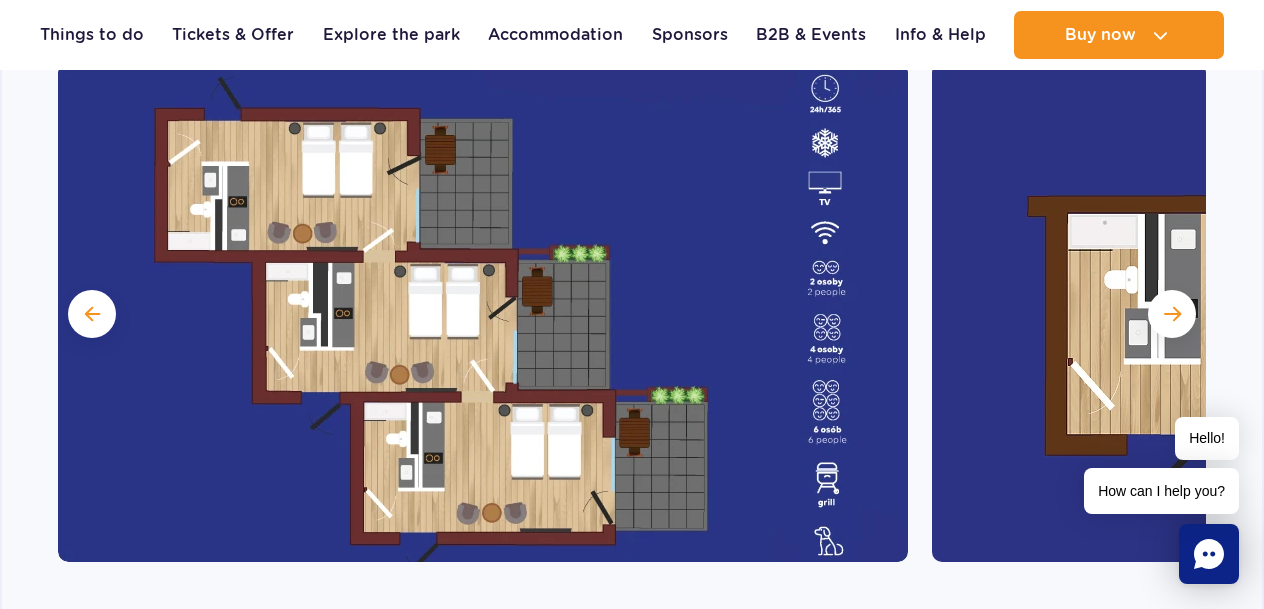 scroll, scrollTop: 2125, scrollLeft: 0, axis: vertical 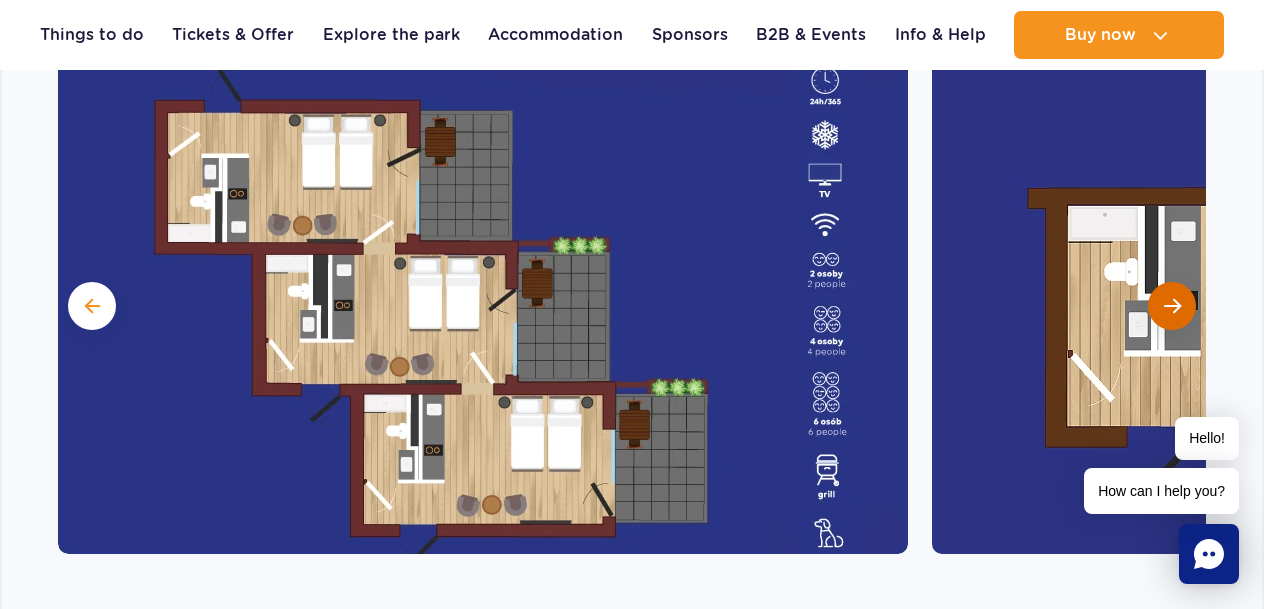 click at bounding box center [1172, 306] 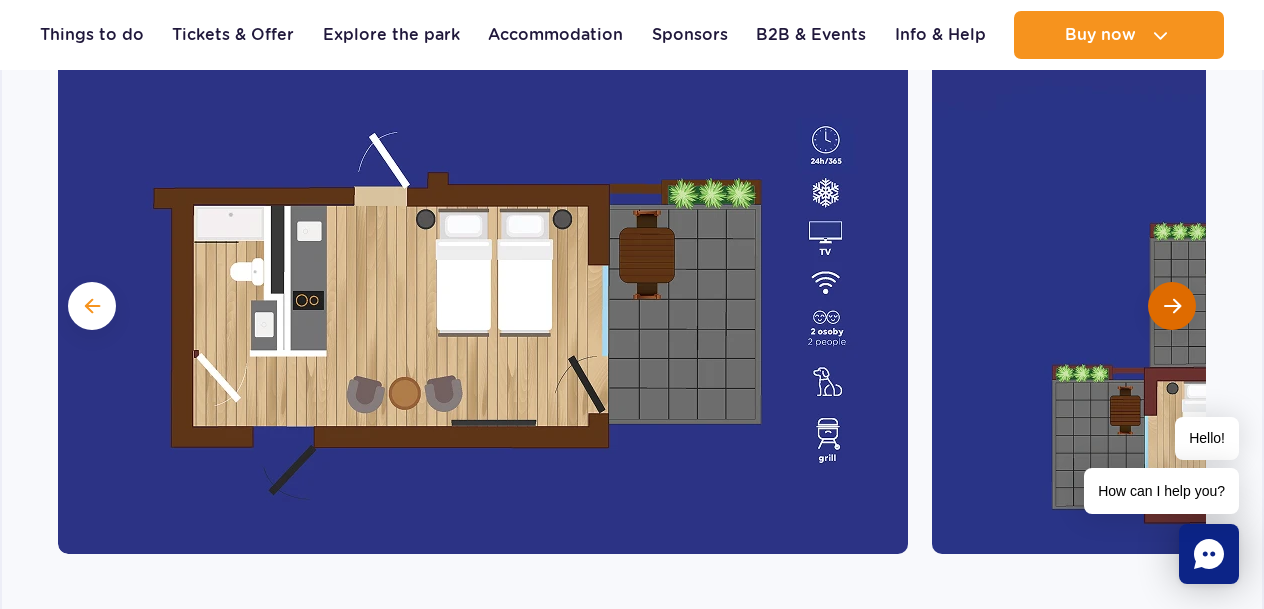click at bounding box center (1172, 306) 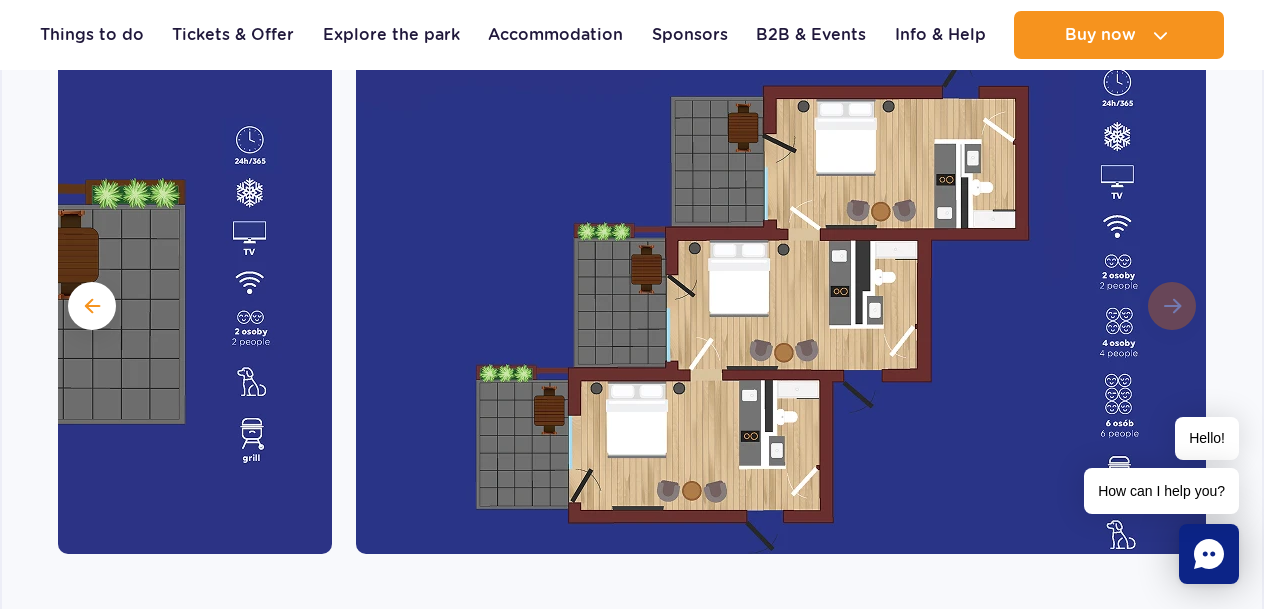 click at bounding box center [781, 304] 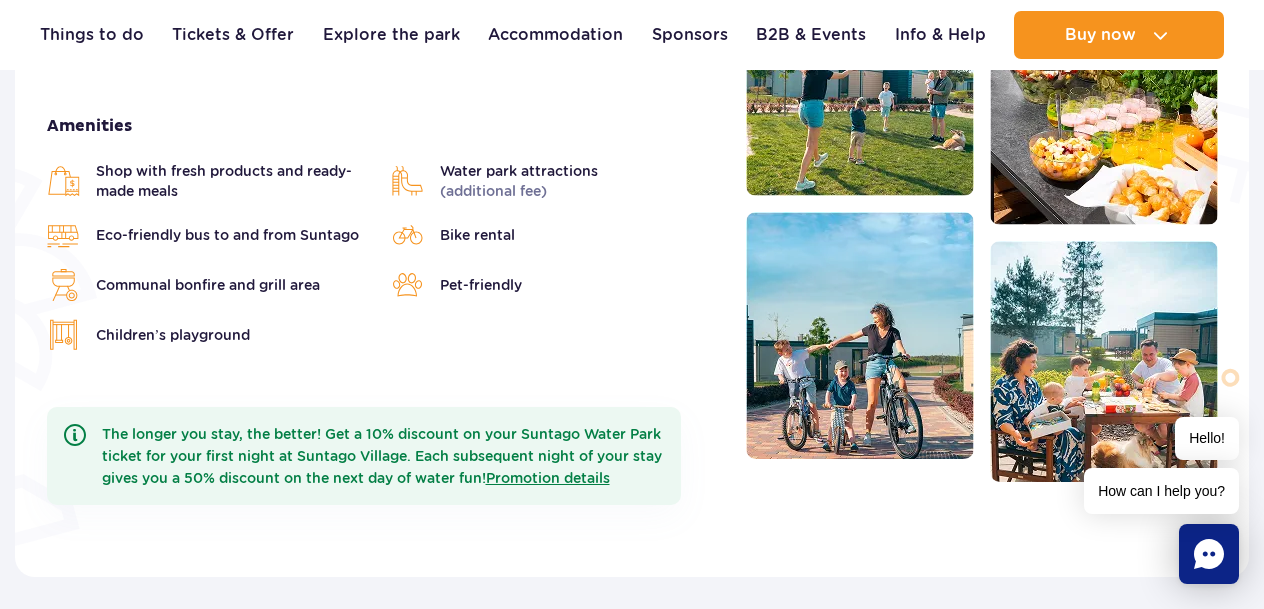 scroll, scrollTop: 698, scrollLeft: 0, axis: vertical 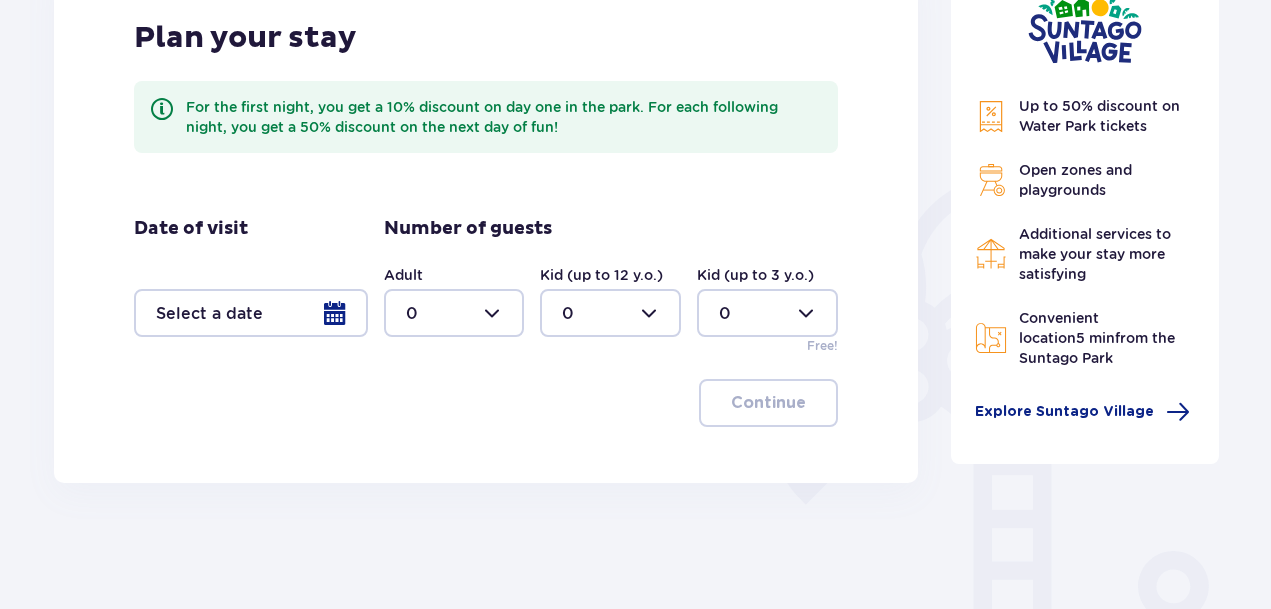 click at bounding box center [251, 313] 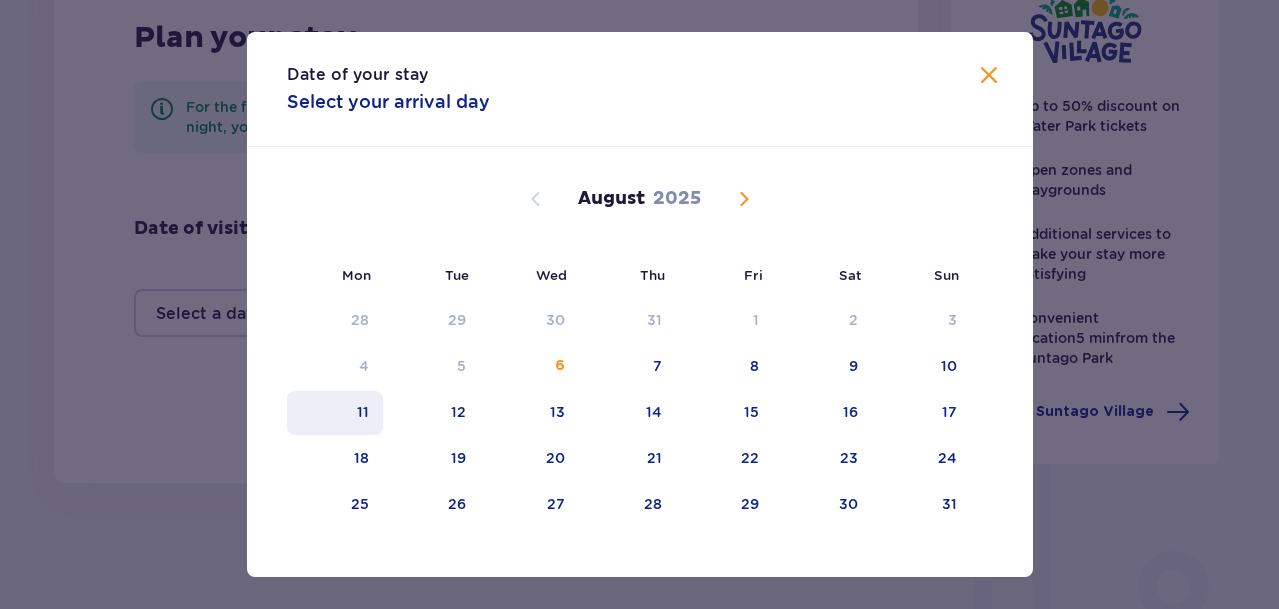 click on "11" at bounding box center (363, 412) 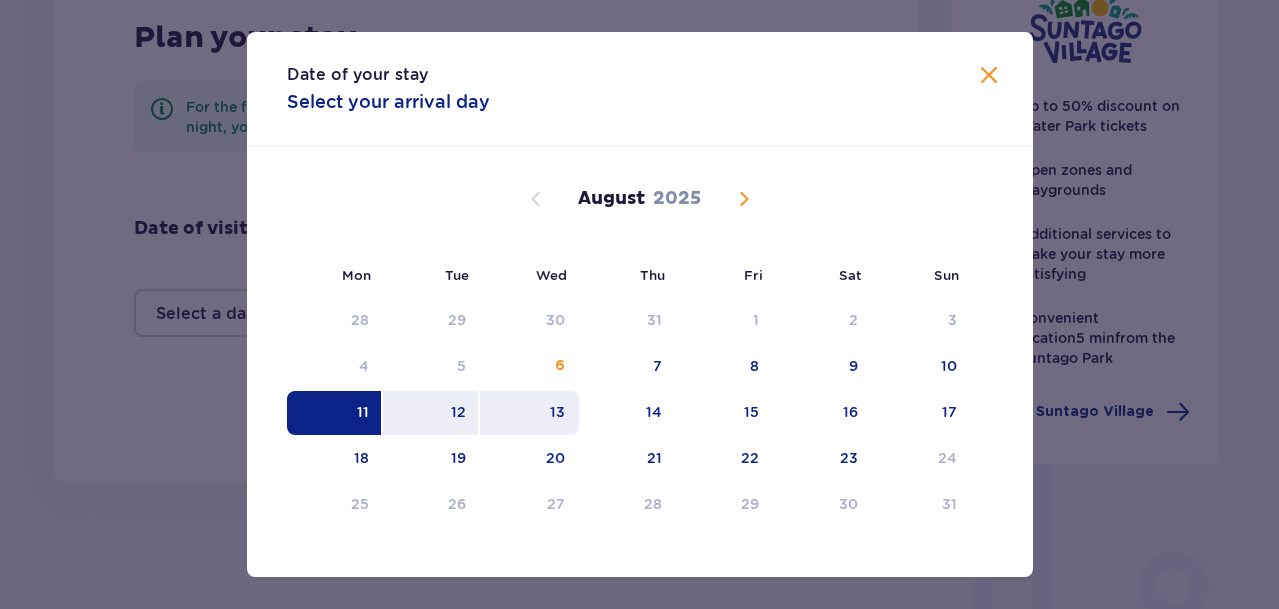 click on "13" at bounding box center [529, 413] 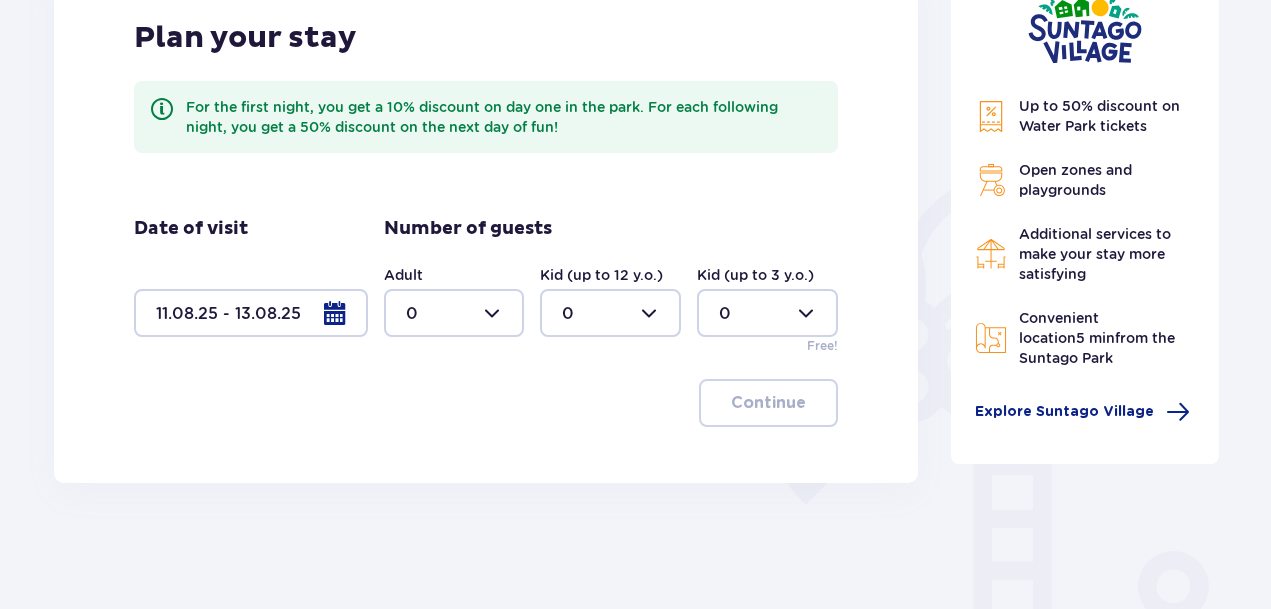 click at bounding box center [454, 313] 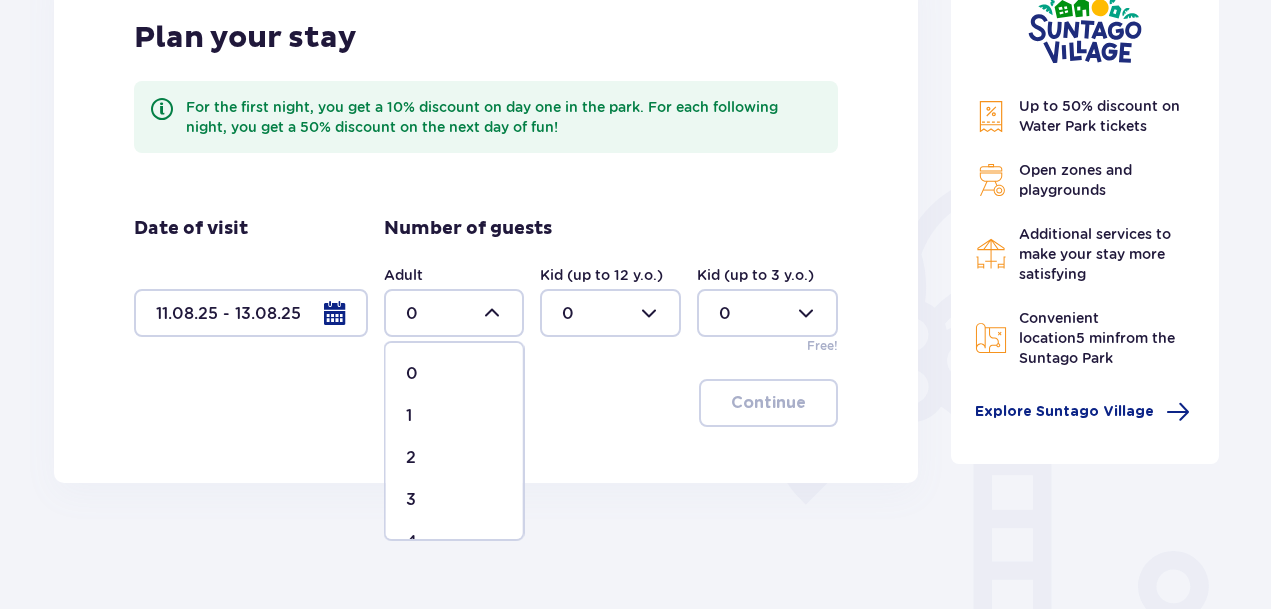 click on "2" at bounding box center [454, 458] 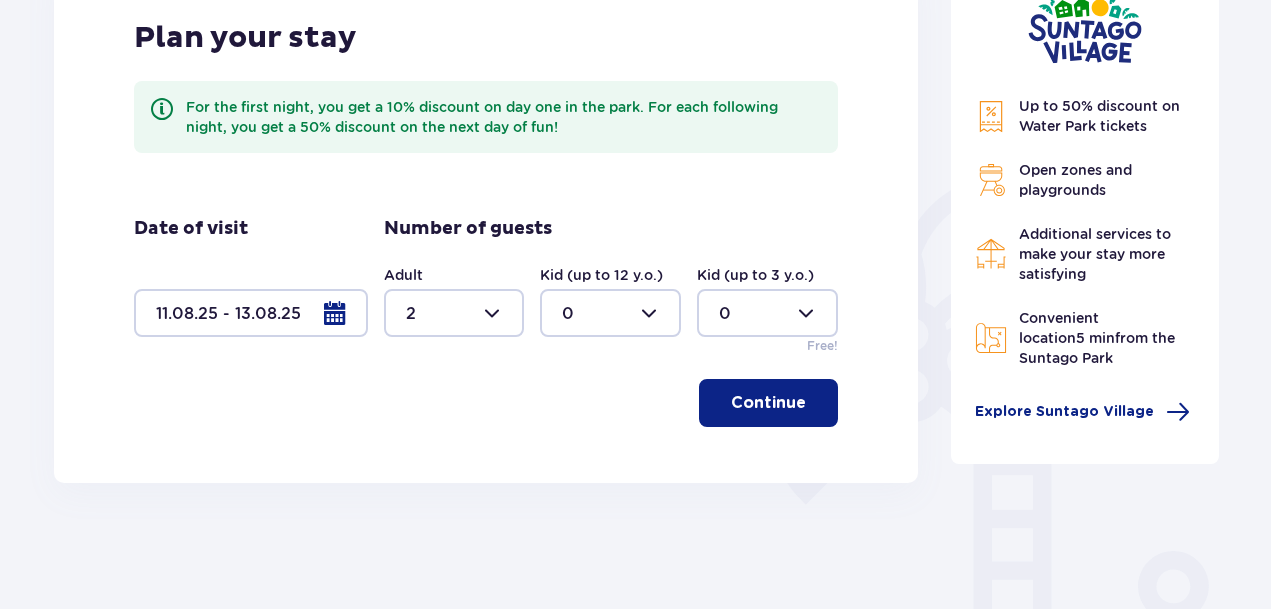 click at bounding box center (610, 313) 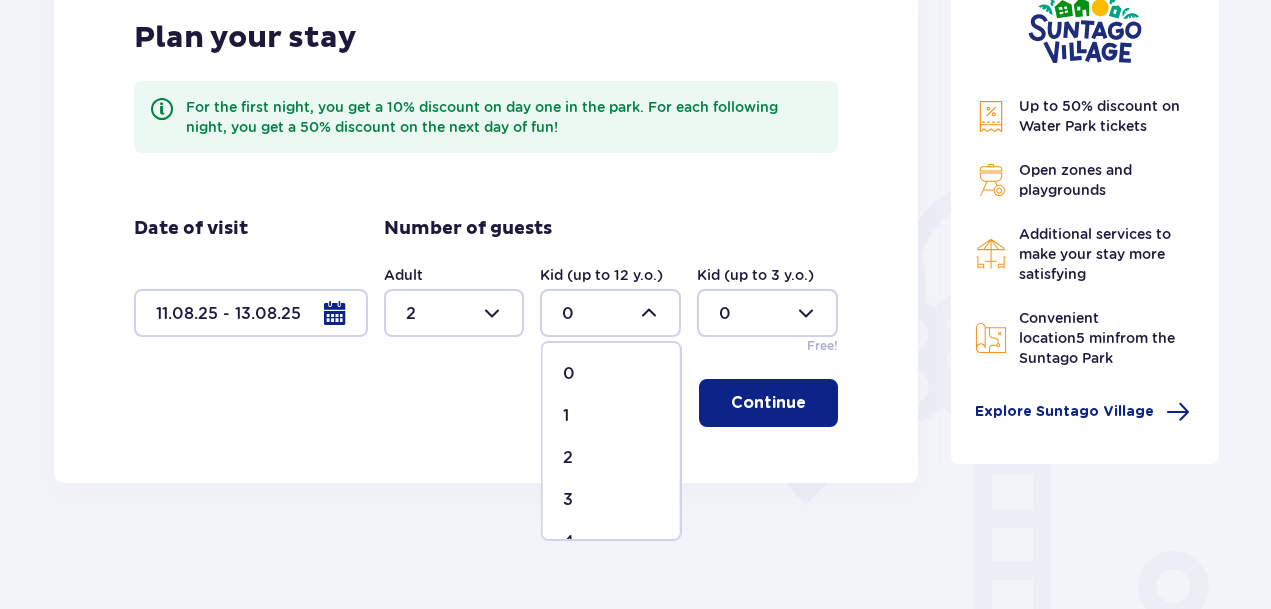 click on "1" at bounding box center (611, 416) 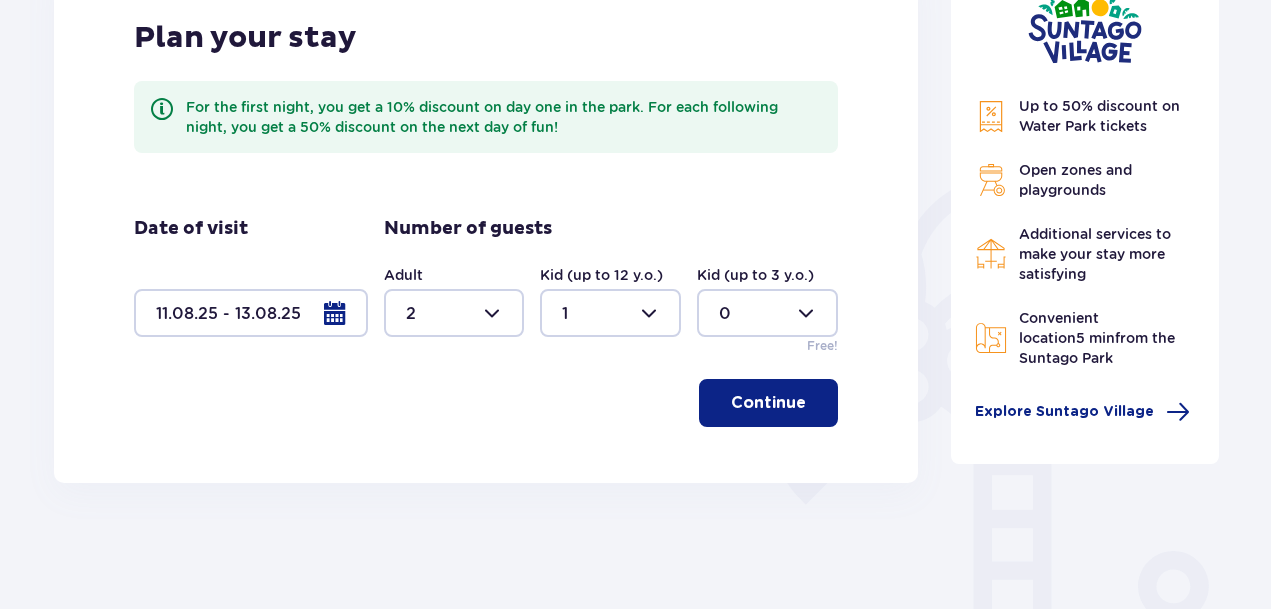 click on "Continue" at bounding box center [768, 403] 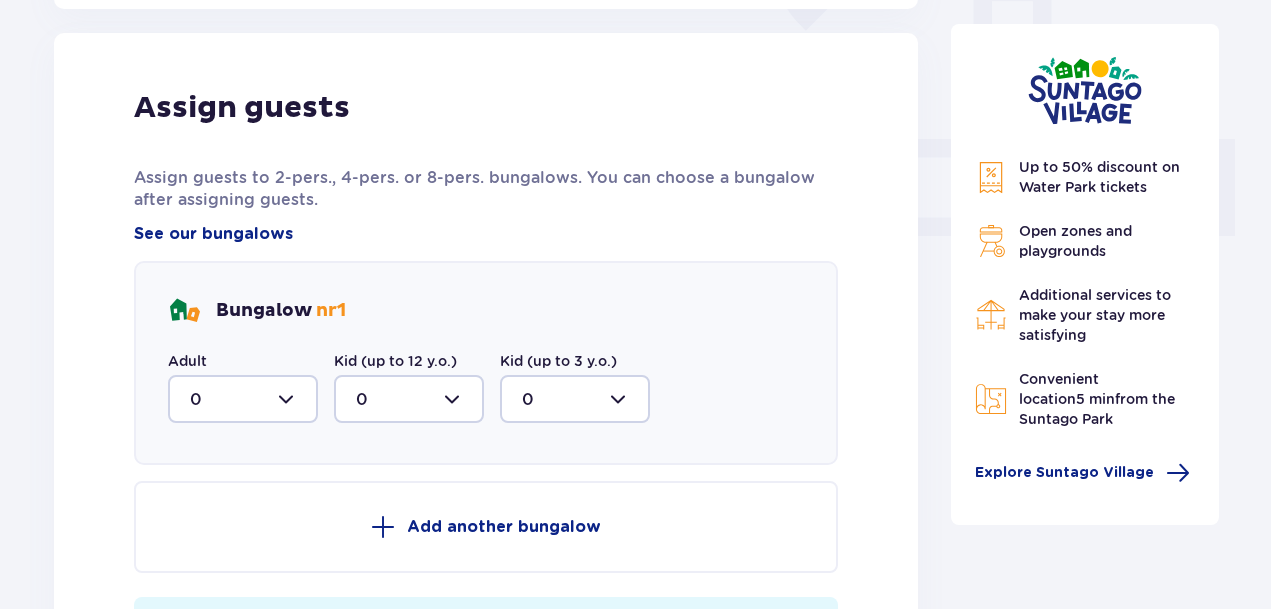 scroll, scrollTop: 806, scrollLeft: 0, axis: vertical 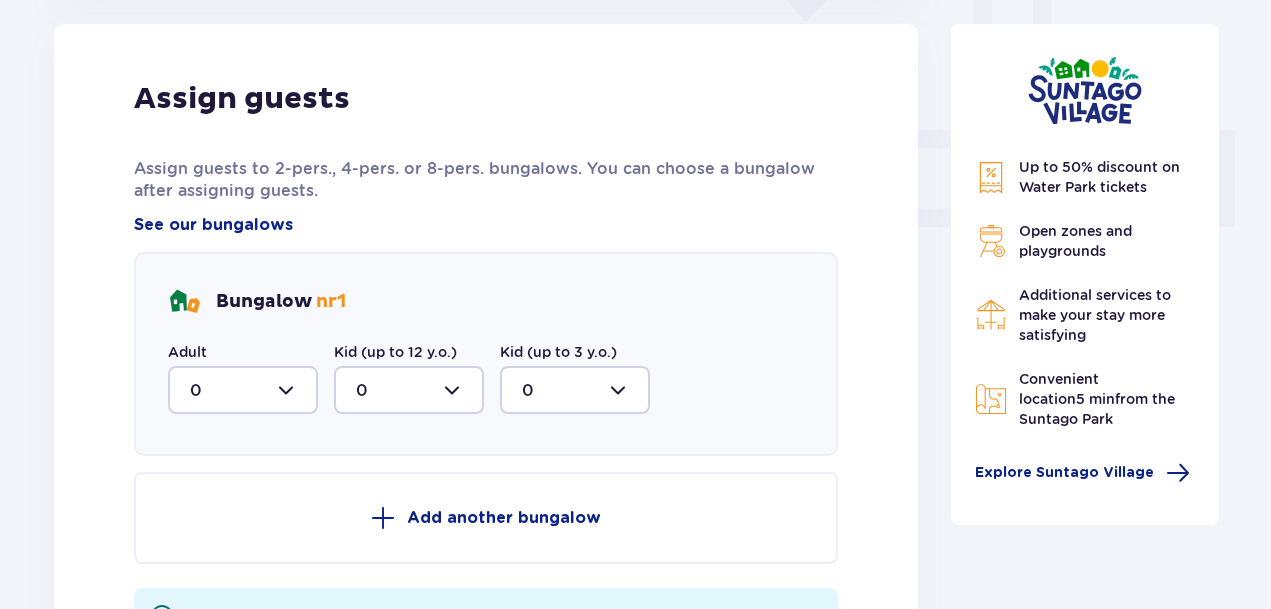 click at bounding box center [243, 390] 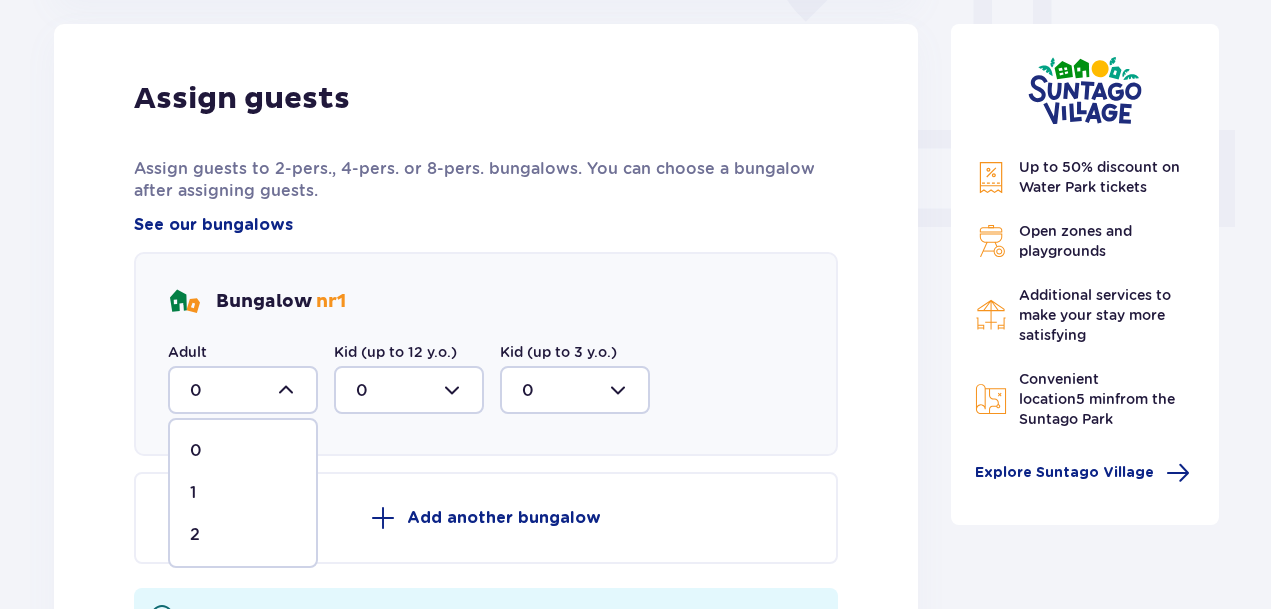 click on "2" at bounding box center [243, 535] 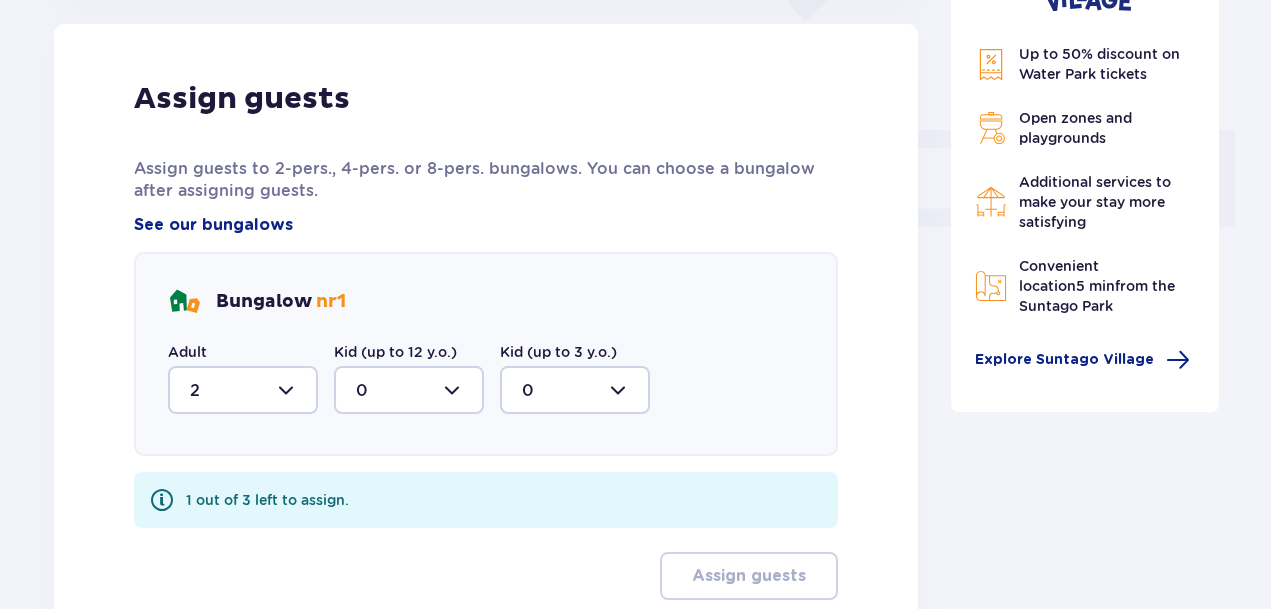 click at bounding box center (409, 390) 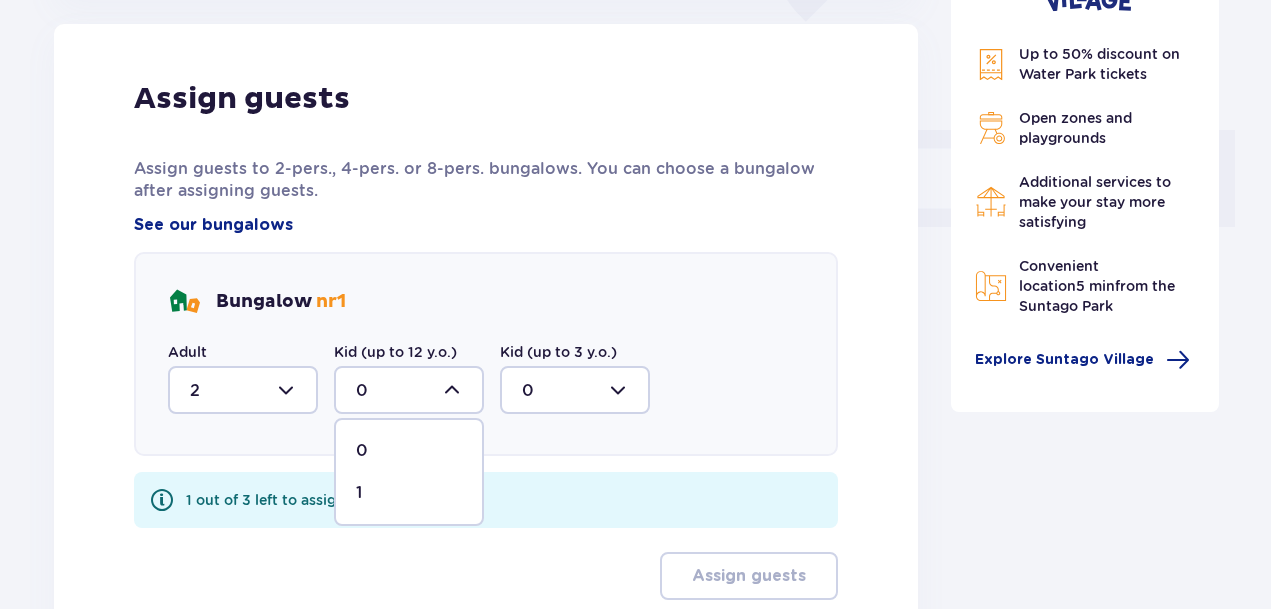 click on "1" at bounding box center (409, 493) 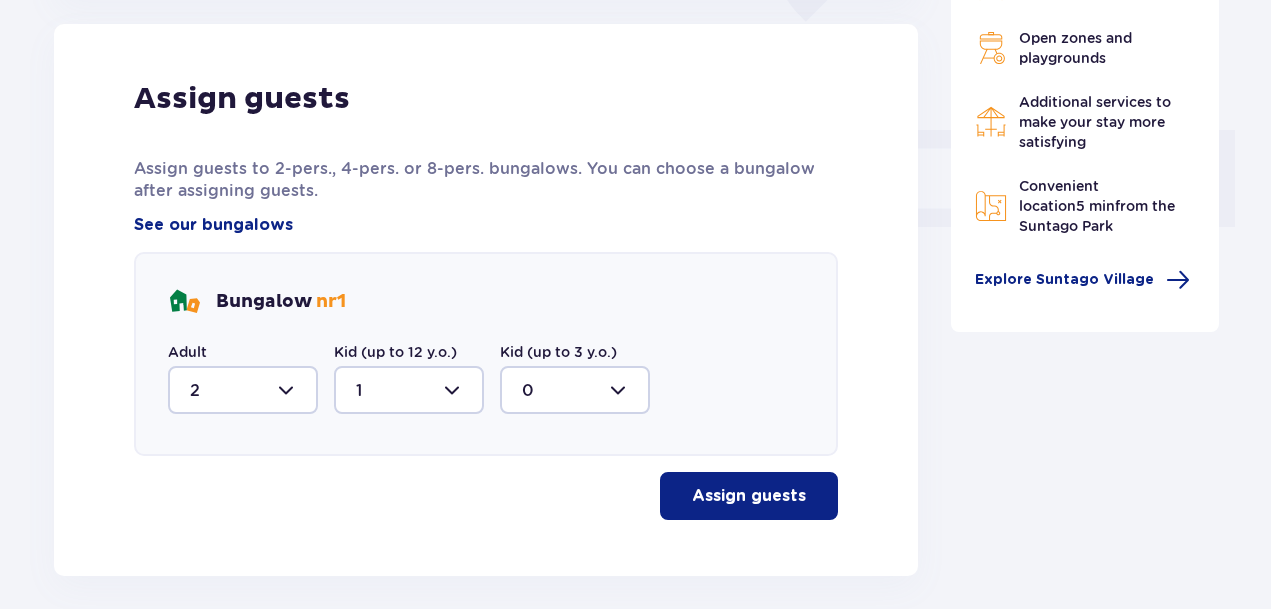 scroll, scrollTop: 893, scrollLeft: 0, axis: vertical 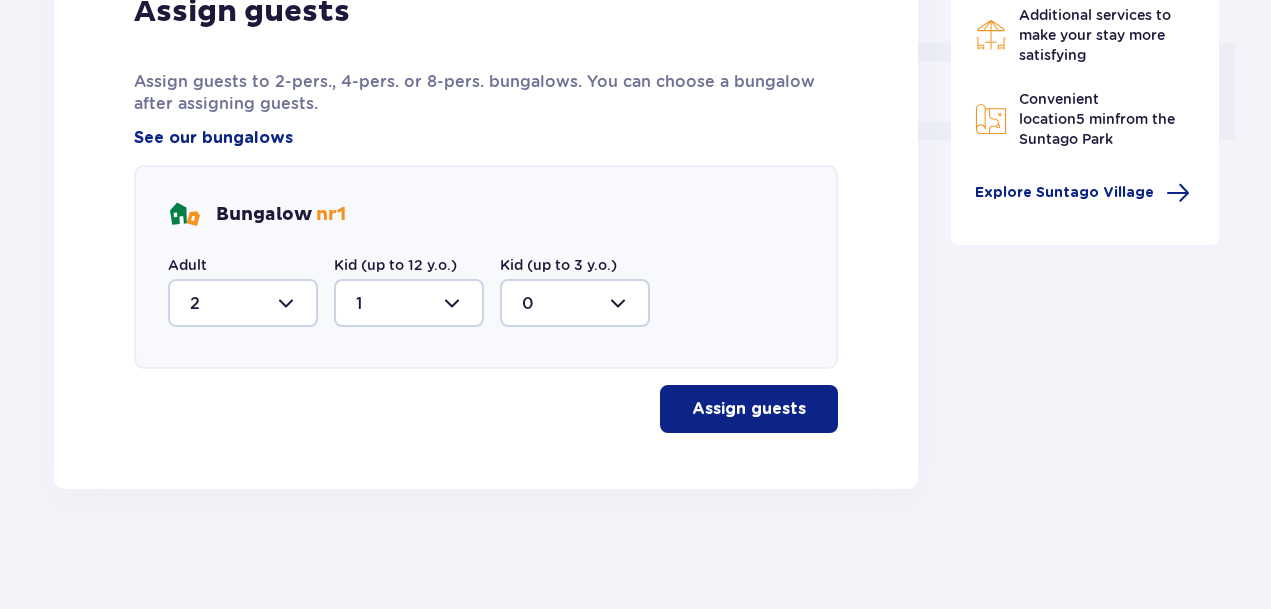 click on "Assign guests" at bounding box center (749, 409) 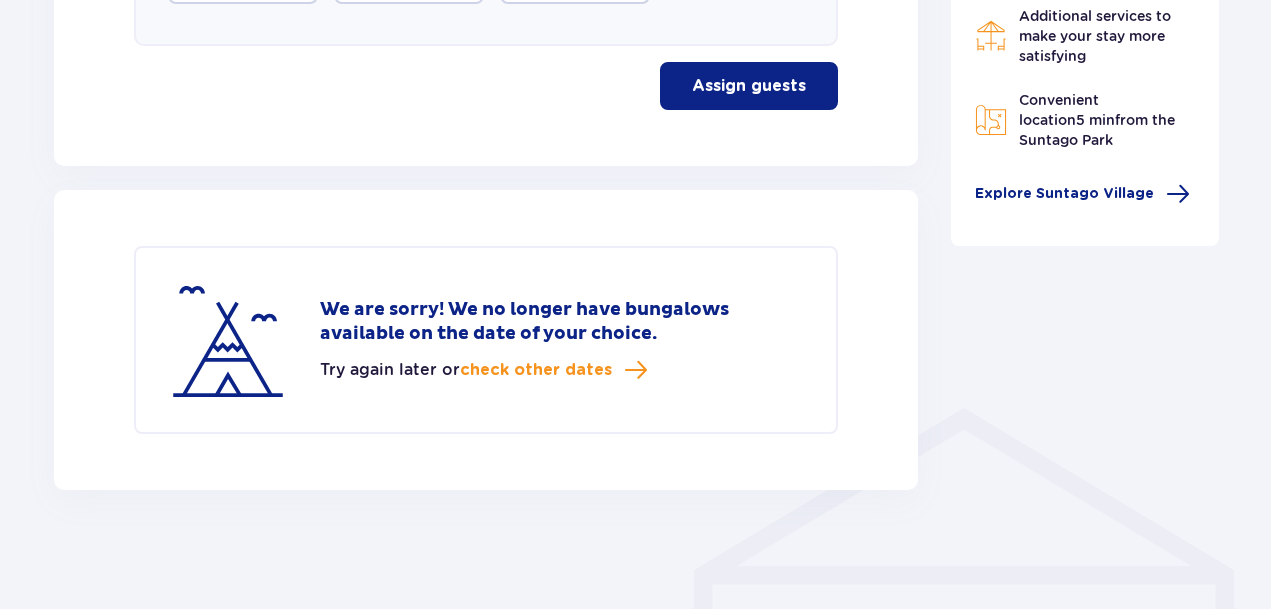 scroll, scrollTop: 1217, scrollLeft: 0, axis: vertical 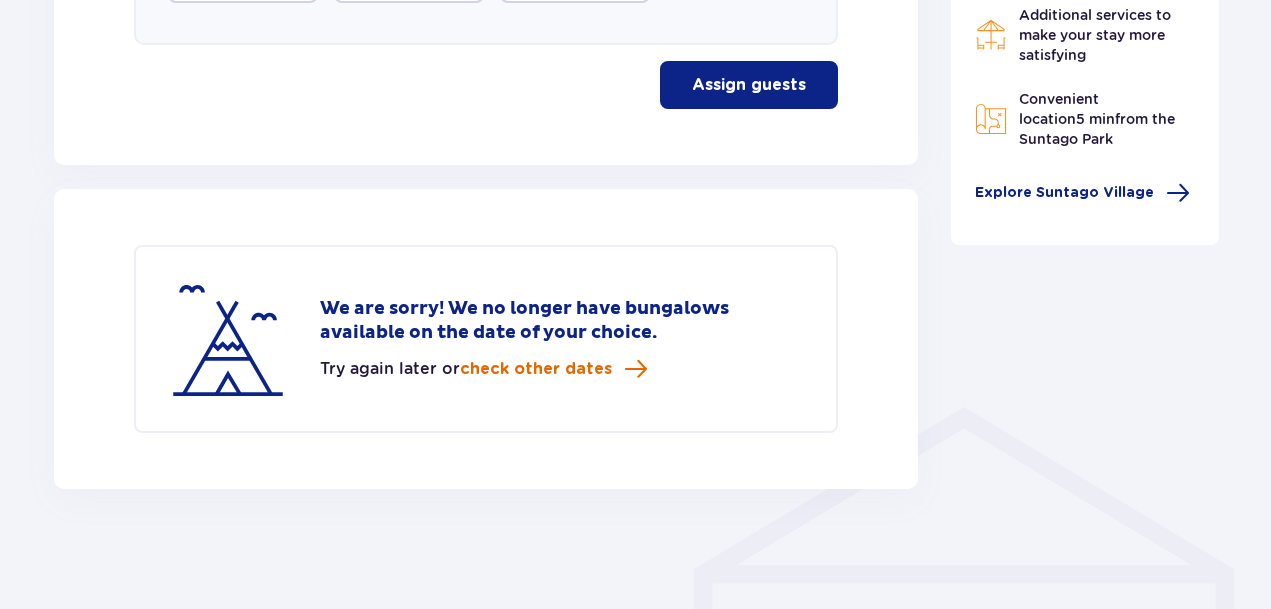 click on "check other dates" at bounding box center [536, 369] 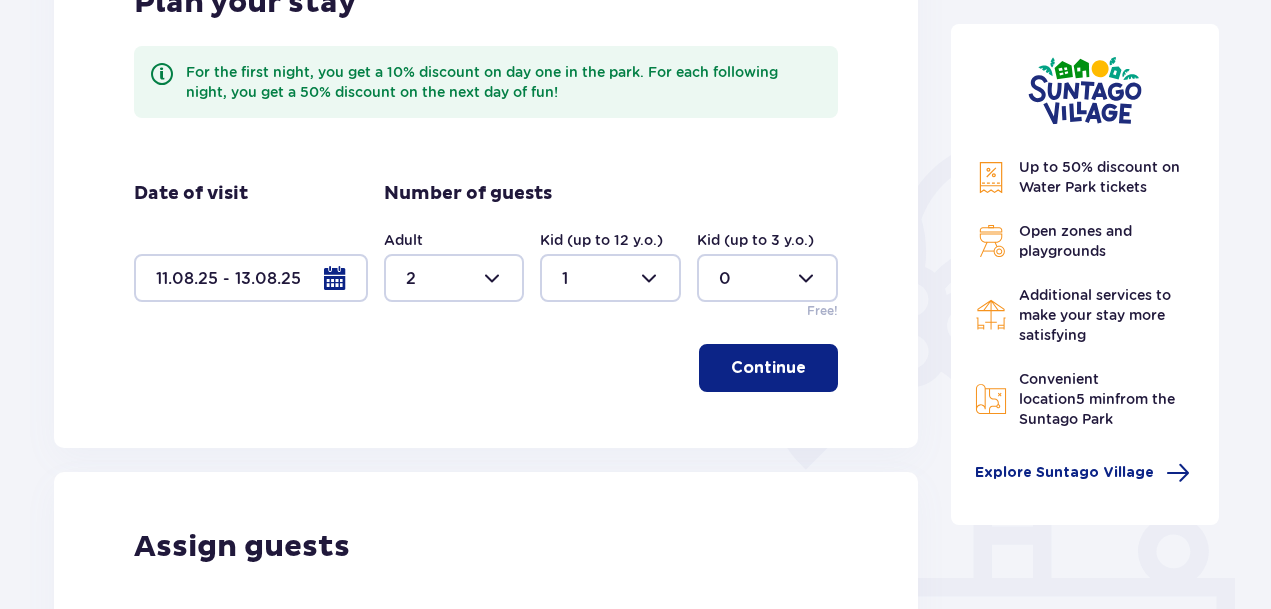 scroll, scrollTop: 236, scrollLeft: 0, axis: vertical 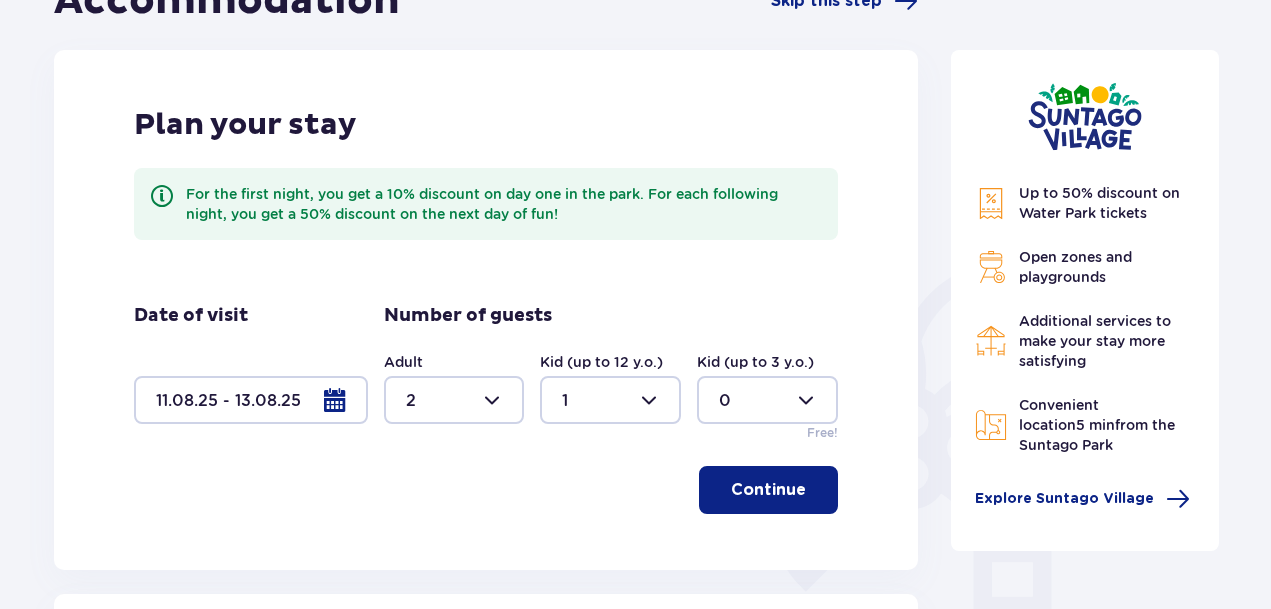 click at bounding box center [251, 400] 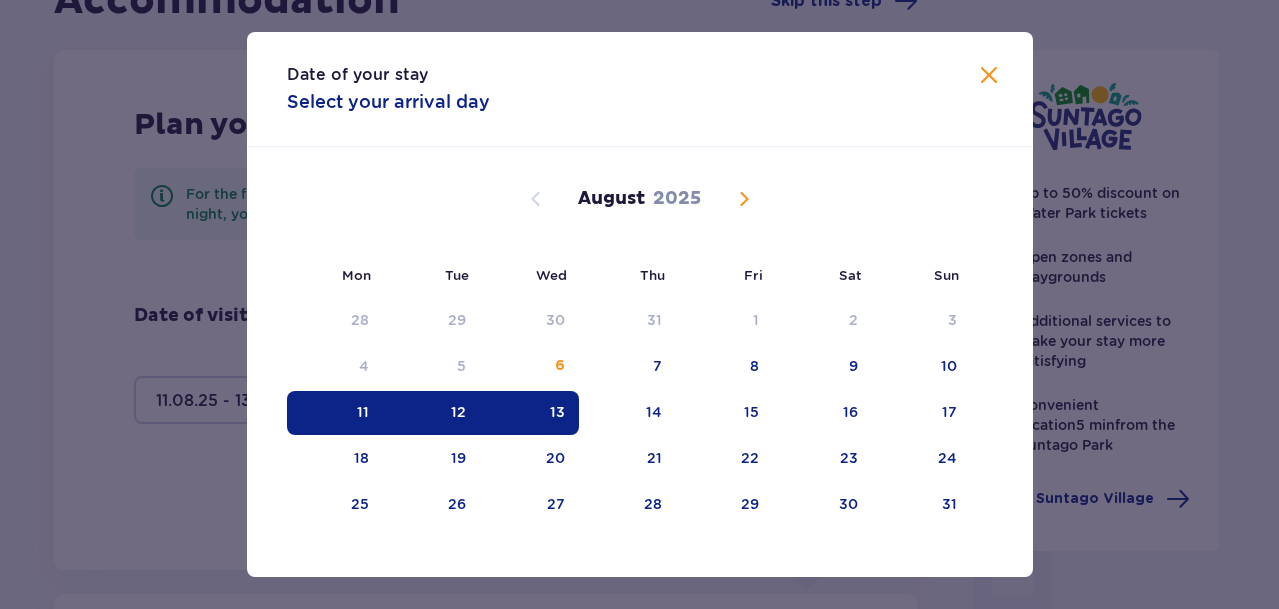 click on "12" at bounding box center [458, 412] 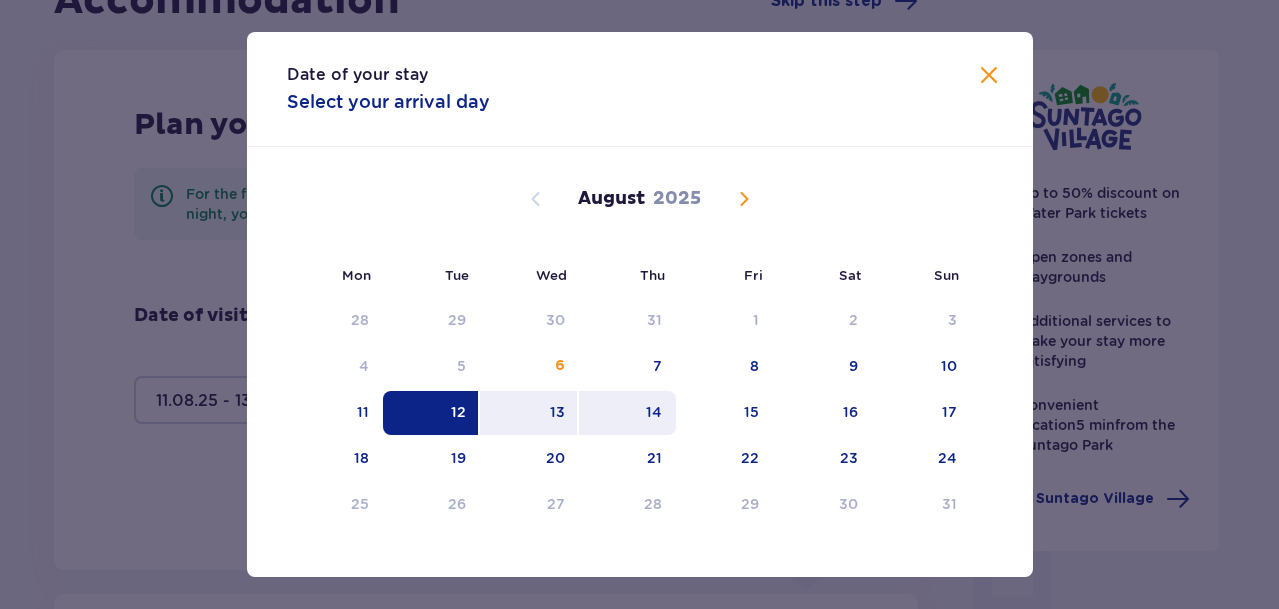 click on "14" at bounding box center (627, 413) 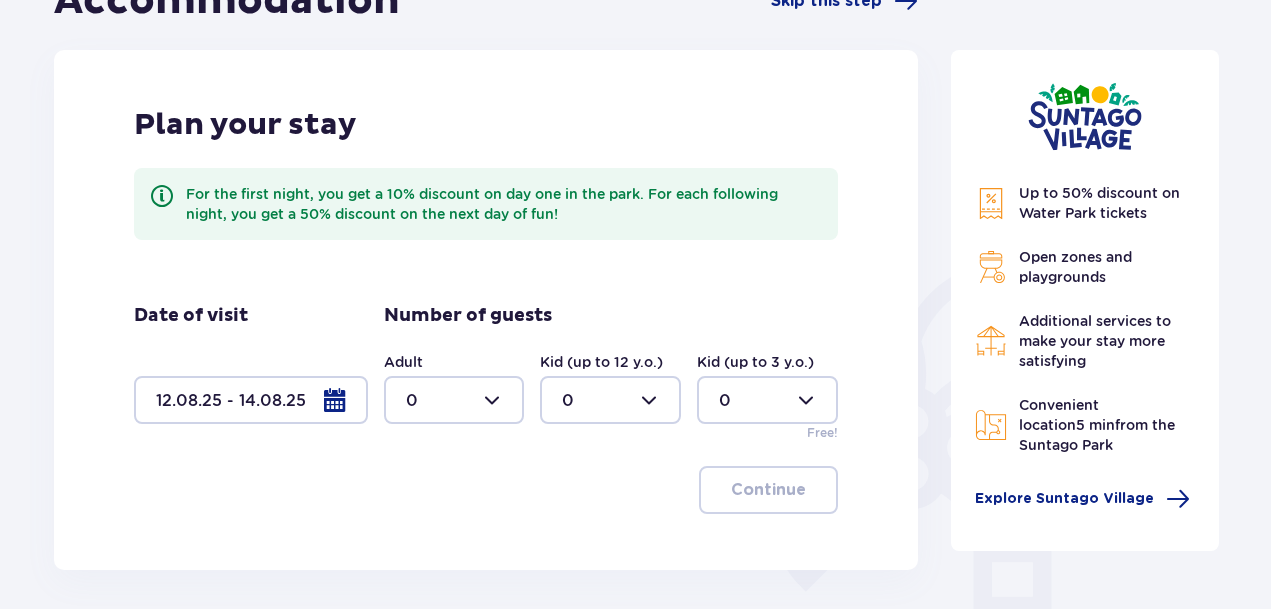 click at bounding box center (454, 400) 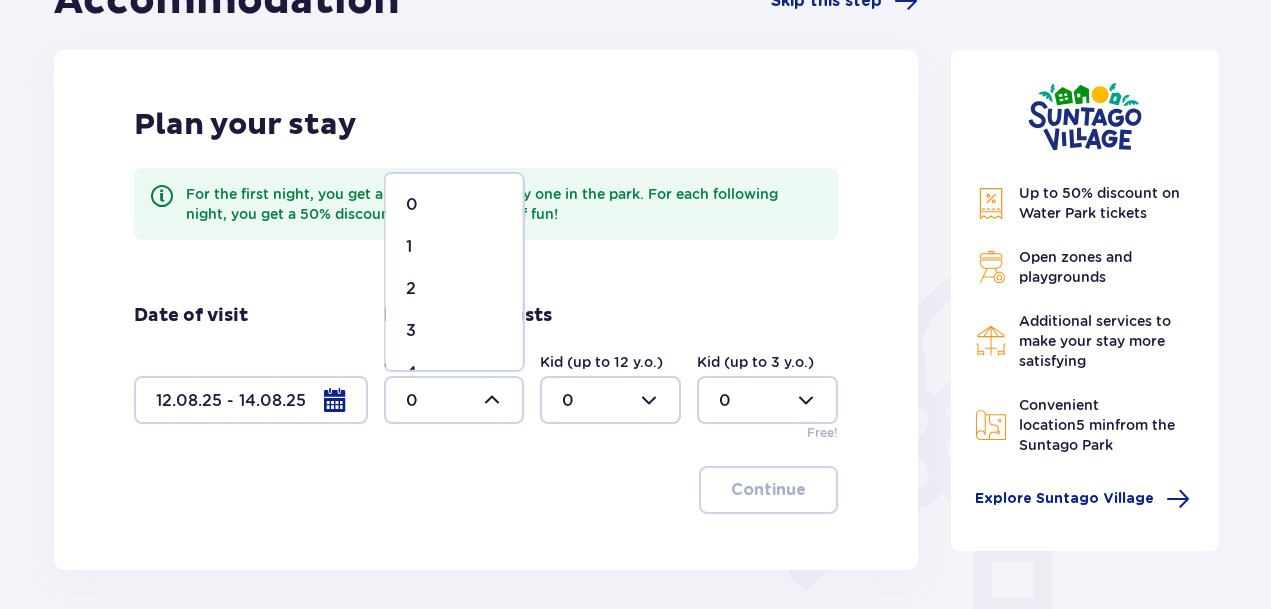 click on "2" at bounding box center [454, 289] 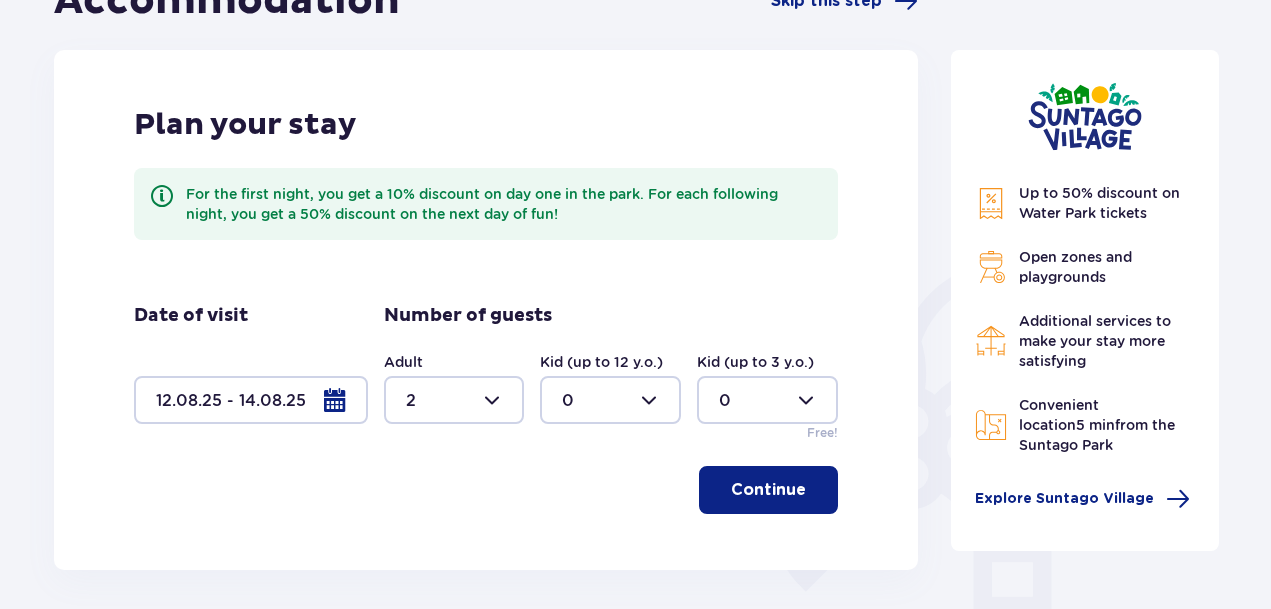 click at bounding box center [610, 400] 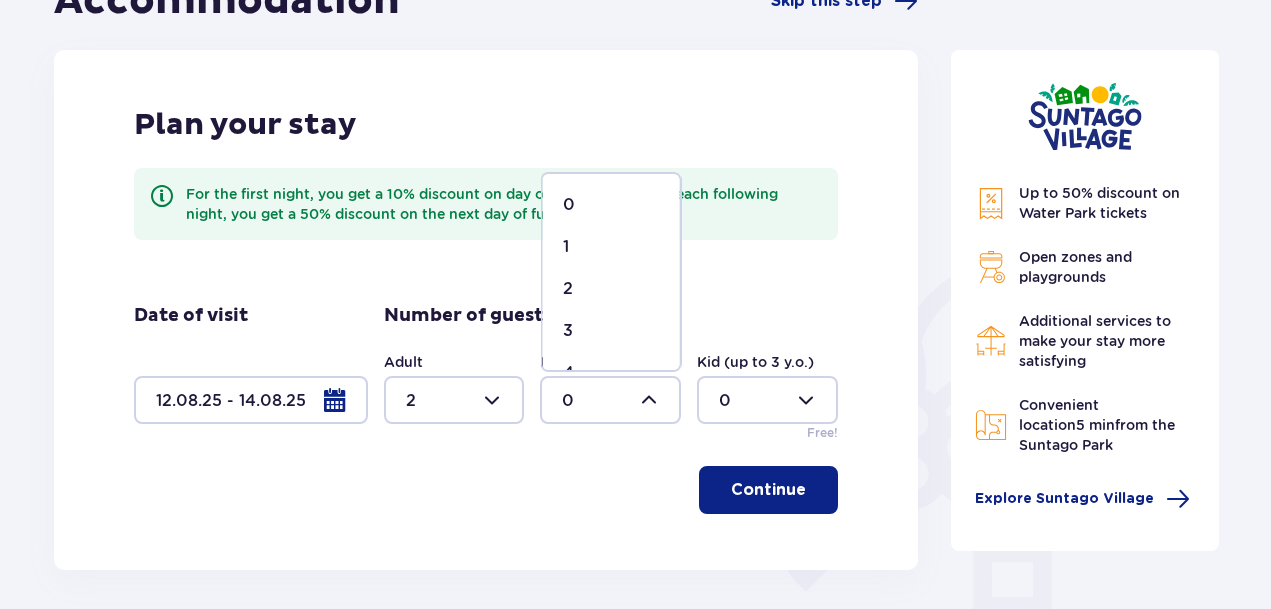 click on "1" at bounding box center (611, 247) 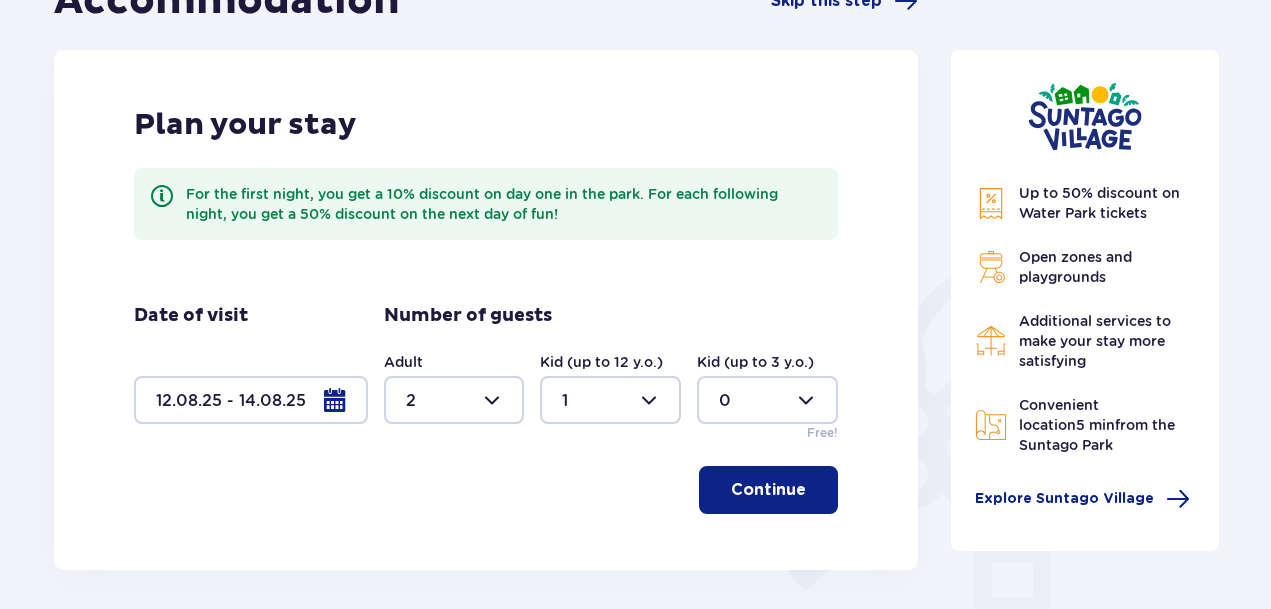 click on "Continue" at bounding box center [768, 490] 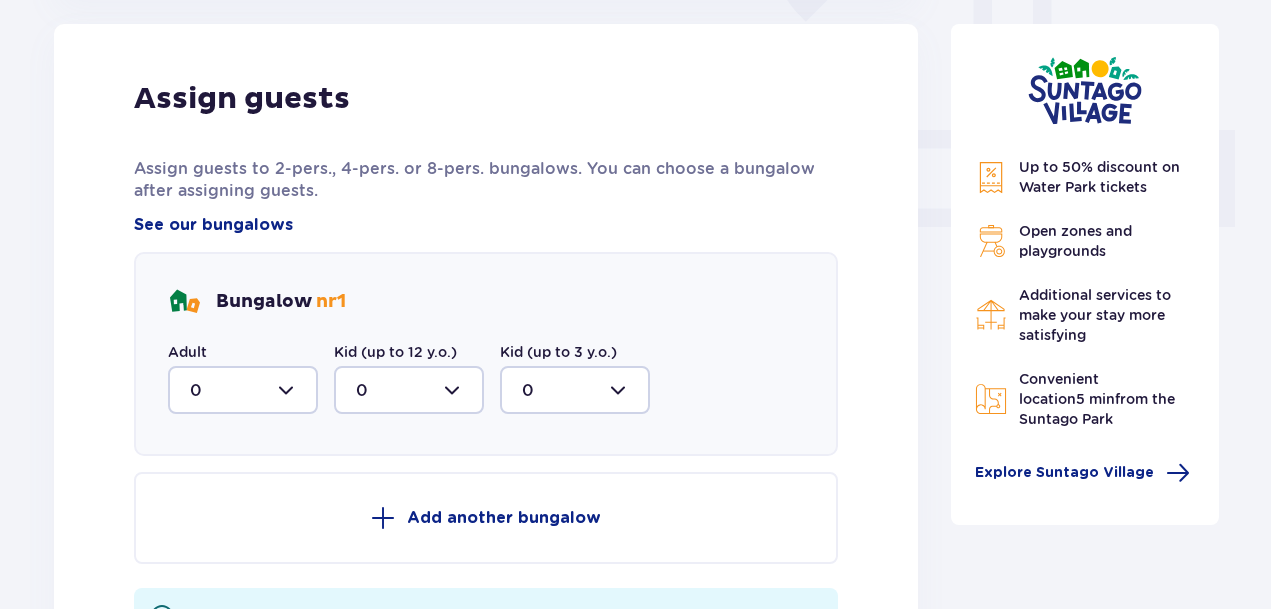 scroll, scrollTop: 926, scrollLeft: 0, axis: vertical 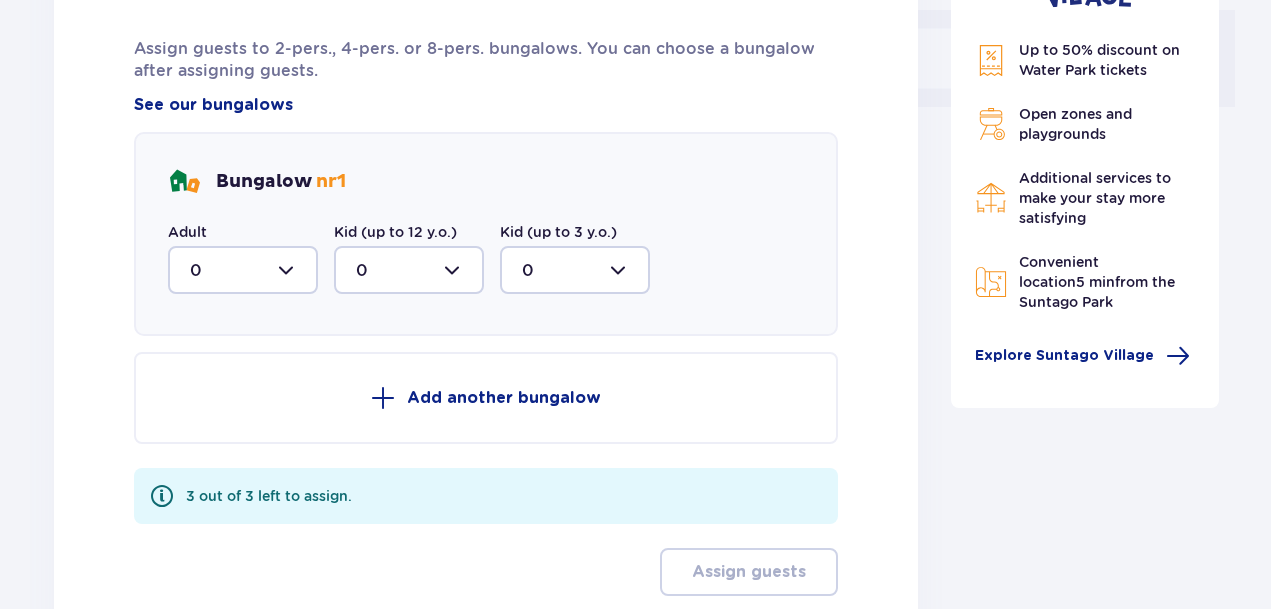 click at bounding box center [243, 270] 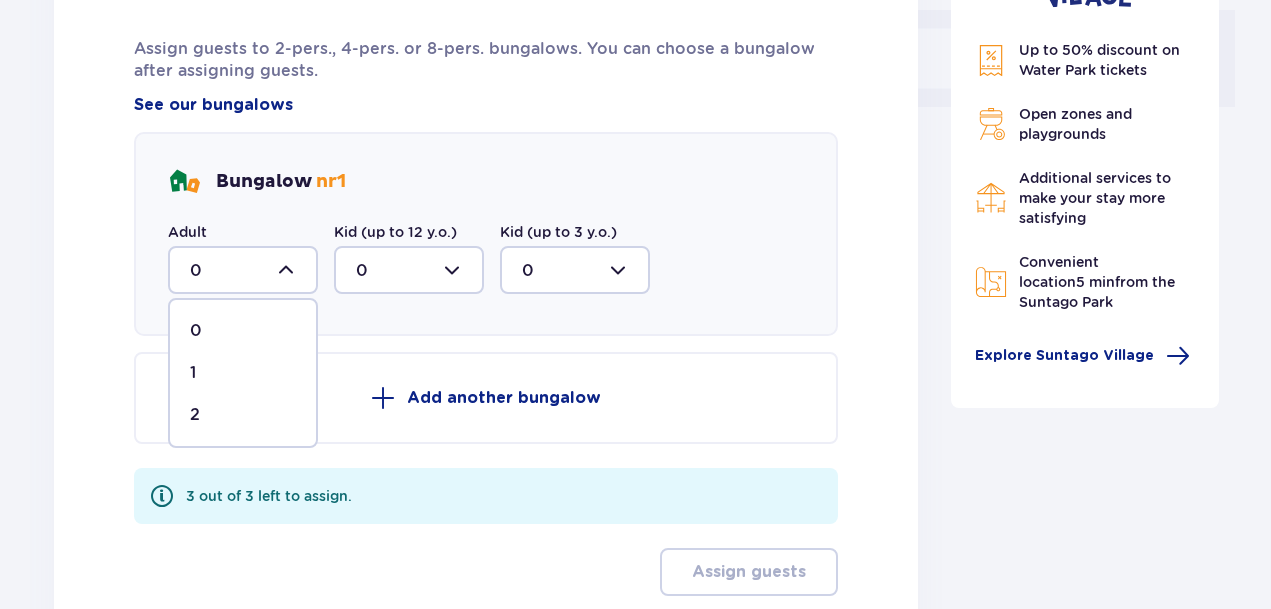 click on "2" at bounding box center [243, 415] 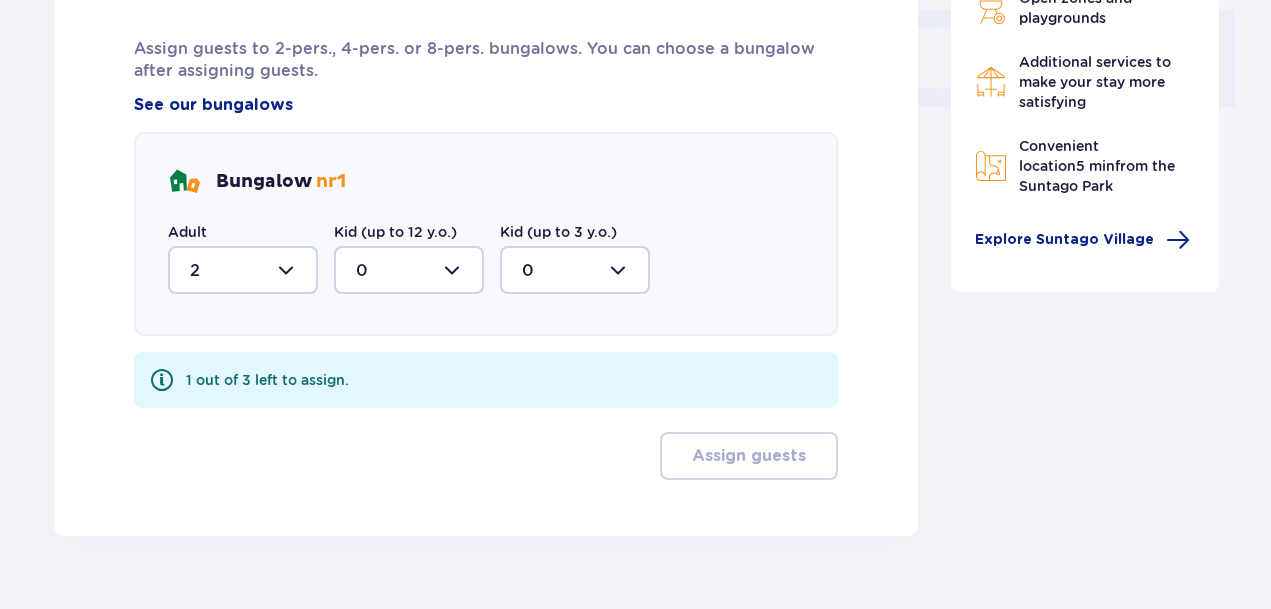 click at bounding box center [409, 270] 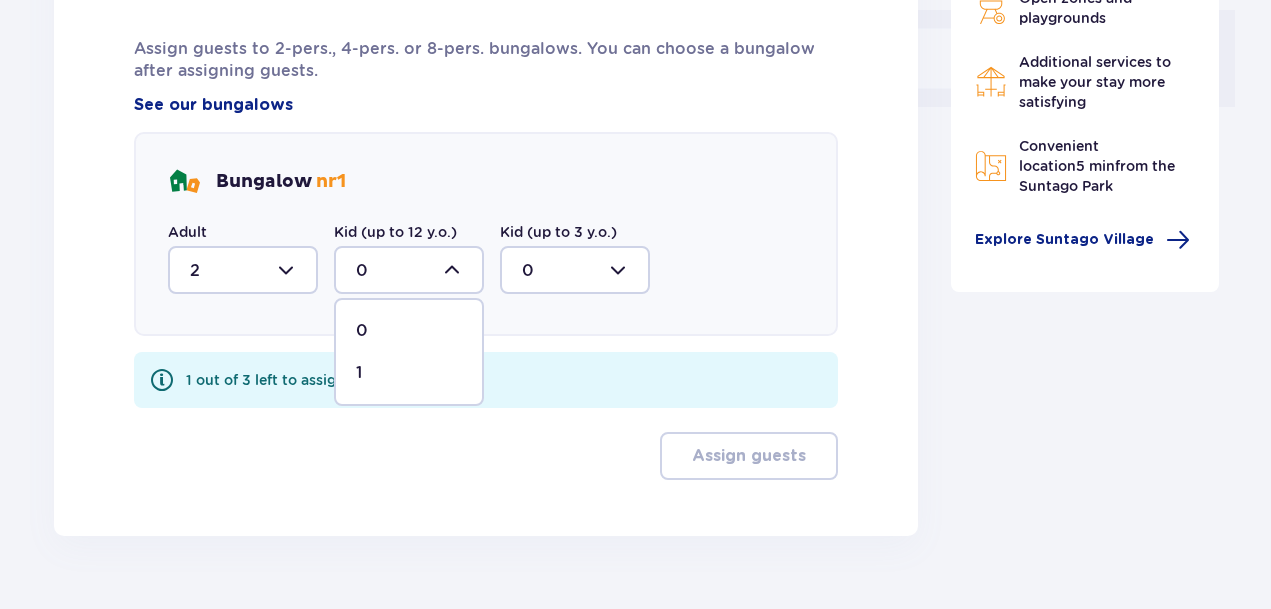 click on "1" at bounding box center [409, 373] 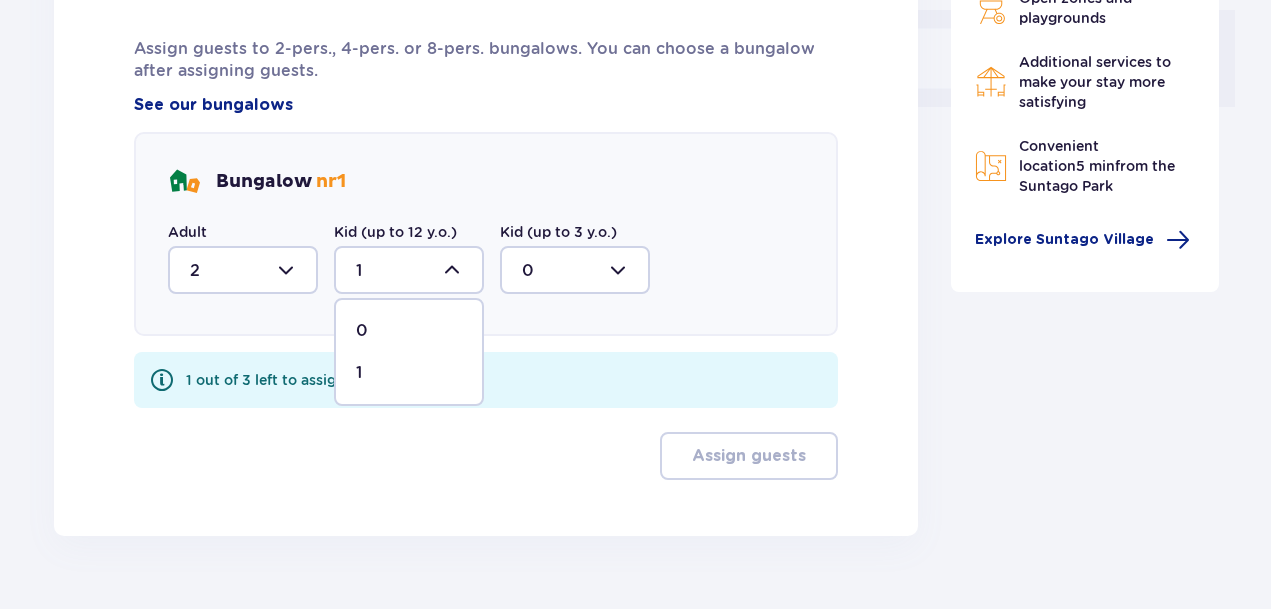 scroll, scrollTop: 893, scrollLeft: 0, axis: vertical 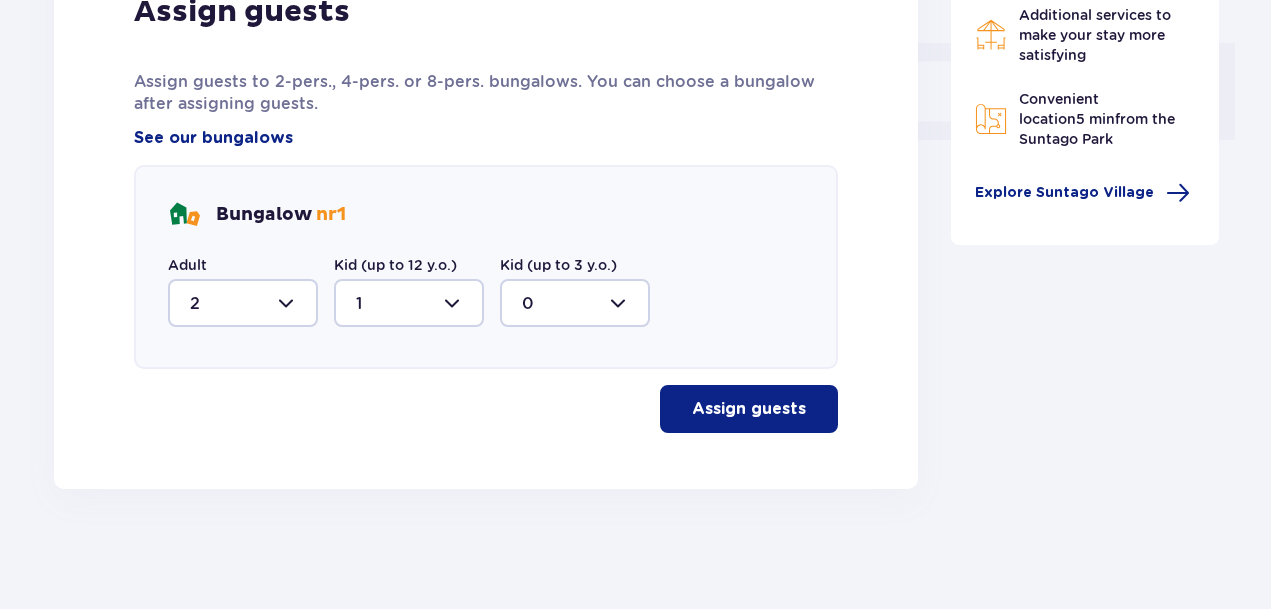 click on "Assign guests" at bounding box center [749, 409] 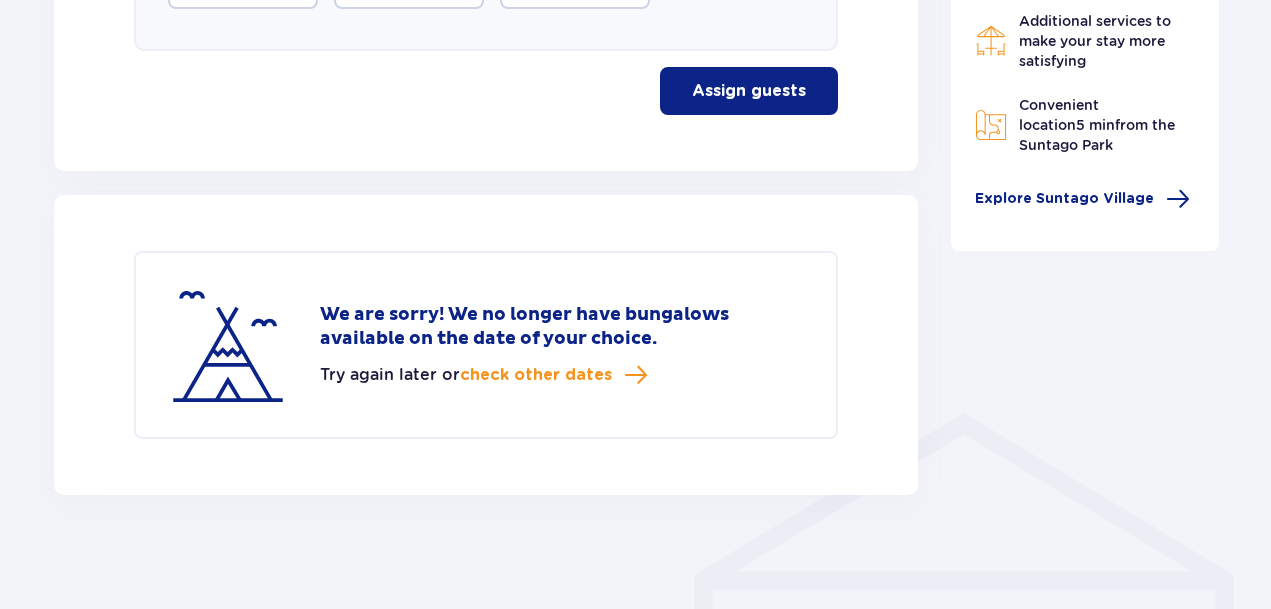 scroll, scrollTop: 1217, scrollLeft: 0, axis: vertical 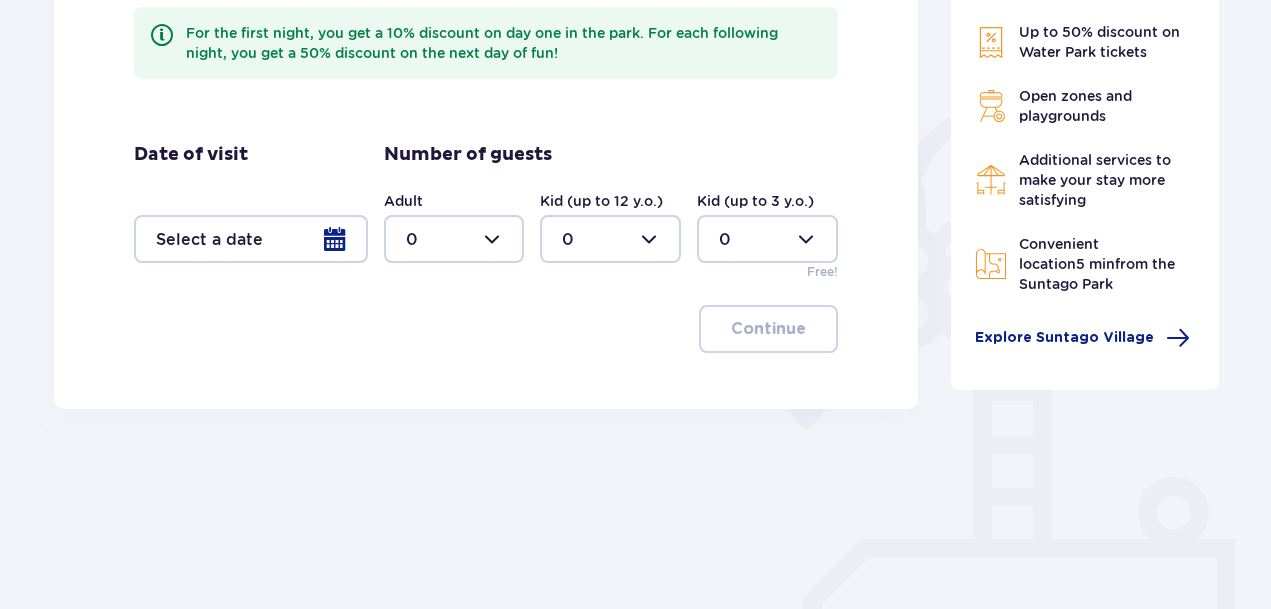click at bounding box center [251, 239] 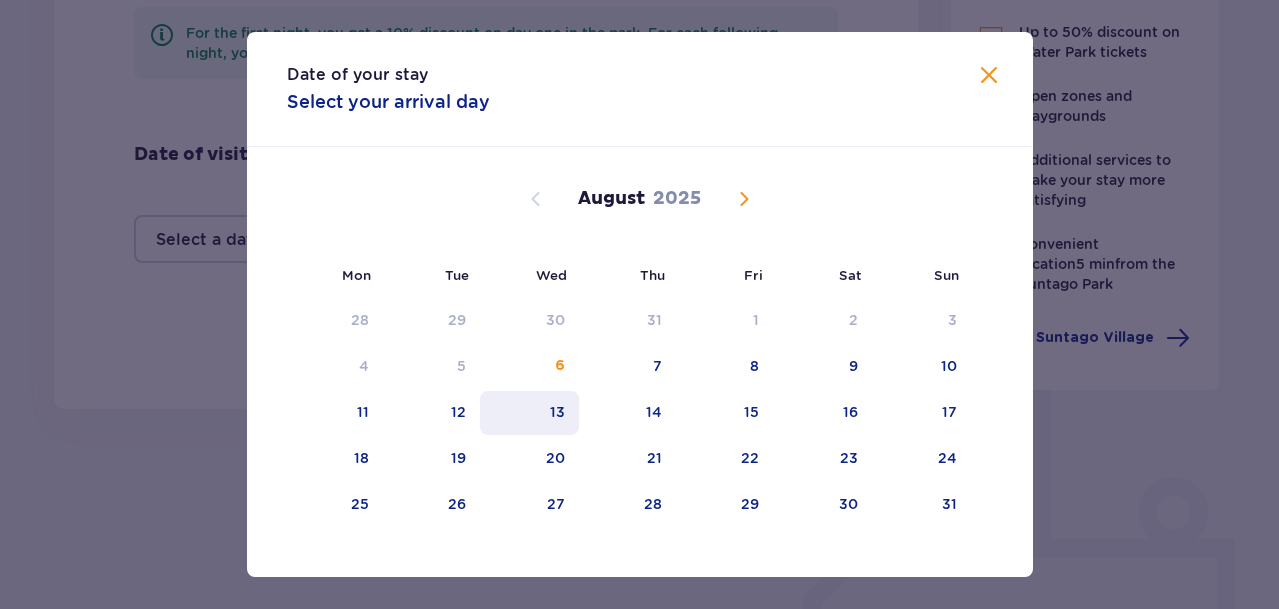 click on "13" at bounding box center (529, 413) 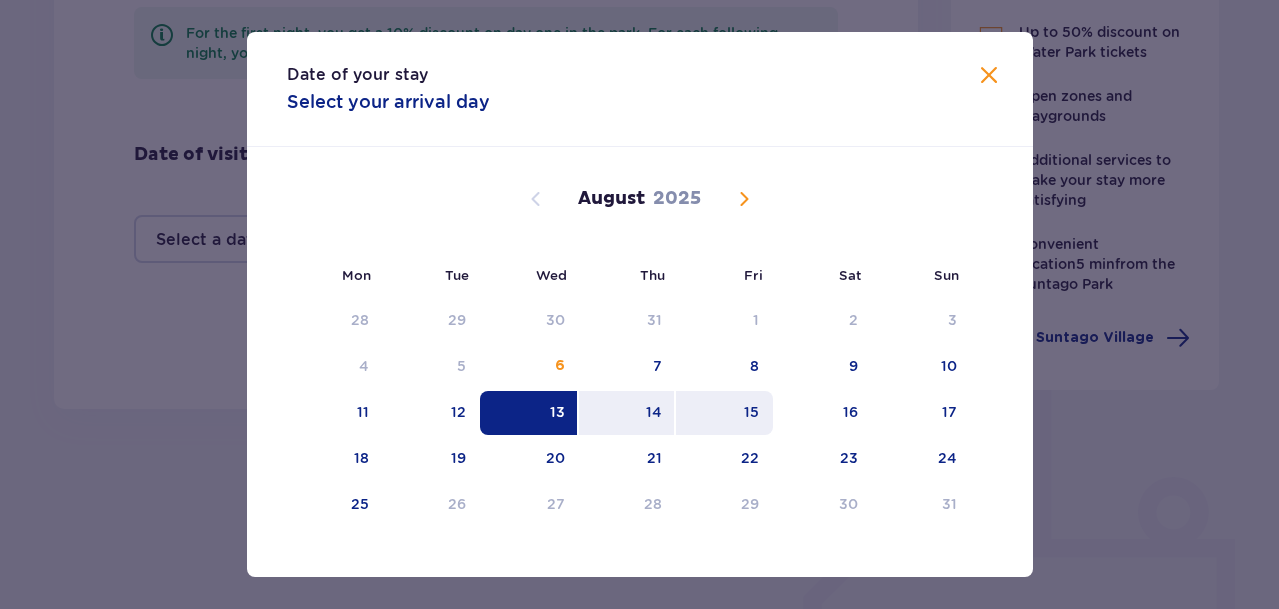 click on "15" at bounding box center (724, 413) 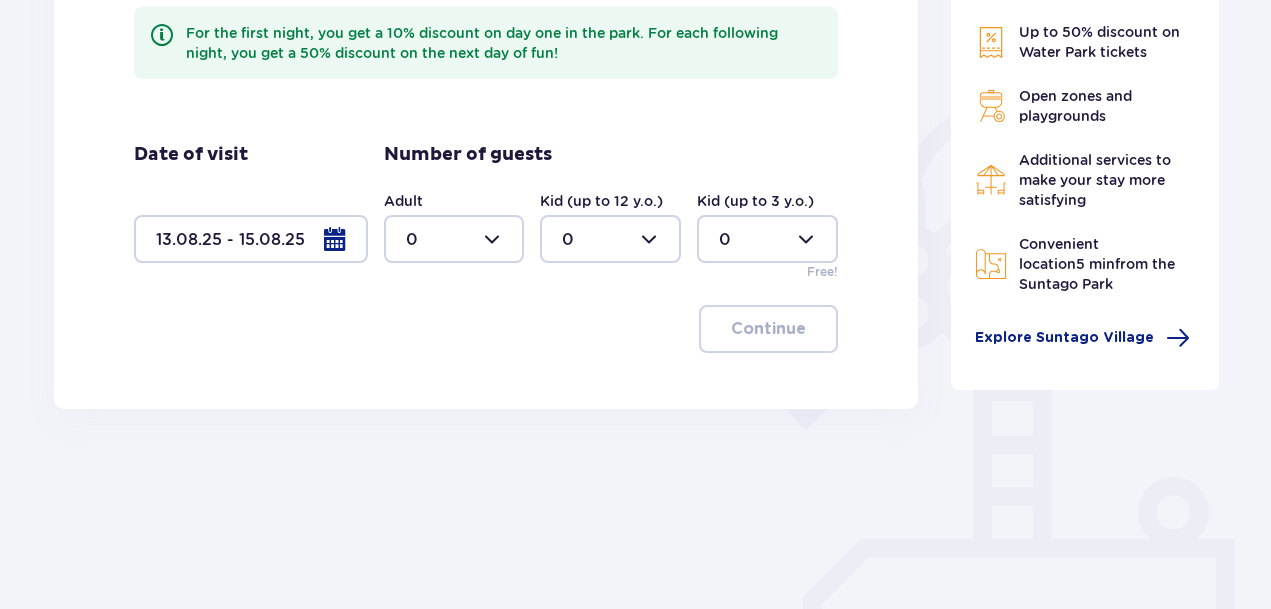 click at bounding box center [454, 239] 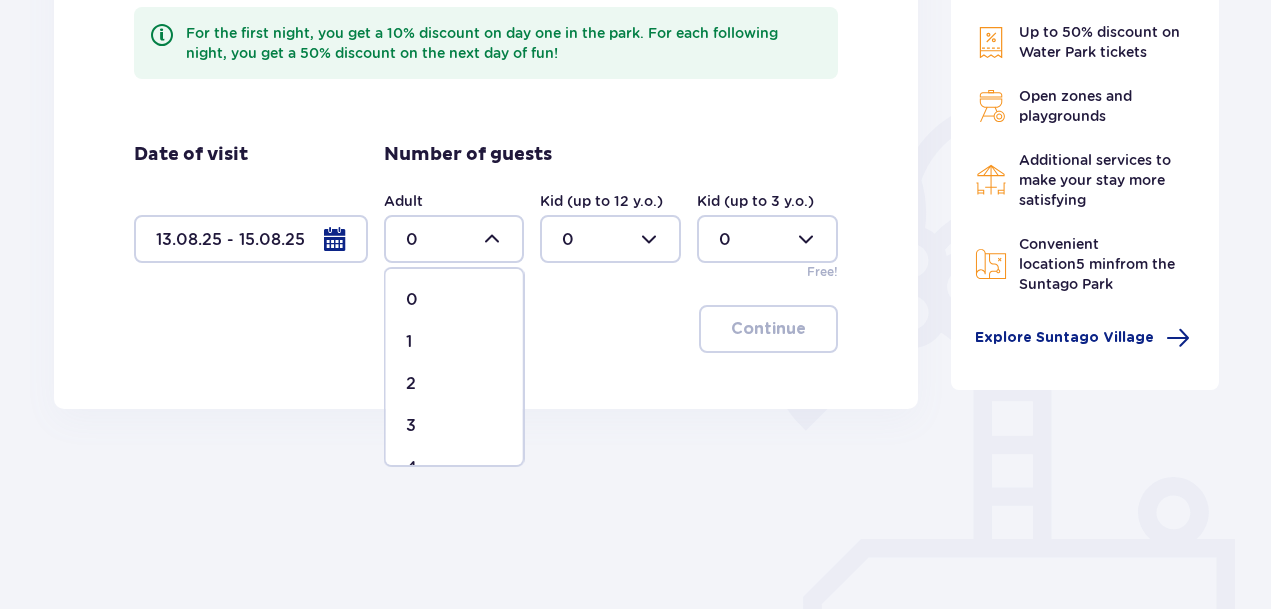 click on "2" at bounding box center [454, 384] 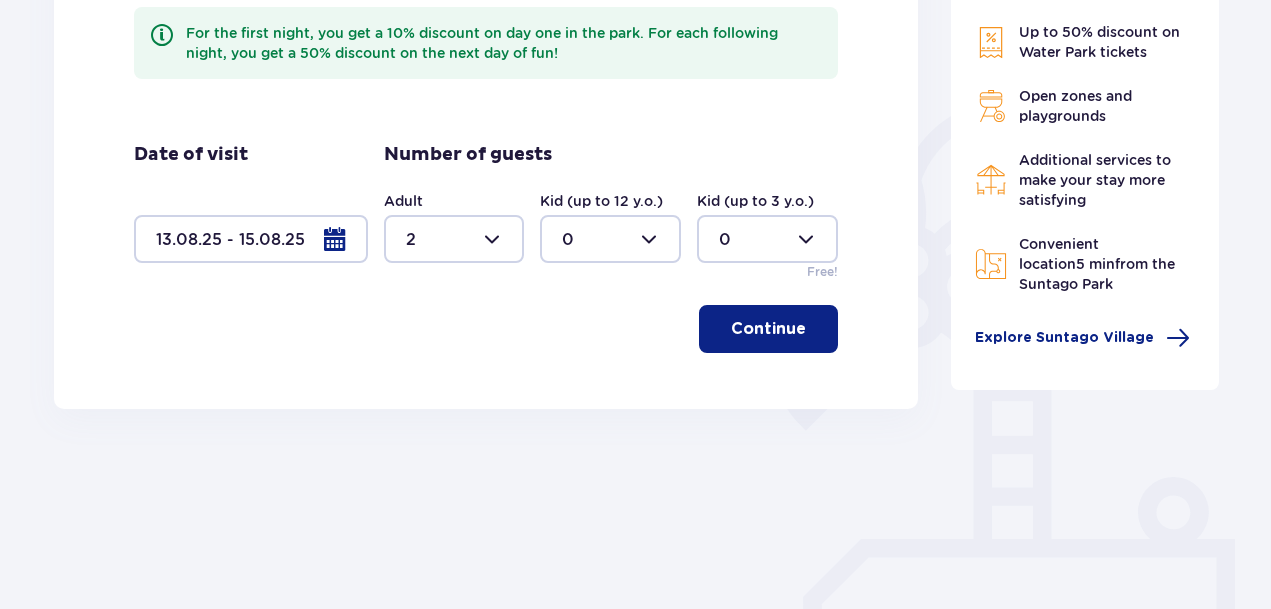 click at bounding box center [610, 239] 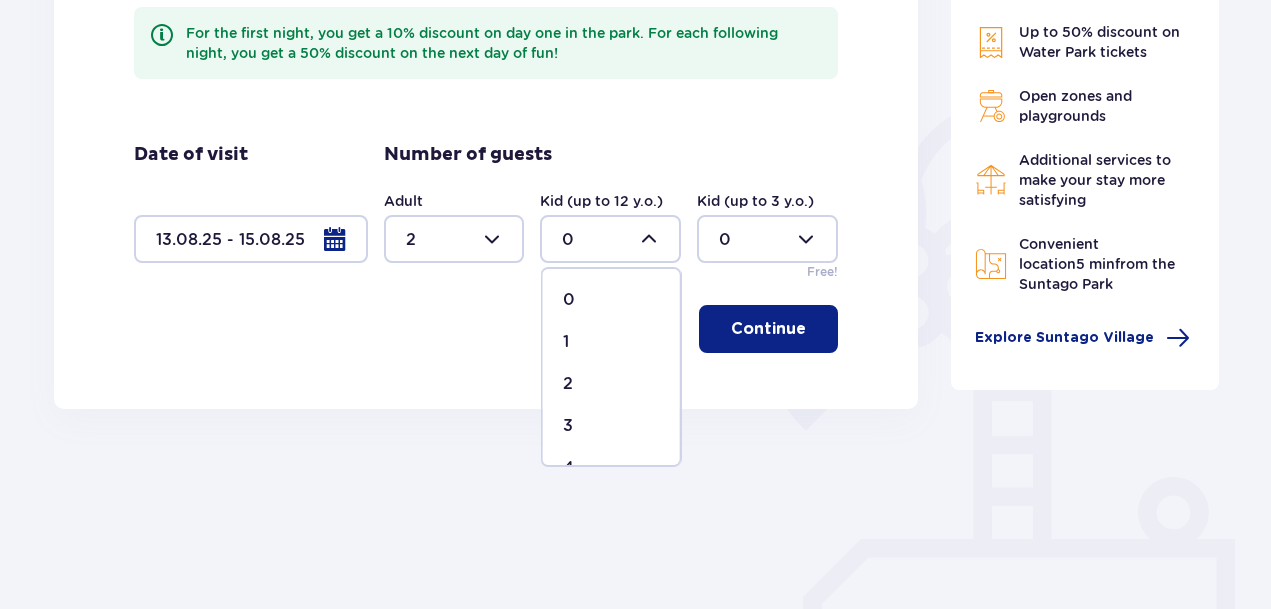 click on "1" at bounding box center [611, 342] 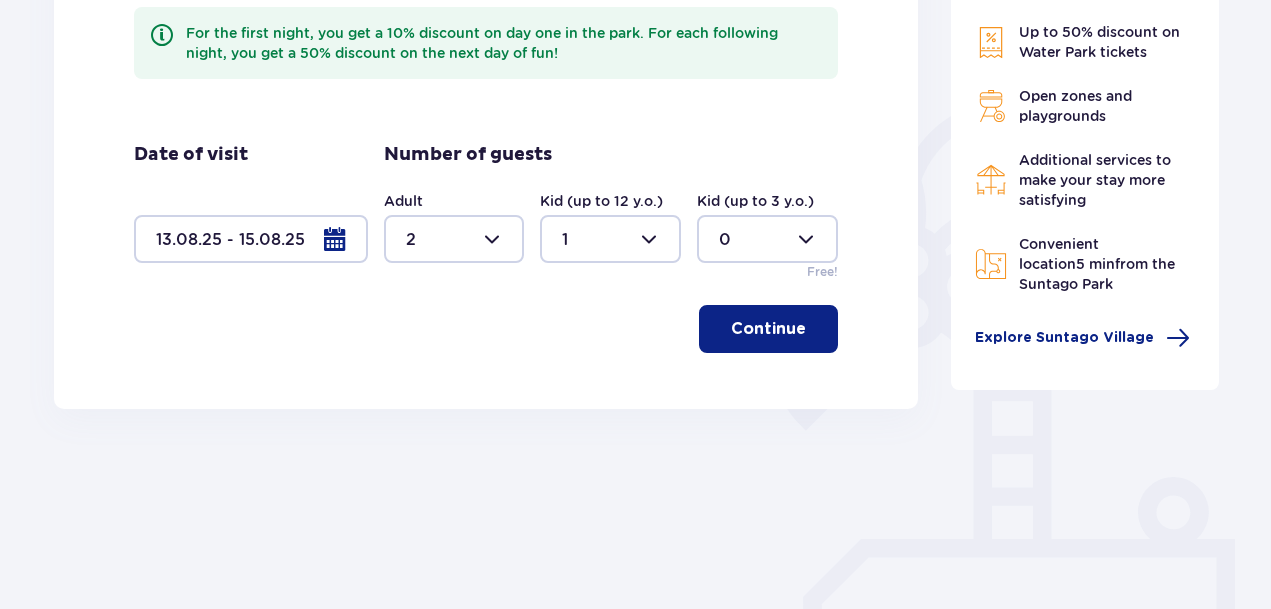 click on "Continue" at bounding box center (768, 329) 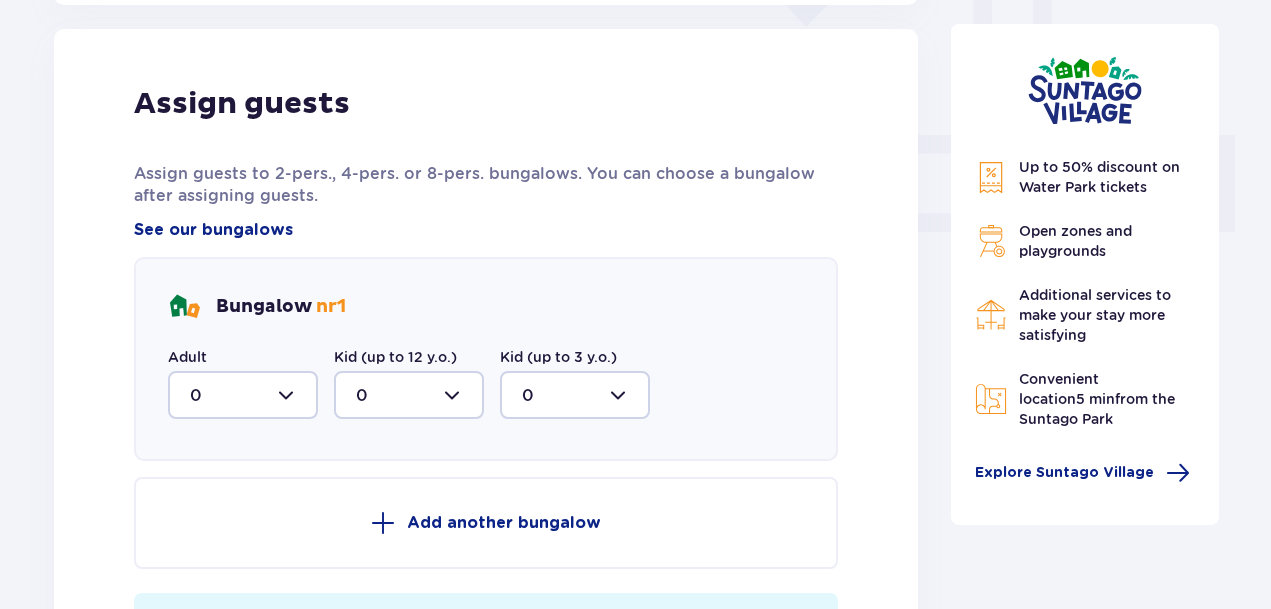 scroll, scrollTop: 806, scrollLeft: 0, axis: vertical 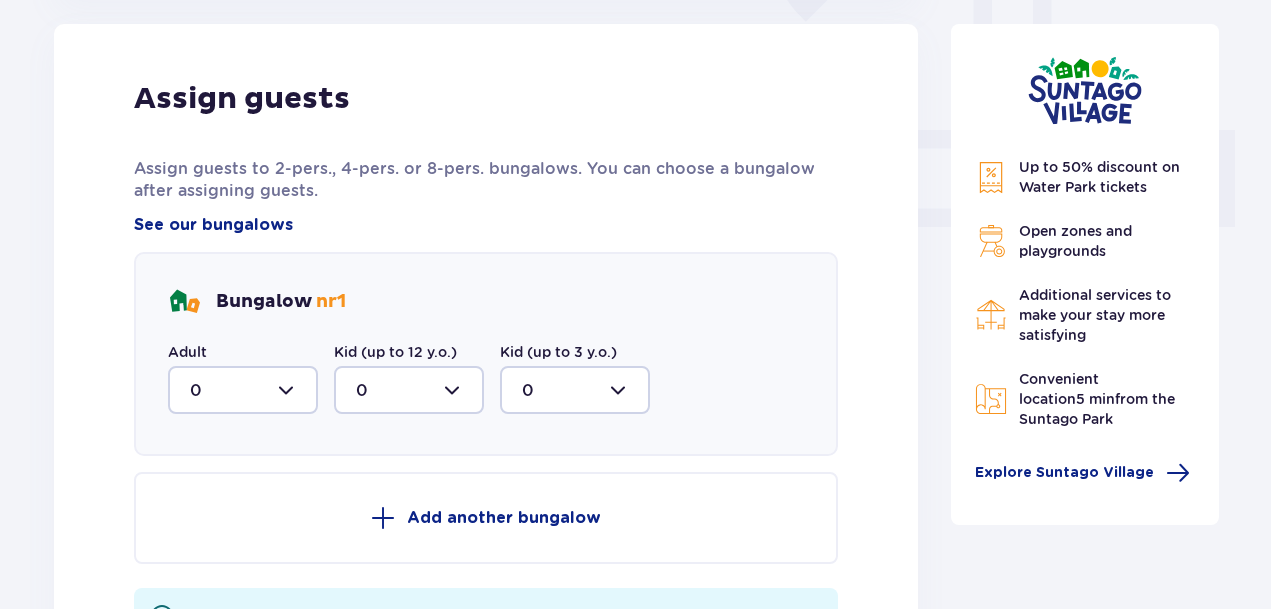 click at bounding box center [243, 390] 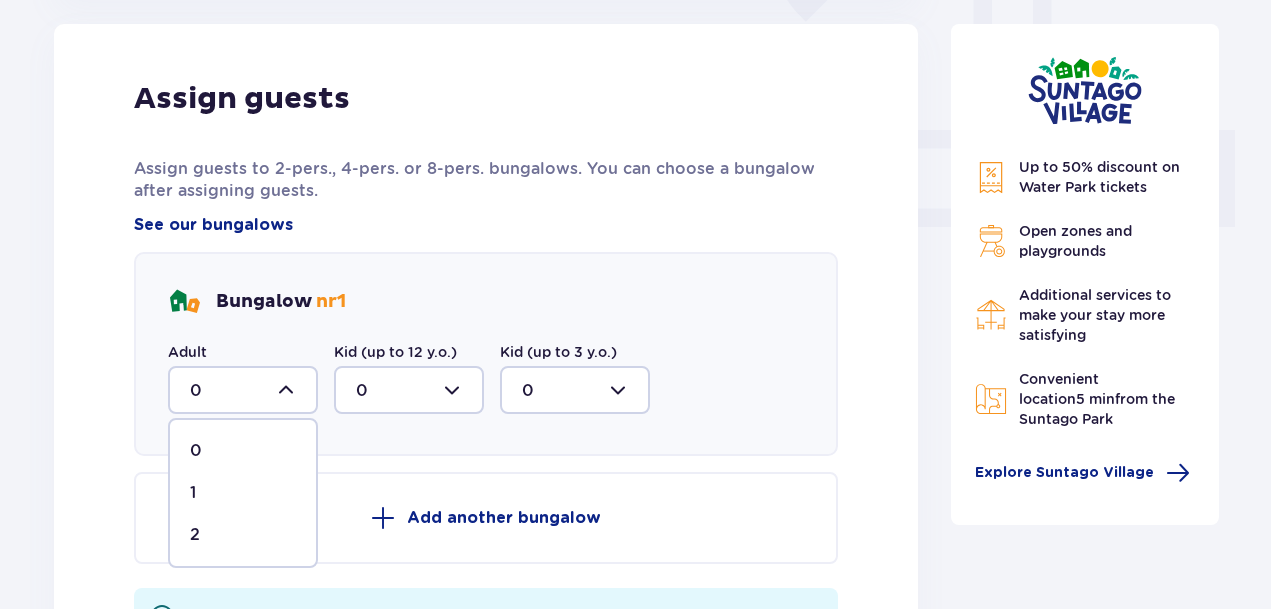 click on "2" at bounding box center (243, 535) 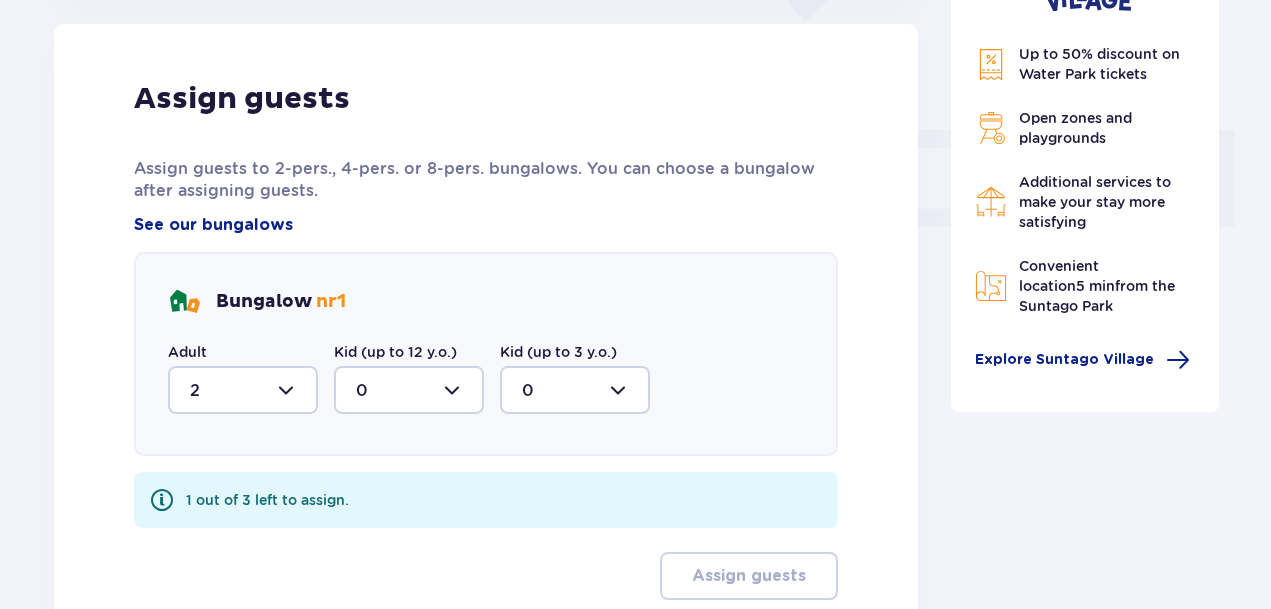 click at bounding box center (409, 390) 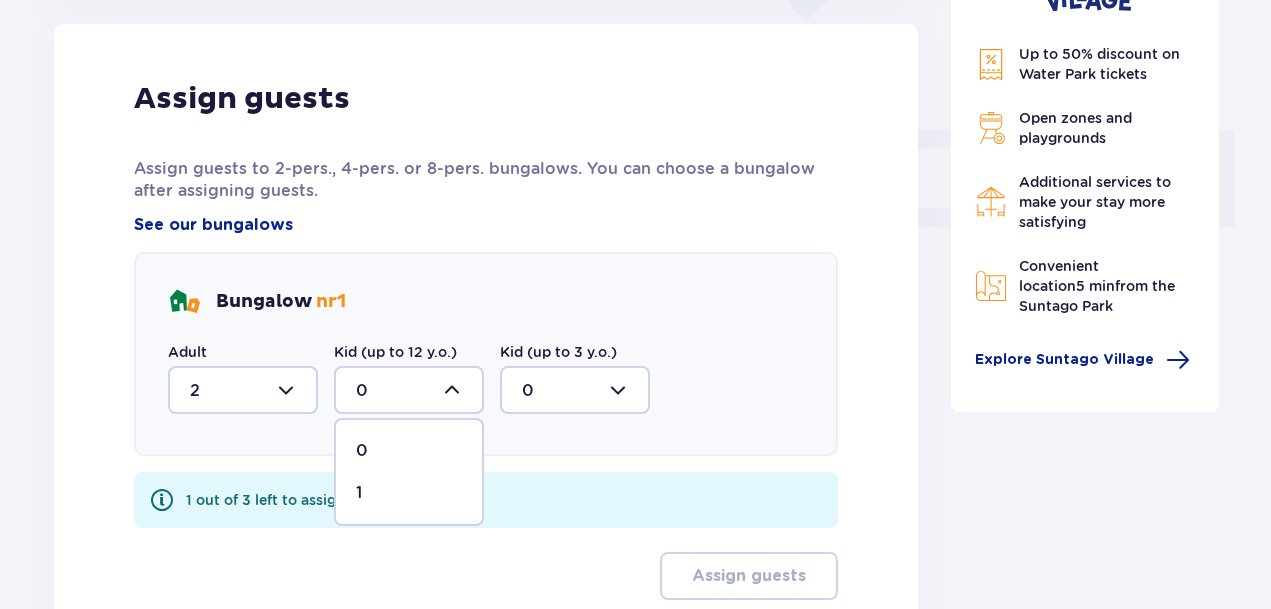 click on "1" at bounding box center (409, 493) 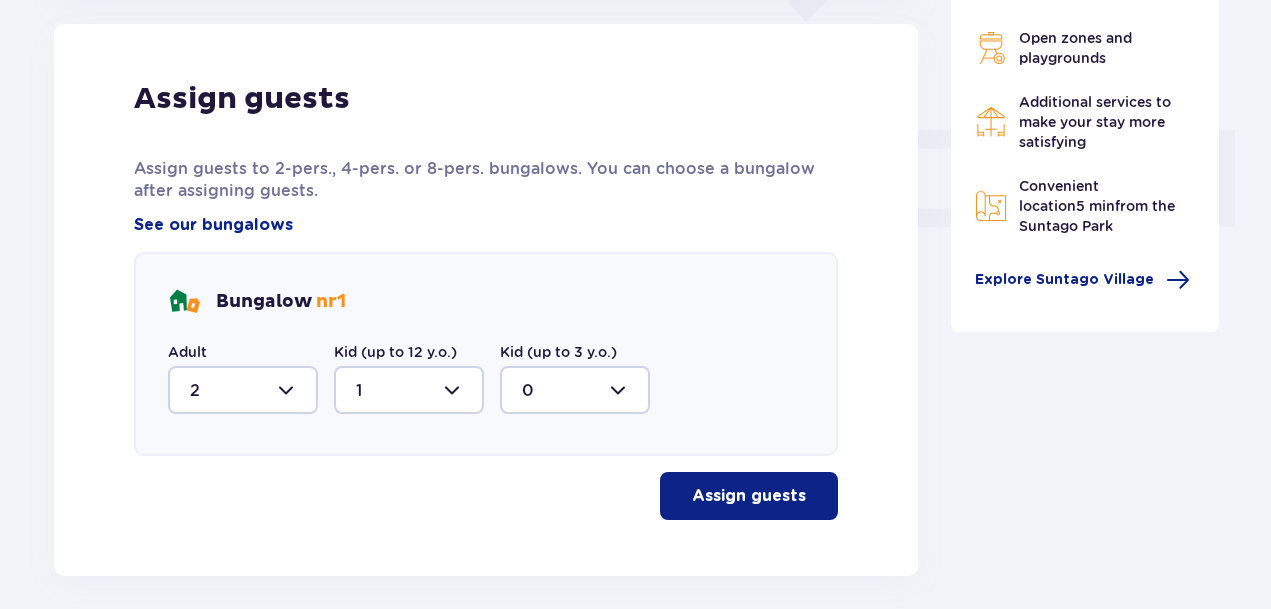 scroll, scrollTop: 824, scrollLeft: 0, axis: vertical 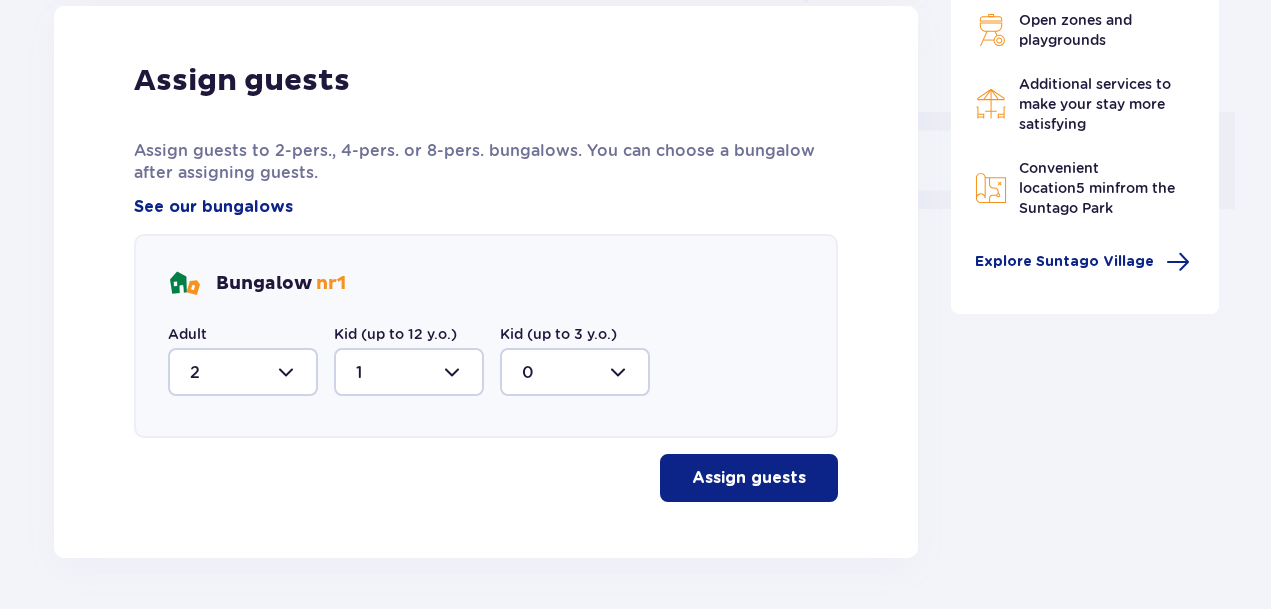 click on "Assign guests" at bounding box center (749, 478) 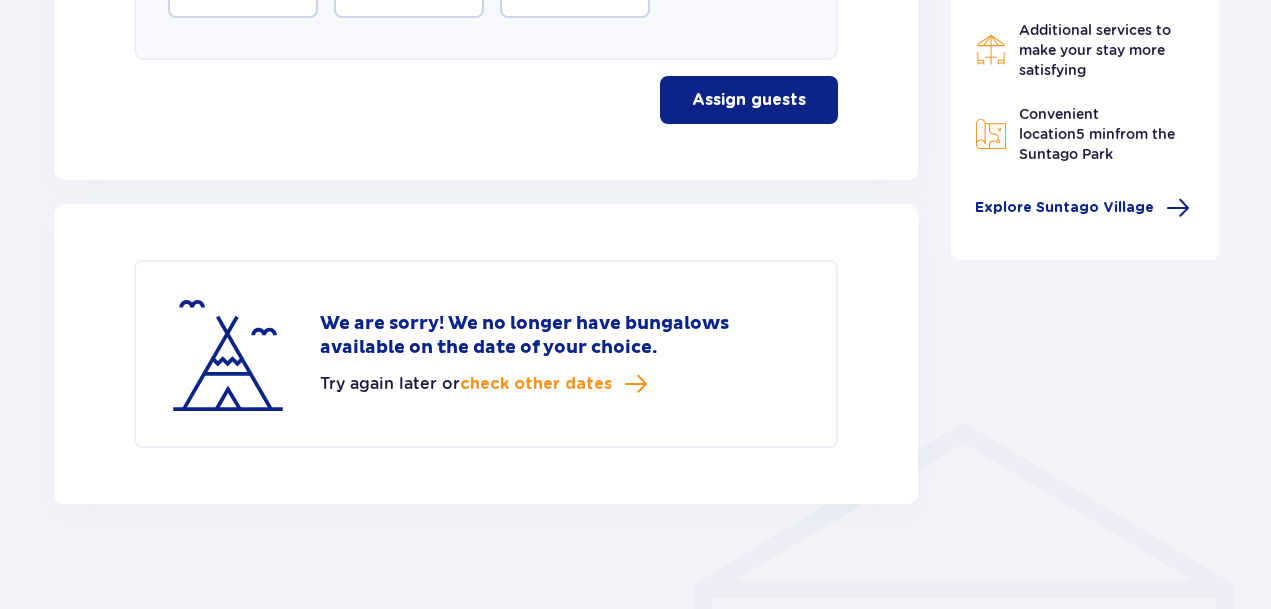 scroll, scrollTop: 1217, scrollLeft: 0, axis: vertical 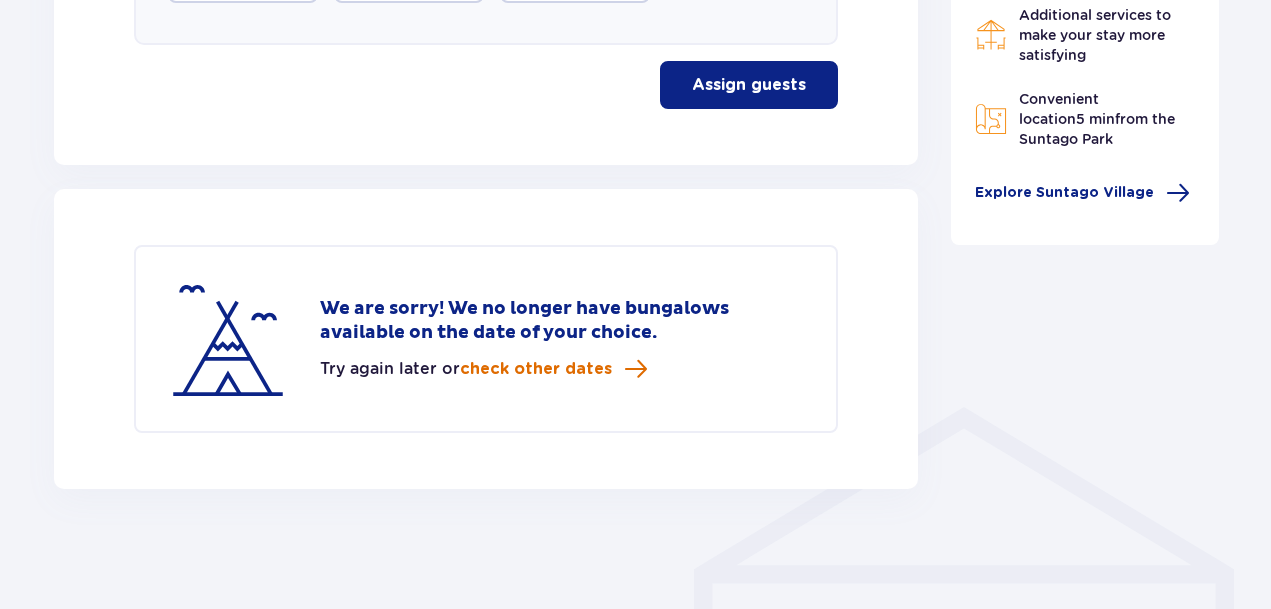 click on "check other dates" at bounding box center (536, 369) 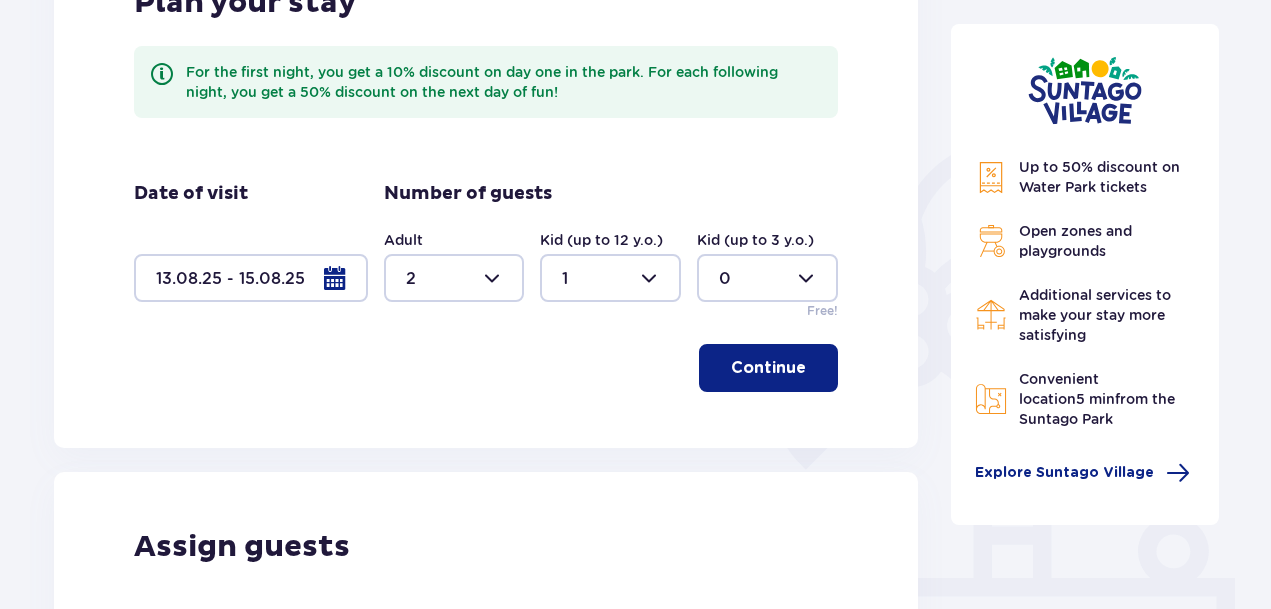 scroll, scrollTop: 236, scrollLeft: 0, axis: vertical 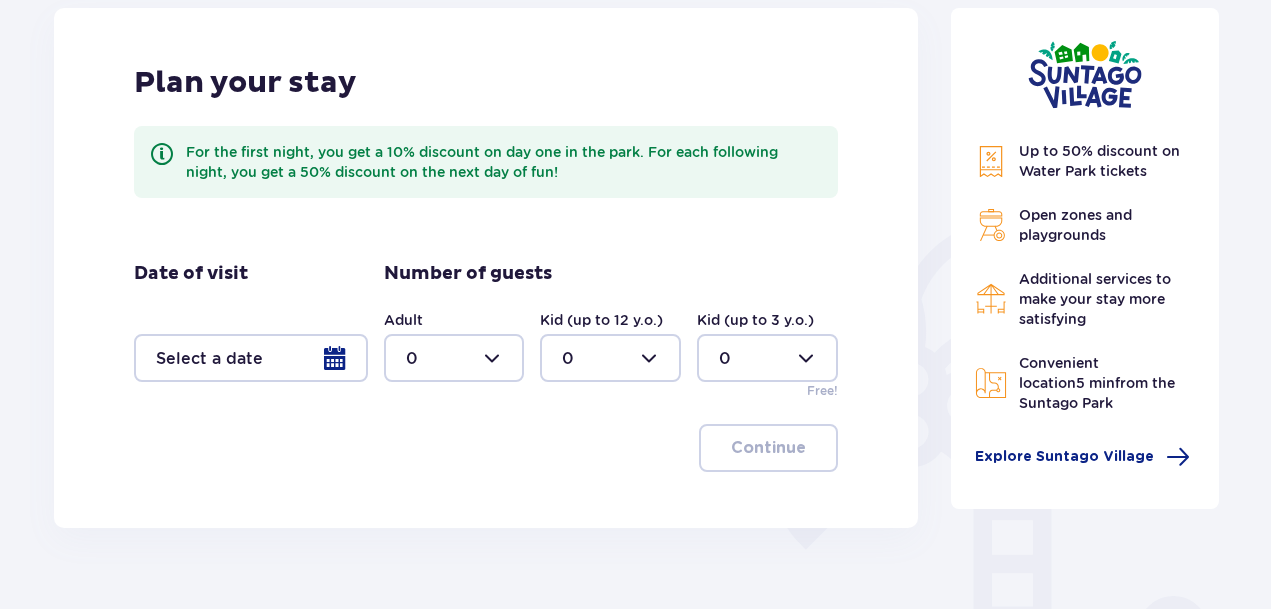 click at bounding box center [251, 358] 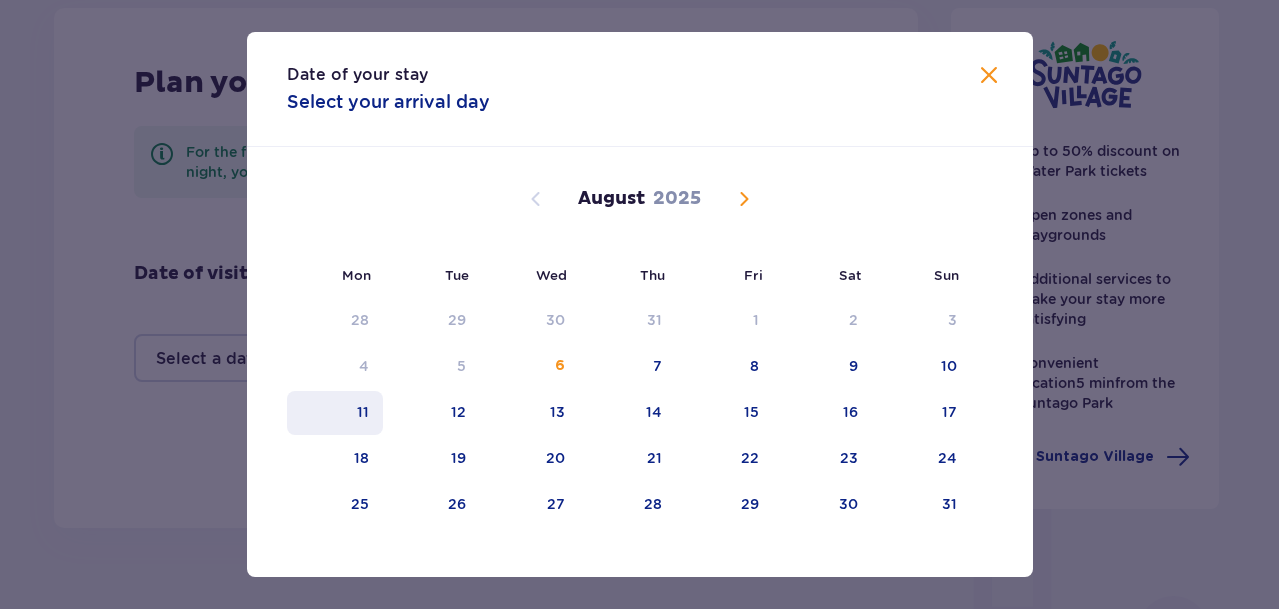 click on "11" at bounding box center (363, 412) 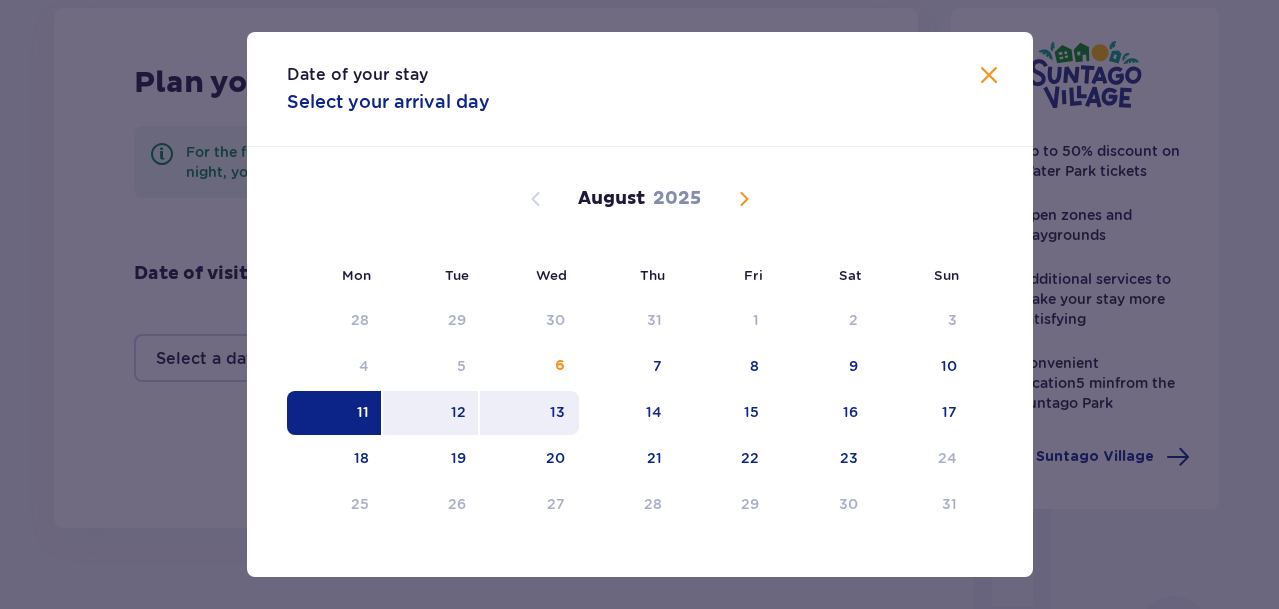 click on "13" at bounding box center [529, 413] 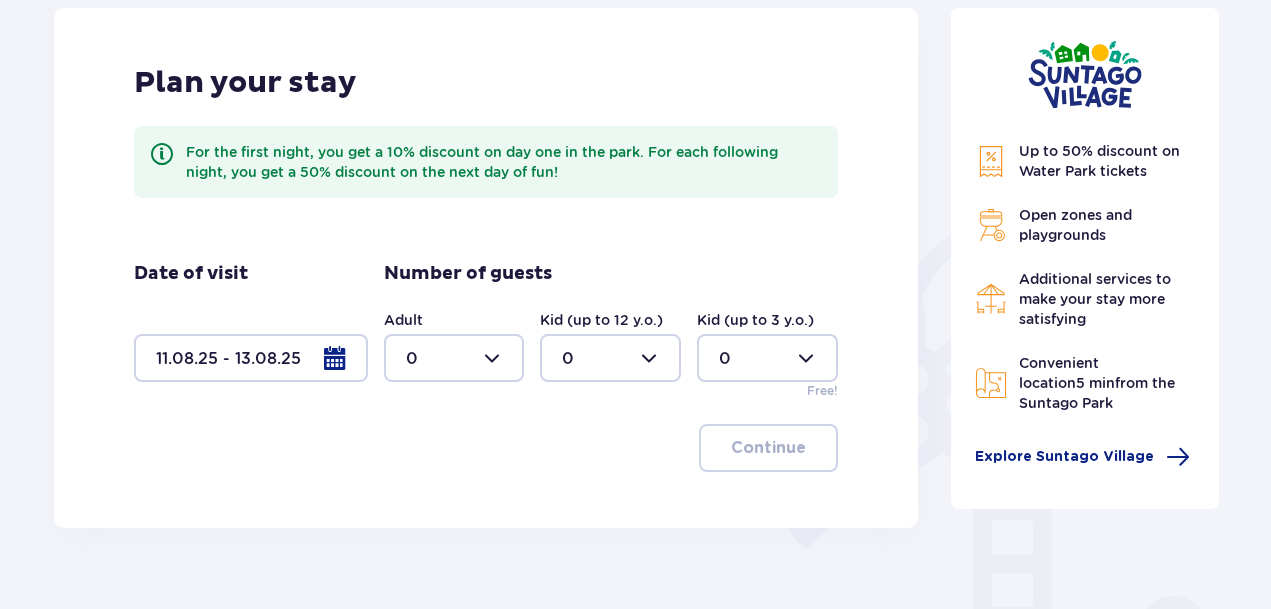 click at bounding box center (454, 358) 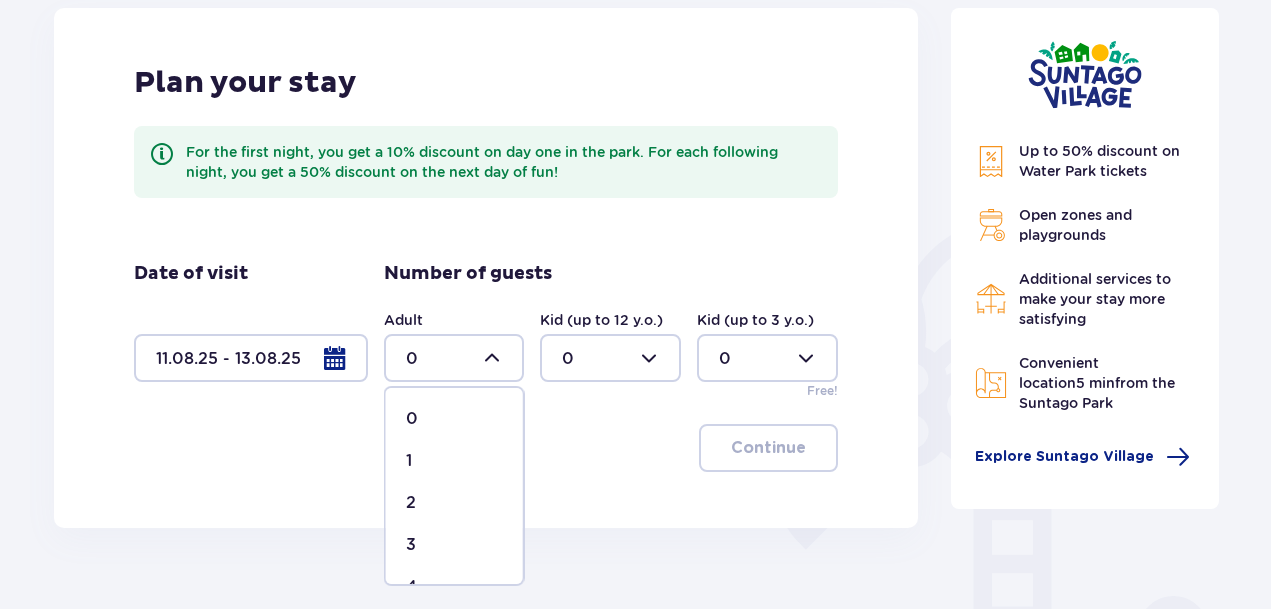 click on "2" at bounding box center (454, 503) 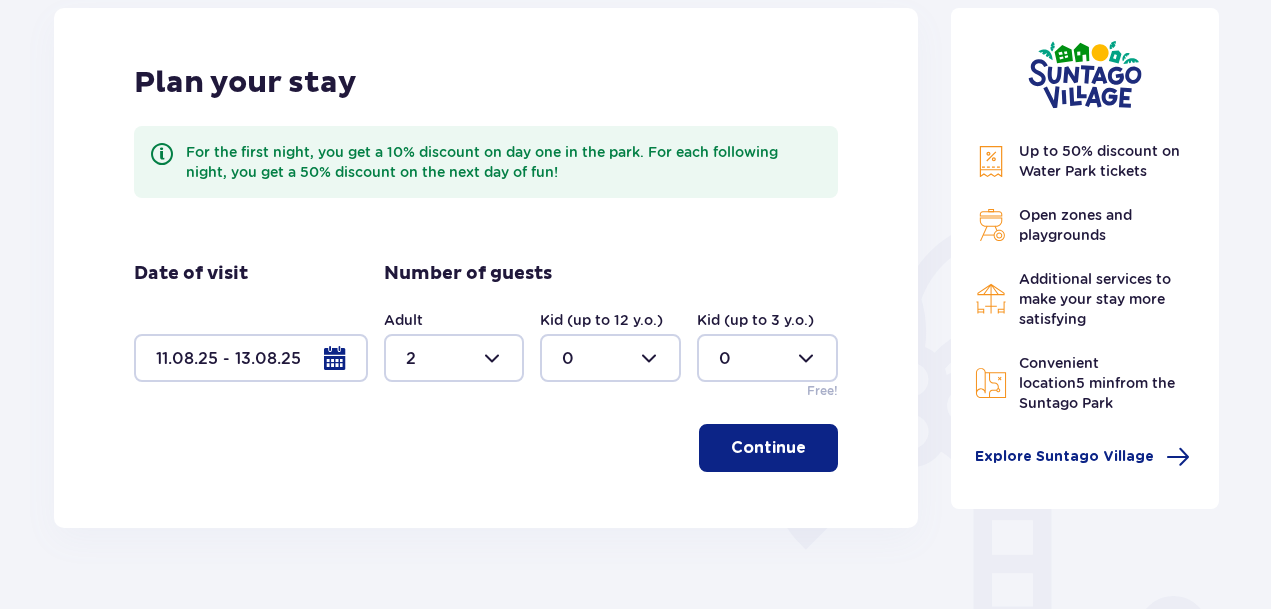 click on "Continue" at bounding box center [768, 448] 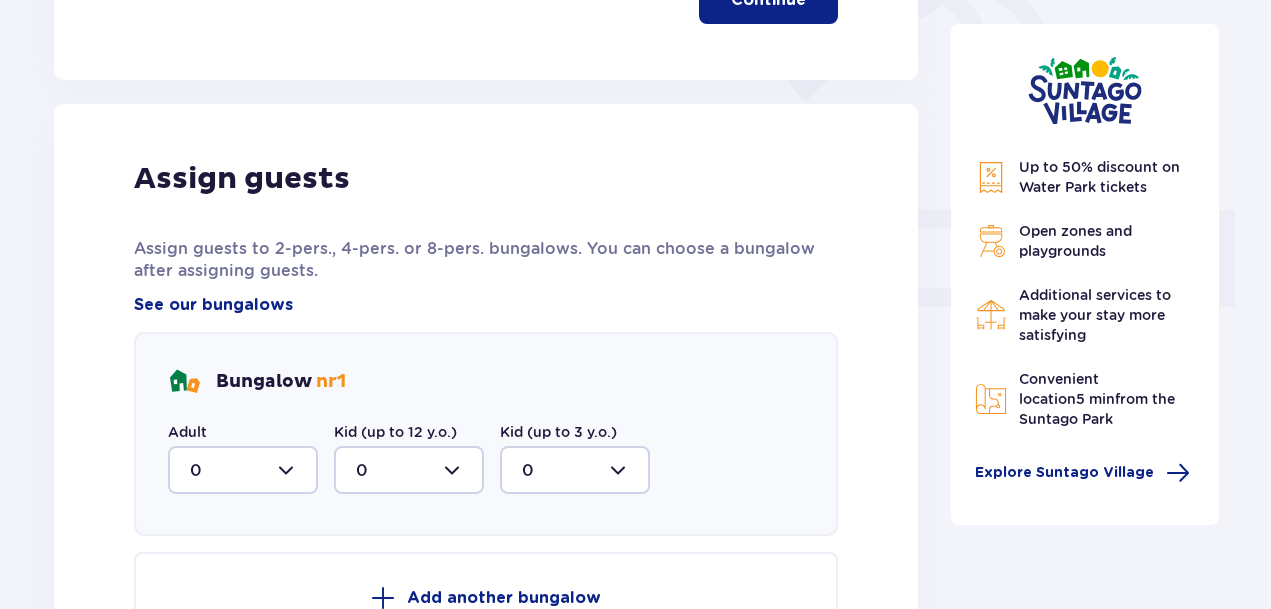 scroll, scrollTop: 806, scrollLeft: 0, axis: vertical 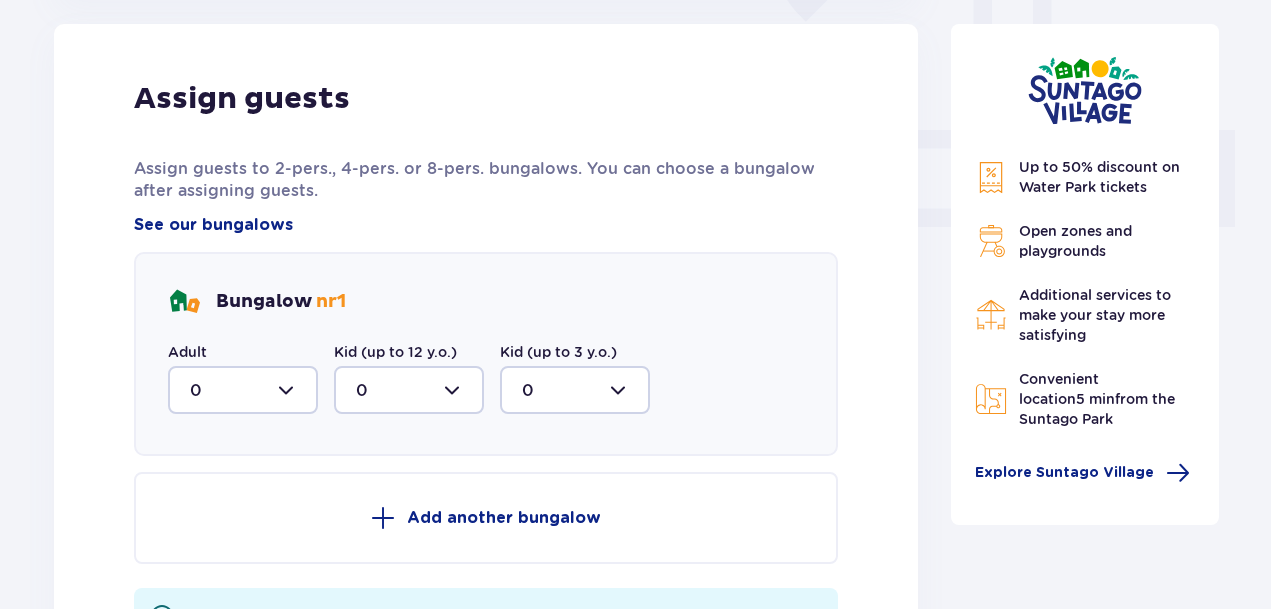 click at bounding box center (243, 390) 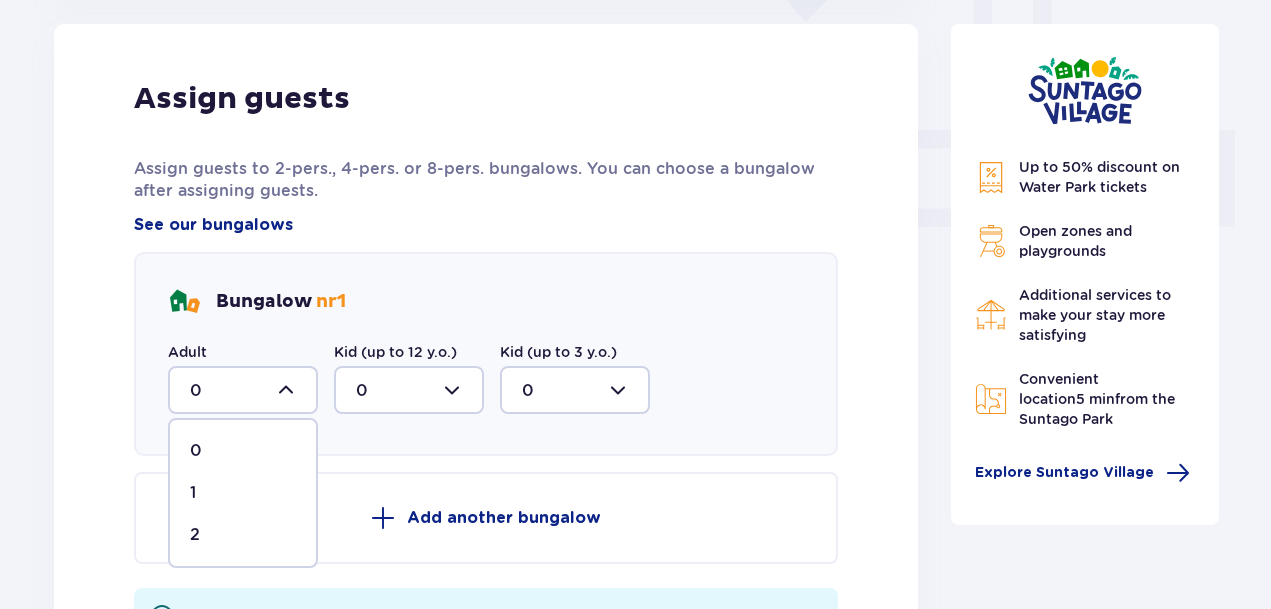 click on "2" at bounding box center (243, 535) 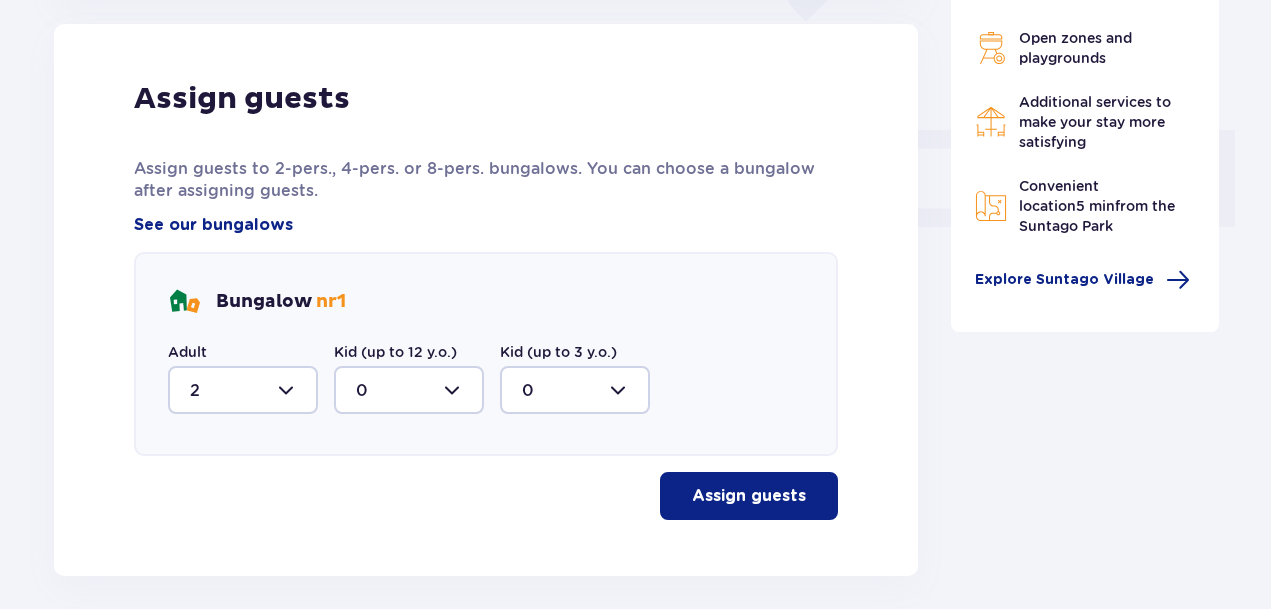 click on "Assign guests" at bounding box center [749, 496] 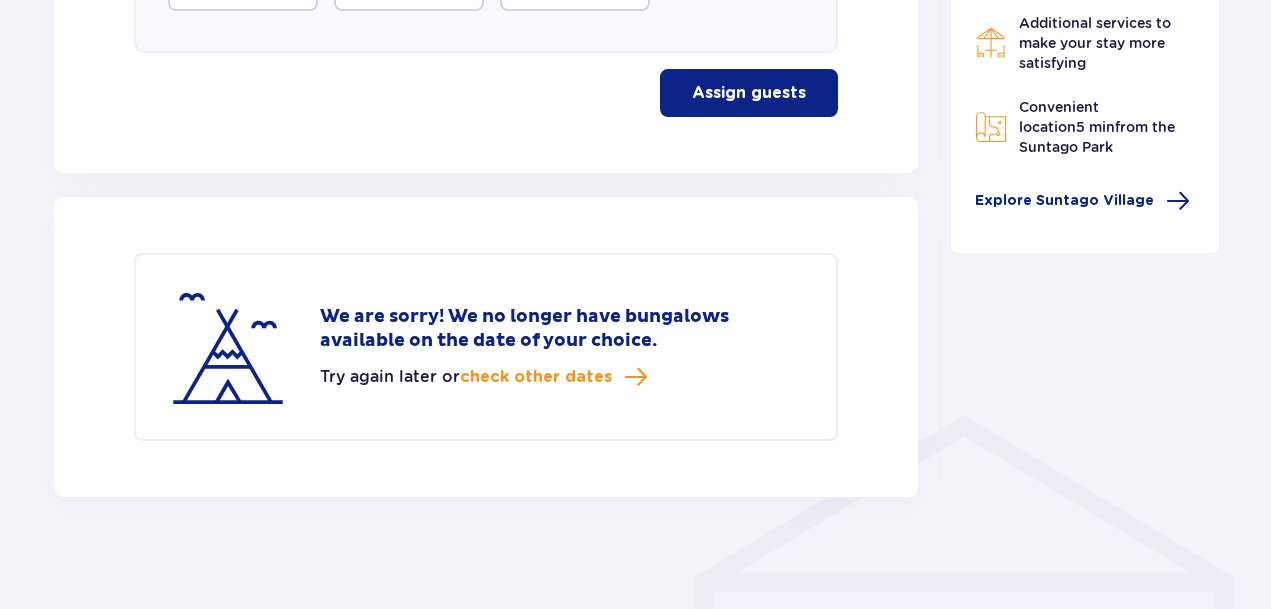 scroll, scrollTop: 1217, scrollLeft: 0, axis: vertical 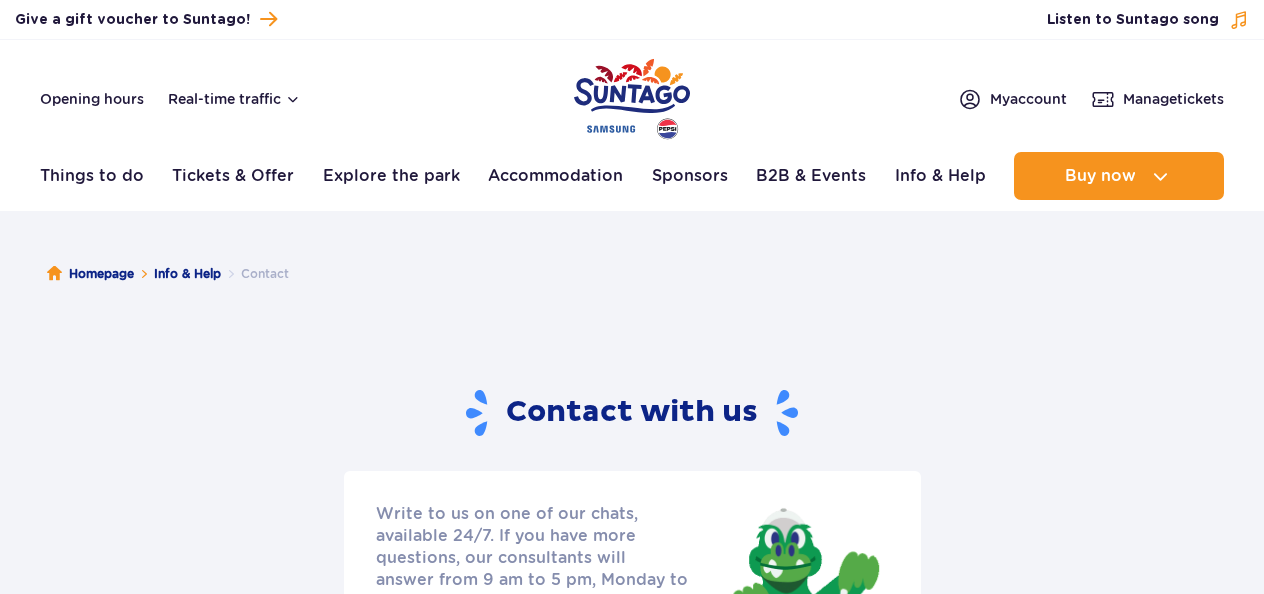 select on "en" 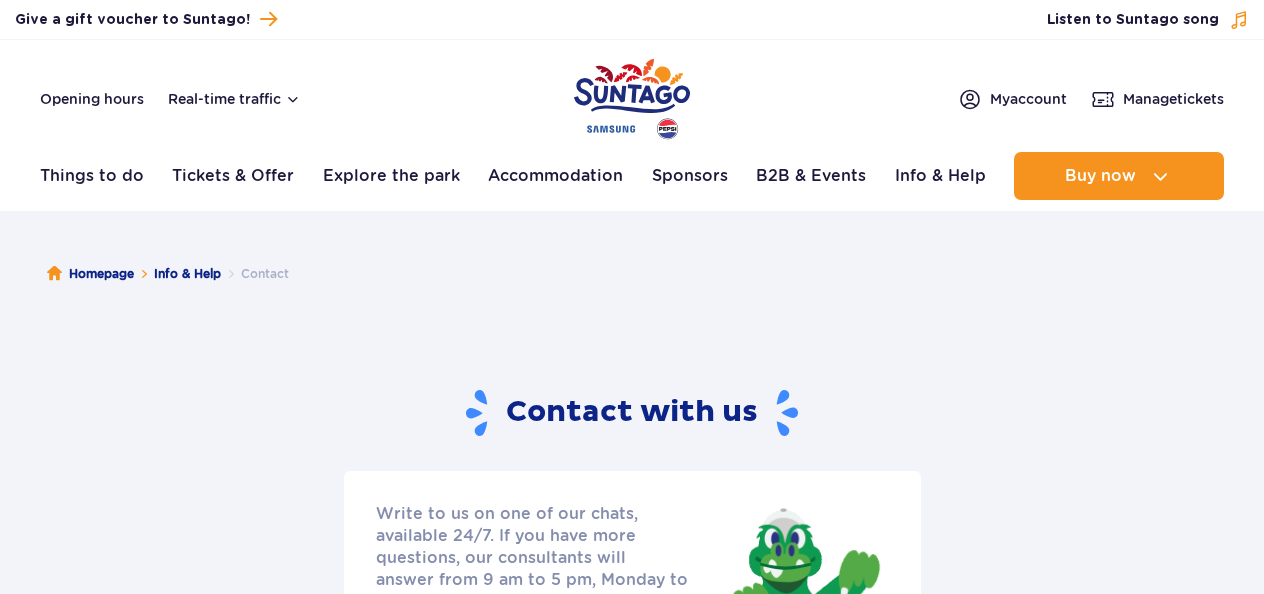 select on "en" 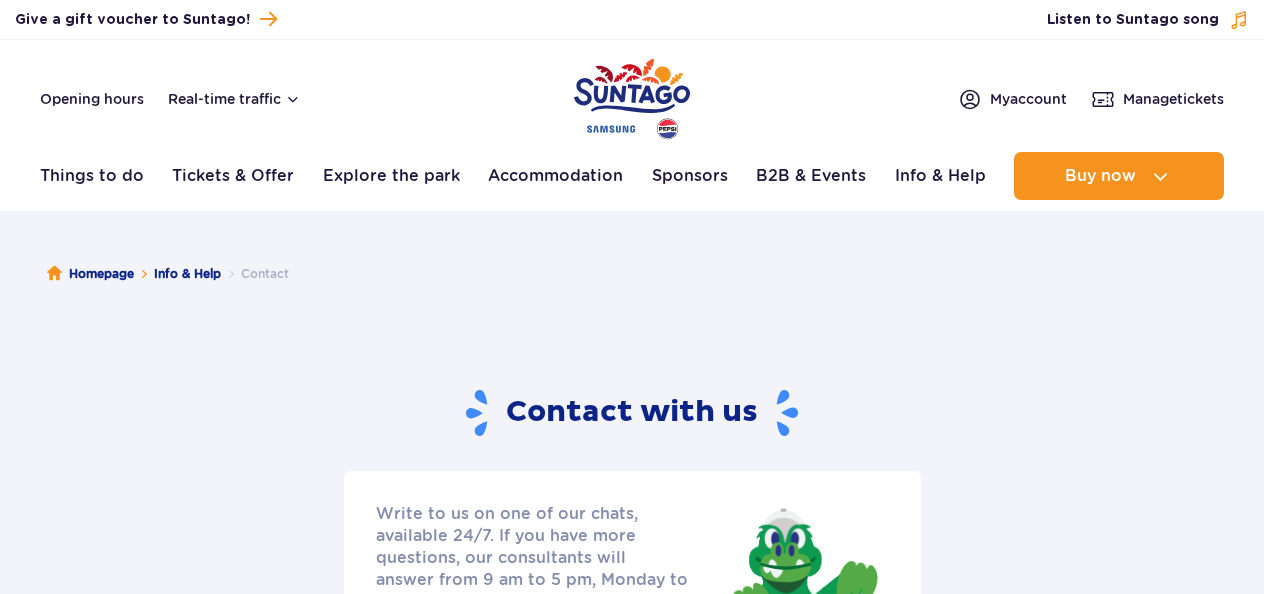 select on "en" 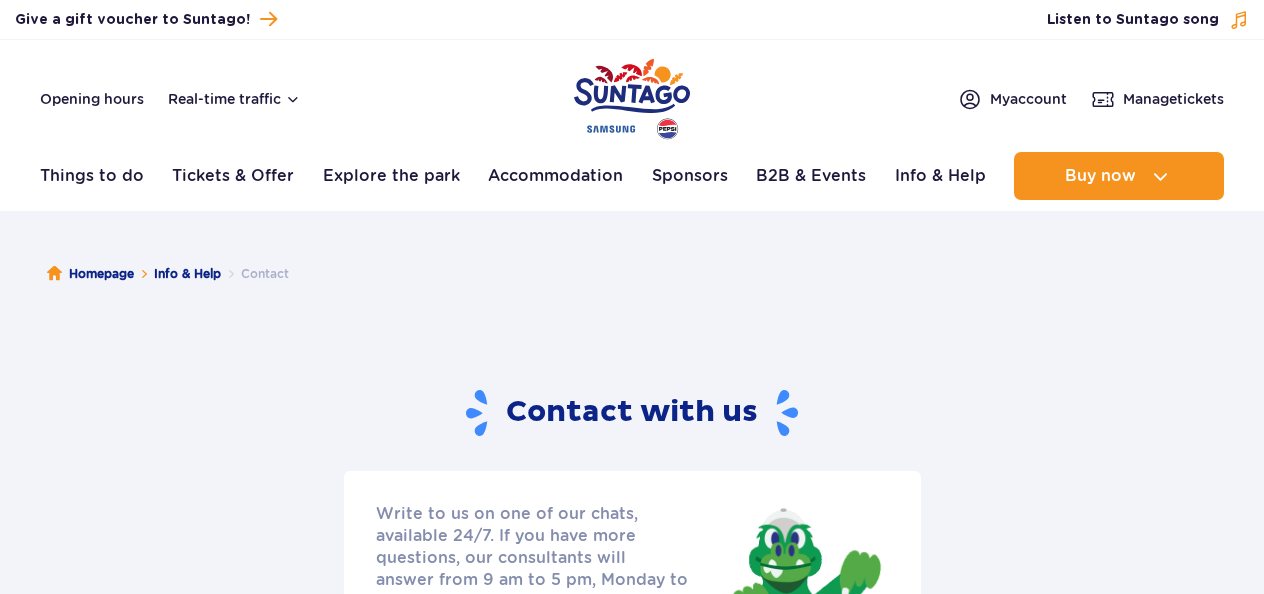 scroll, scrollTop: 0, scrollLeft: 0, axis: both 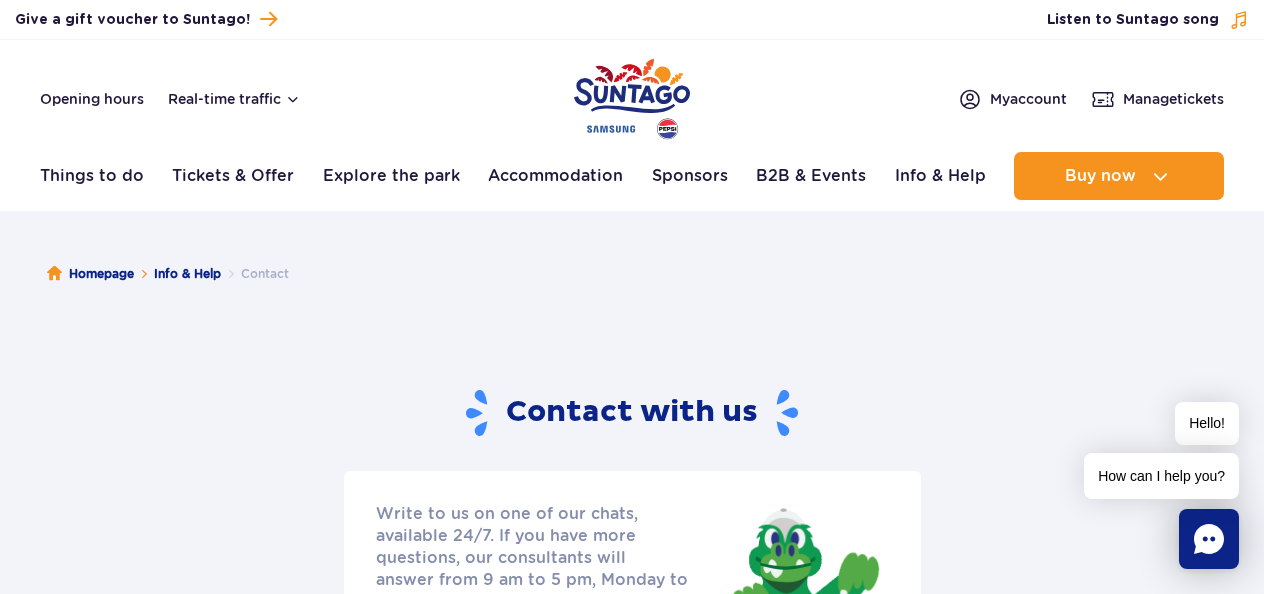 click at bounding box center (632, 99) 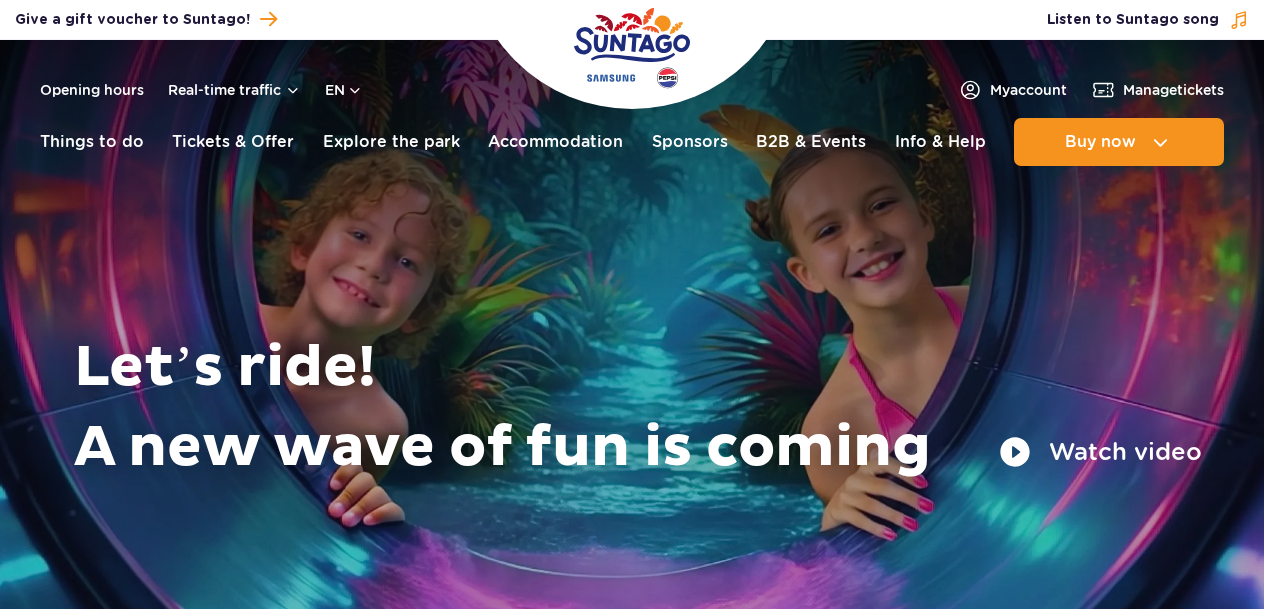 scroll, scrollTop: 0, scrollLeft: 0, axis: both 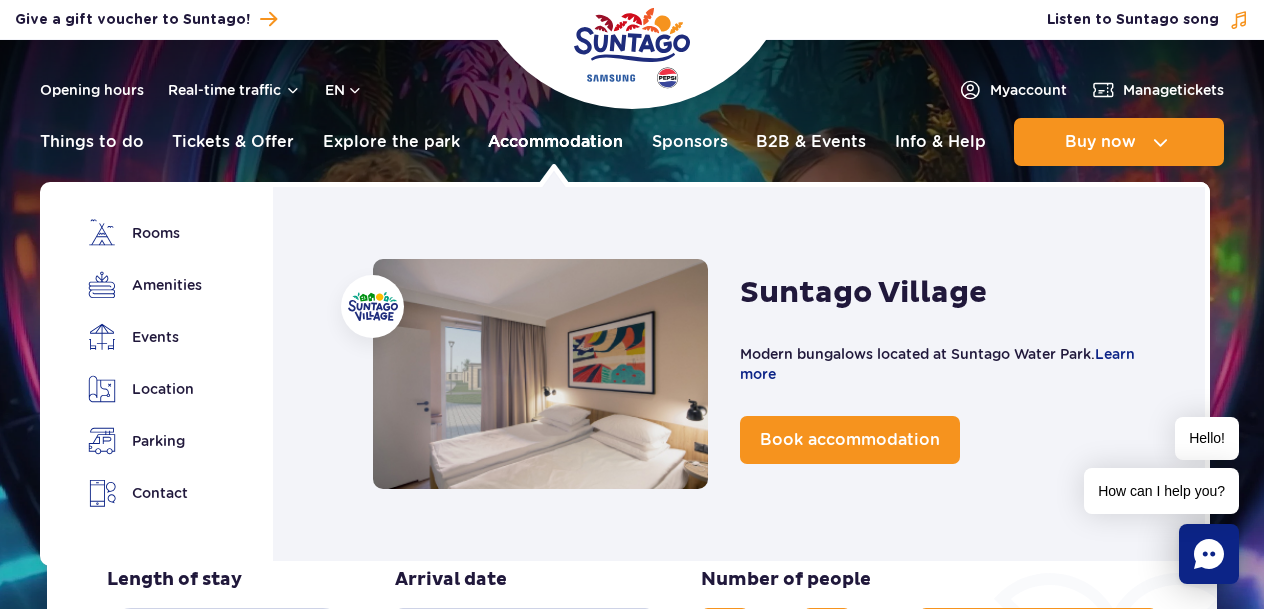 click on "Accommodation" at bounding box center [555, 142] 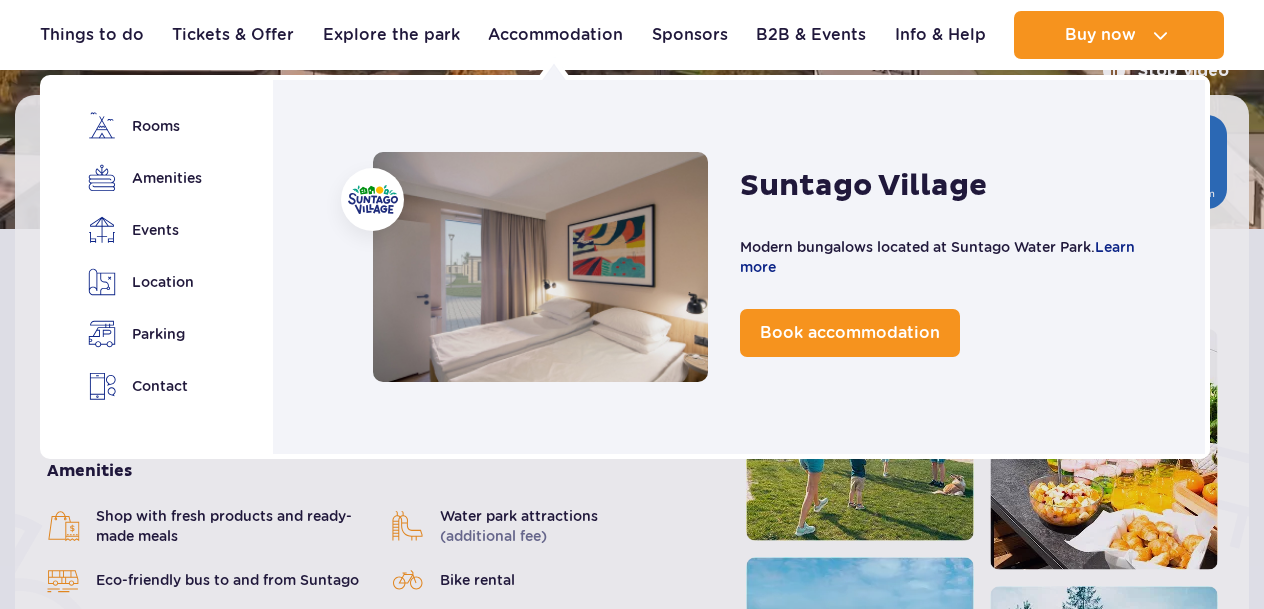 scroll, scrollTop: 349, scrollLeft: 0, axis: vertical 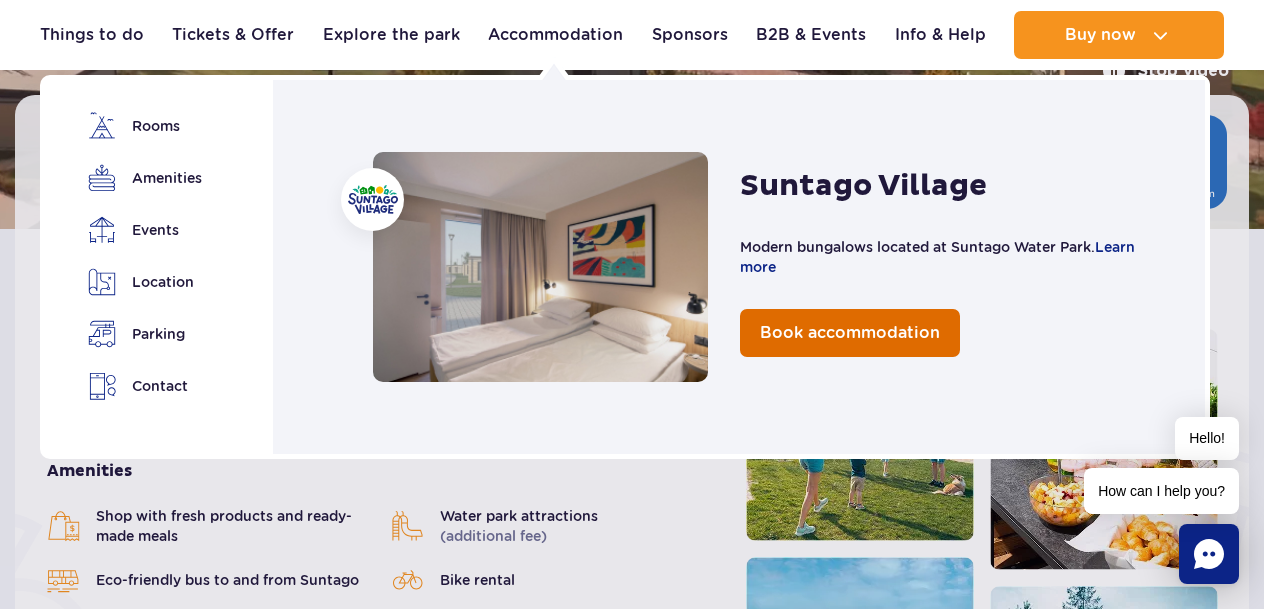 click on "Book accommodation" at bounding box center (850, 332) 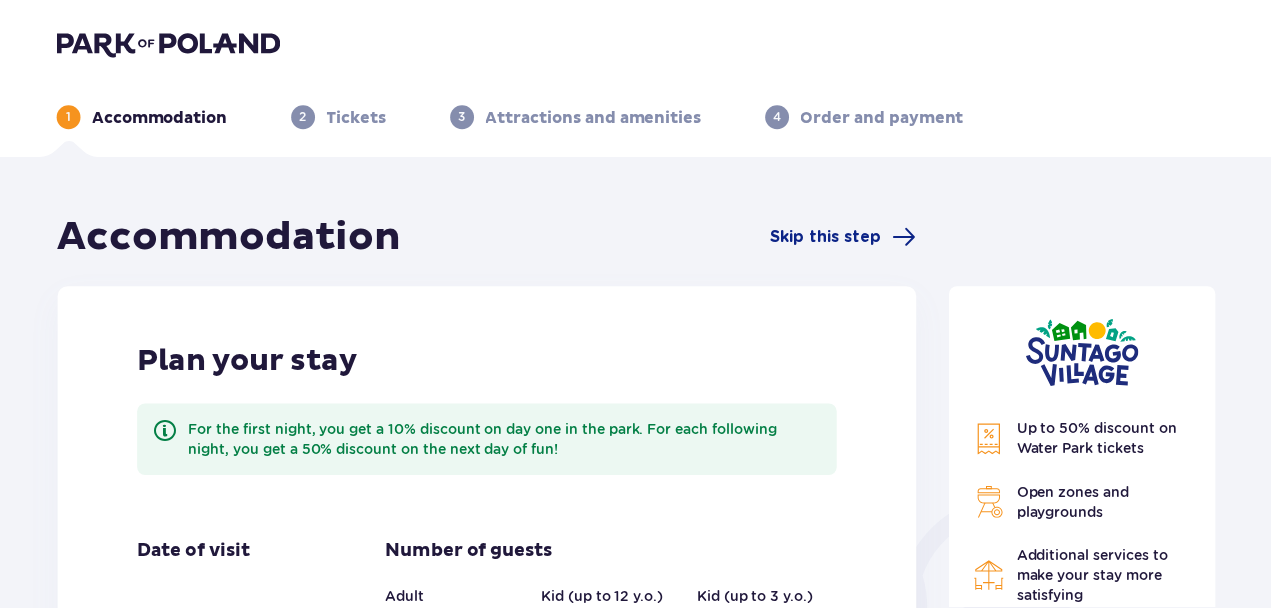 scroll, scrollTop: 0, scrollLeft: 0, axis: both 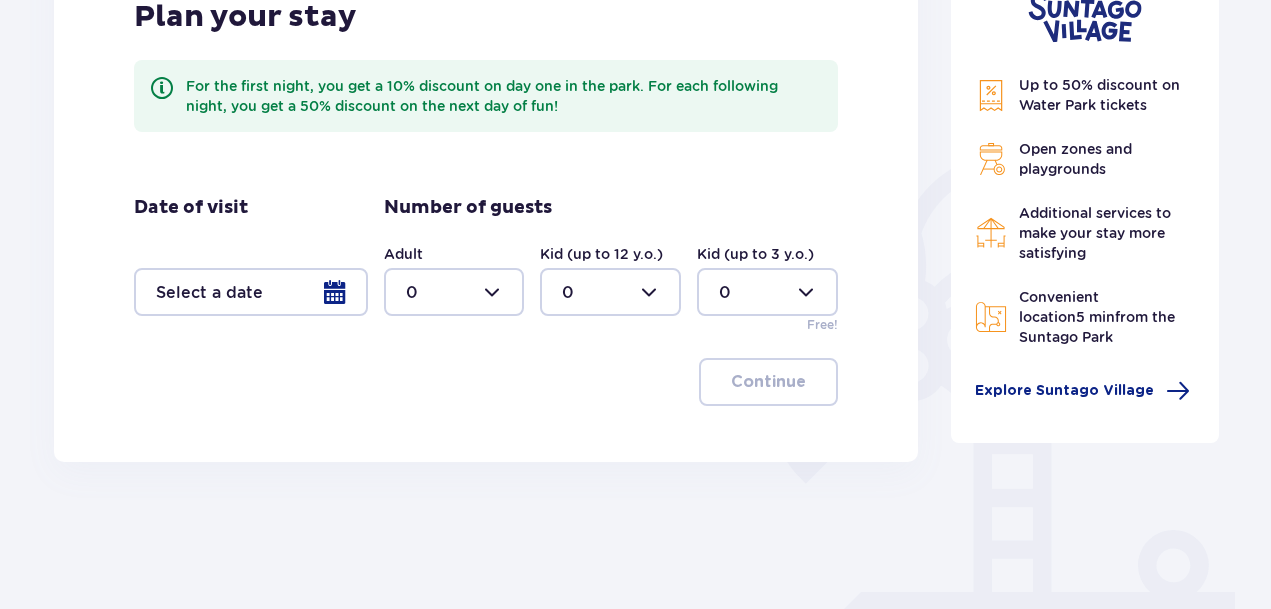 click at bounding box center [251, 292] 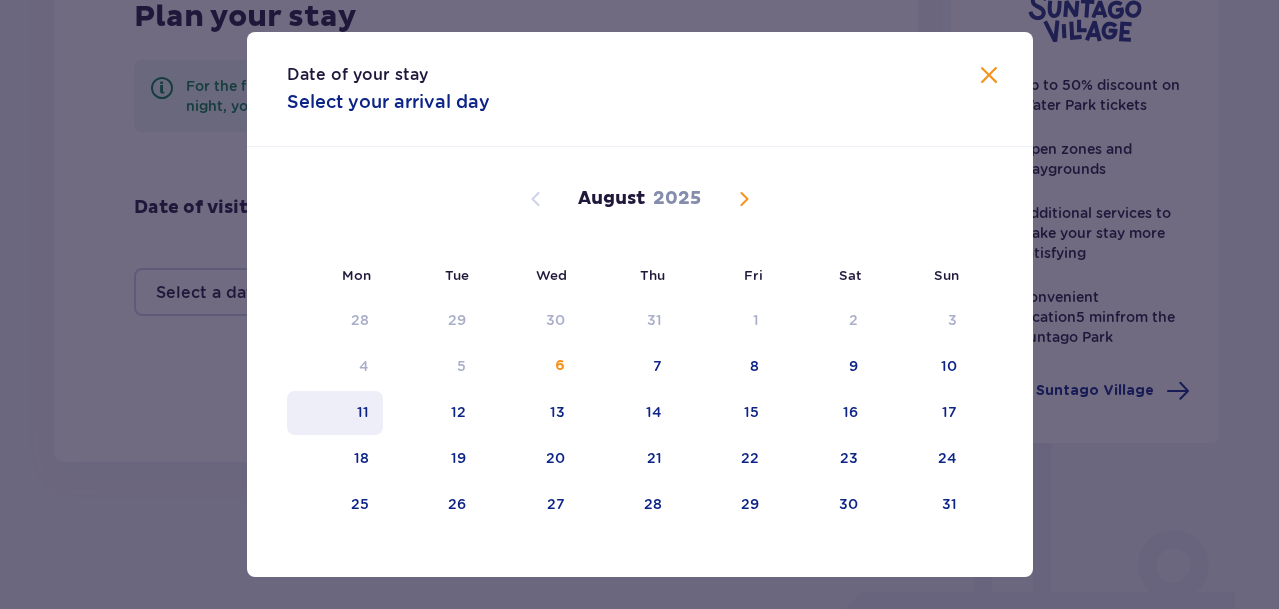 click on "11" at bounding box center [363, 412] 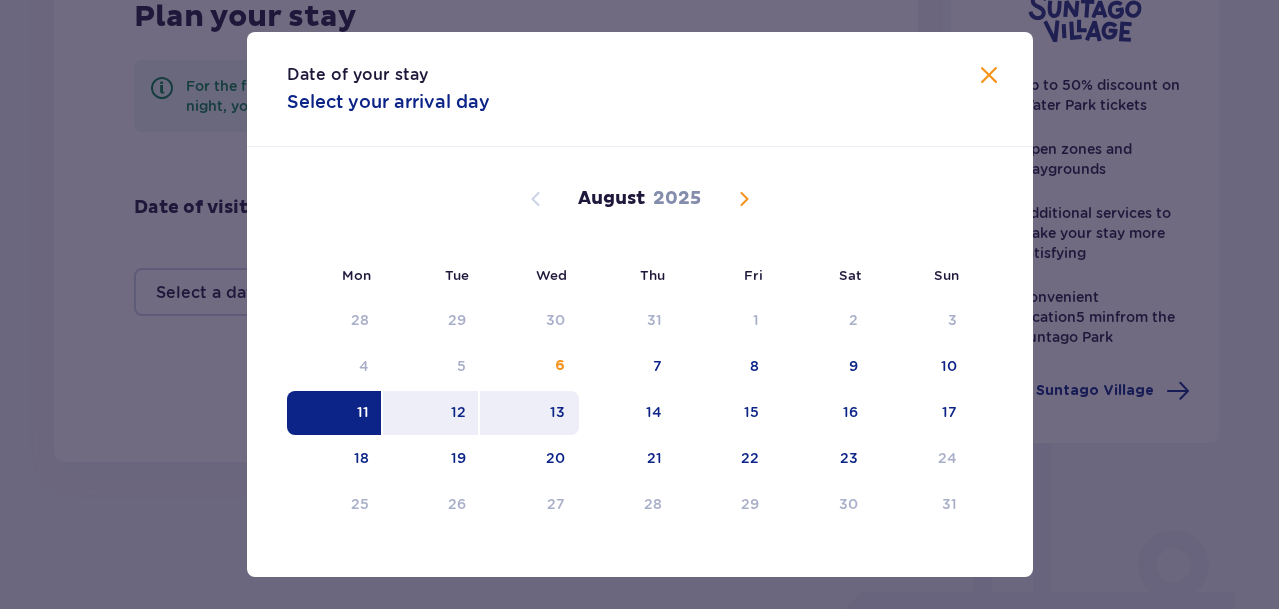 click on "13" at bounding box center [557, 412] 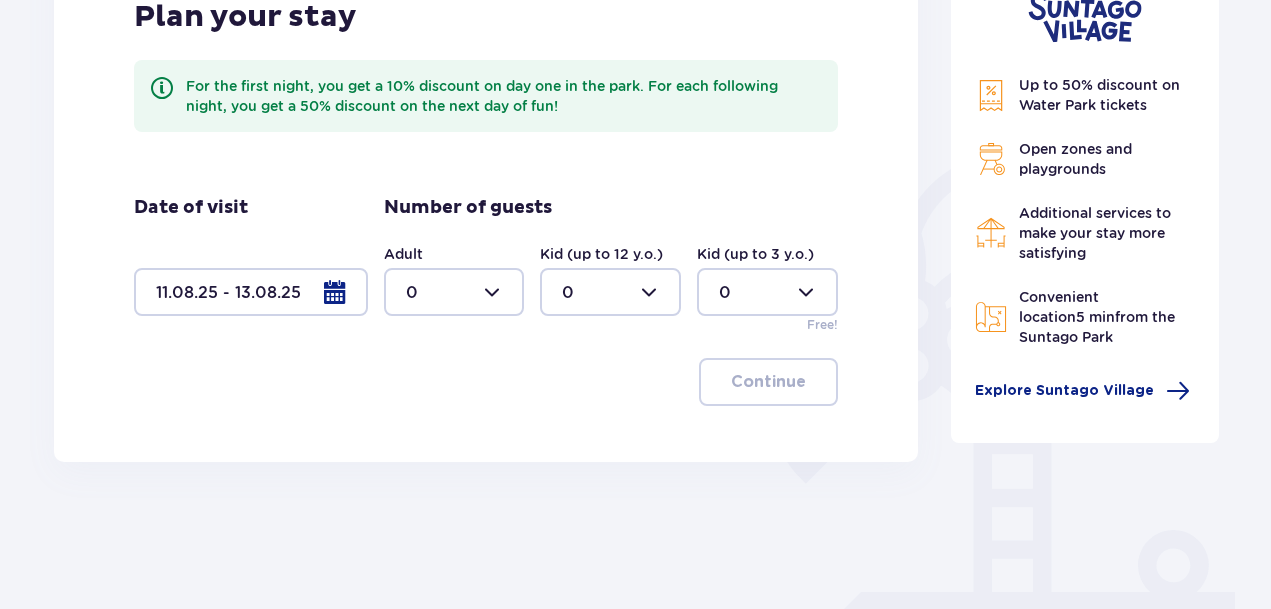 click at bounding box center (454, 292) 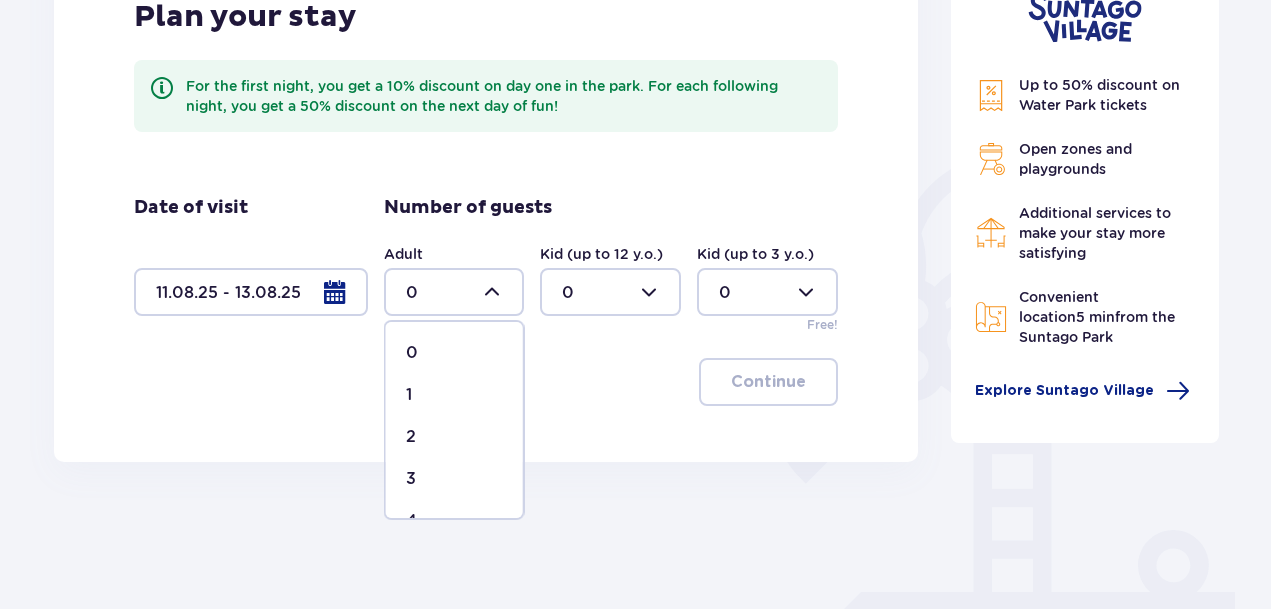 click on "2" at bounding box center (454, 437) 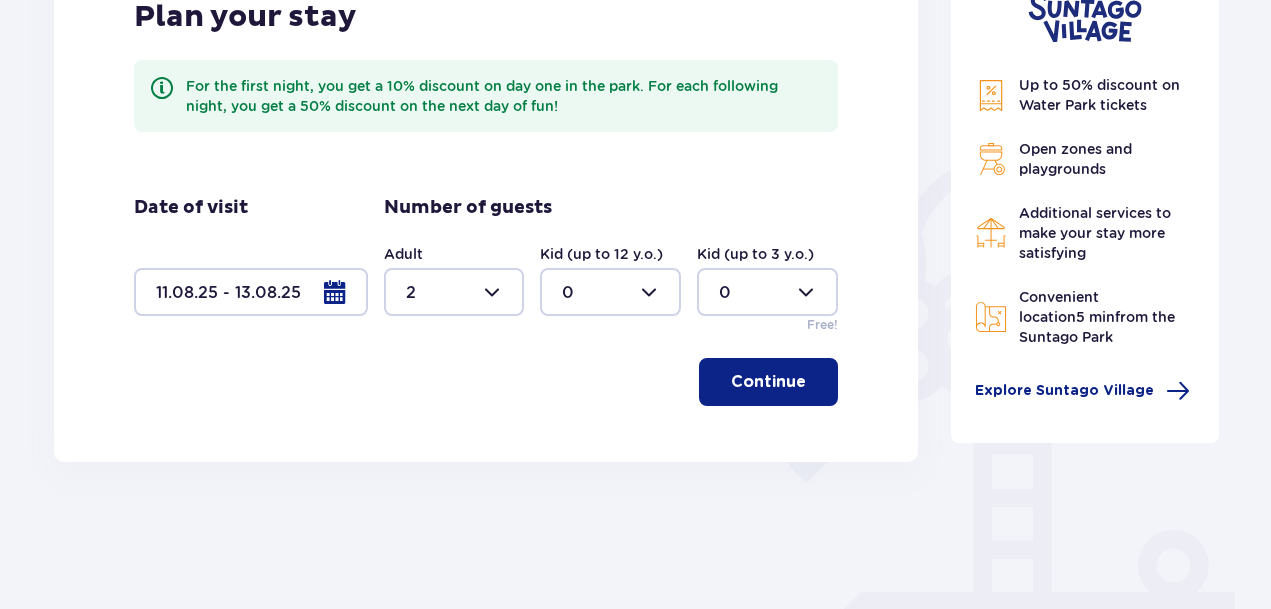 click at bounding box center (610, 292) 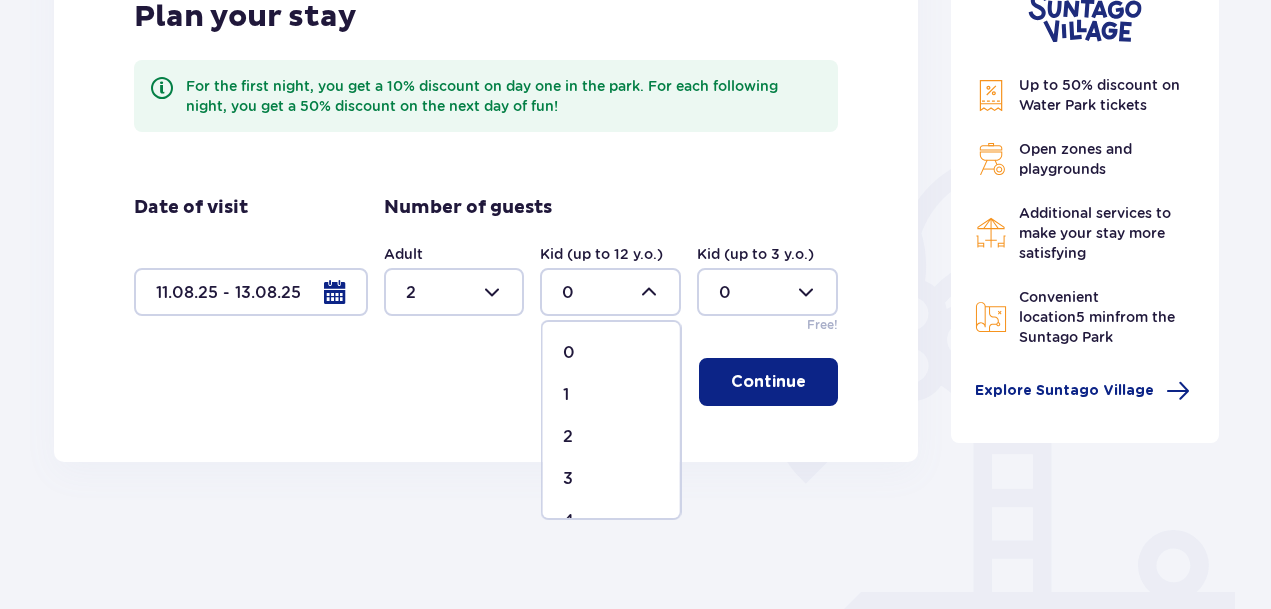click on "1" at bounding box center (611, 395) 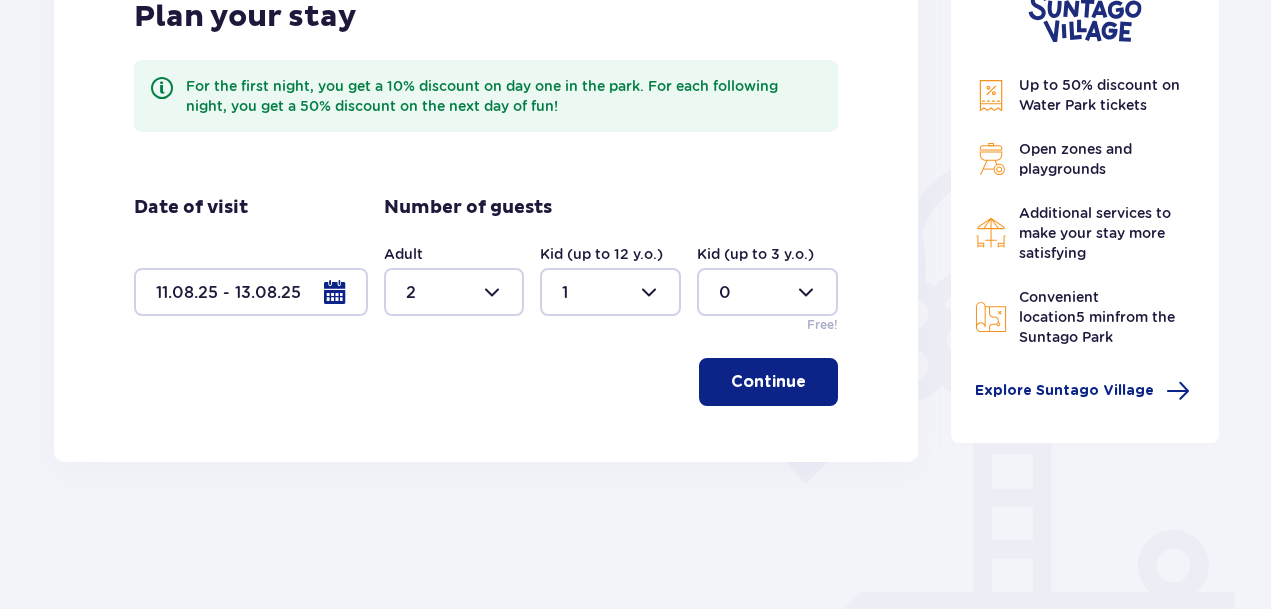 click on "Continue" at bounding box center (768, 382) 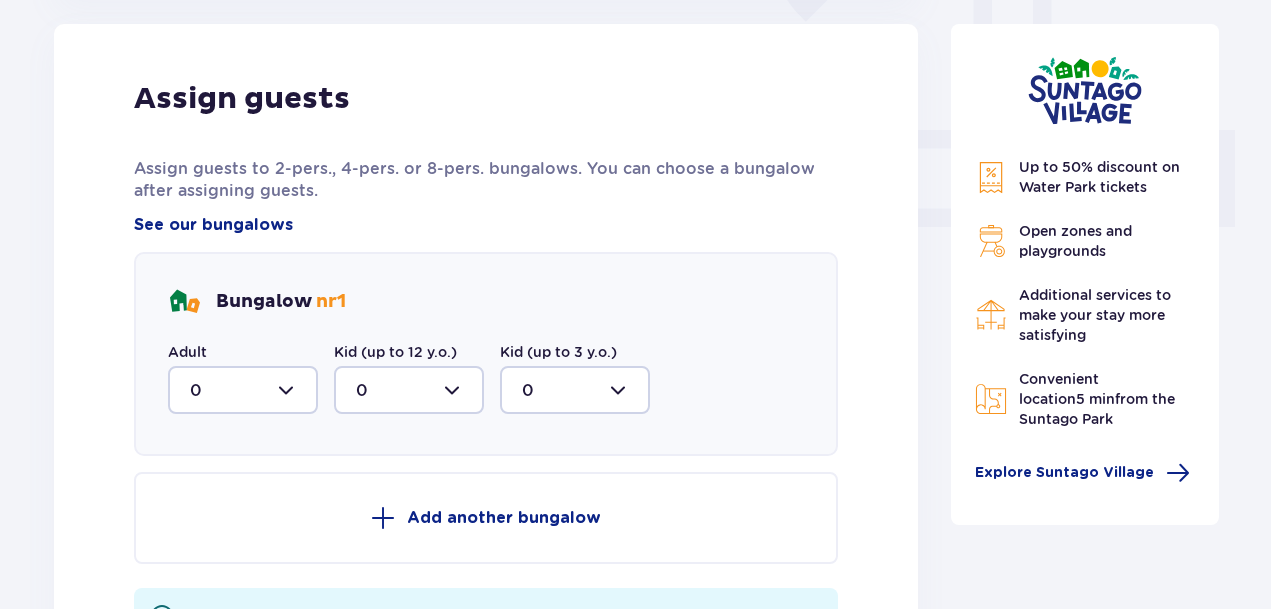 scroll, scrollTop: 927, scrollLeft: 0, axis: vertical 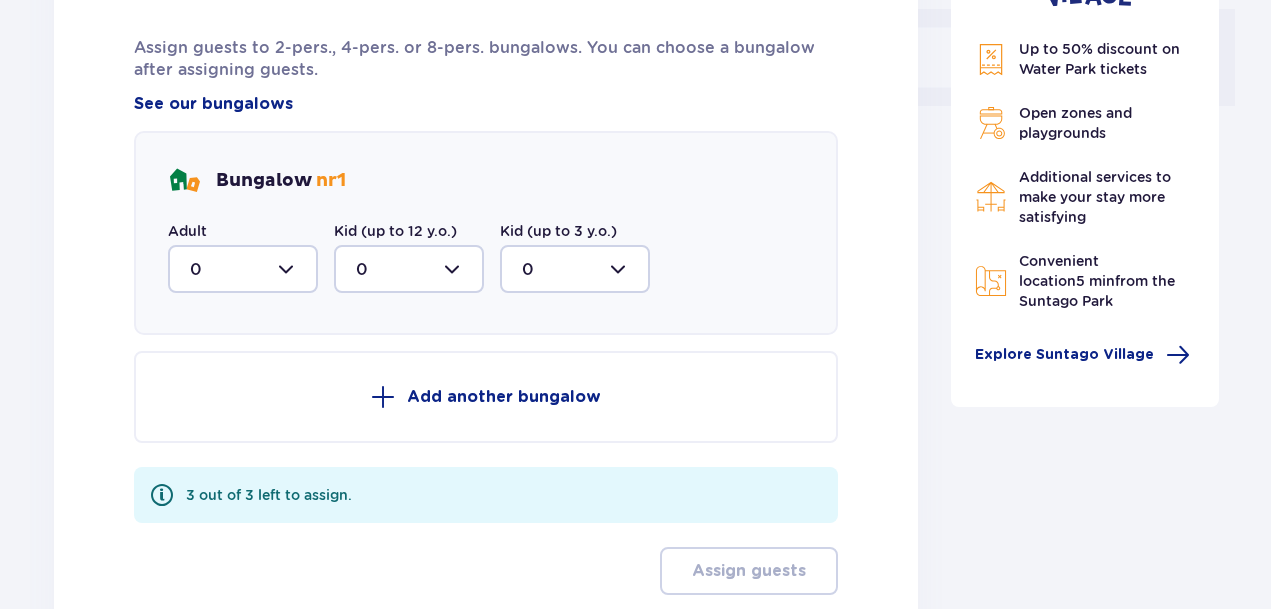 click at bounding box center (243, 269) 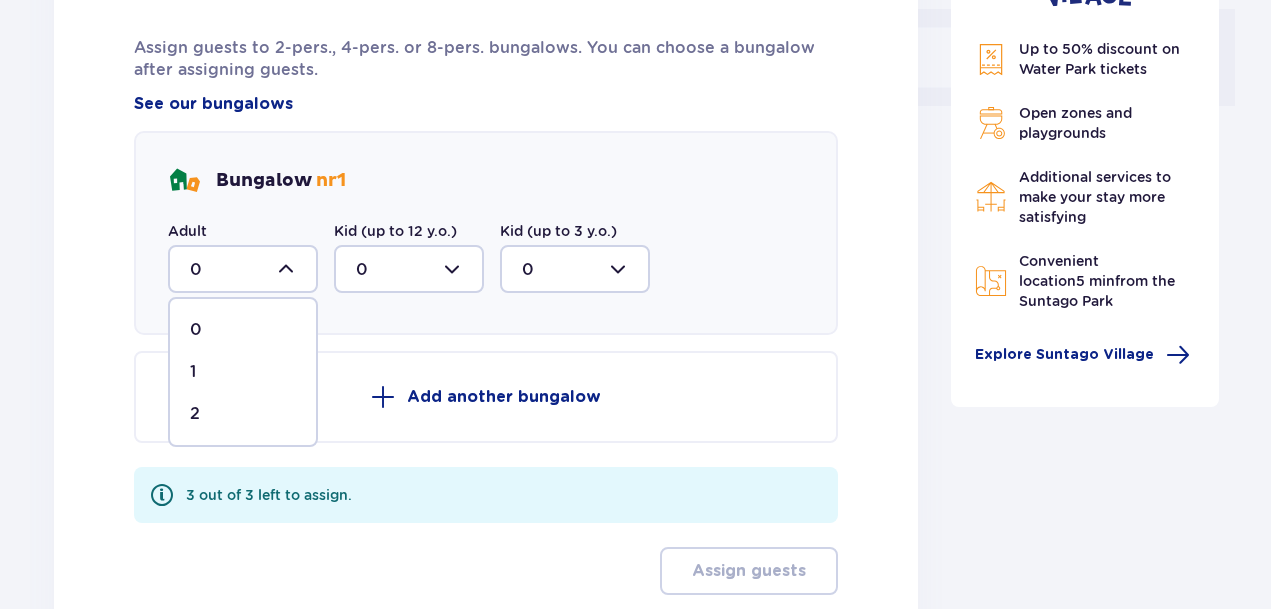 click on "2" at bounding box center [243, 414] 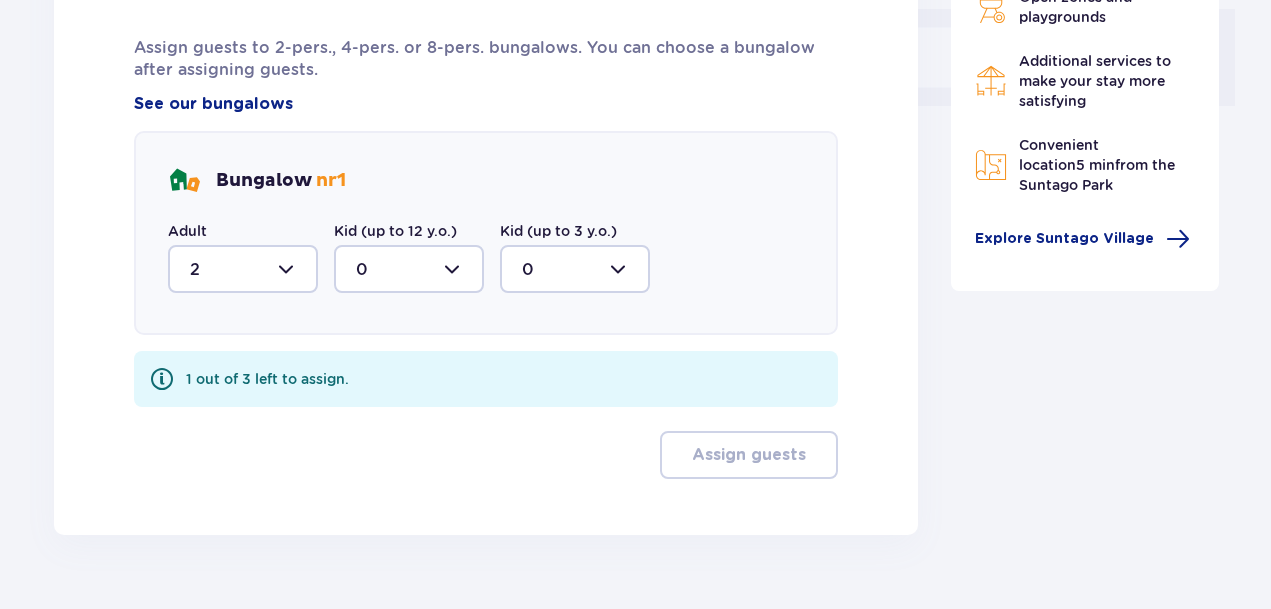 click at bounding box center (409, 269) 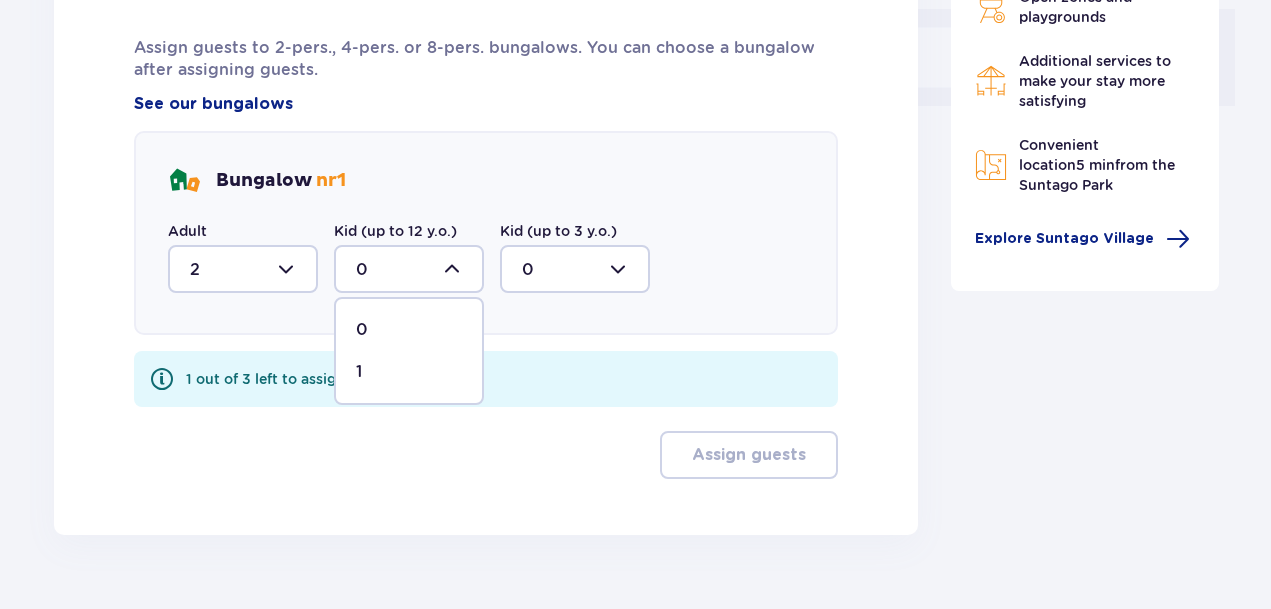 click on "1" at bounding box center [409, 372] 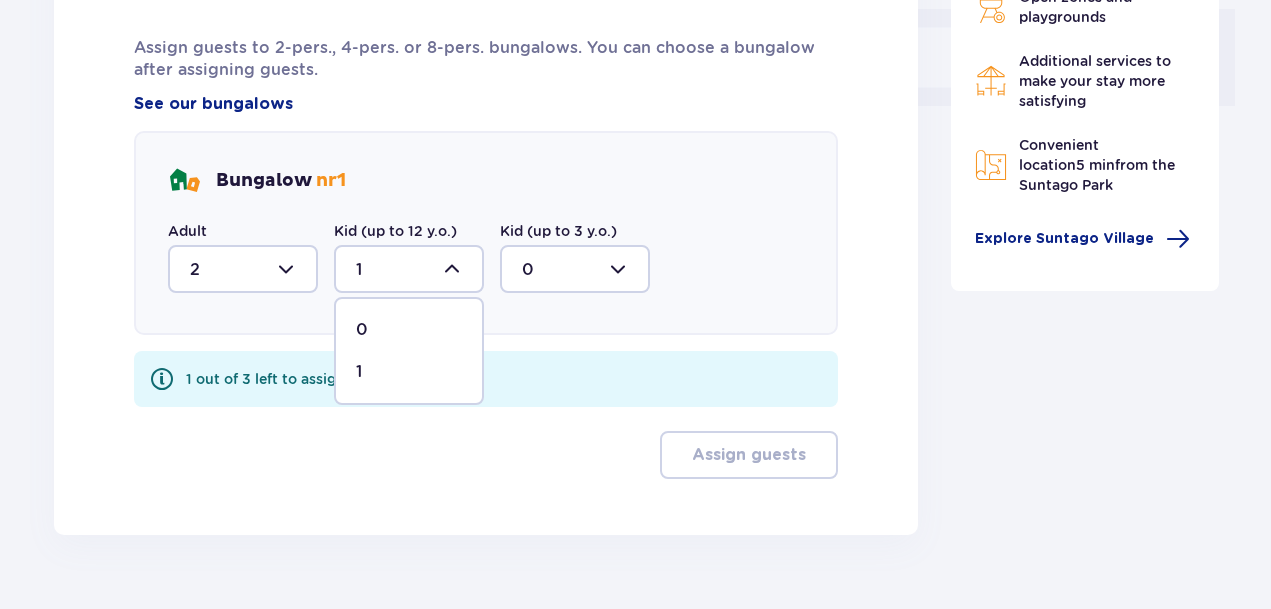 scroll, scrollTop: 893, scrollLeft: 0, axis: vertical 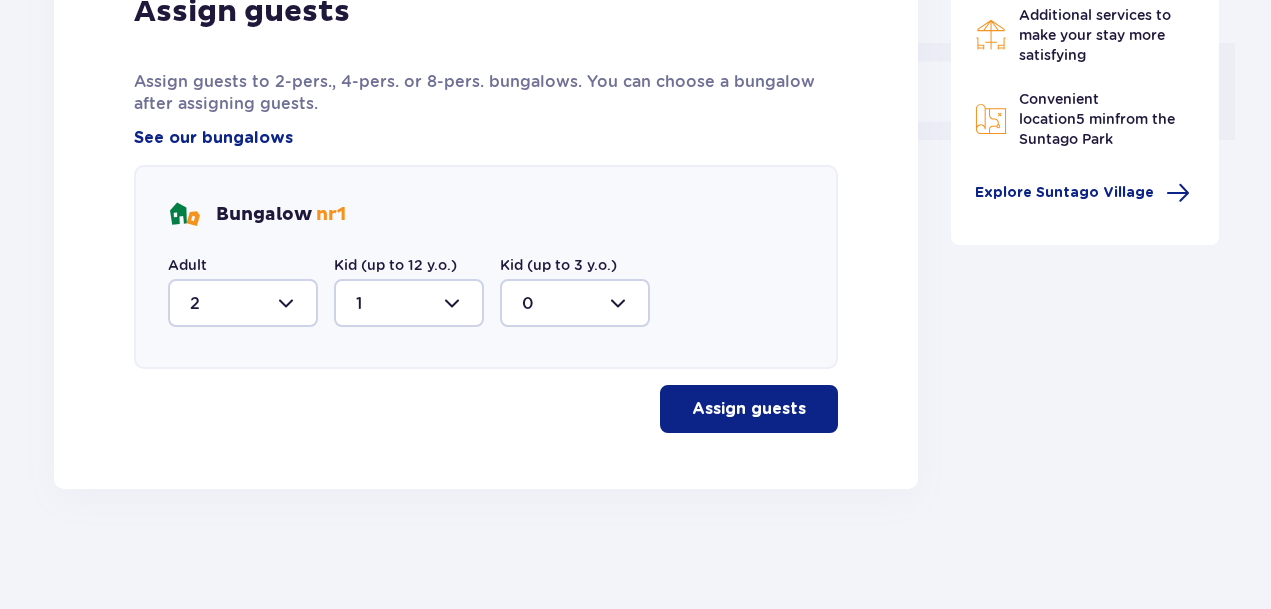 click on "Assign guests" at bounding box center (749, 409) 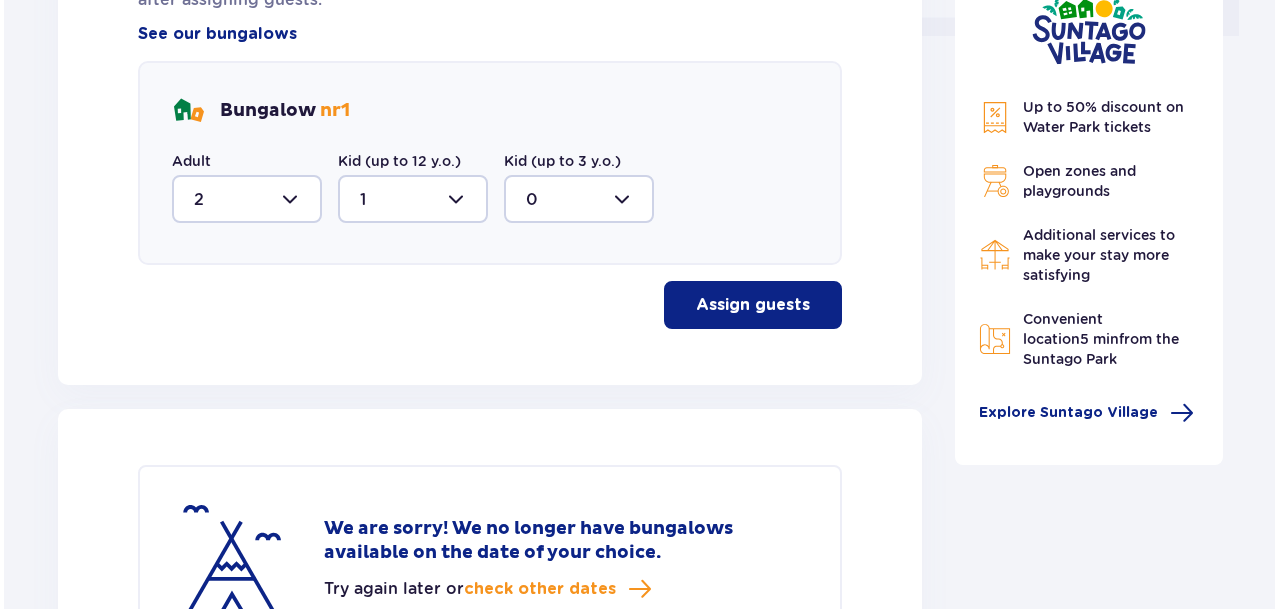 scroll, scrollTop: 995, scrollLeft: 0, axis: vertical 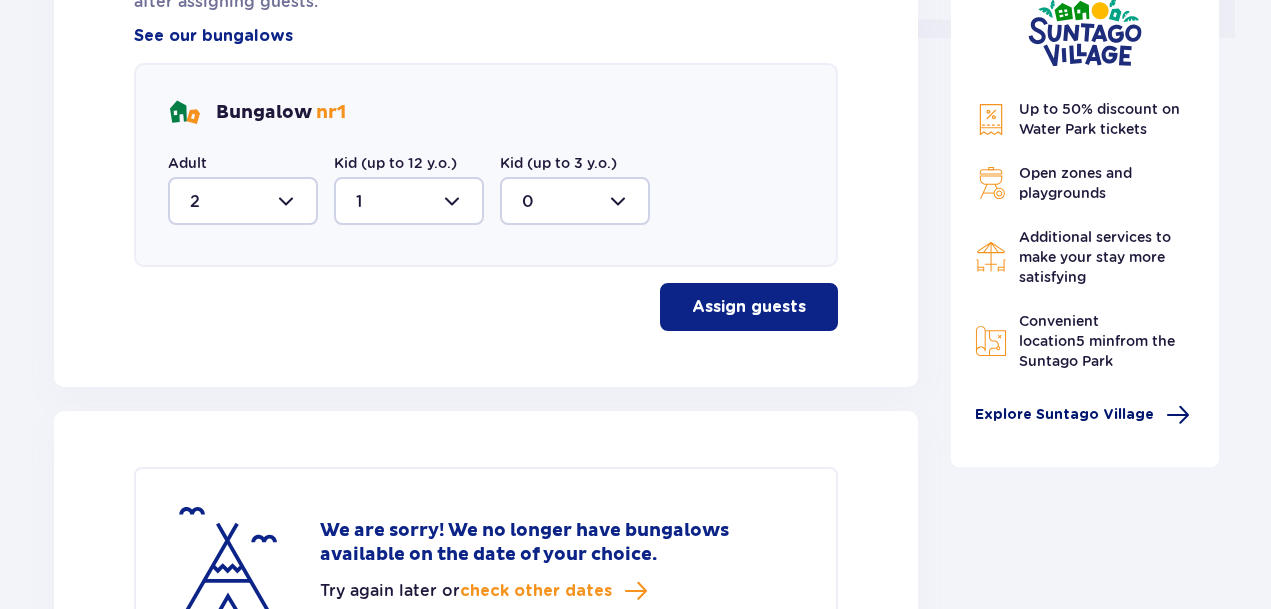 click on "Explore Suntago Village" at bounding box center (1064, 415) 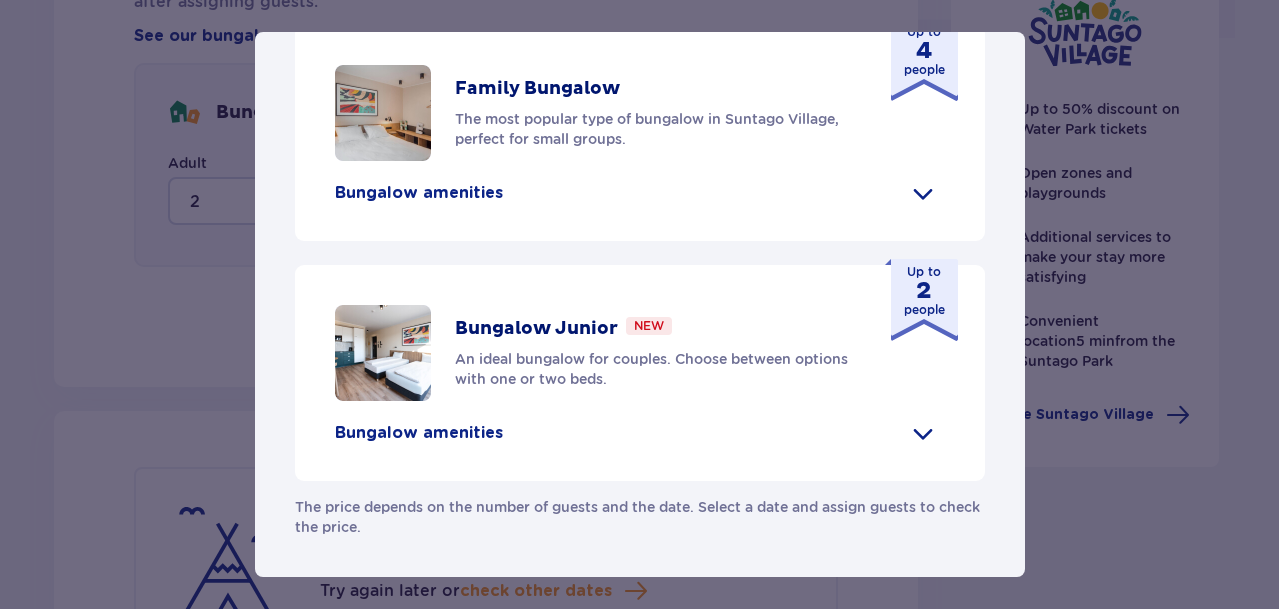 scroll, scrollTop: 934, scrollLeft: 0, axis: vertical 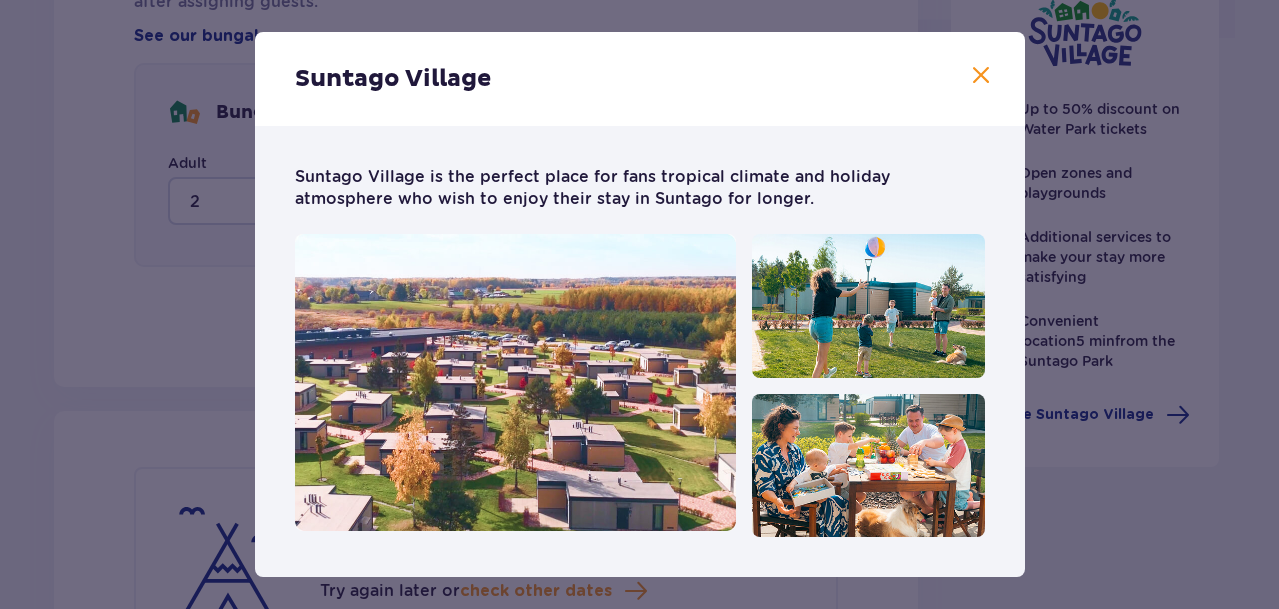 click at bounding box center [981, 76] 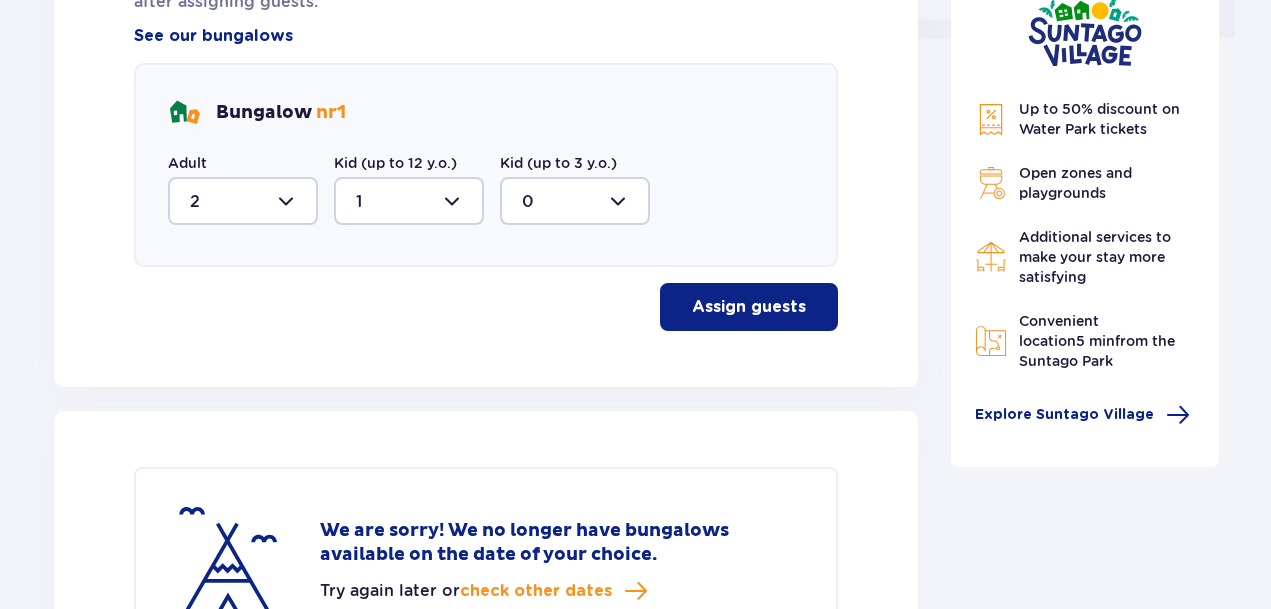 click on "Assign guests" at bounding box center (749, 307) 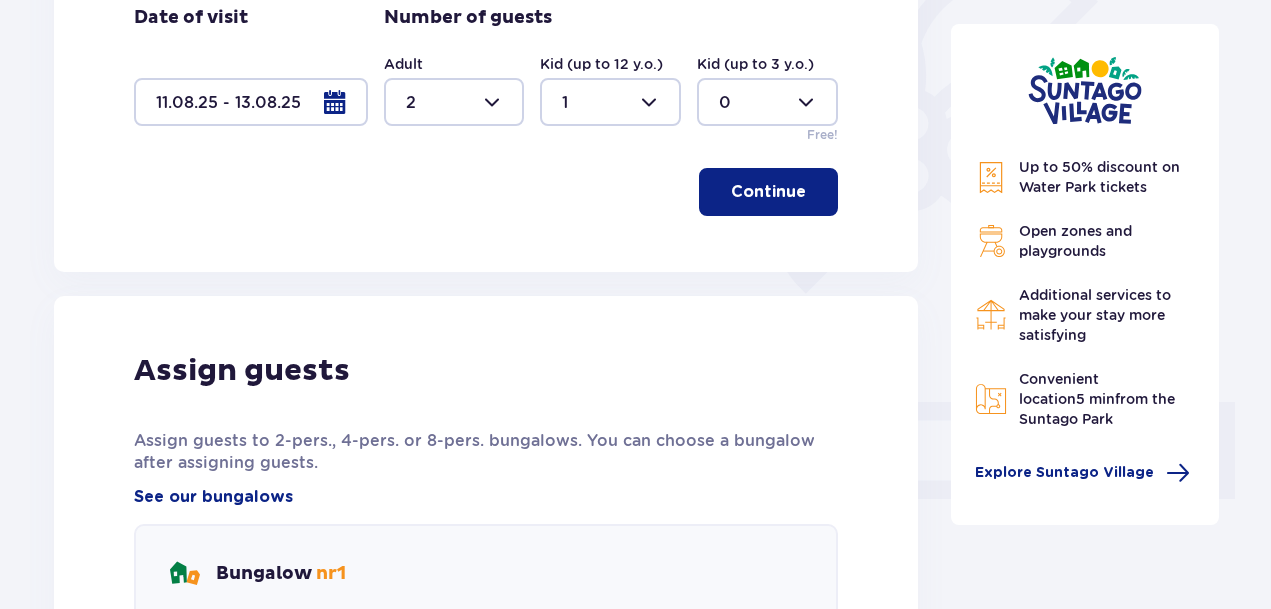 scroll, scrollTop: 544, scrollLeft: 0, axis: vertical 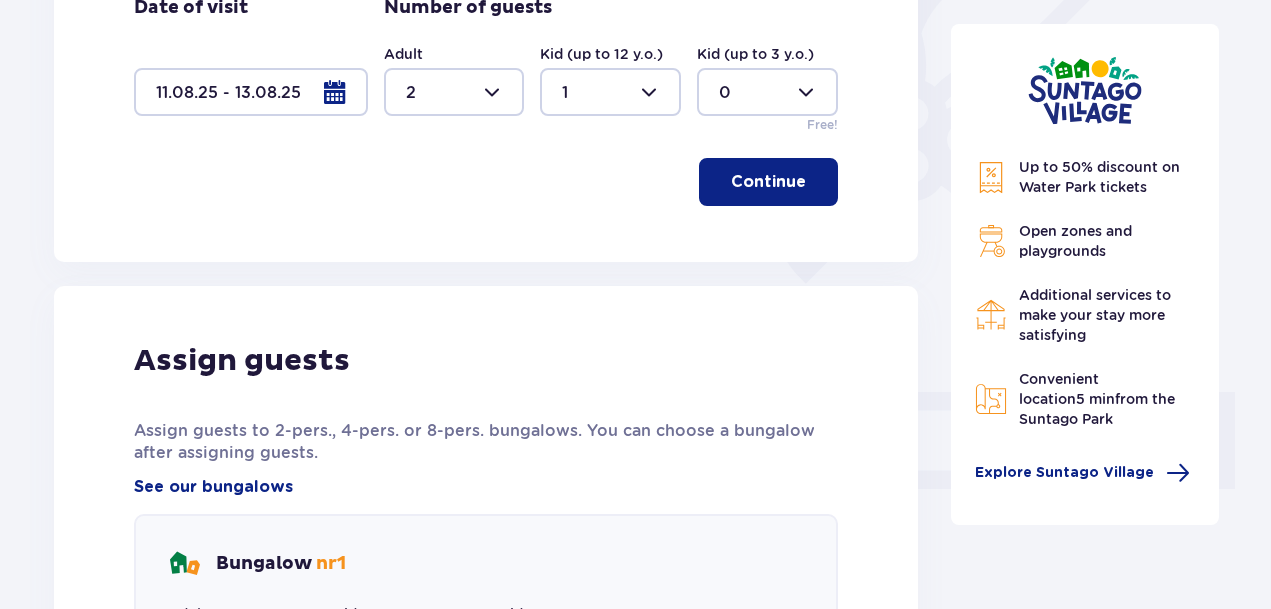 click on "Continue" at bounding box center [768, 182] 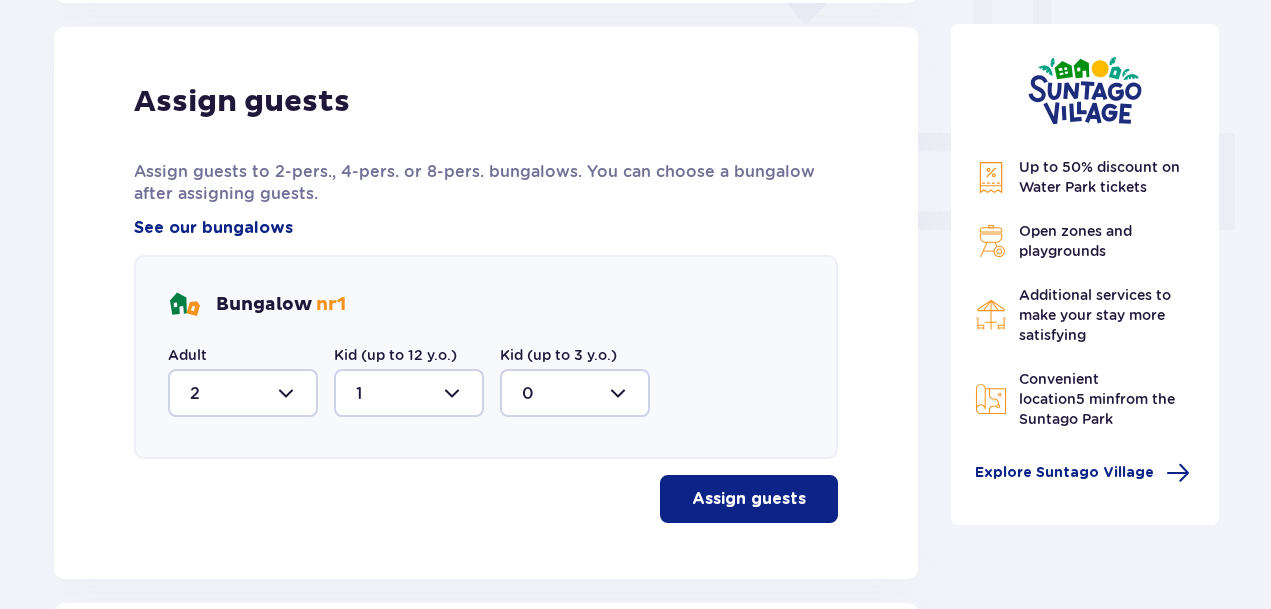 scroll, scrollTop: 806, scrollLeft: 0, axis: vertical 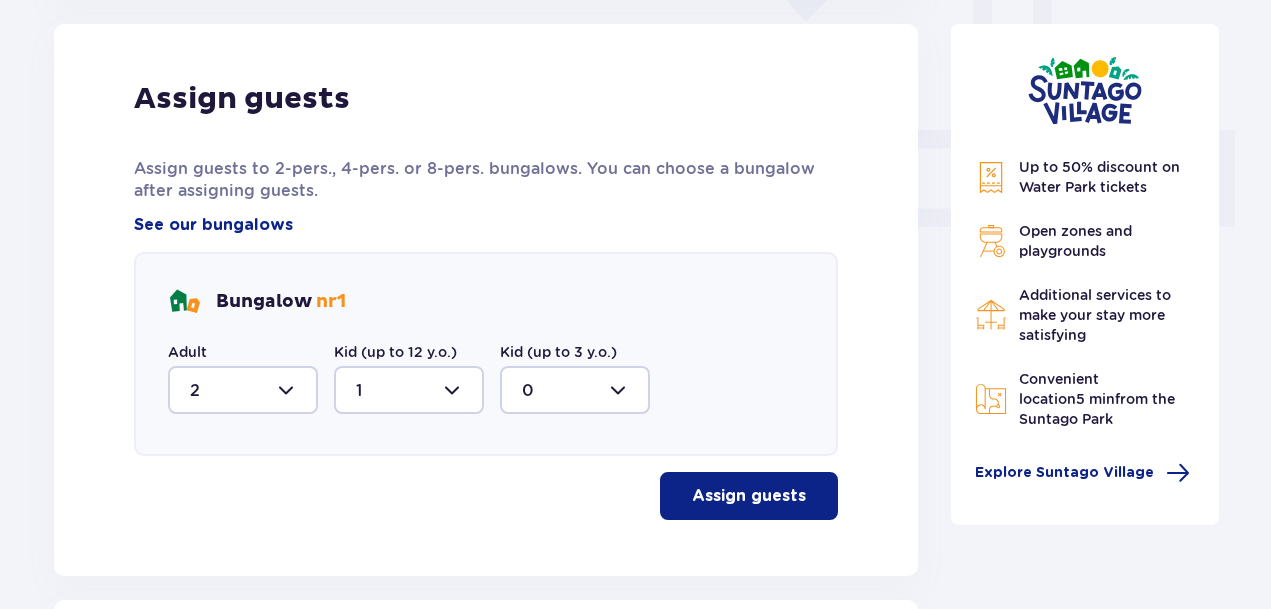 click on "Assign guests" at bounding box center [749, 496] 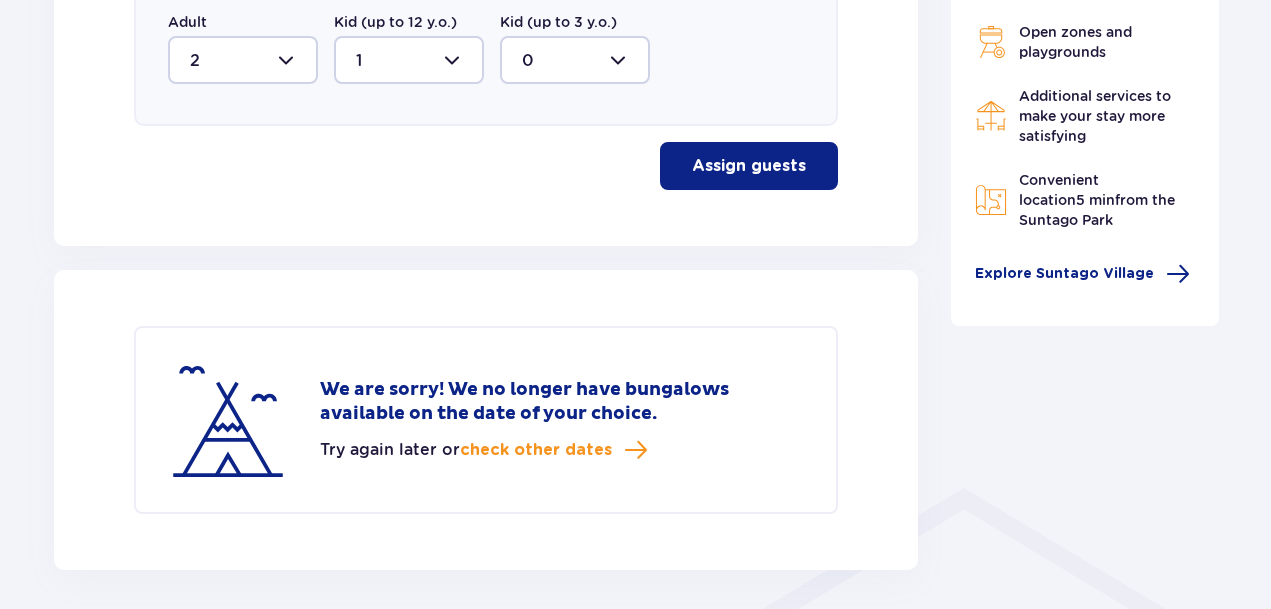 click on "Assign guests" at bounding box center [749, 166] 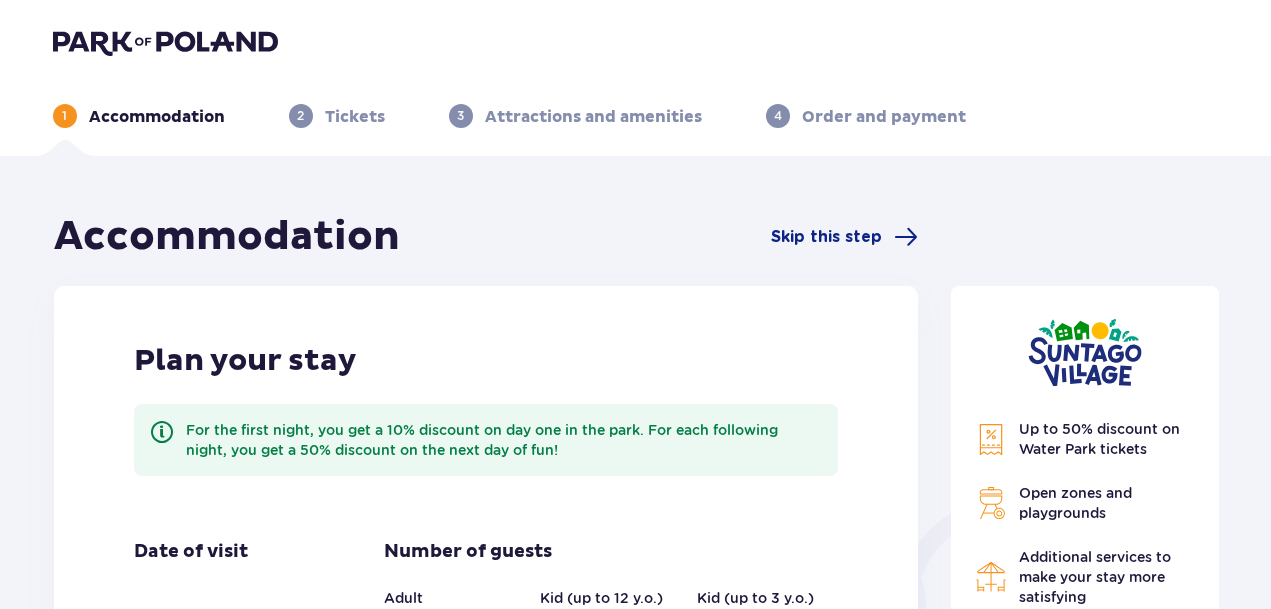 scroll, scrollTop: 0, scrollLeft: 0, axis: both 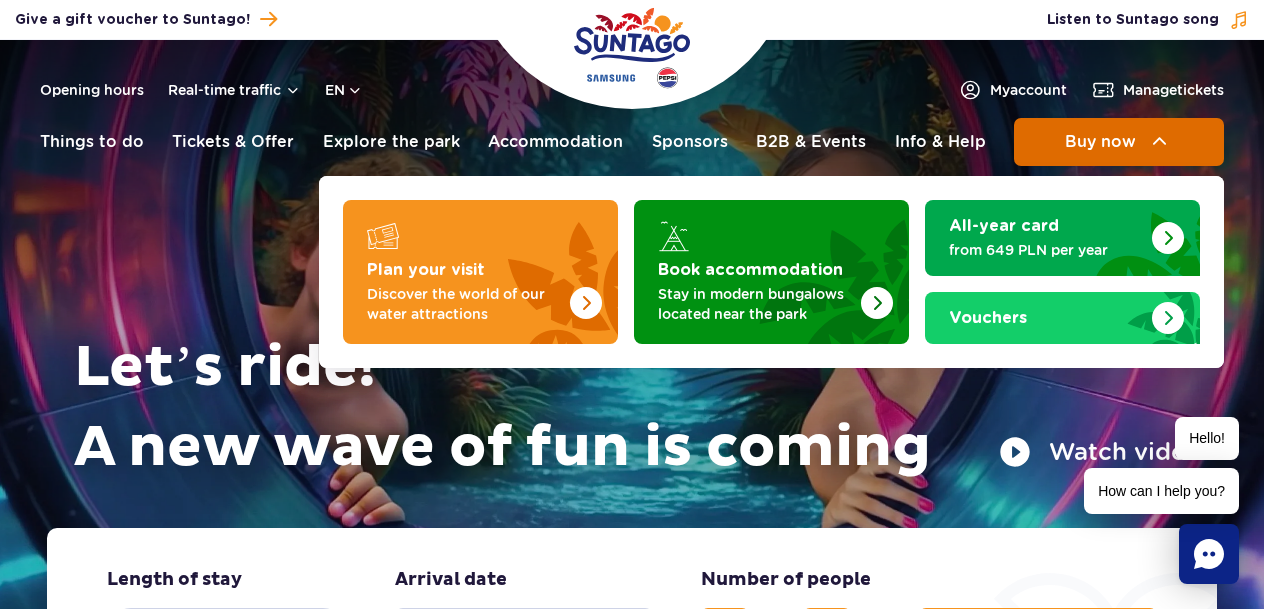 click on "Buy now" at bounding box center [1119, 142] 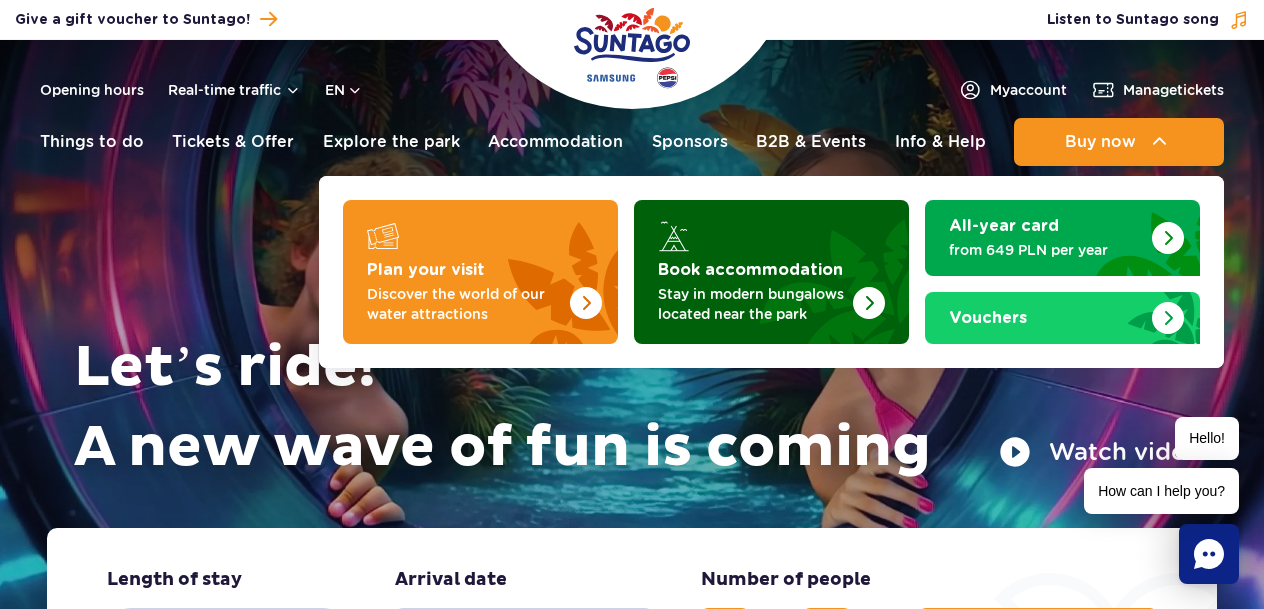 click on "Stay in modern bungalows located near the park" at bounding box center (755, 304) 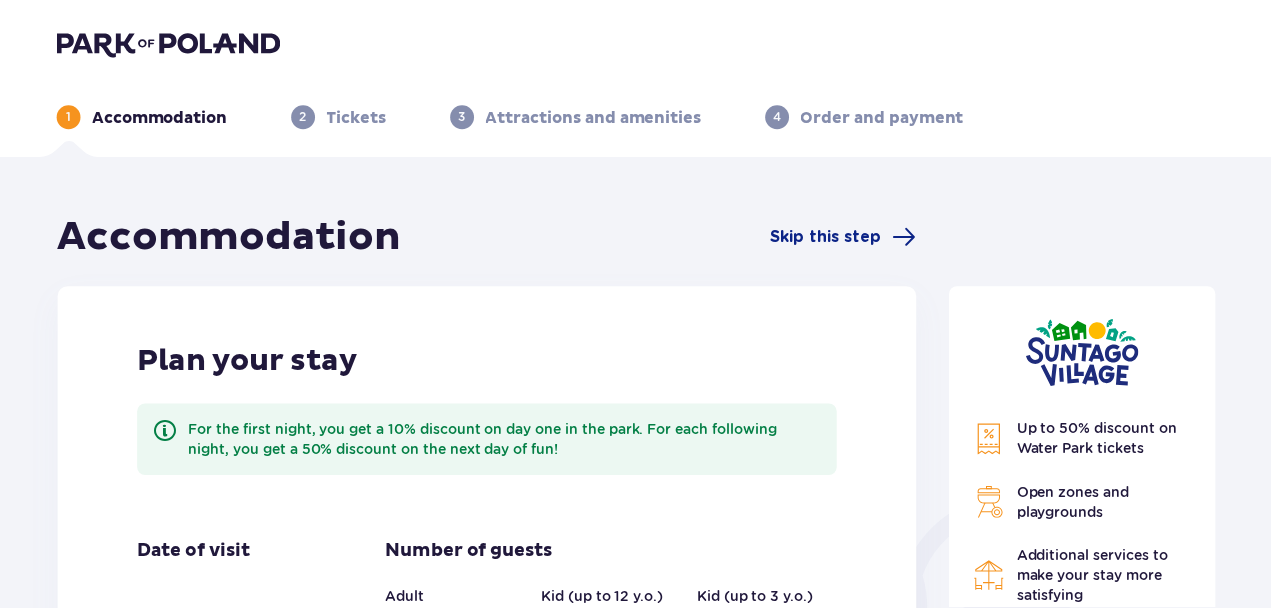 scroll, scrollTop: 0, scrollLeft: 0, axis: both 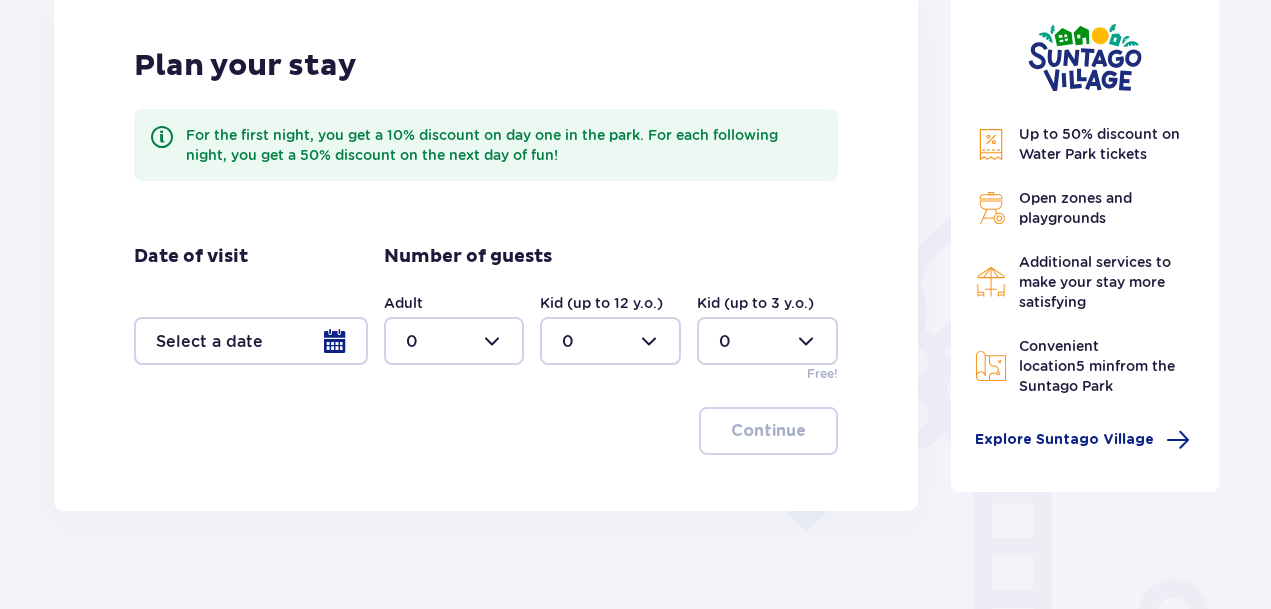 click at bounding box center (251, 341) 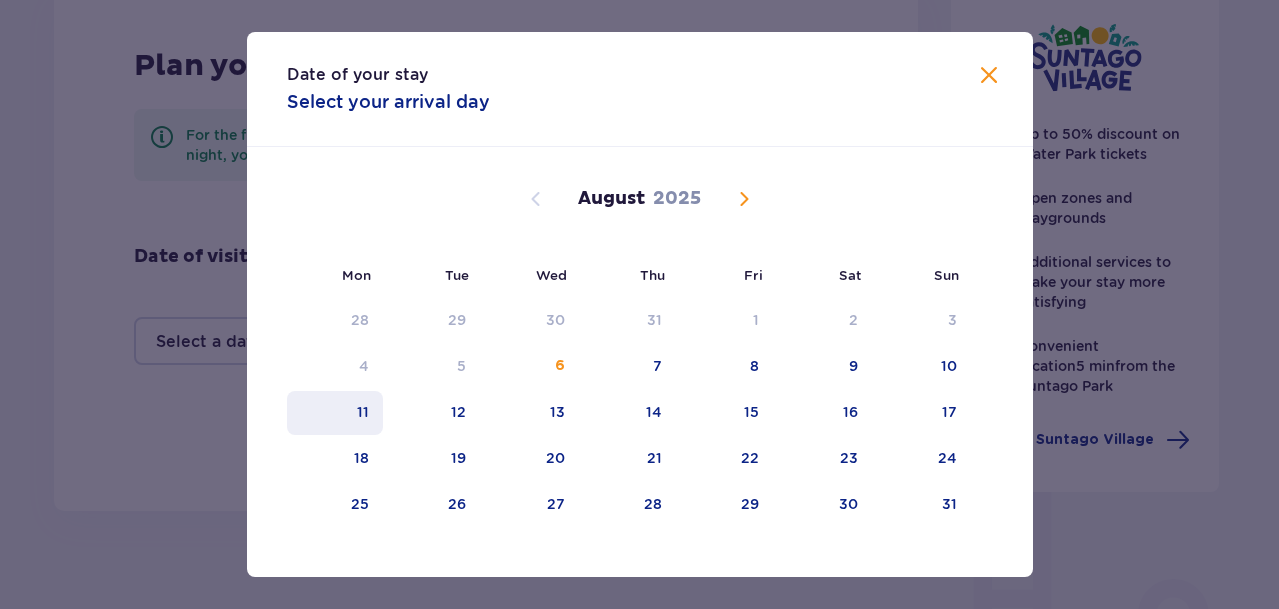 click on "11" at bounding box center (335, 413) 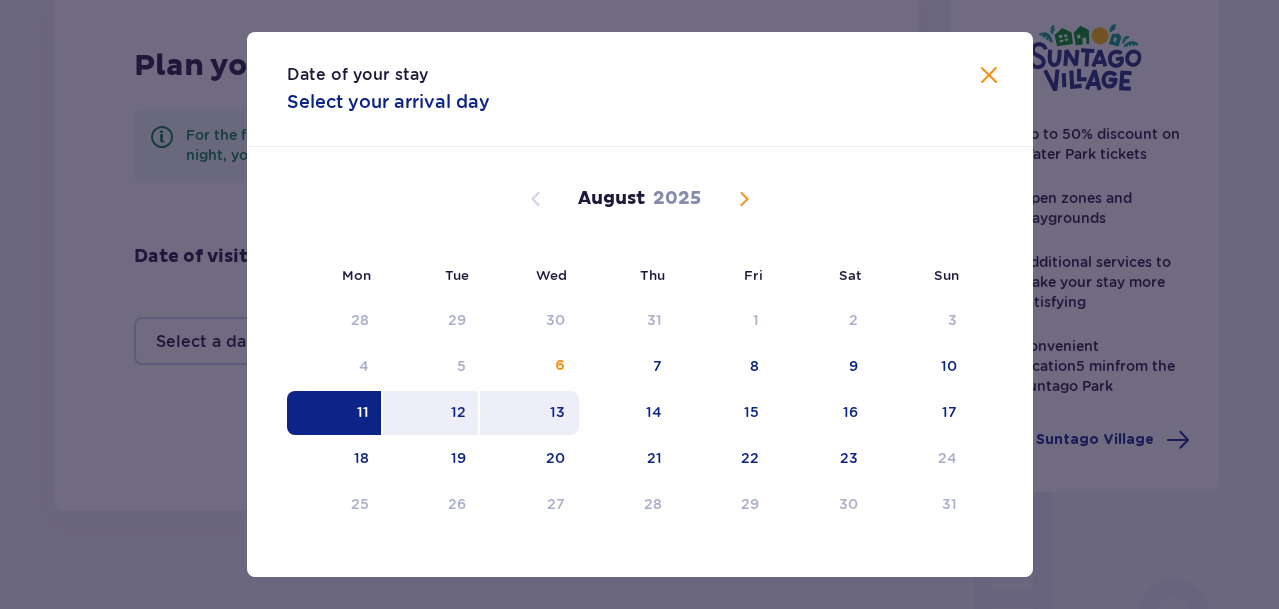 click on "13" at bounding box center [529, 413] 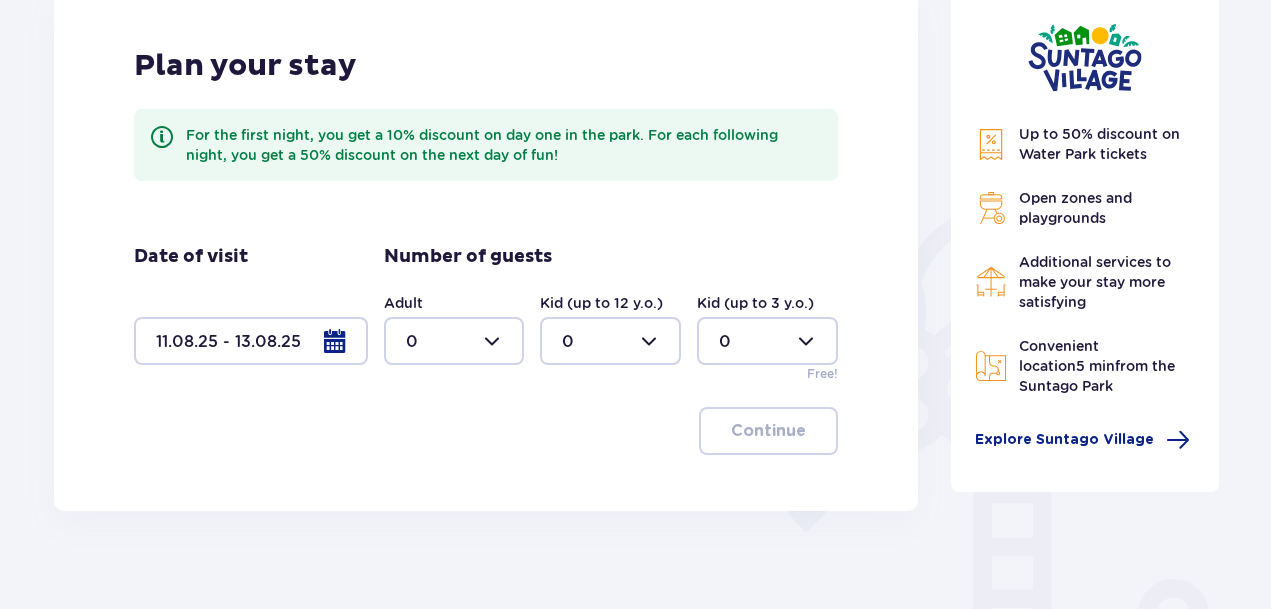 click at bounding box center (454, 341) 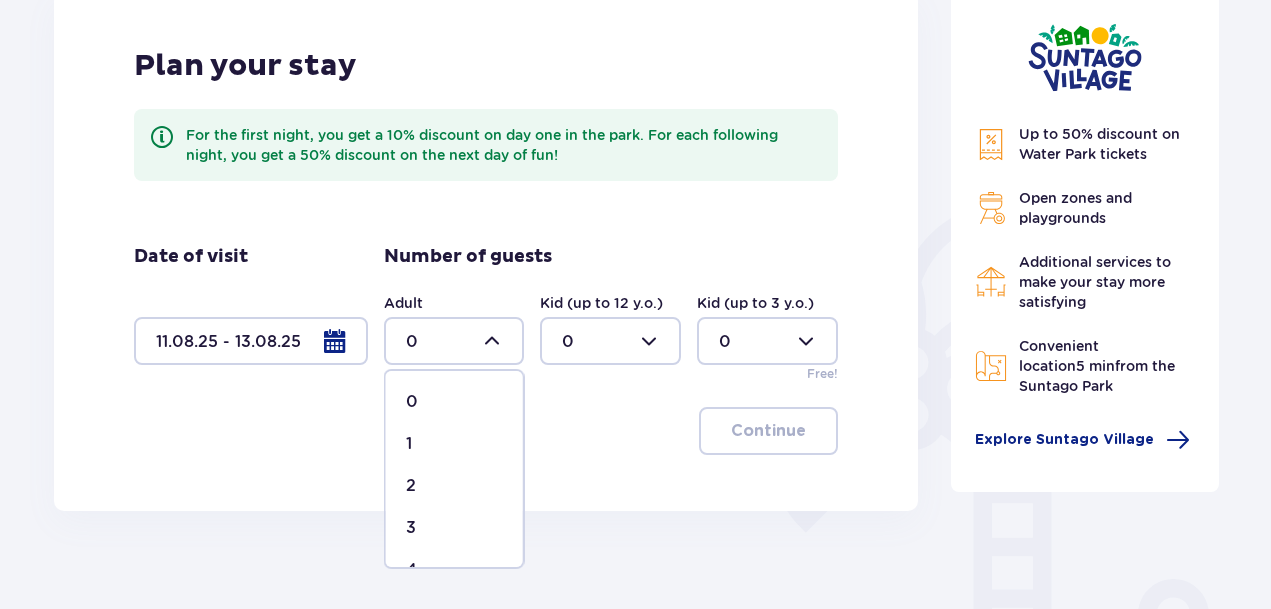 click on "2" at bounding box center (454, 486) 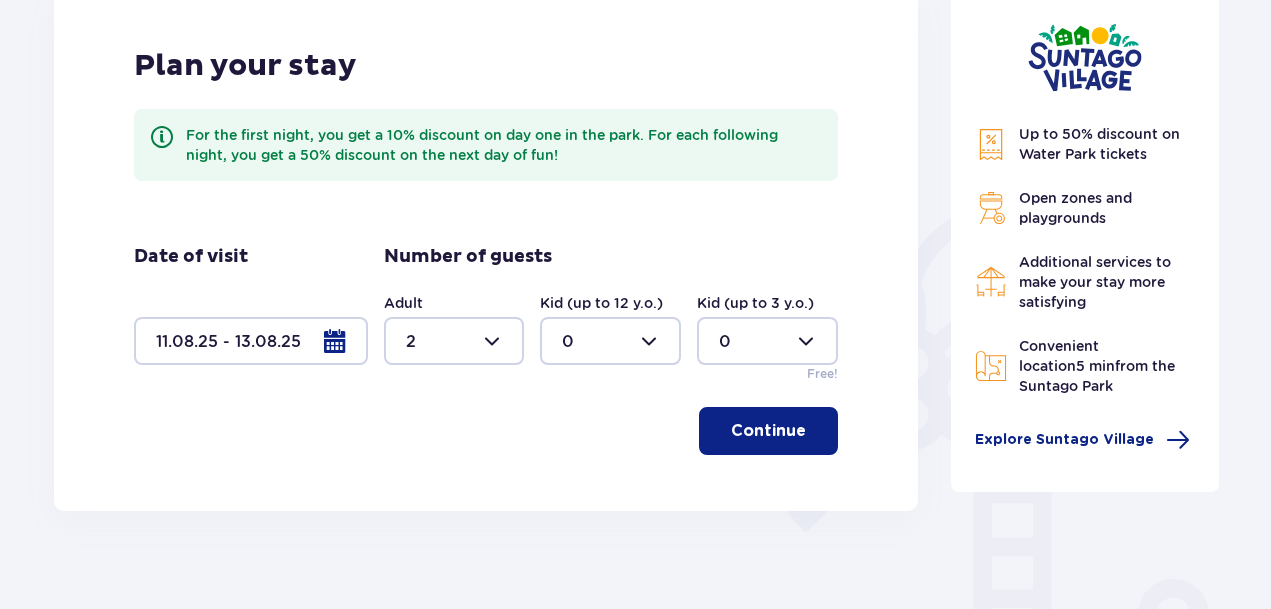 click at bounding box center [610, 341] 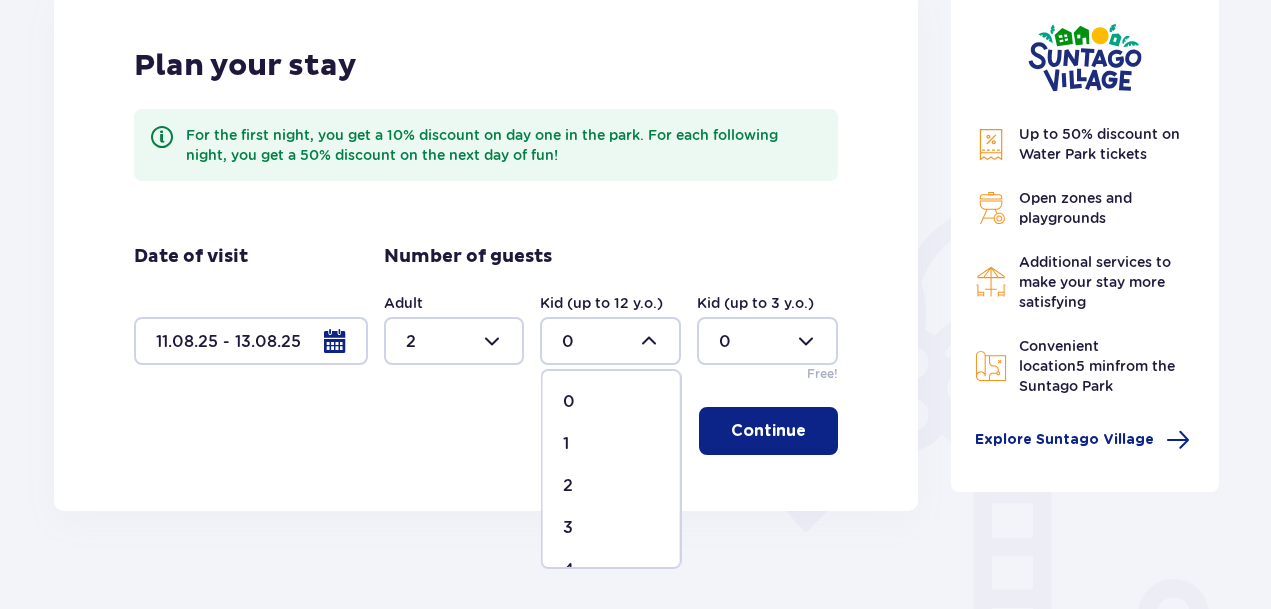 click on "1" at bounding box center [611, 444] 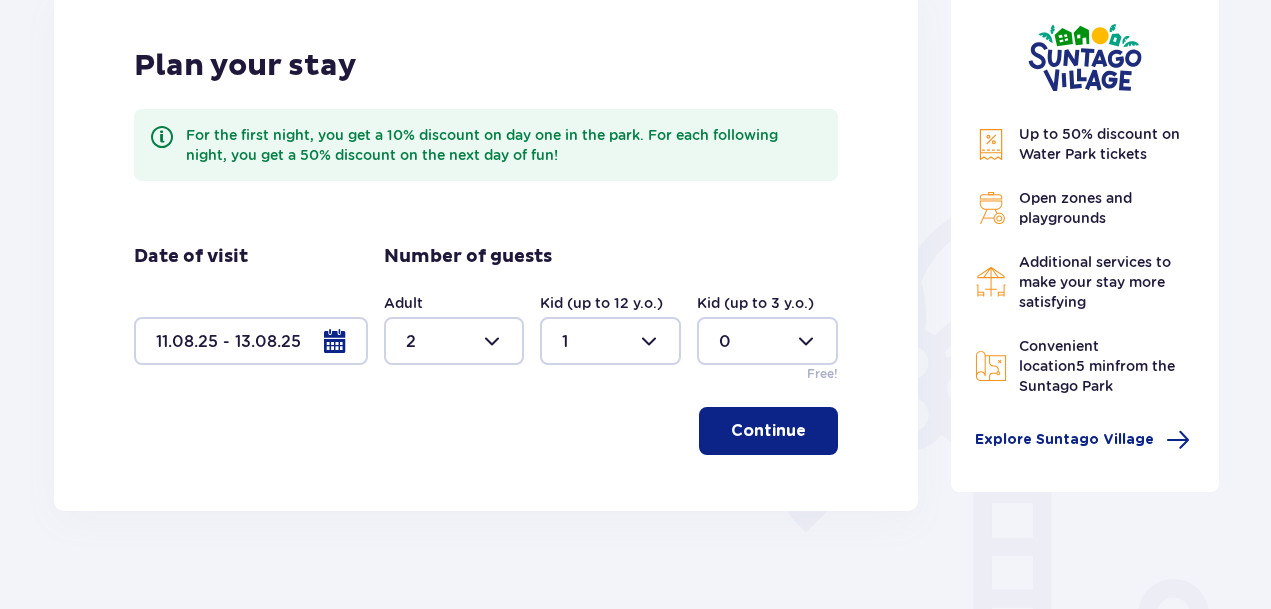 click on "Continue" at bounding box center [768, 431] 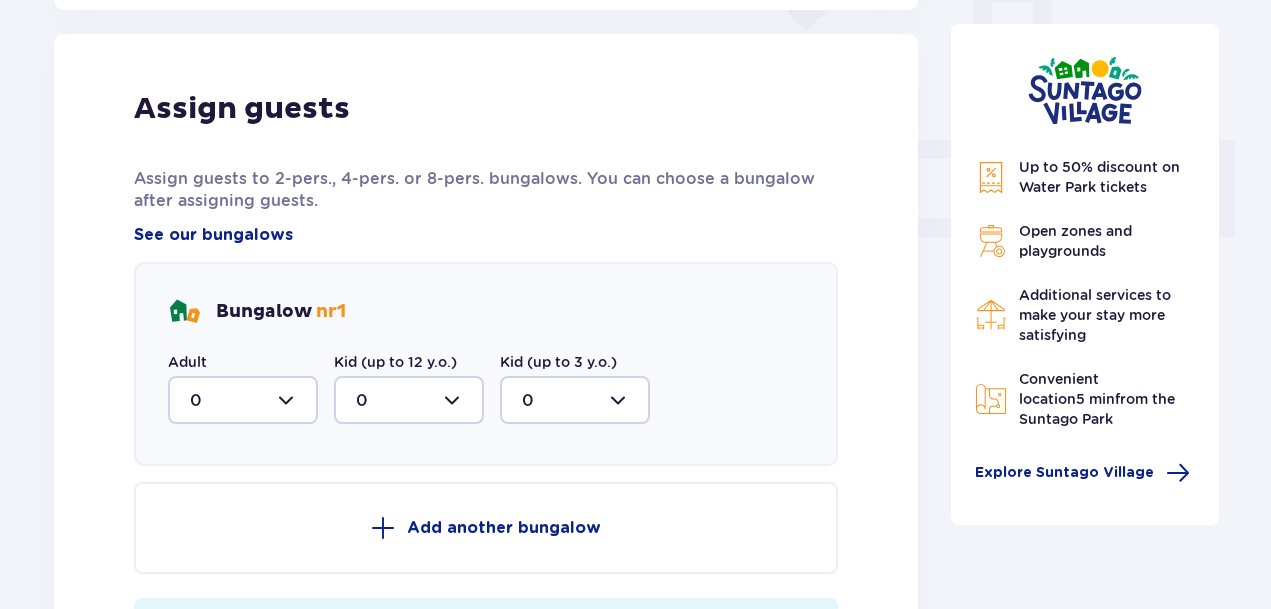 scroll, scrollTop: 806, scrollLeft: 0, axis: vertical 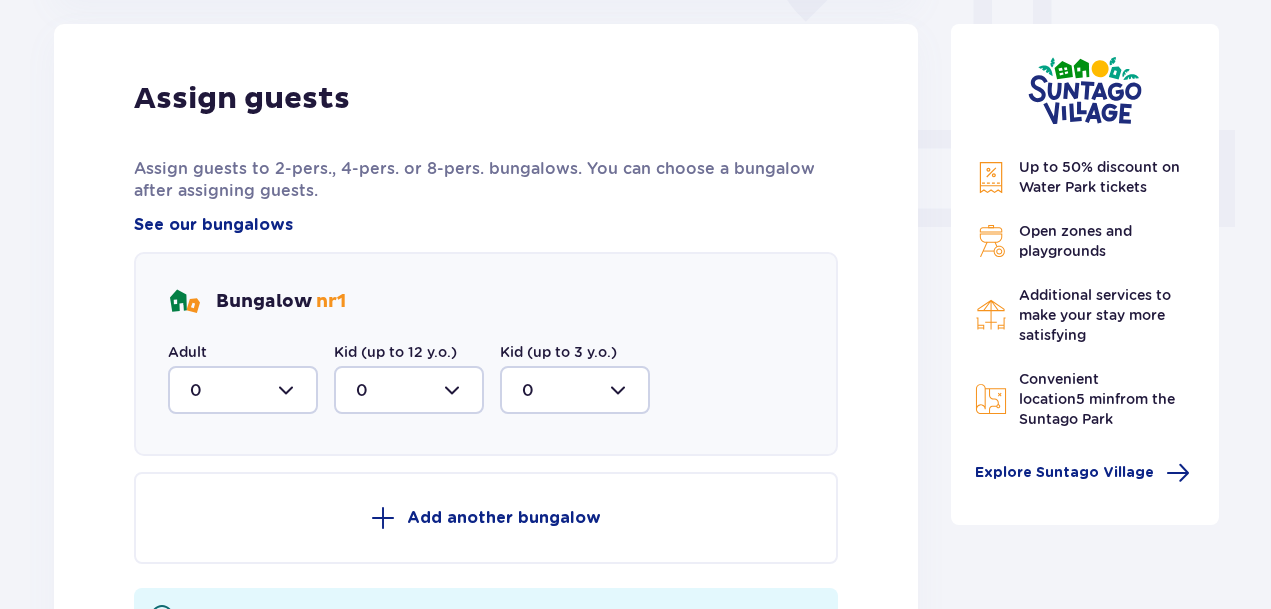 click at bounding box center [243, 390] 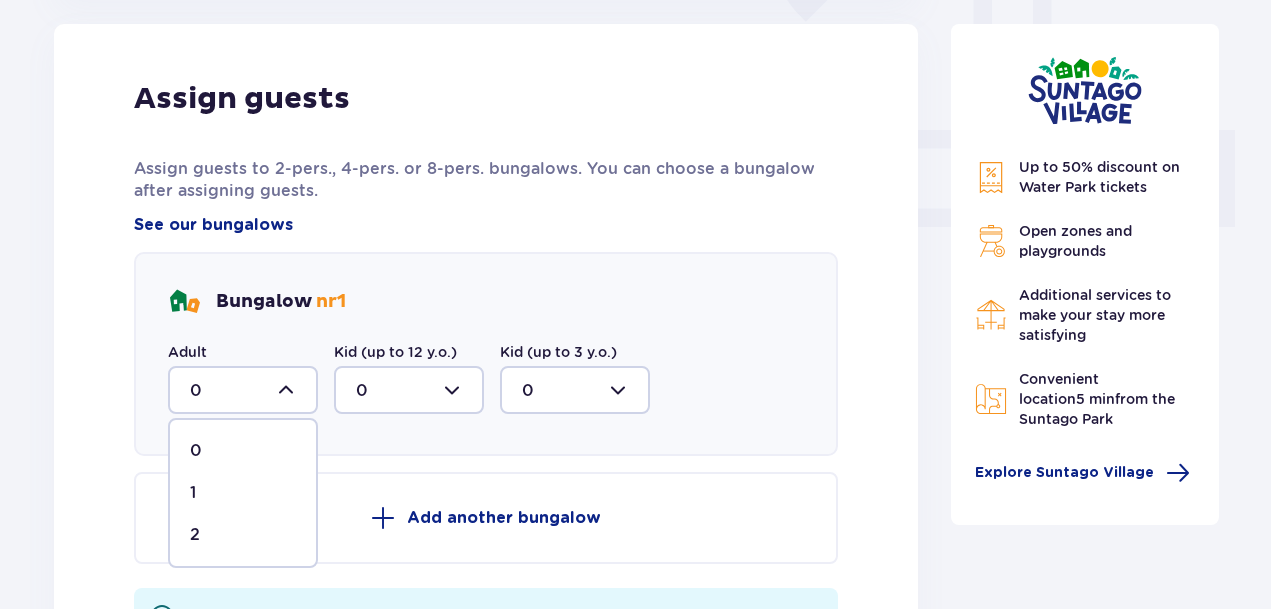 click on "2" at bounding box center [243, 535] 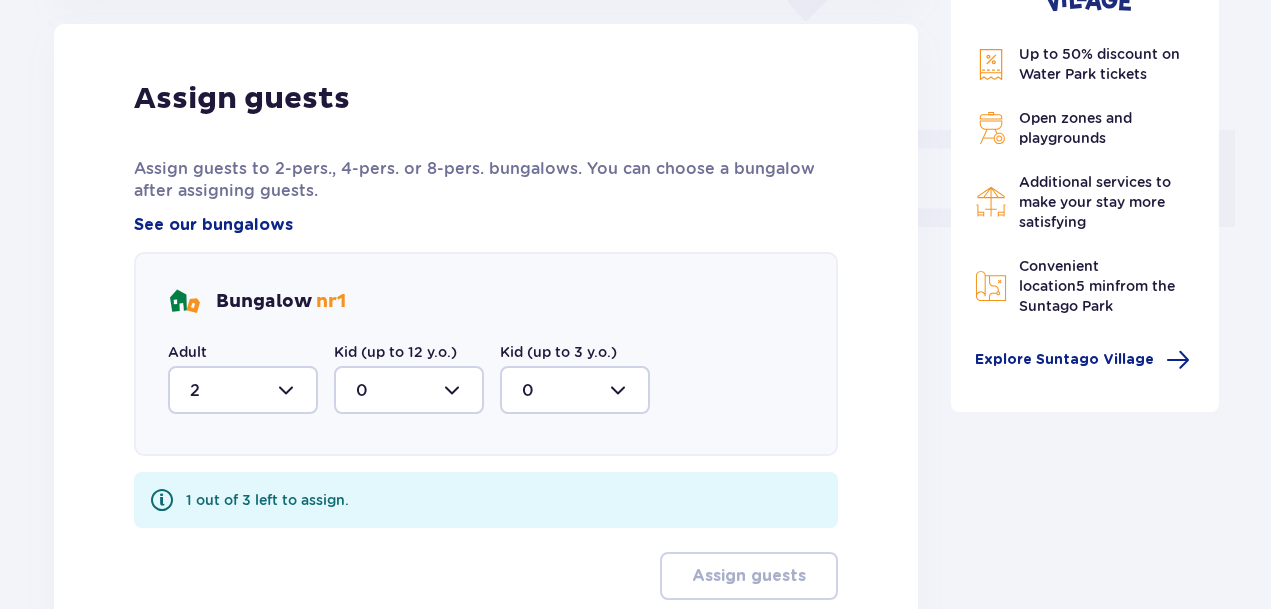 click at bounding box center [409, 390] 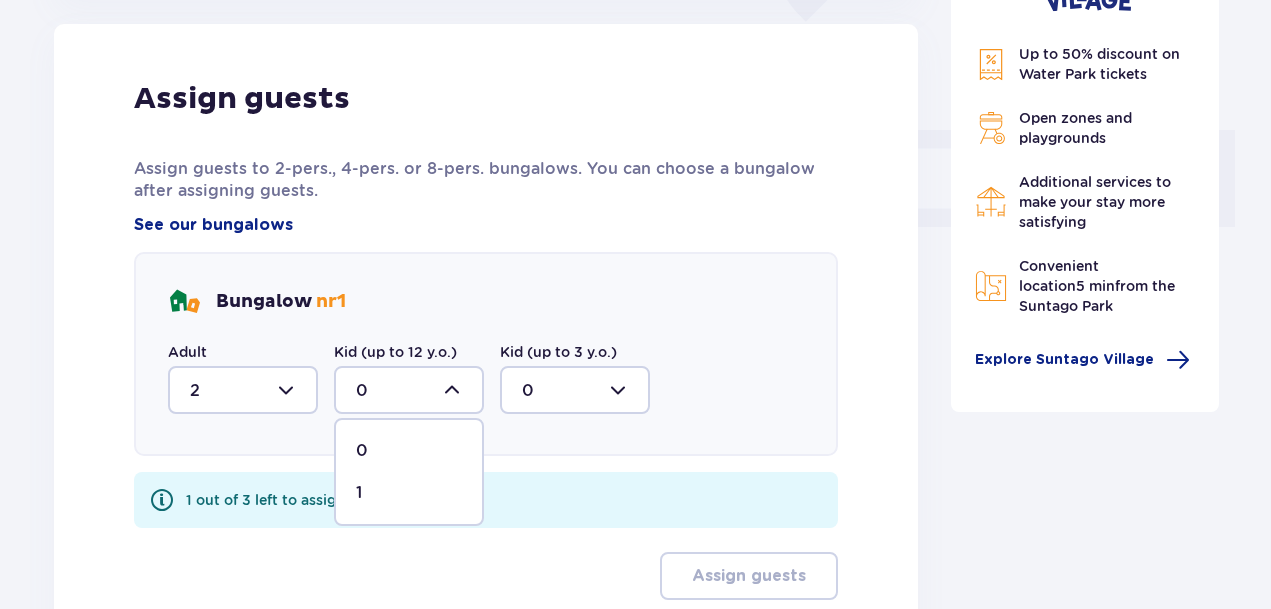 click on "1" at bounding box center (409, 493) 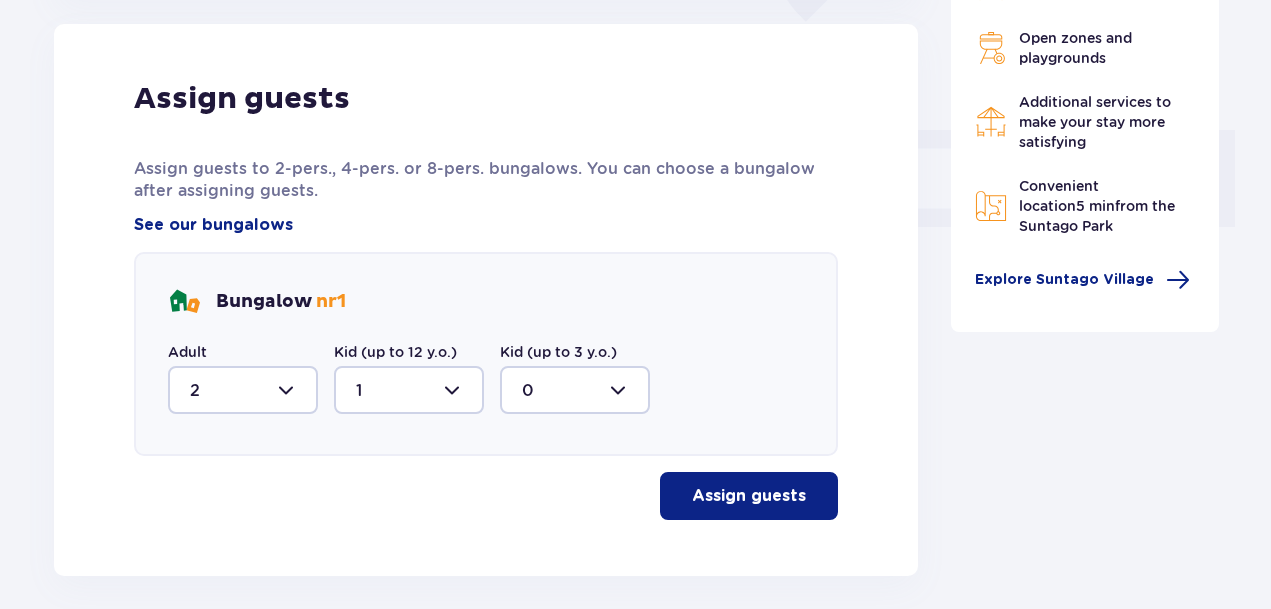 click on "Assign guests" at bounding box center [749, 496] 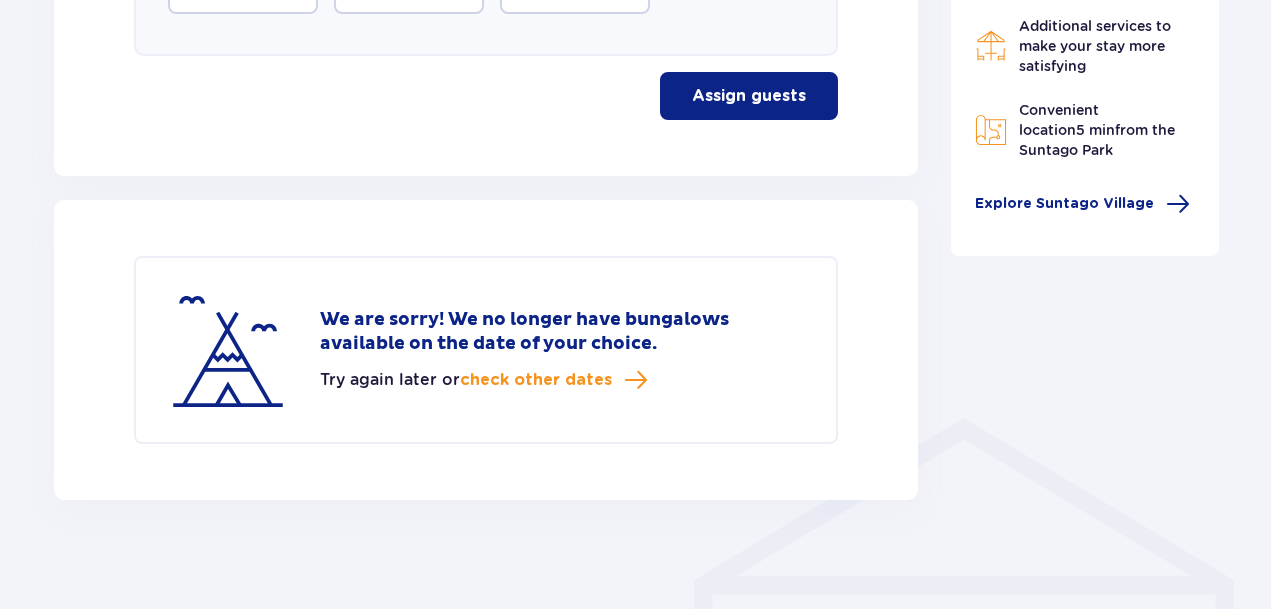 scroll, scrollTop: 1217, scrollLeft: 0, axis: vertical 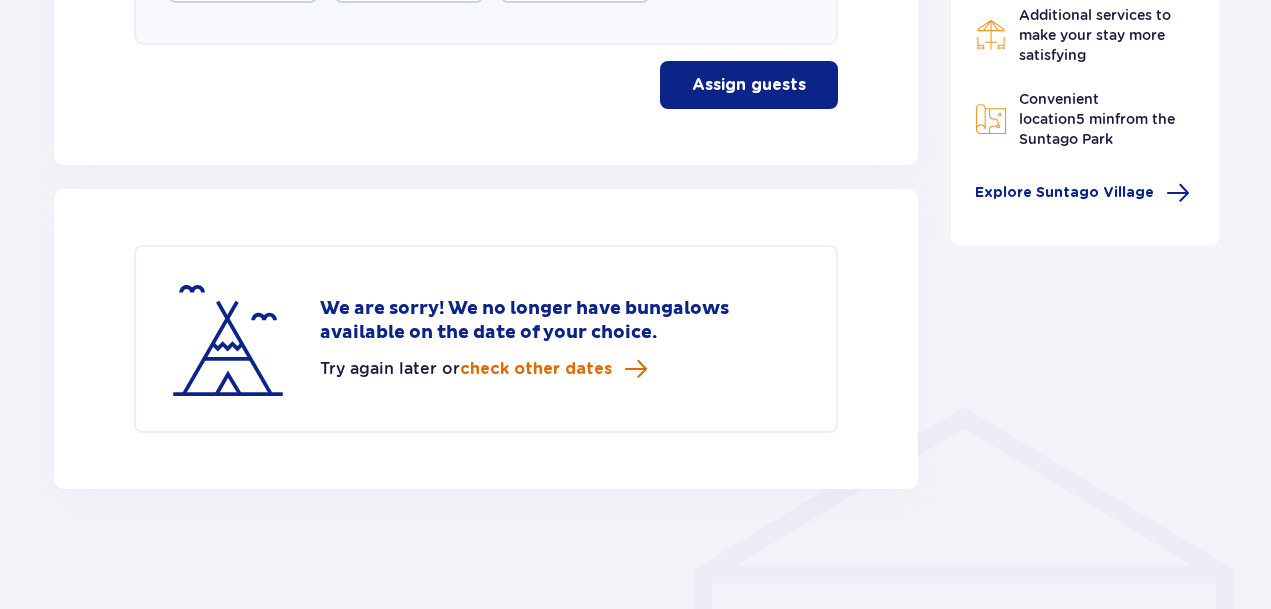 click on "check other dates" at bounding box center (536, 369) 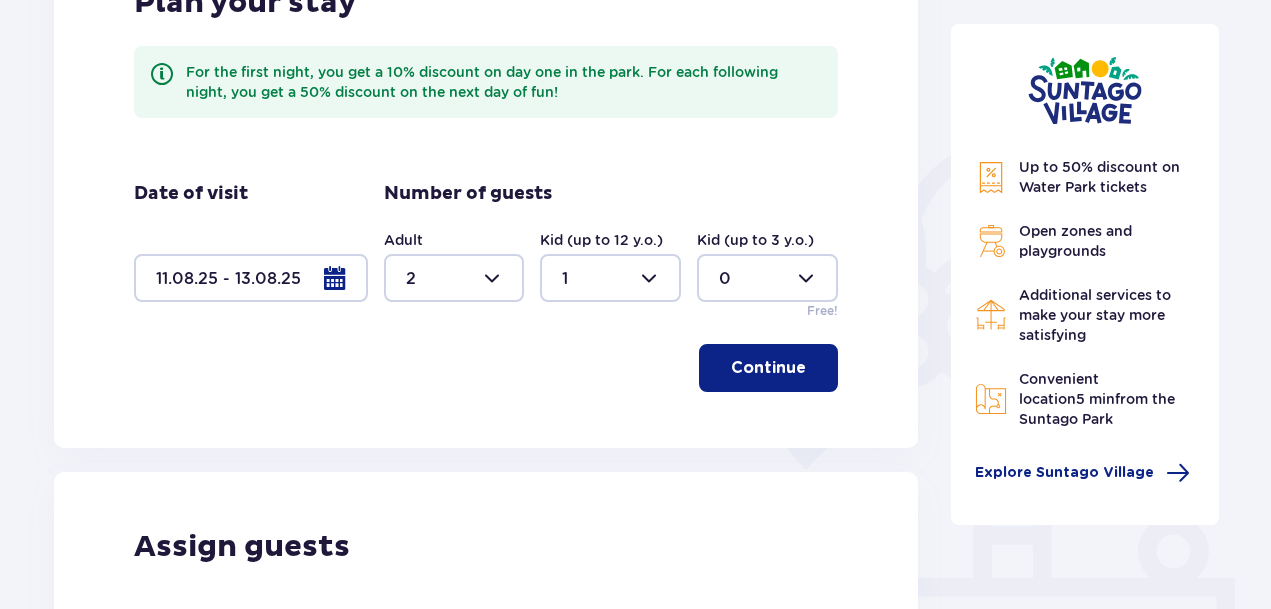 scroll, scrollTop: 236, scrollLeft: 0, axis: vertical 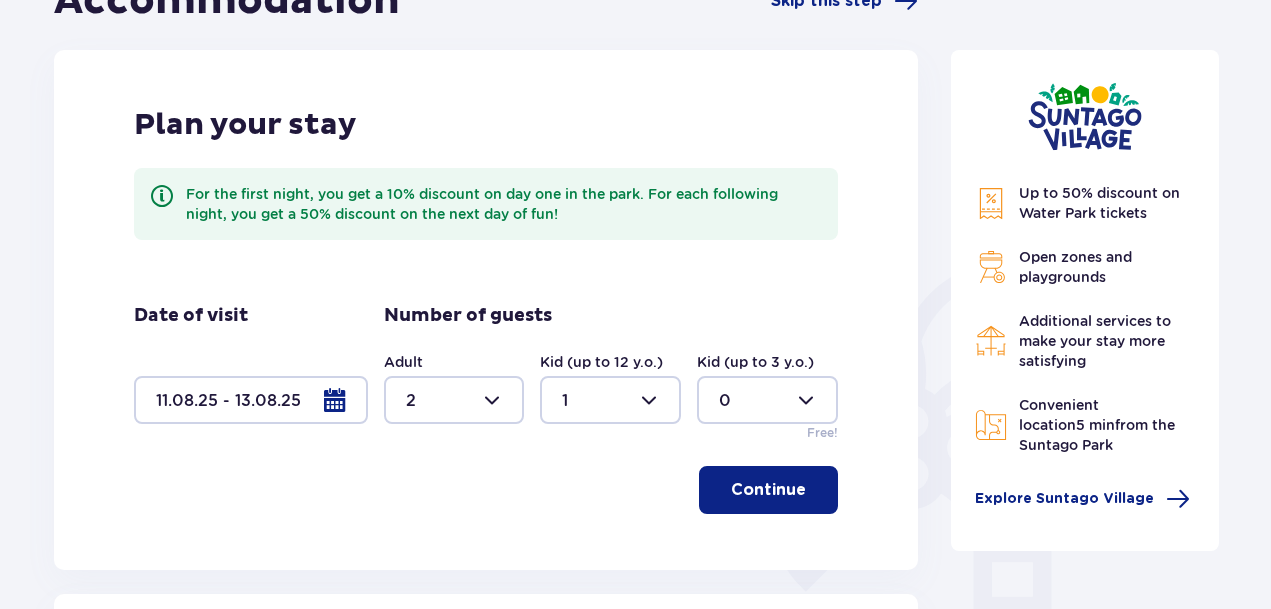 click at bounding box center (251, 400) 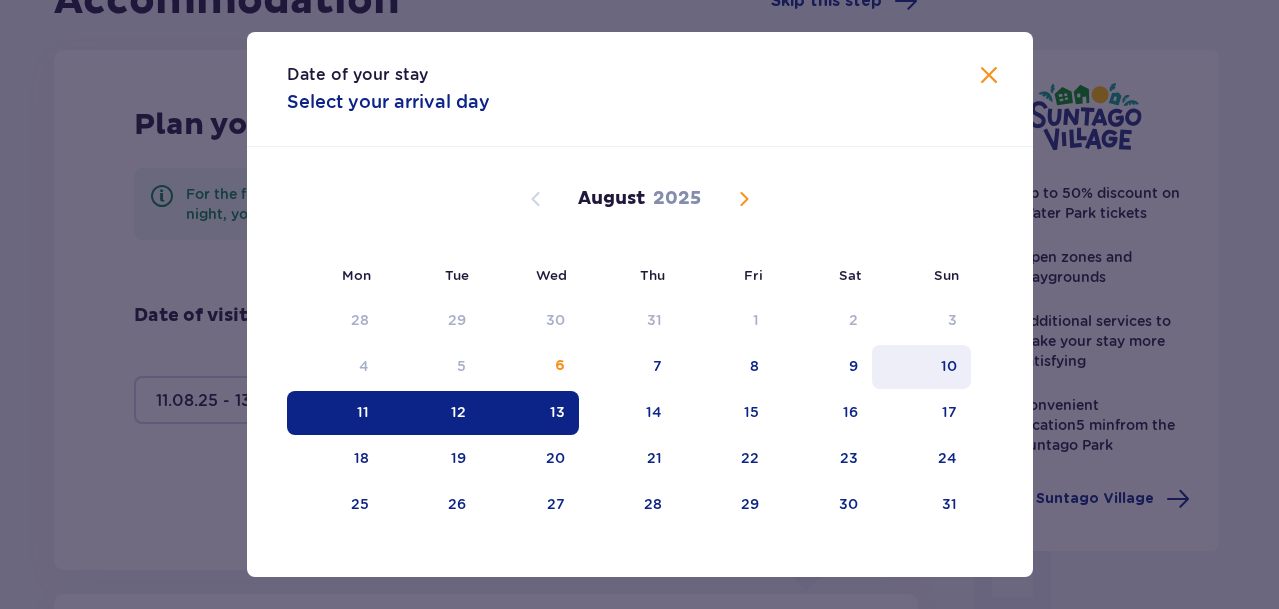 click on "10" at bounding box center [921, 367] 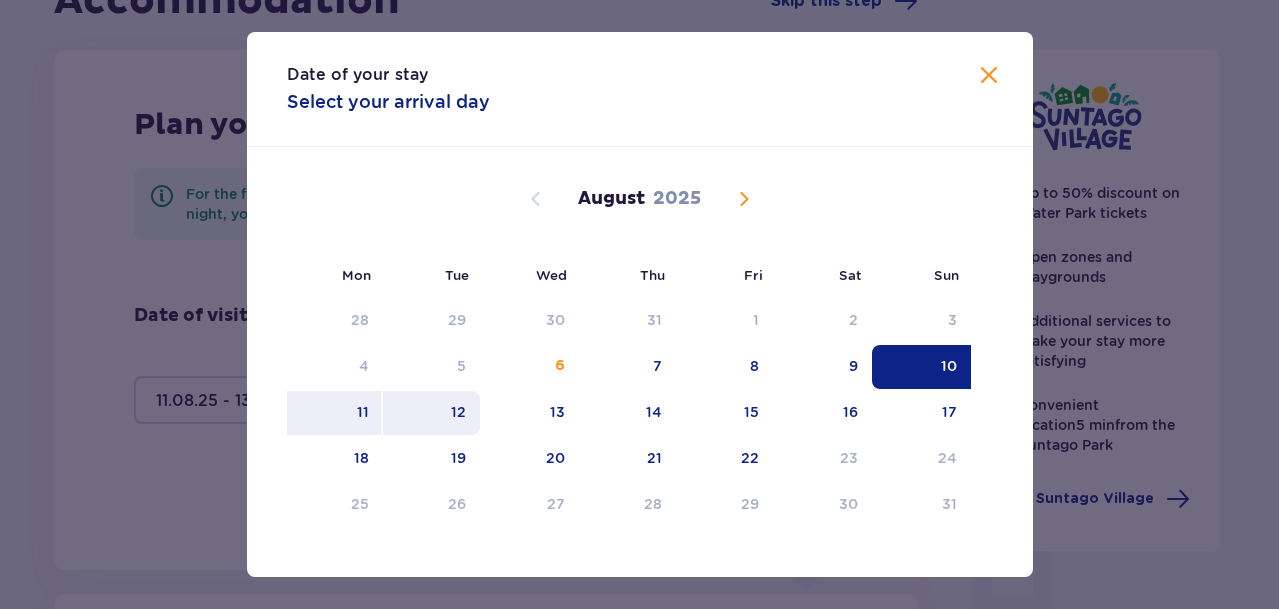 click on "12" at bounding box center [431, 413] 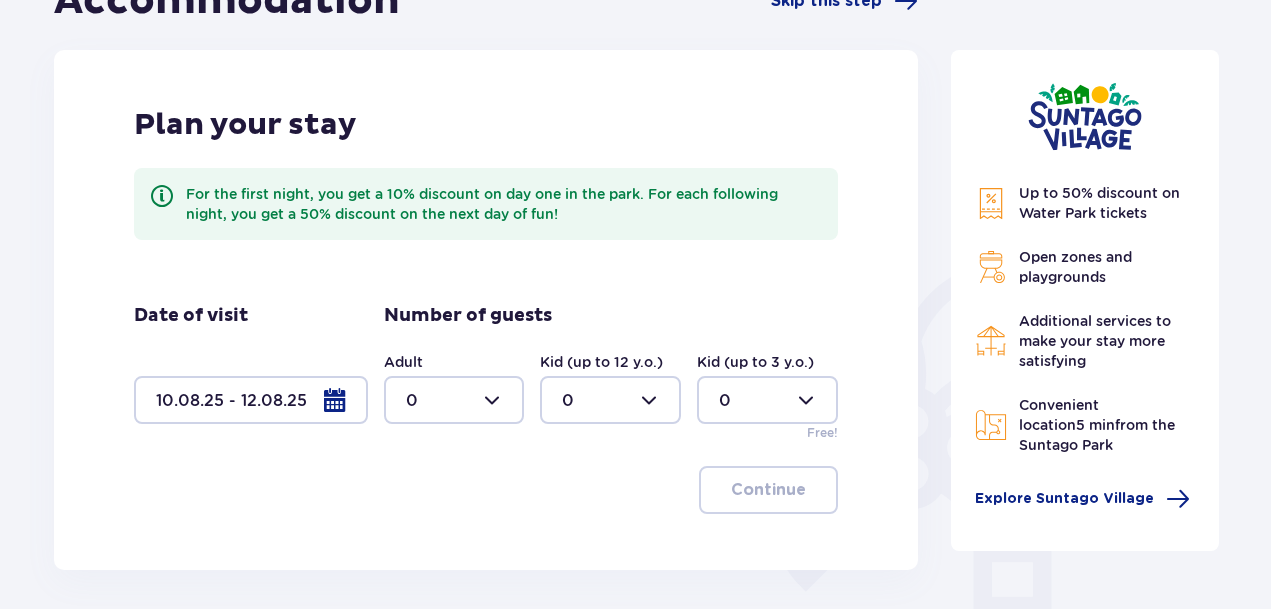 click at bounding box center (454, 400) 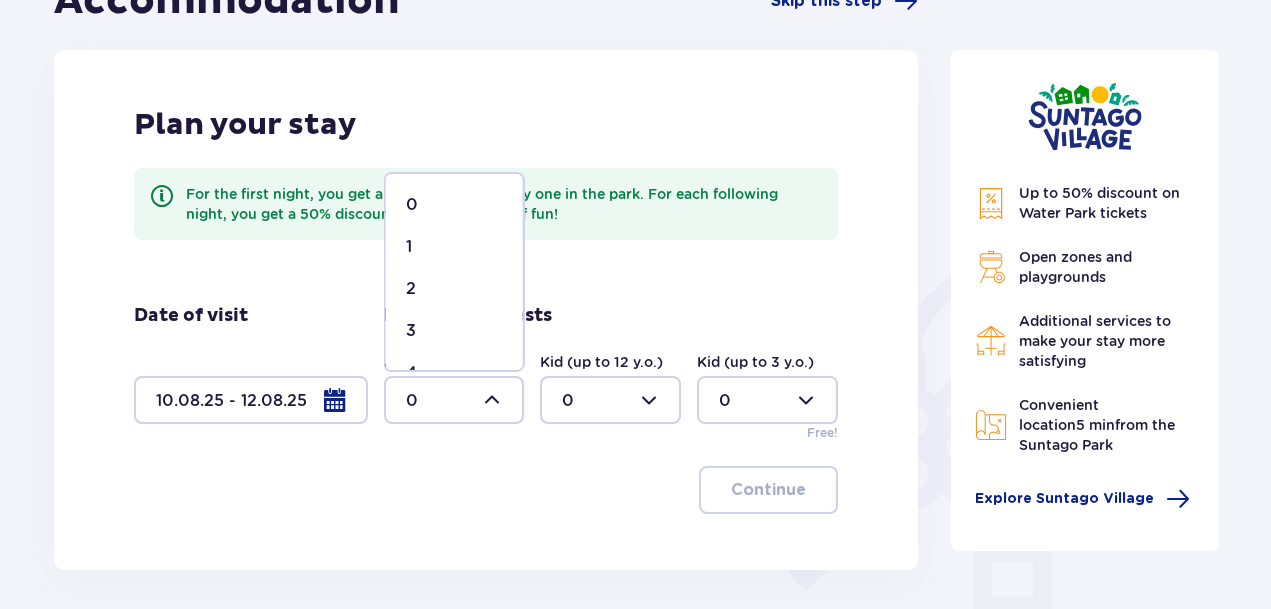 click on "2" at bounding box center (454, 289) 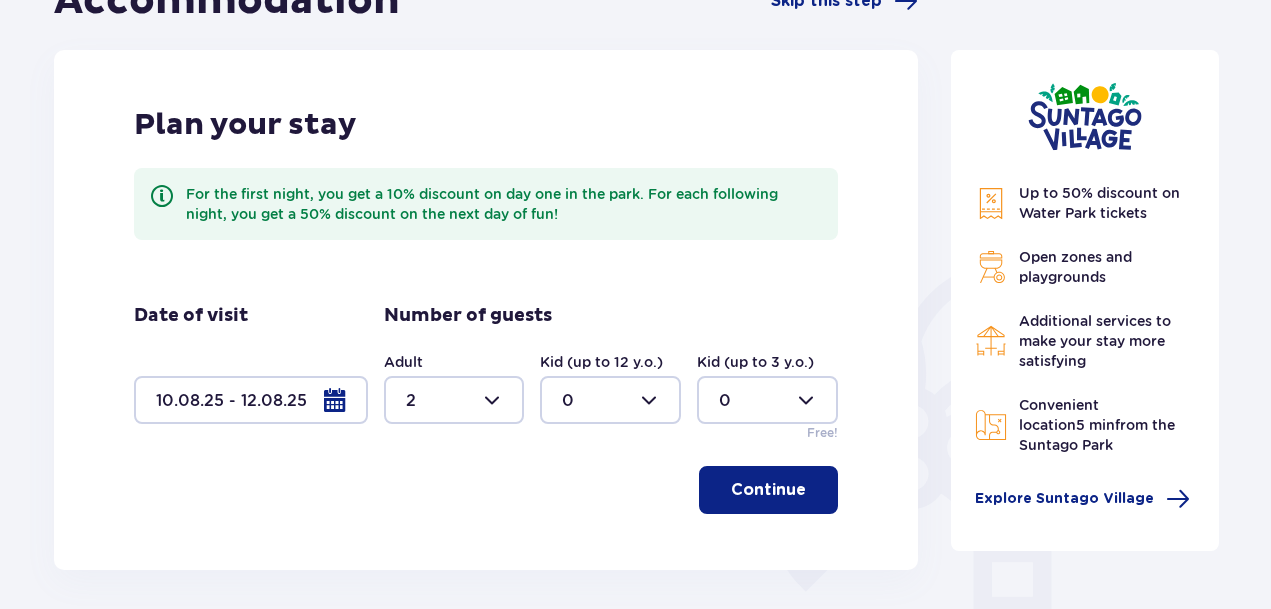 click at bounding box center (610, 400) 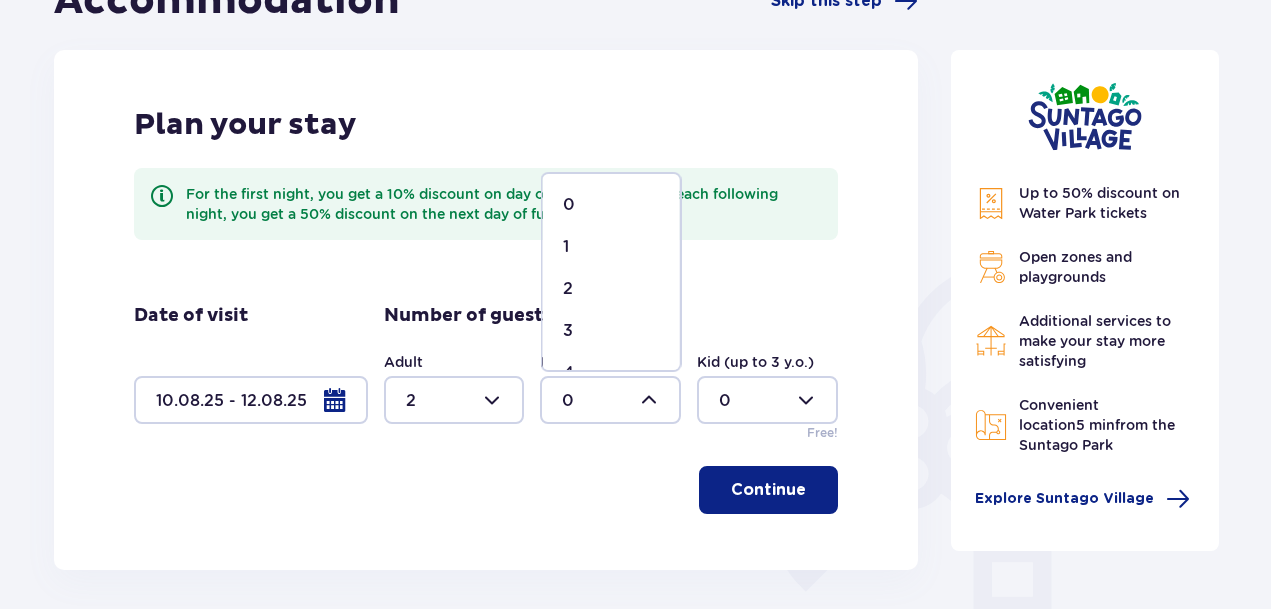 click on "1" at bounding box center (611, 247) 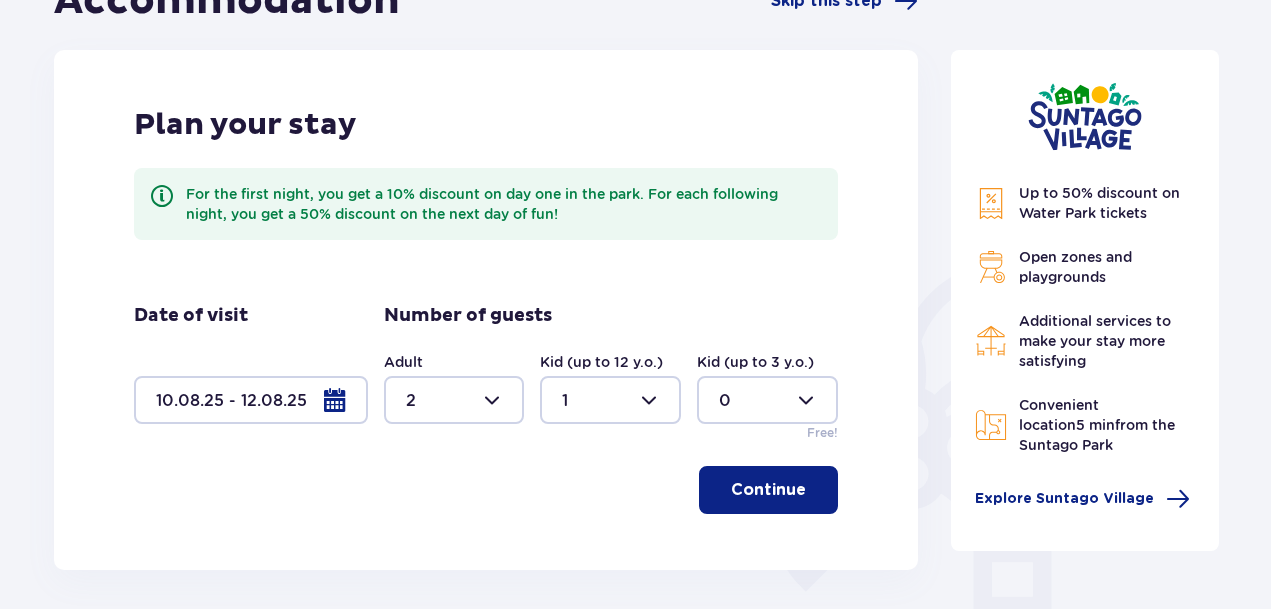 click on "Continue" at bounding box center [768, 490] 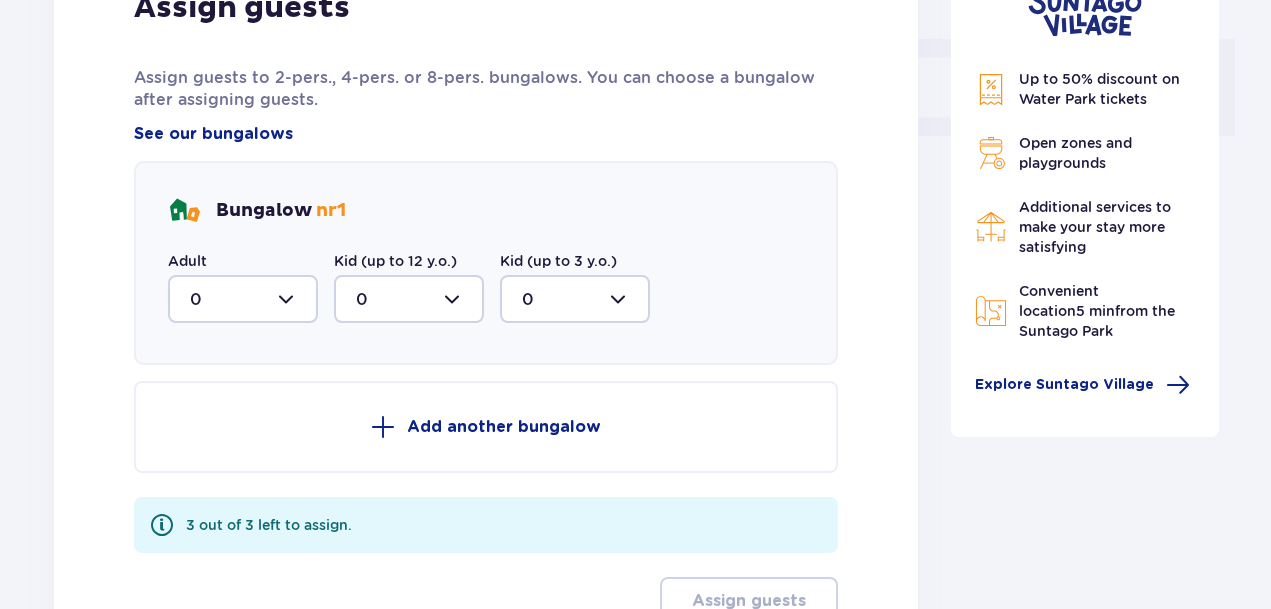scroll, scrollTop: 905, scrollLeft: 0, axis: vertical 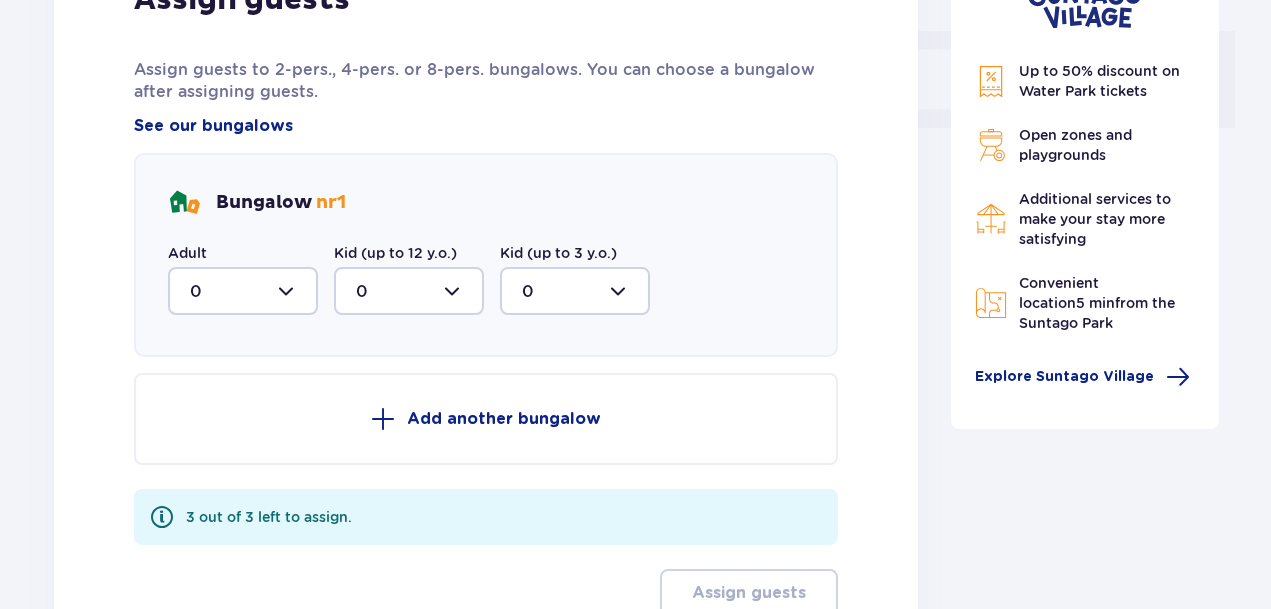 click at bounding box center (243, 291) 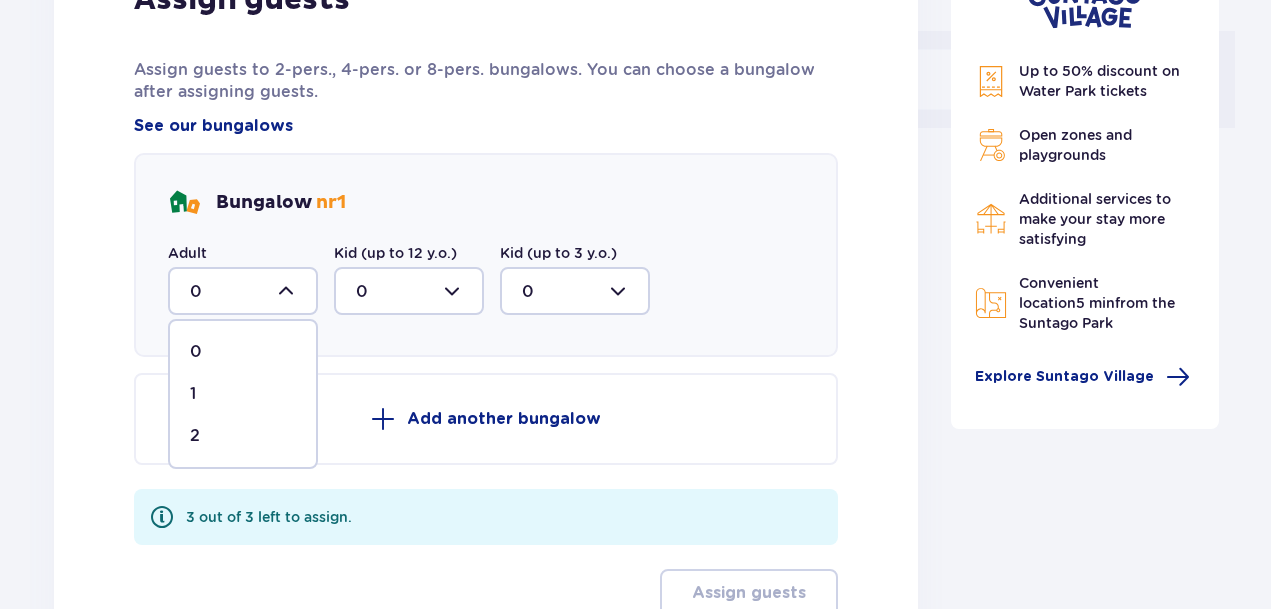 click on "2" at bounding box center (243, 436) 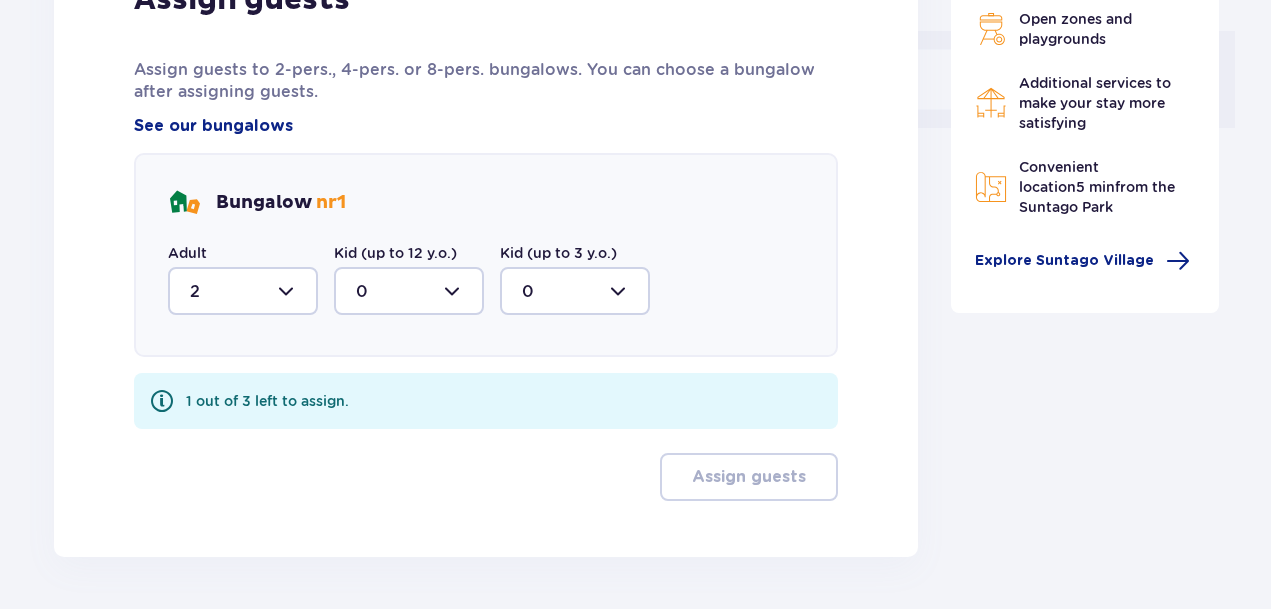 click at bounding box center [409, 291] 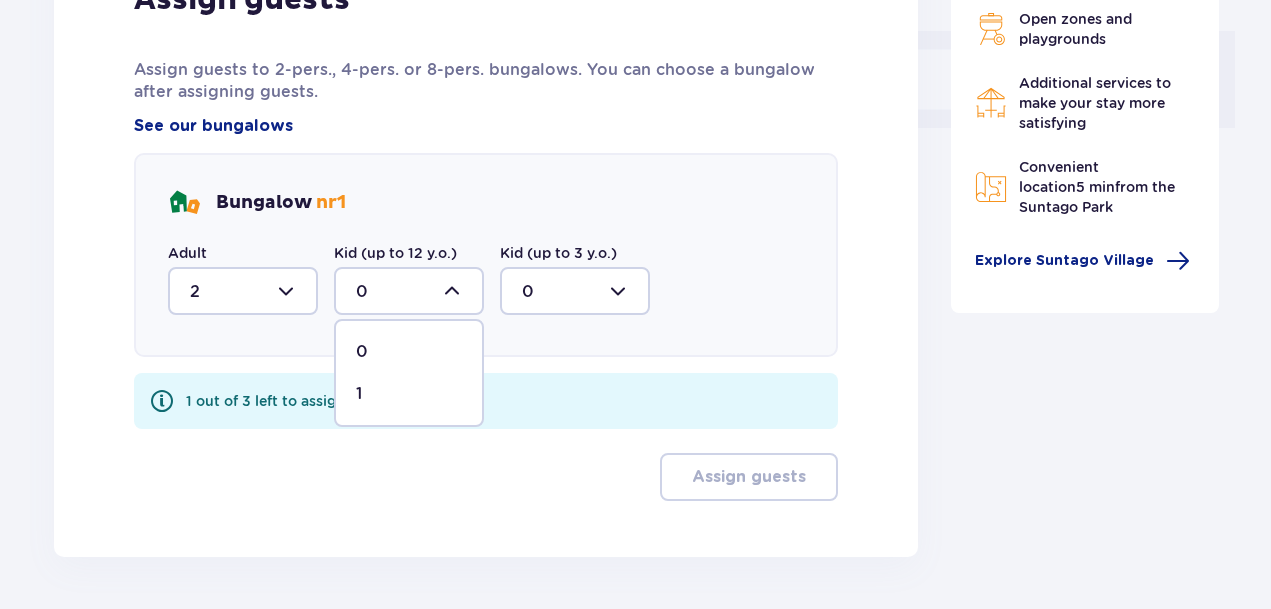 click on "1" at bounding box center (409, 394) 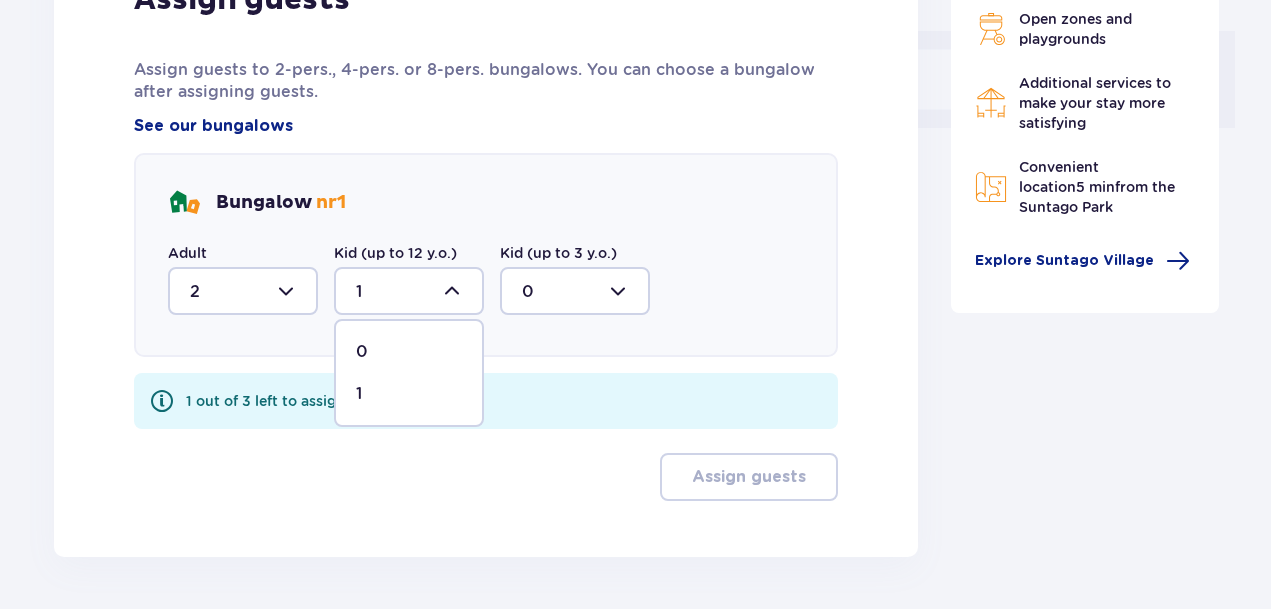 scroll, scrollTop: 893, scrollLeft: 0, axis: vertical 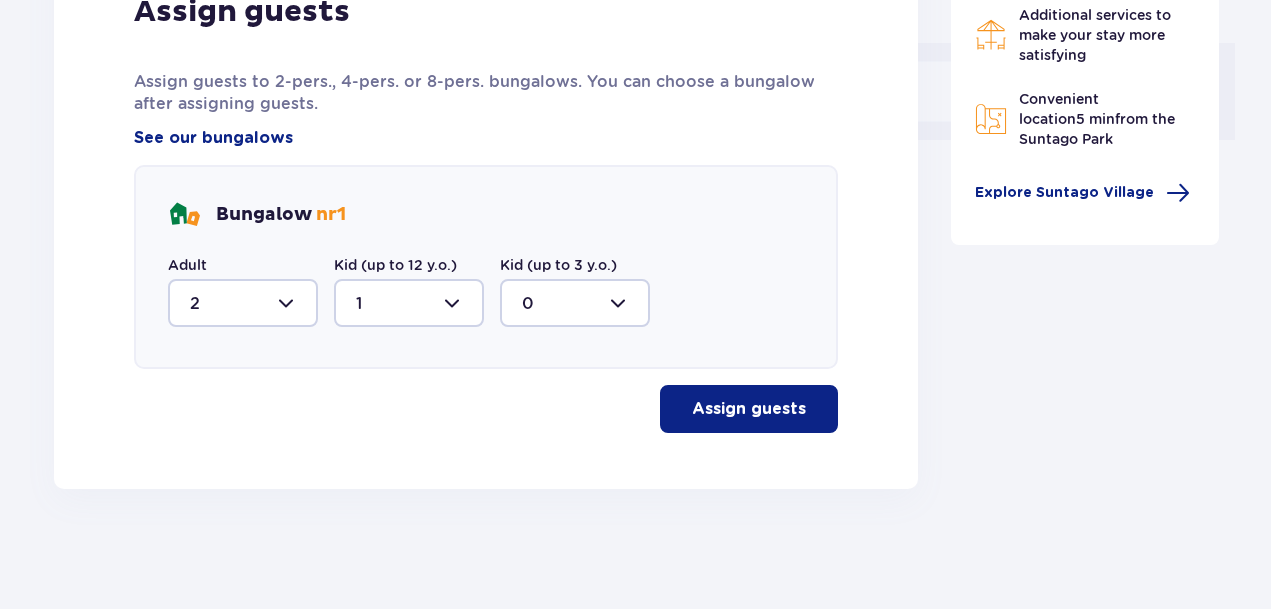 click on "Assign guests" at bounding box center [749, 409] 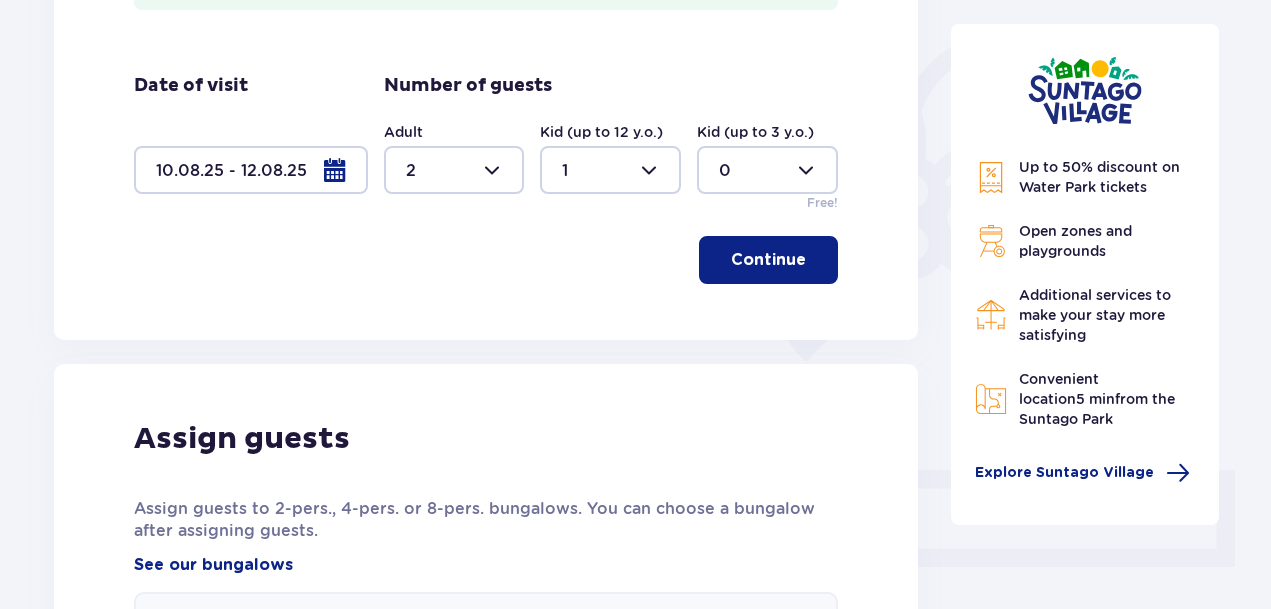 scroll, scrollTop: 467, scrollLeft: 0, axis: vertical 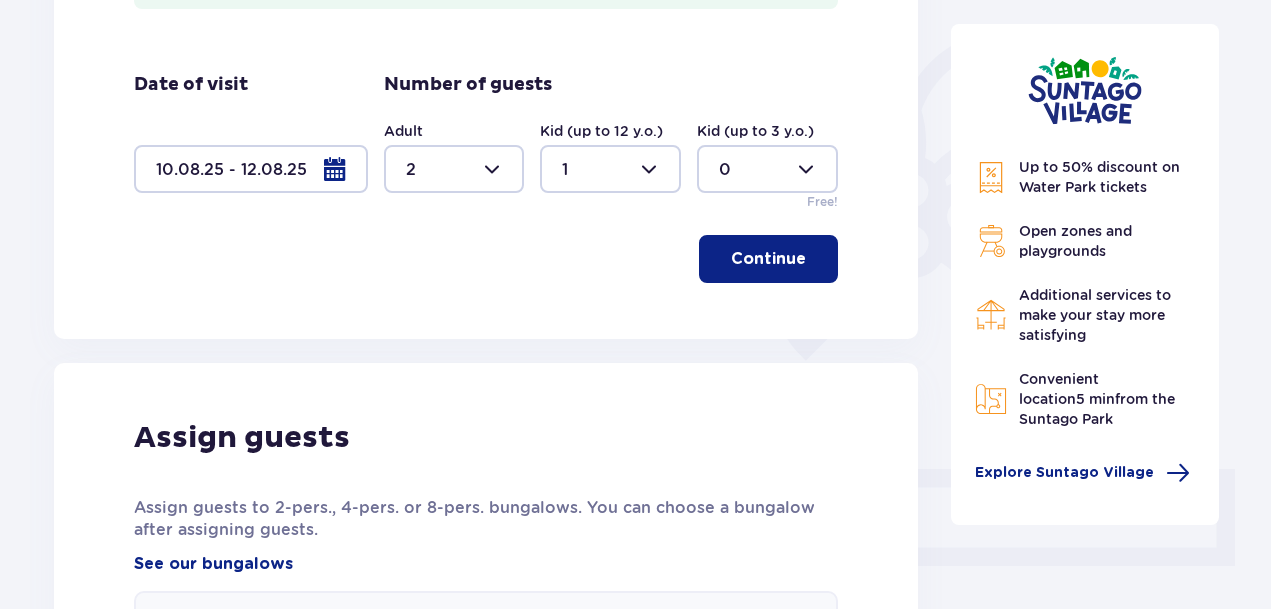 click at bounding box center (251, 169) 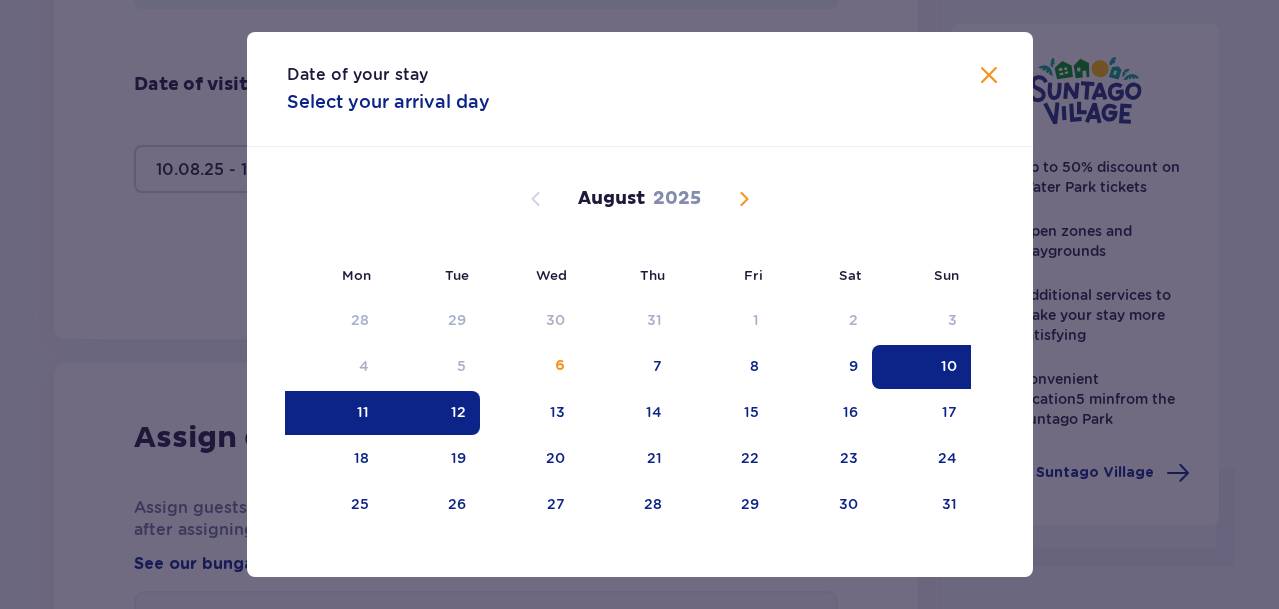 click on "10" at bounding box center [921, 367] 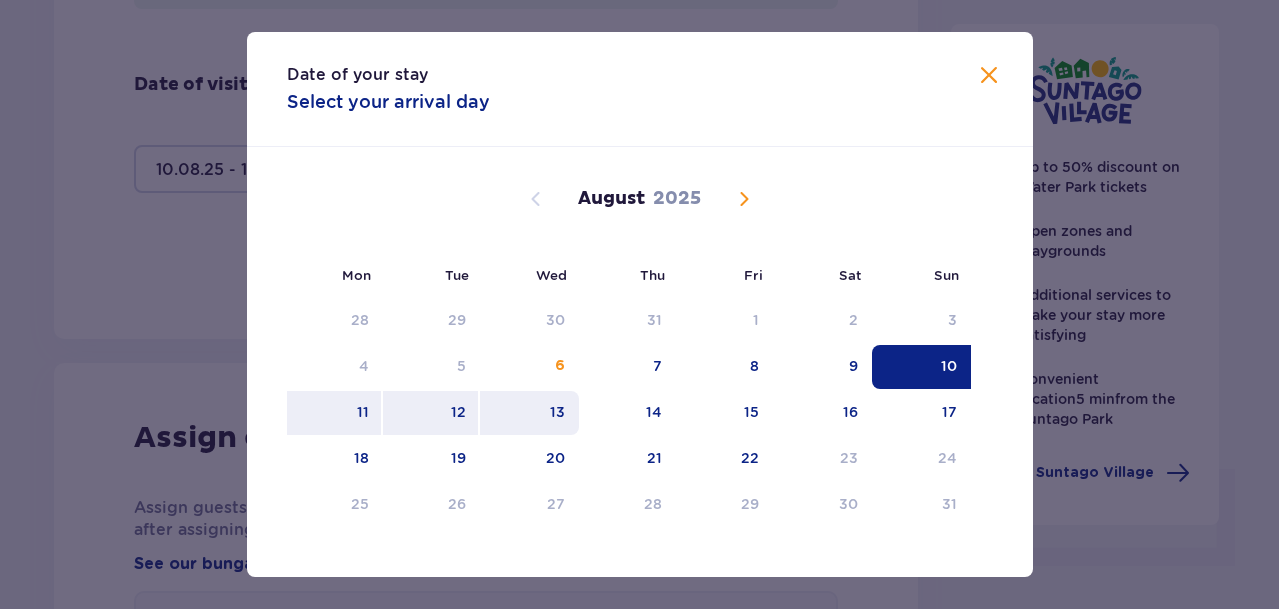 click on "13" at bounding box center [557, 412] 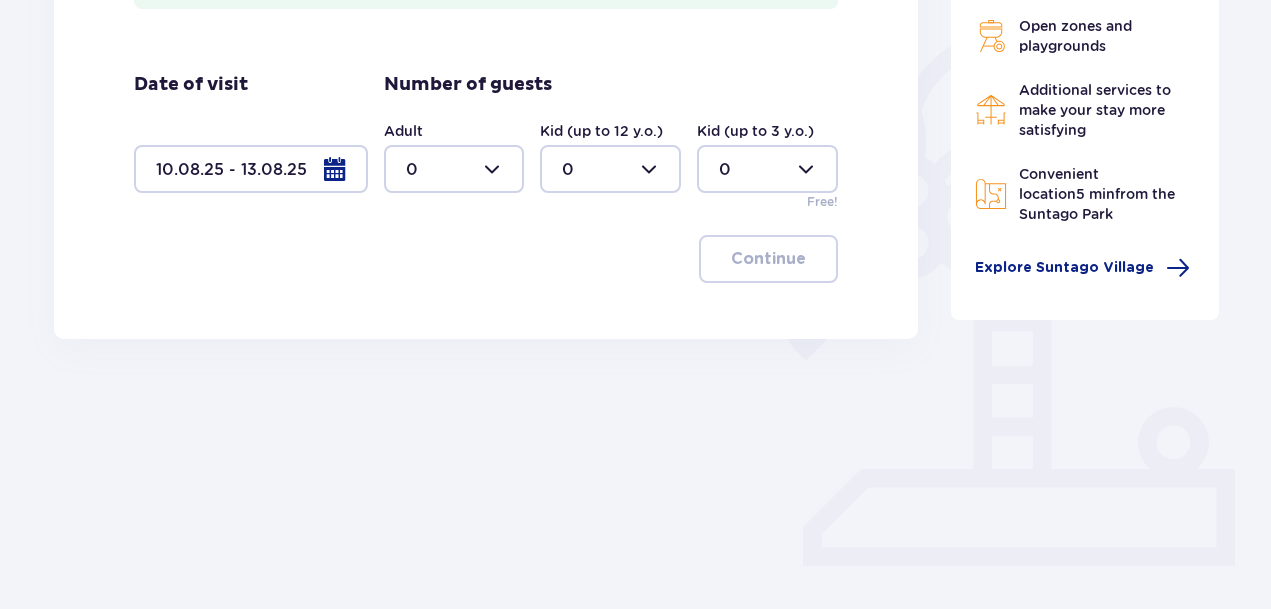 click at bounding box center (454, 169) 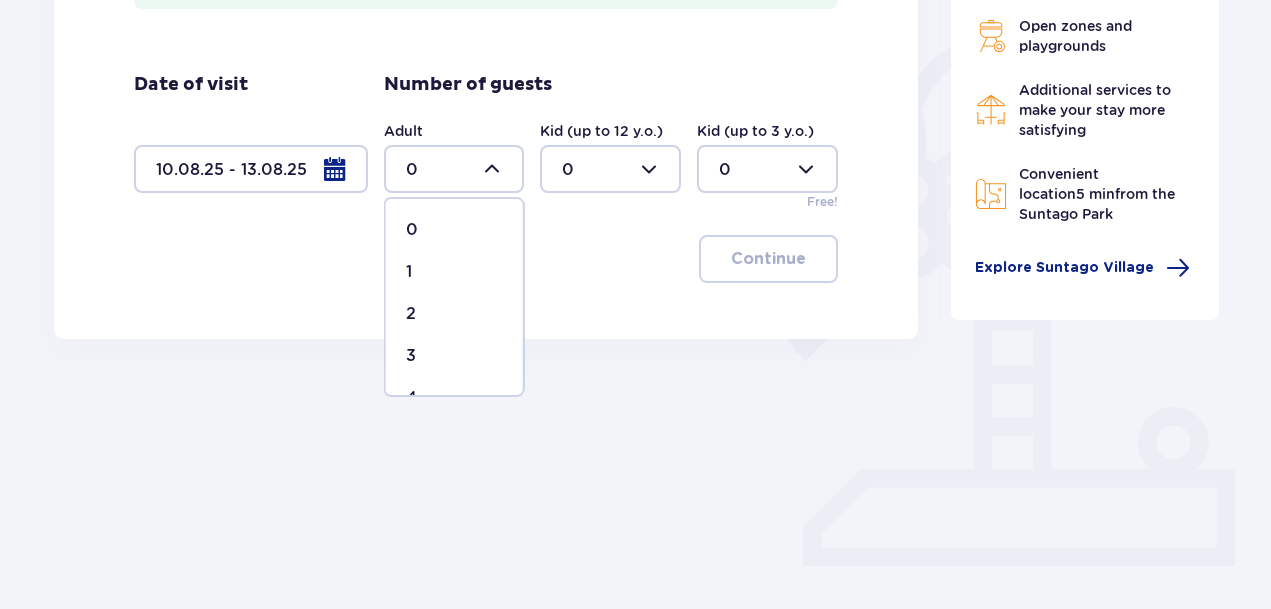 click on "2" at bounding box center (454, 314) 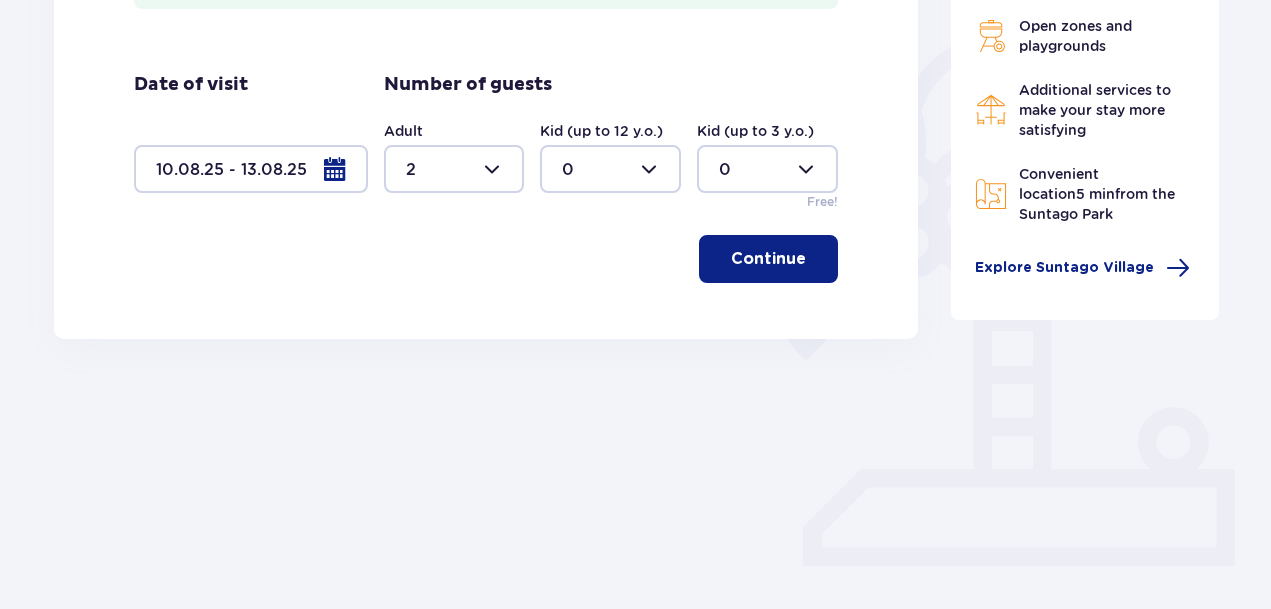 click at bounding box center (610, 169) 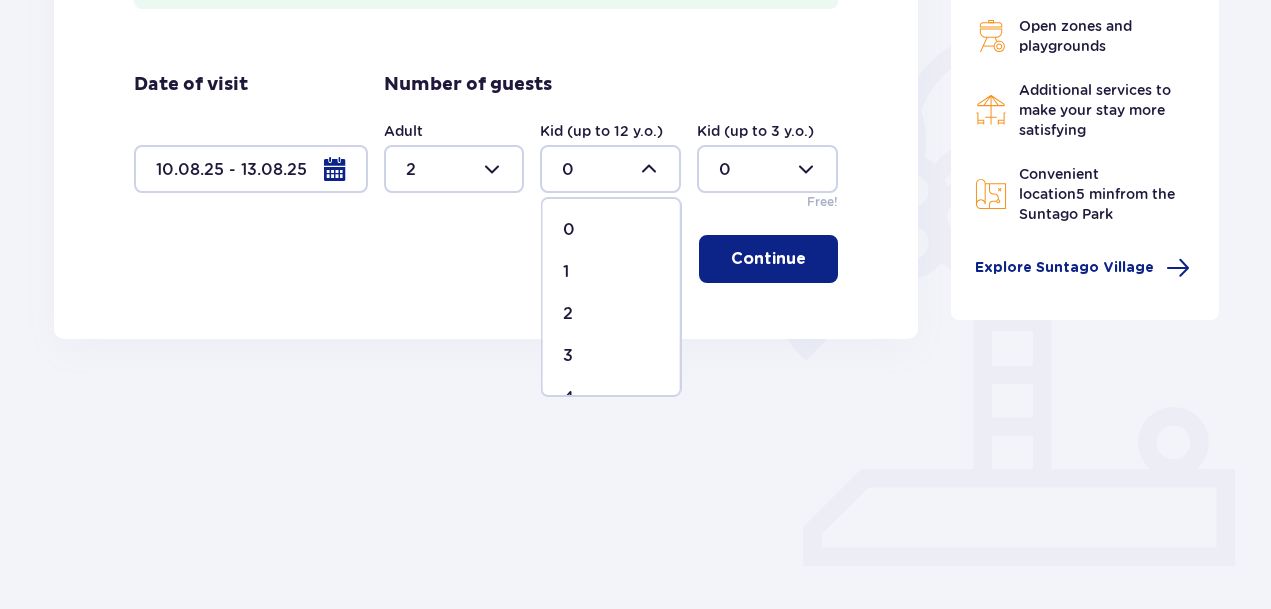 click on "1" at bounding box center [611, 272] 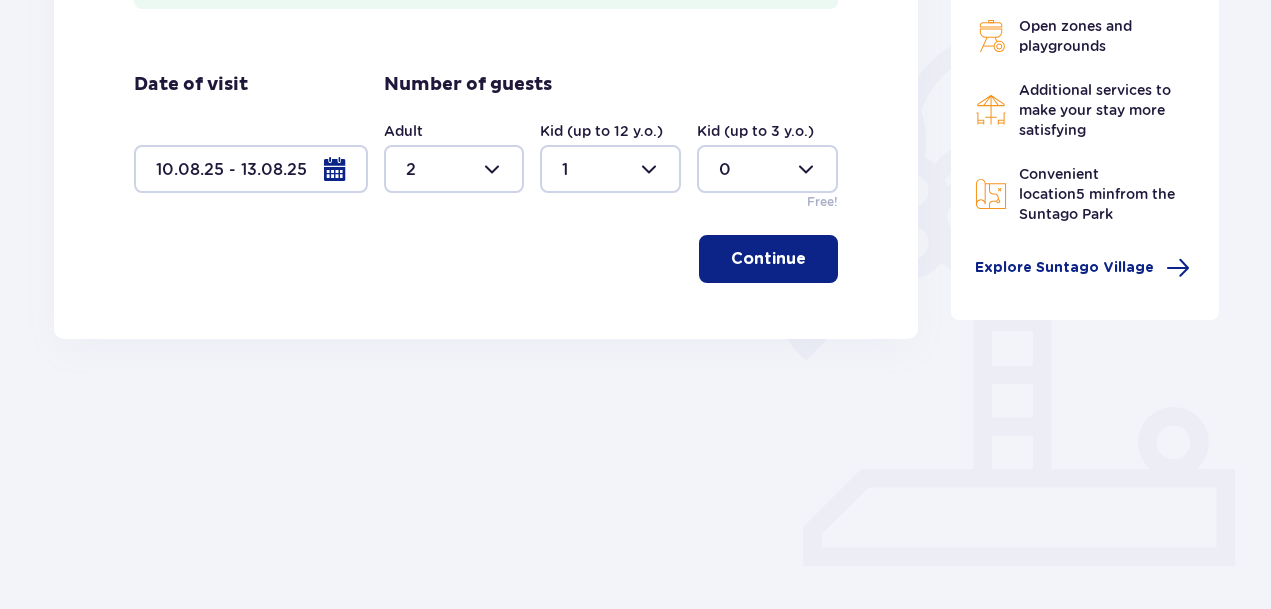 click on "Continue" at bounding box center (768, 259) 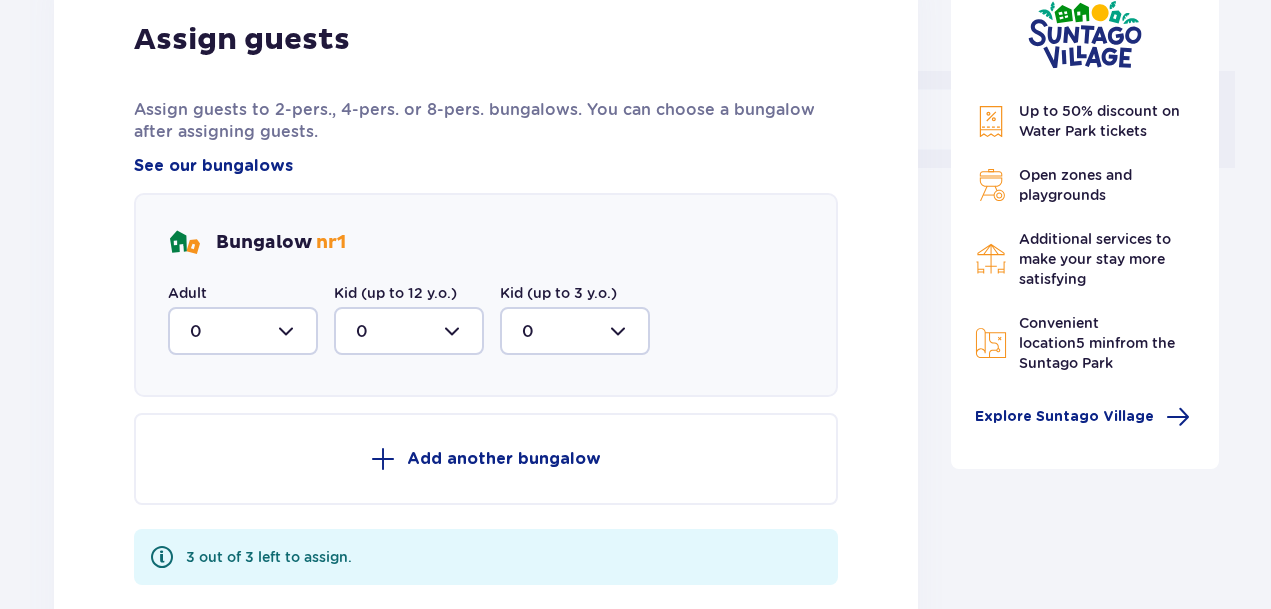 scroll, scrollTop: 866, scrollLeft: 0, axis: vertical 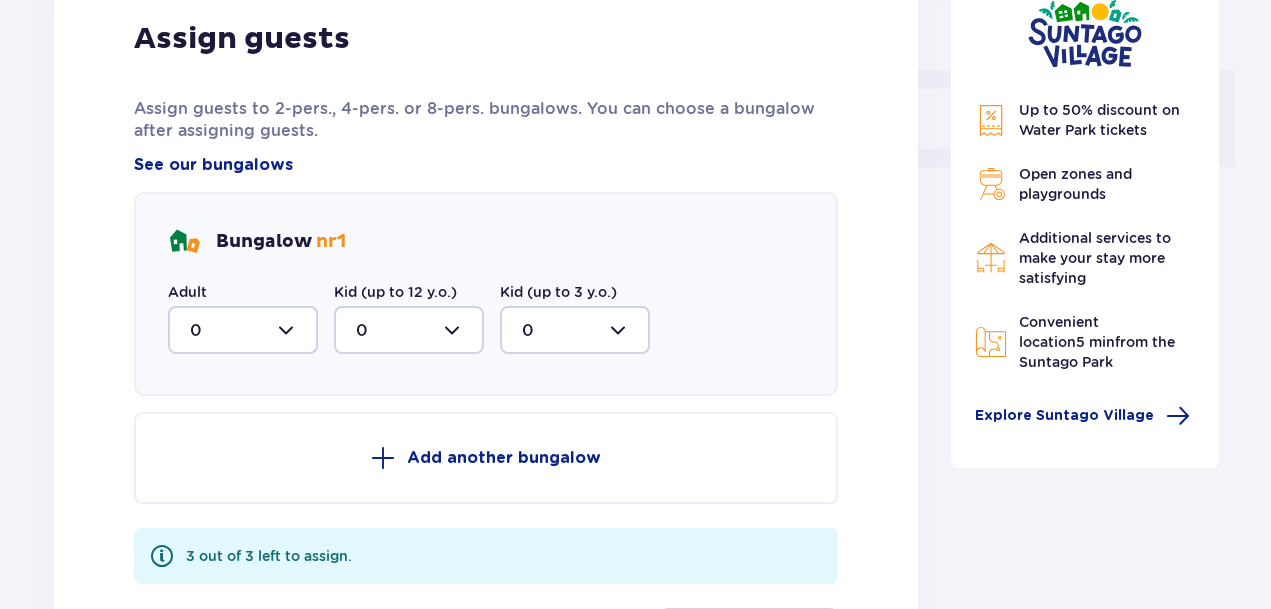 click at bounding box center (243, 330) 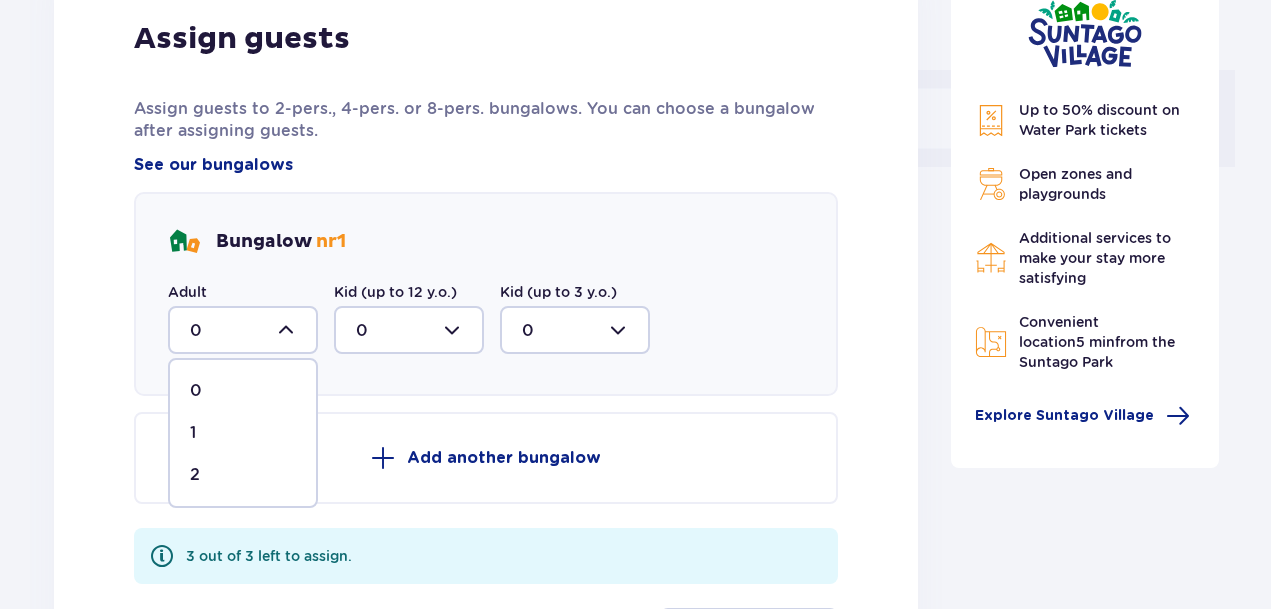 click on "2" at bounding box center [243, 475] 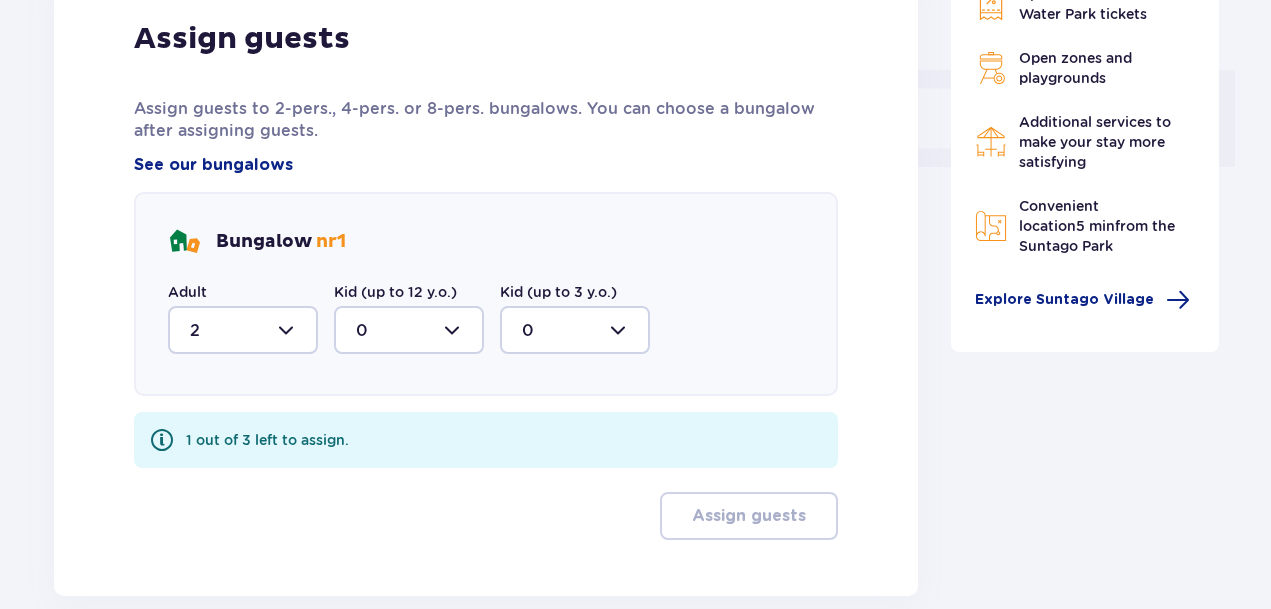 click at bounding box center (409, 330) 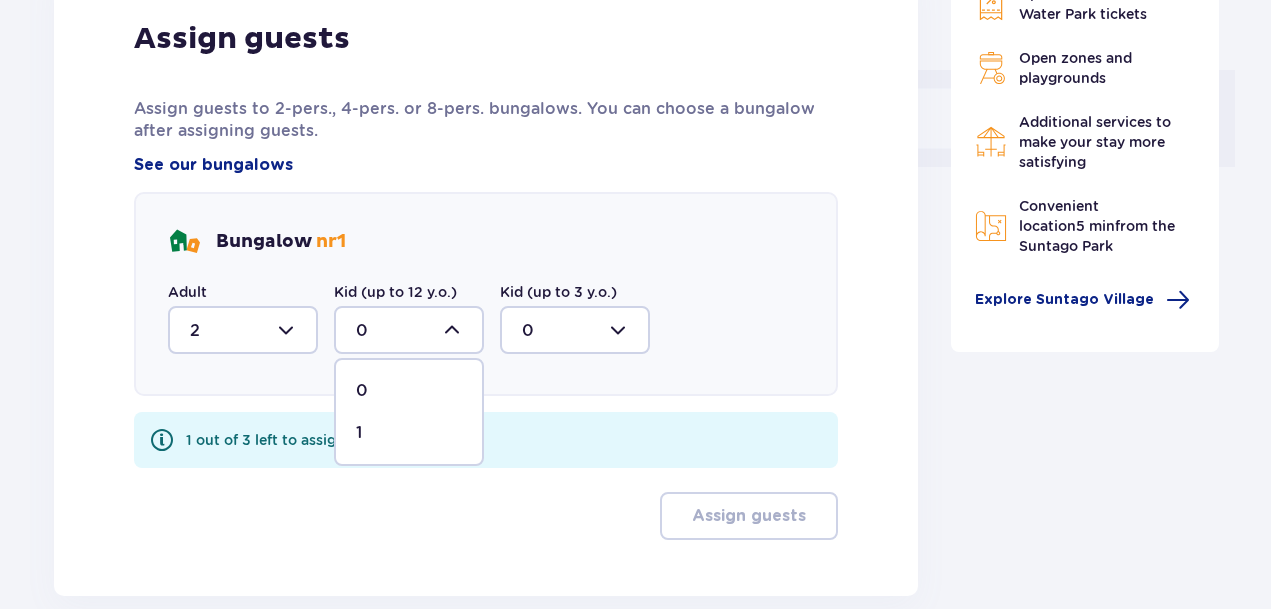 click on "1" at bounding box center (409, 433) 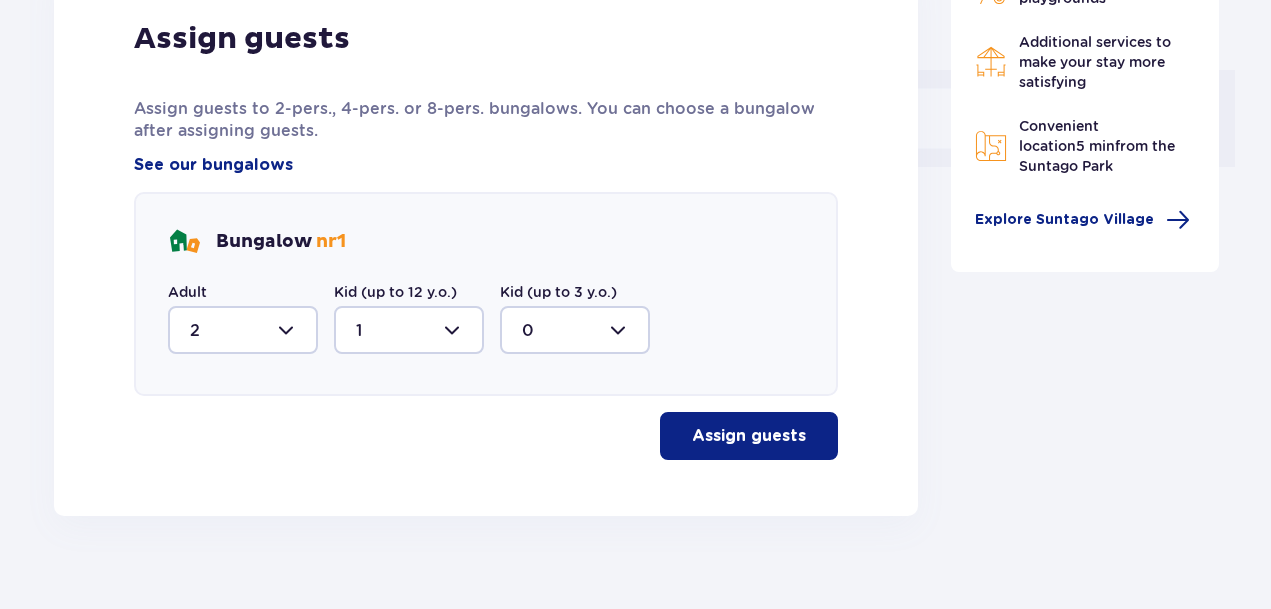 click on "Assign guests" at bounding box center [749, 436] 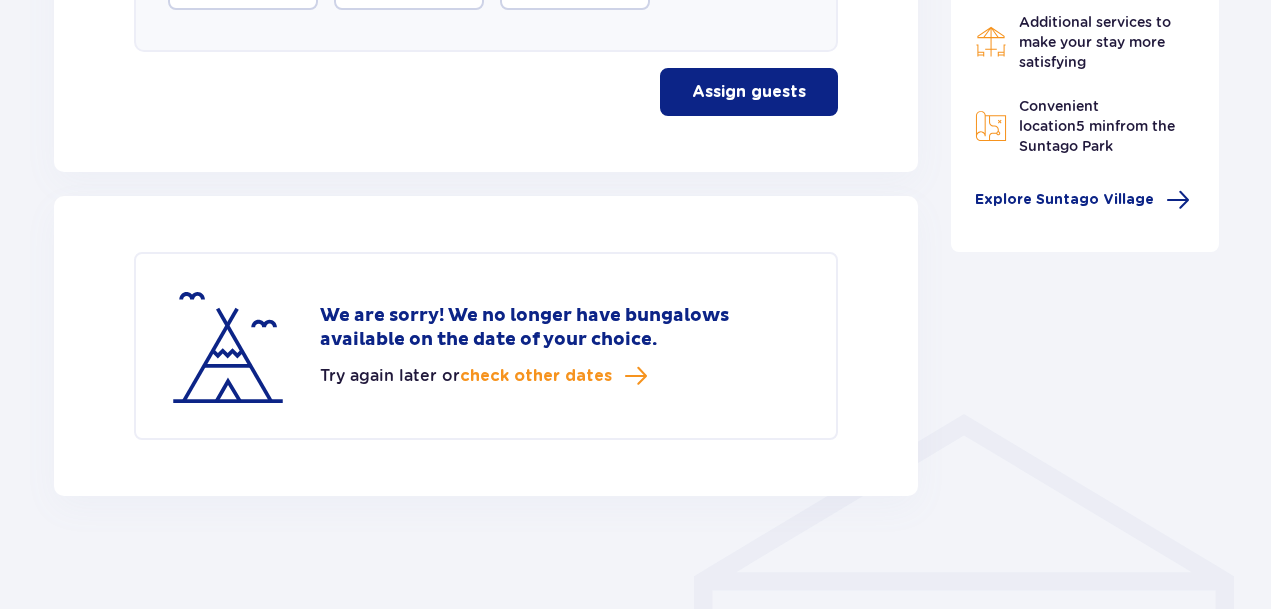 scroll, scrollTop: 1217, scrollLeft: 0, axis: vertical 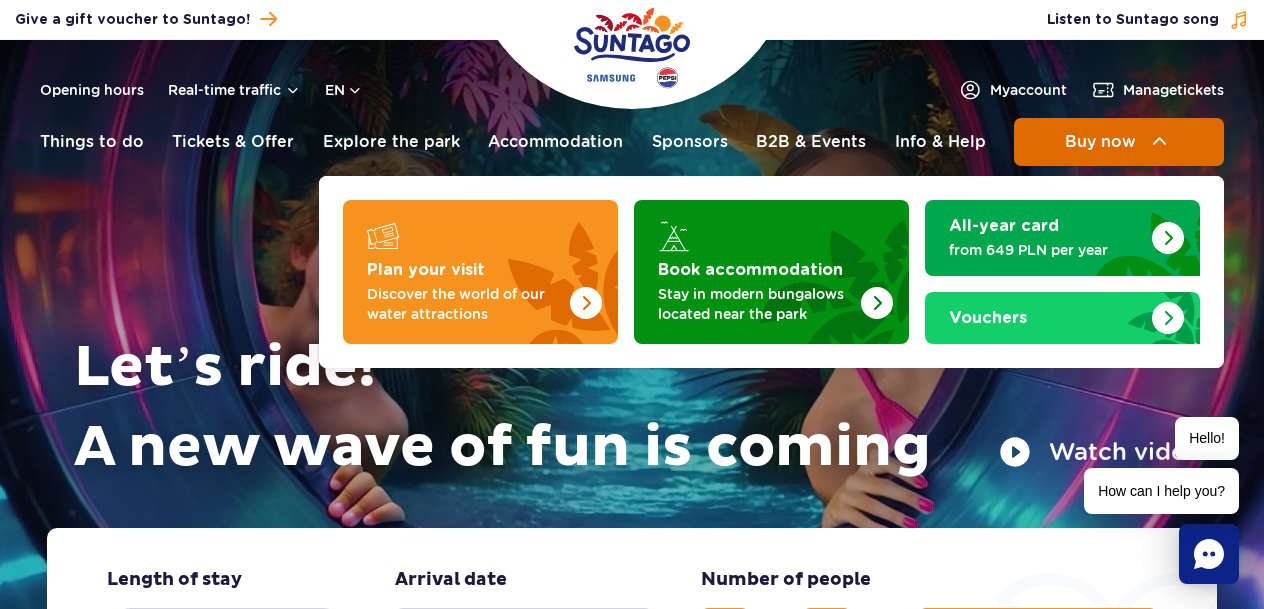 click on "Buy now" at bounding box center (1119, 142) 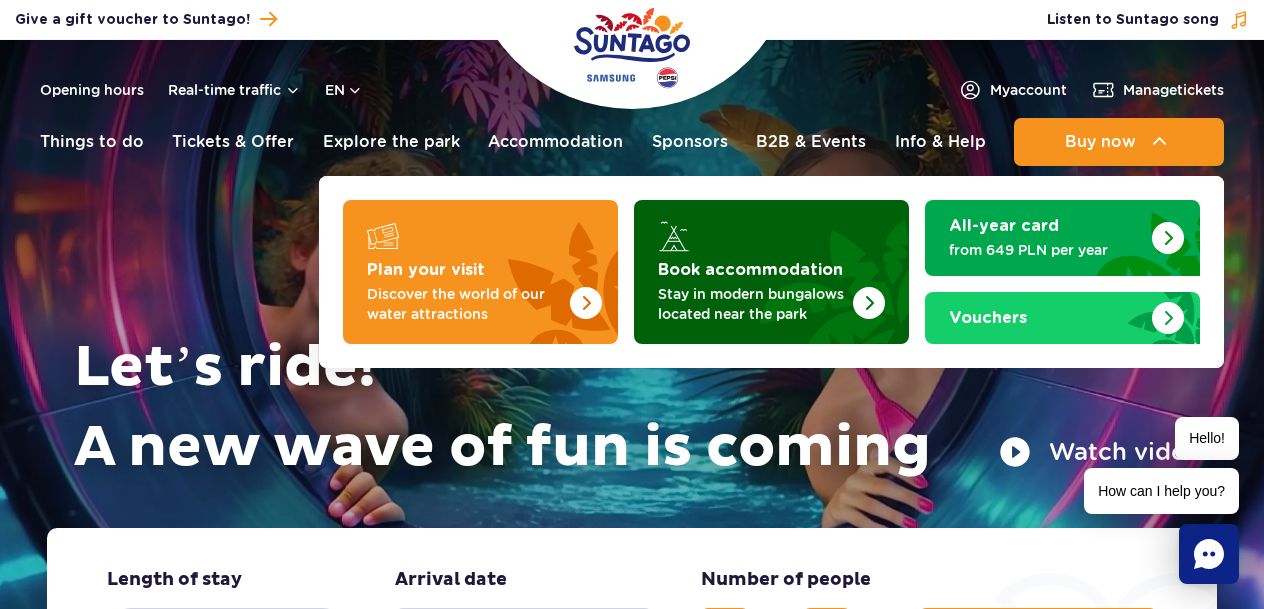 click on "Stay in modern bungalows located near the park" at bounding box center [755, 304] 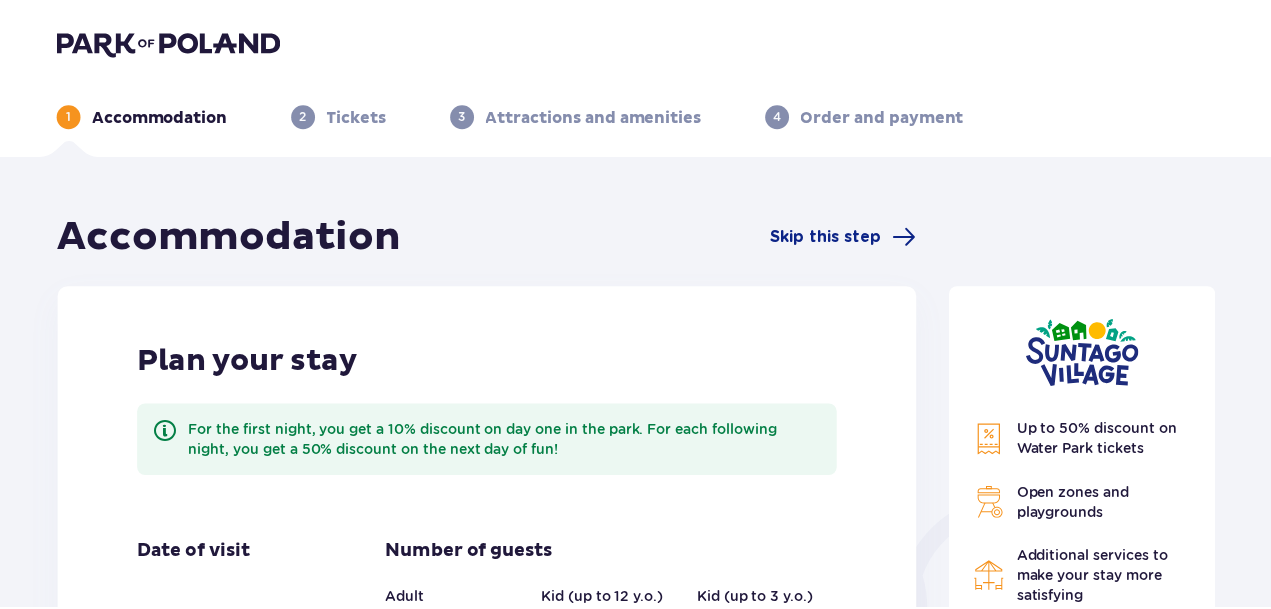 scroll, scrollTop: 0, scrollLeft: 0, axis: both 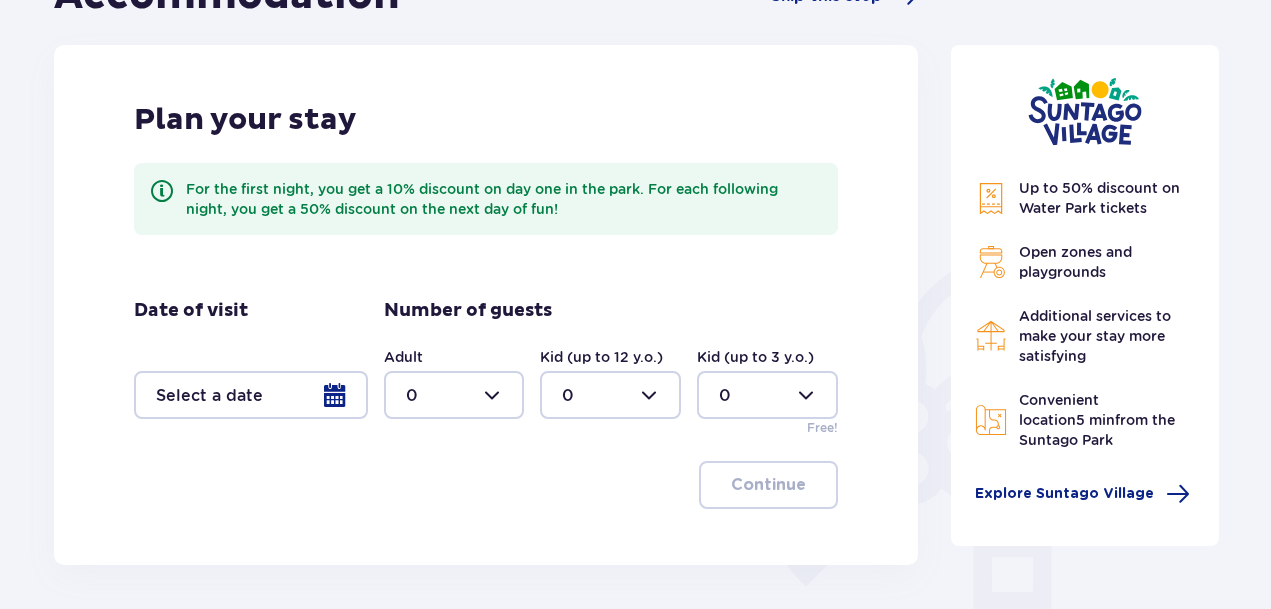 click at bounding box center (251, 395) 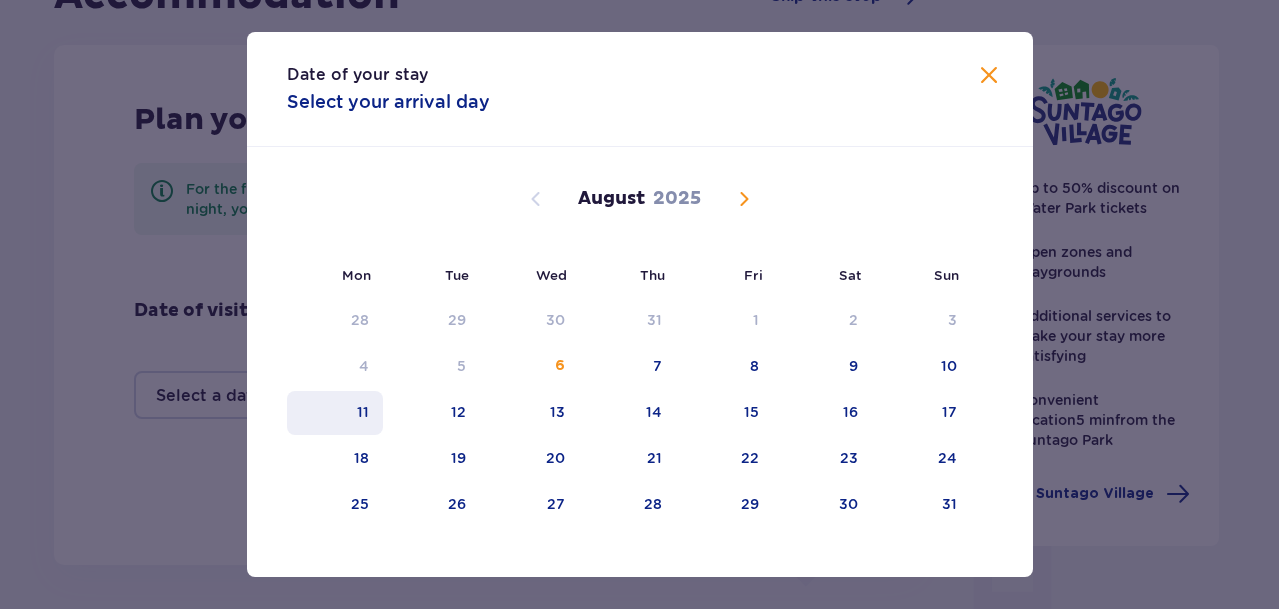 click on "11" at bounding box center [363, 412] 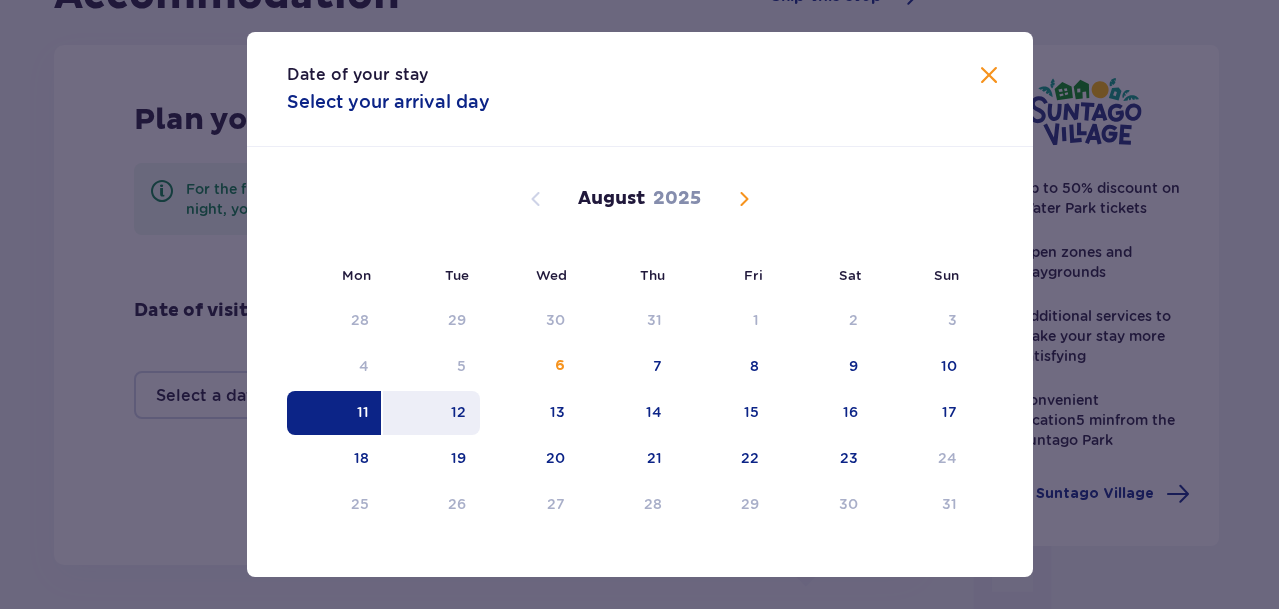 click on "12" at bounding box center (458, 412) 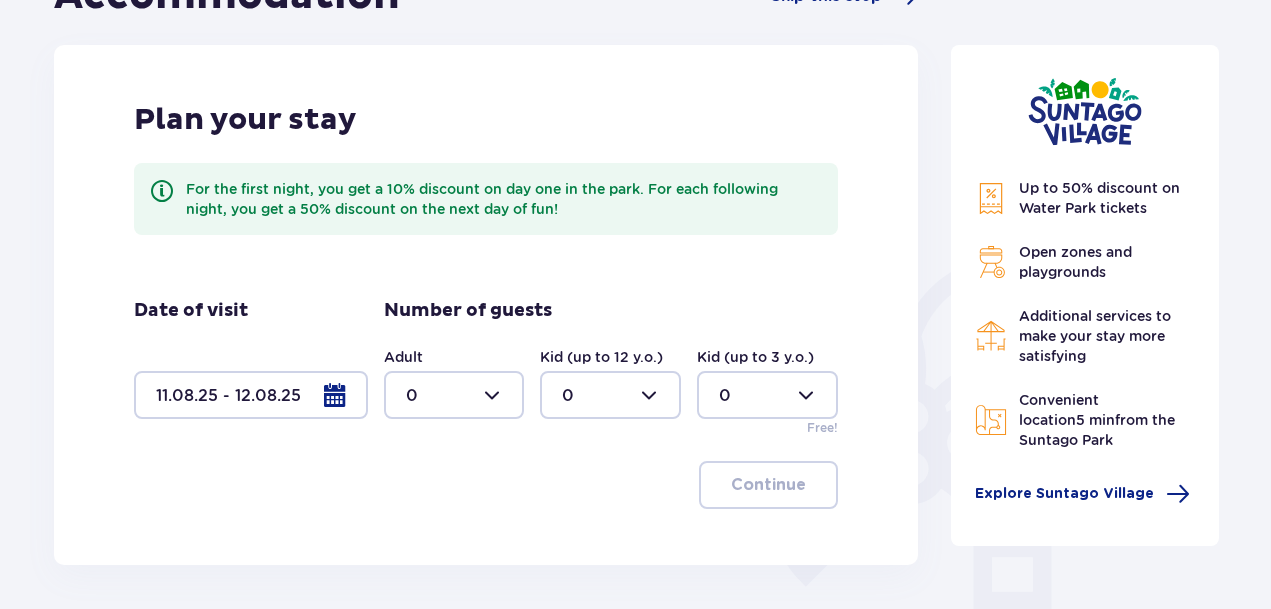 click on "Up to 50% discount on Water Park tickets   Open zones and playgrounds   Additional services to make your stay more satisfying   Convenient location  5 min  from the Suntago Park   Explore Suntago Village" at bounding box center [1085, 295] 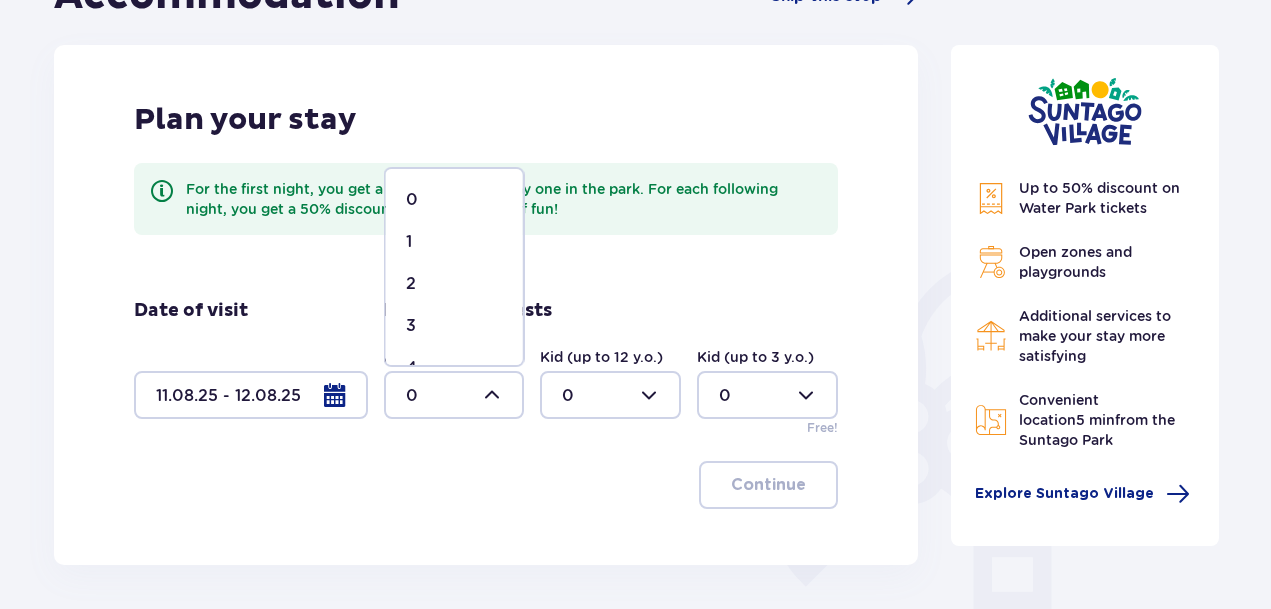 click on "2" at bounding box center [454, 284] 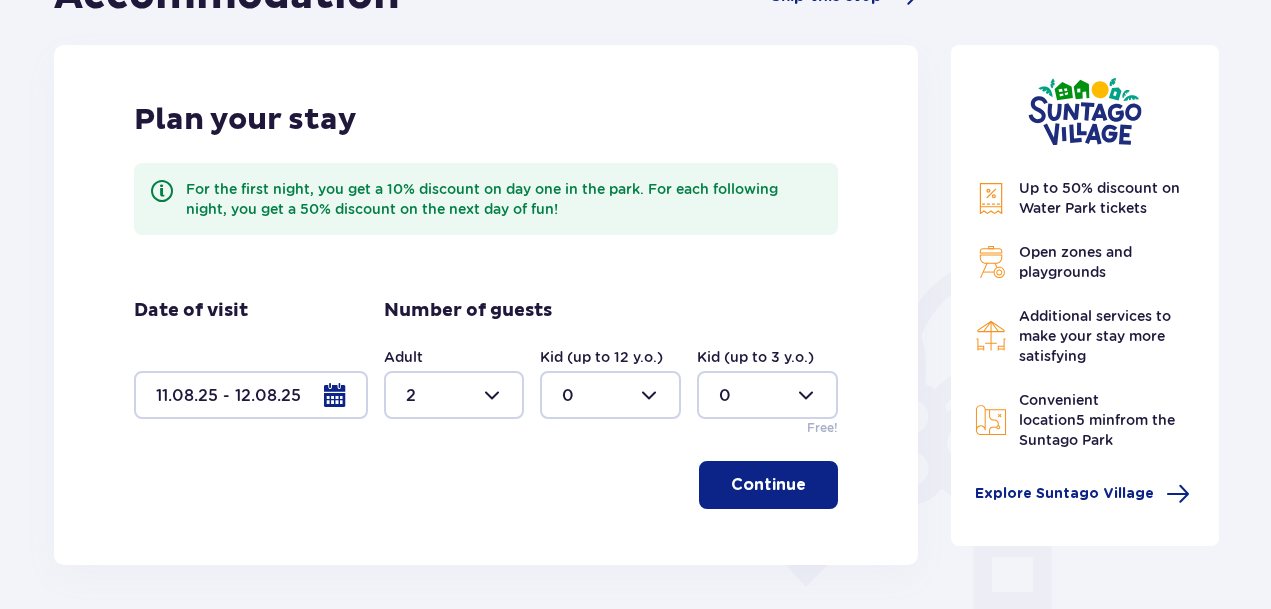 click at bounding box center (610, 395) 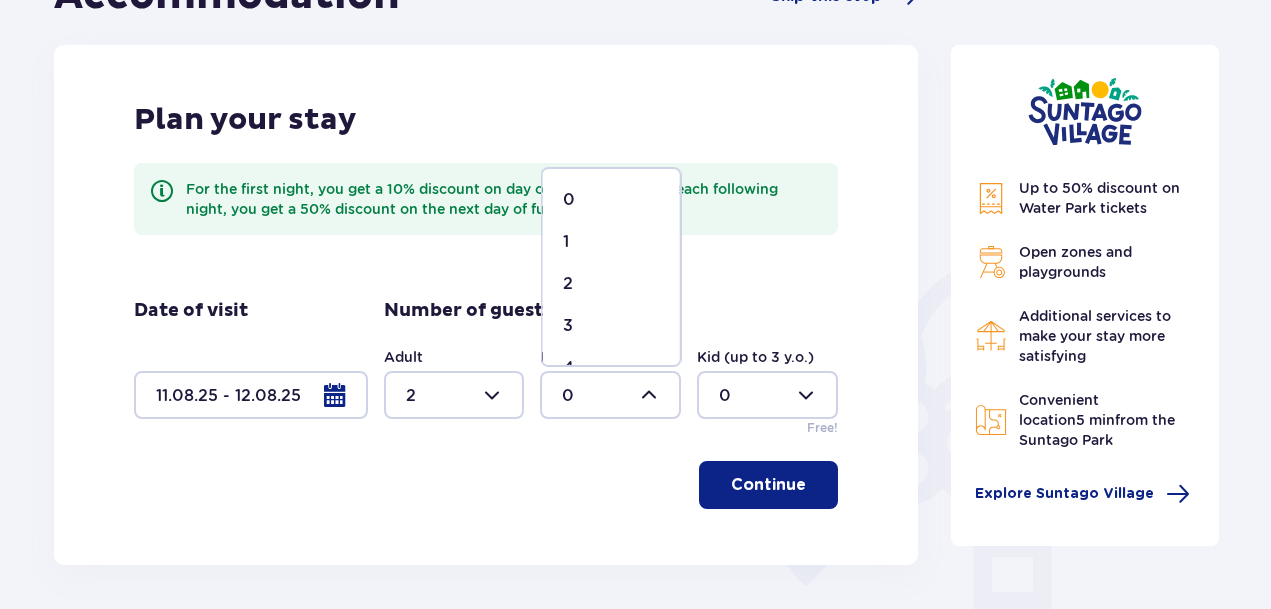 click on "1" at bounding box center (611, 242) 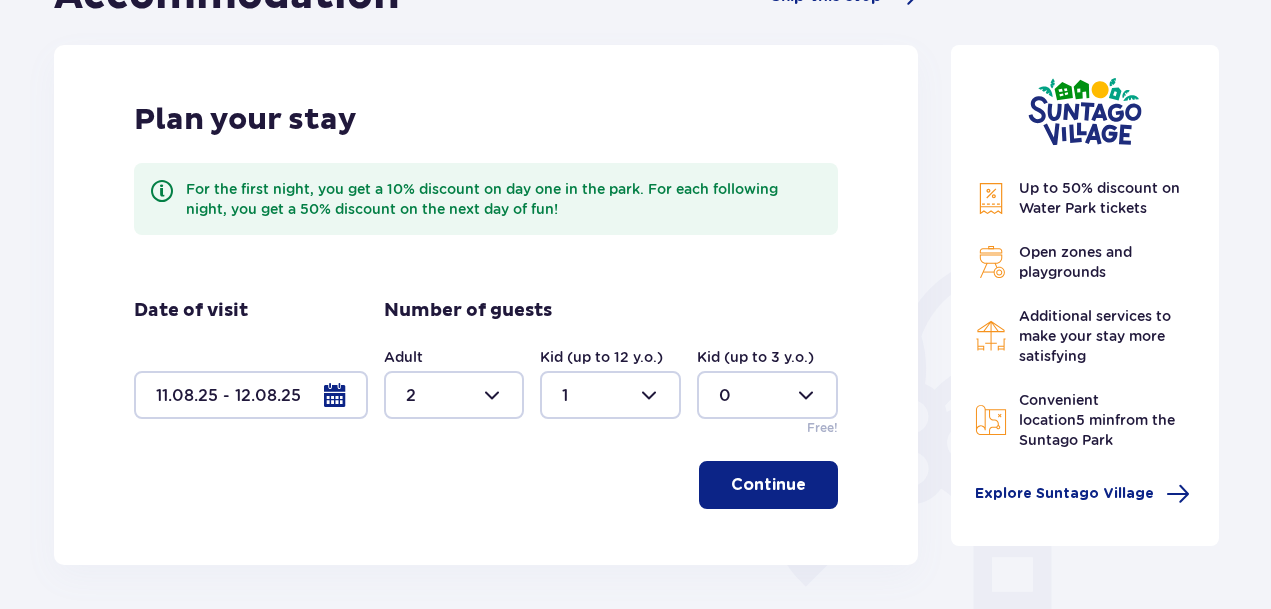 click on "Continue" at bounding box center (768, 485) 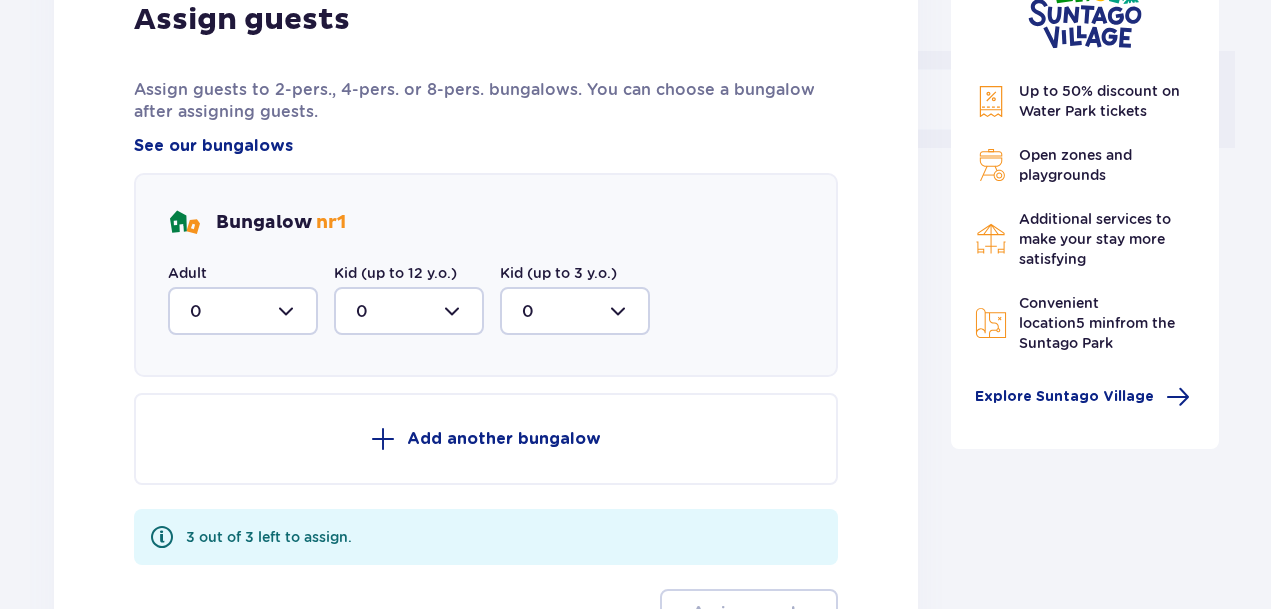 scroll, scrollTop: 901, scrollLeft: 0, axis: vertical 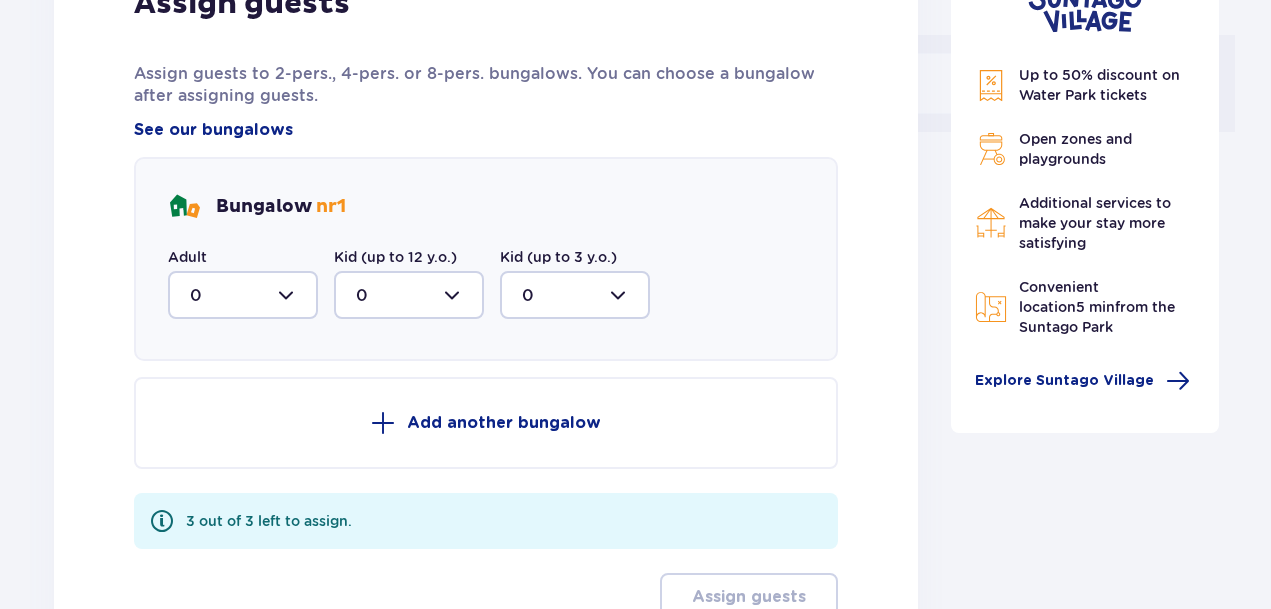 click at bounding box center [243, 295] 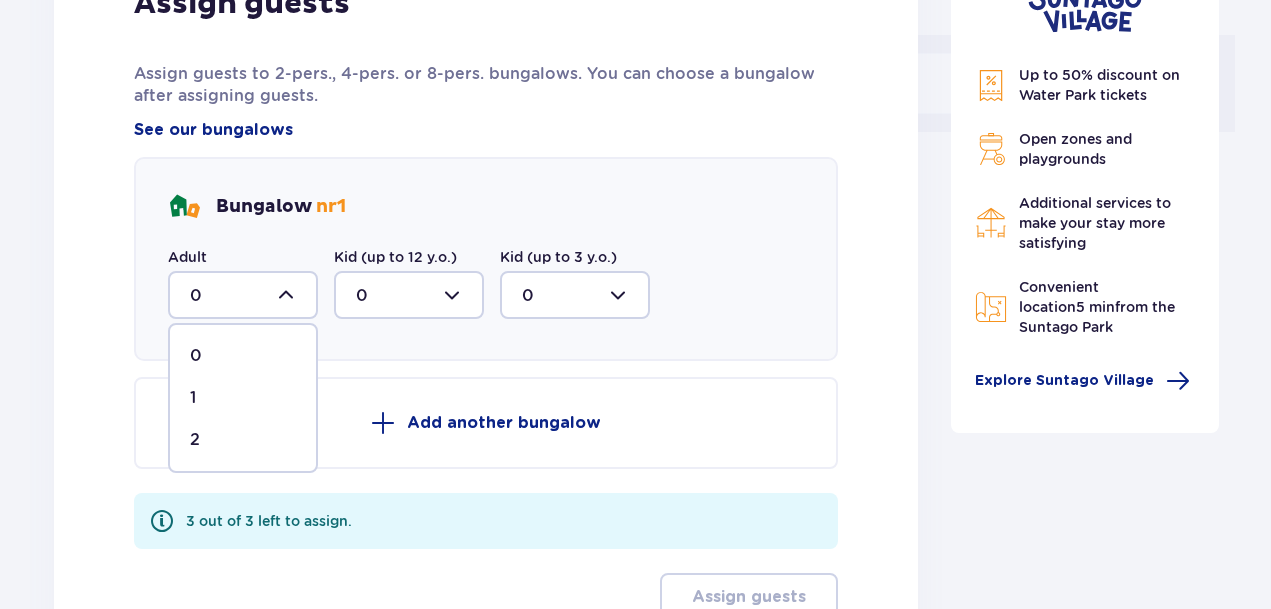 click on "2" at bounding box center [243, 440] 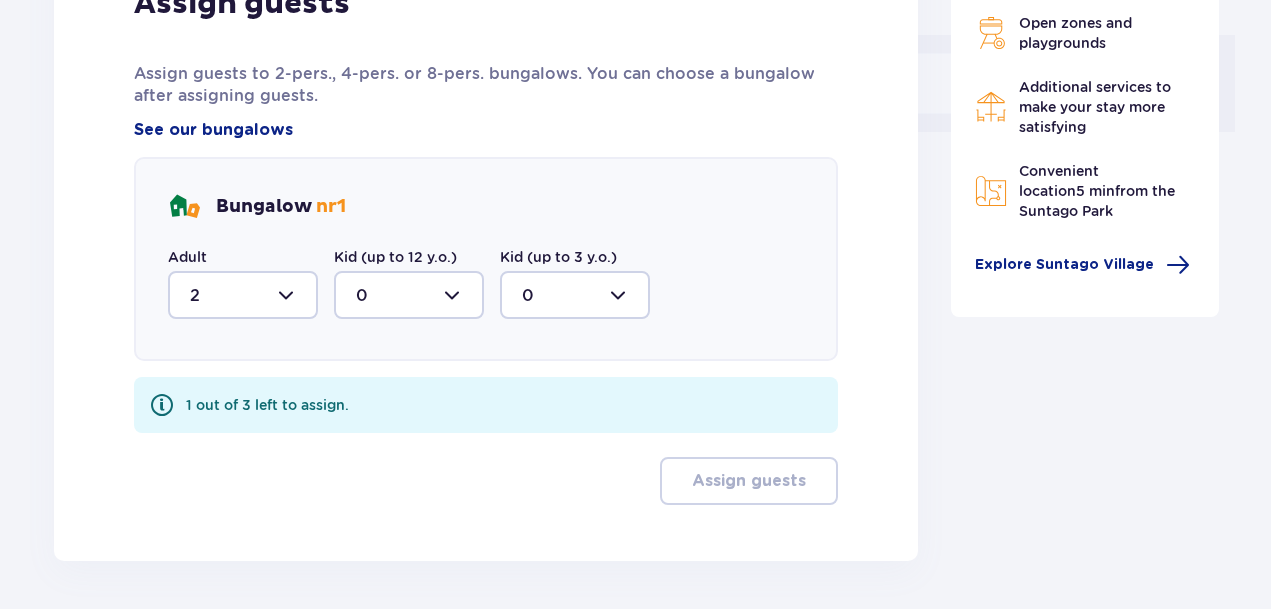 click at bounding box center [409, 295] 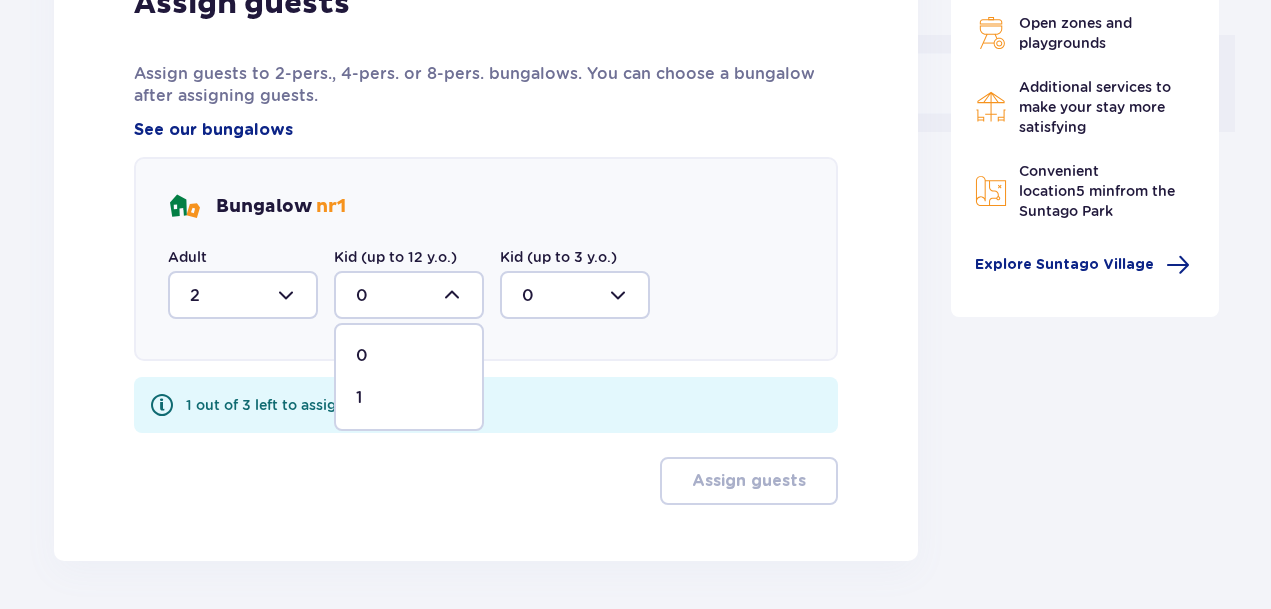 click on "1" at bounding box center [409, 398] 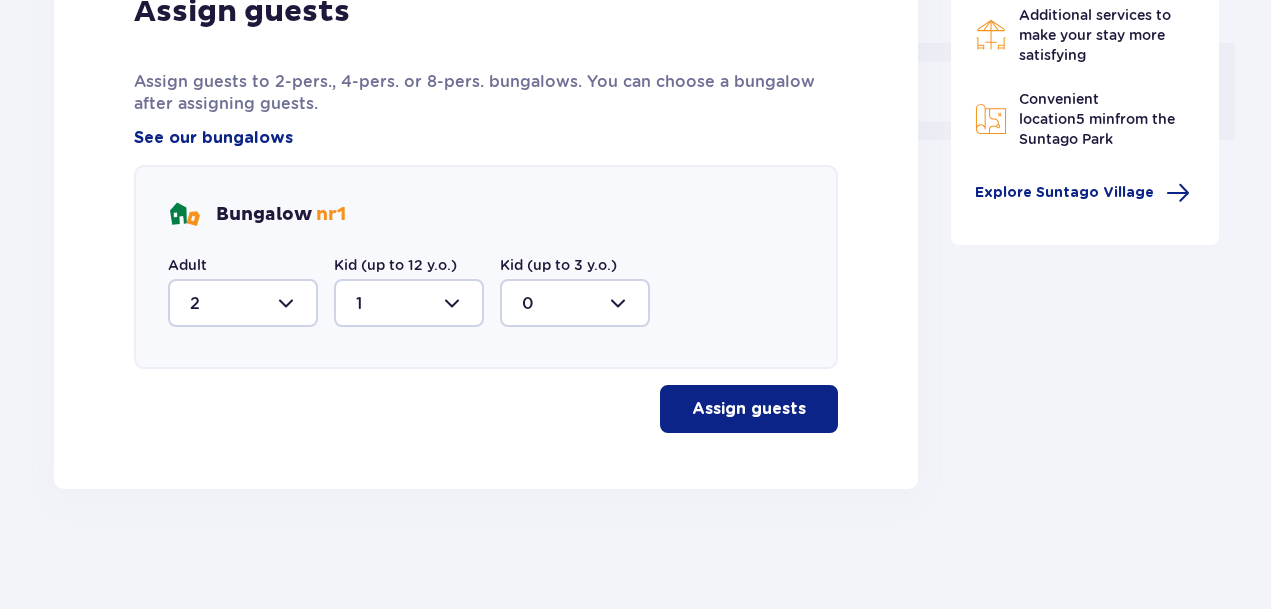 scroll, scrollTop: 893, scrollLeft: 0, axis: vertical 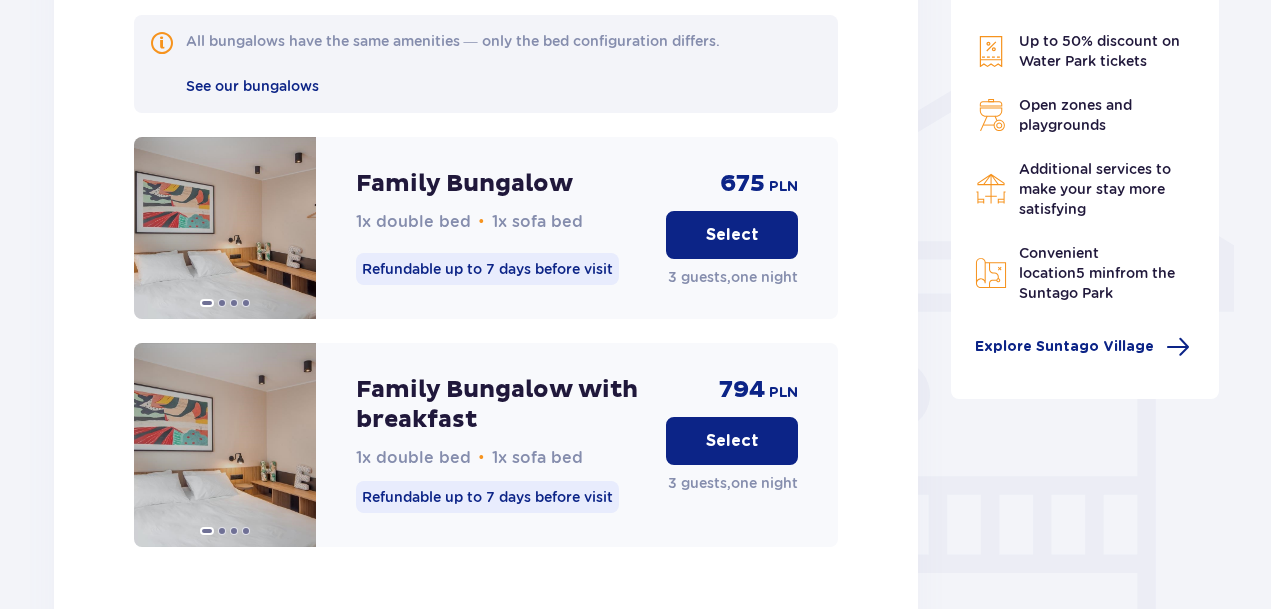 click on "Bungalow   nr  1   2 Adults, 1 Kid (up to 12 y.o.) All bungalows have the same amenities — only the bed configuration differs. See our bungalows Family Bungalow 1x double bed • 1x sofa bed Refundable up to 7 days before visit 675 PLN Select 3 guests ,  one night Family Bungalow with breakfast 1x double bed • 1x sofa bed Refundable up to 7 days before visit 794 PLN Select 3 guests ,  one night" at bounding box center [486, 254] 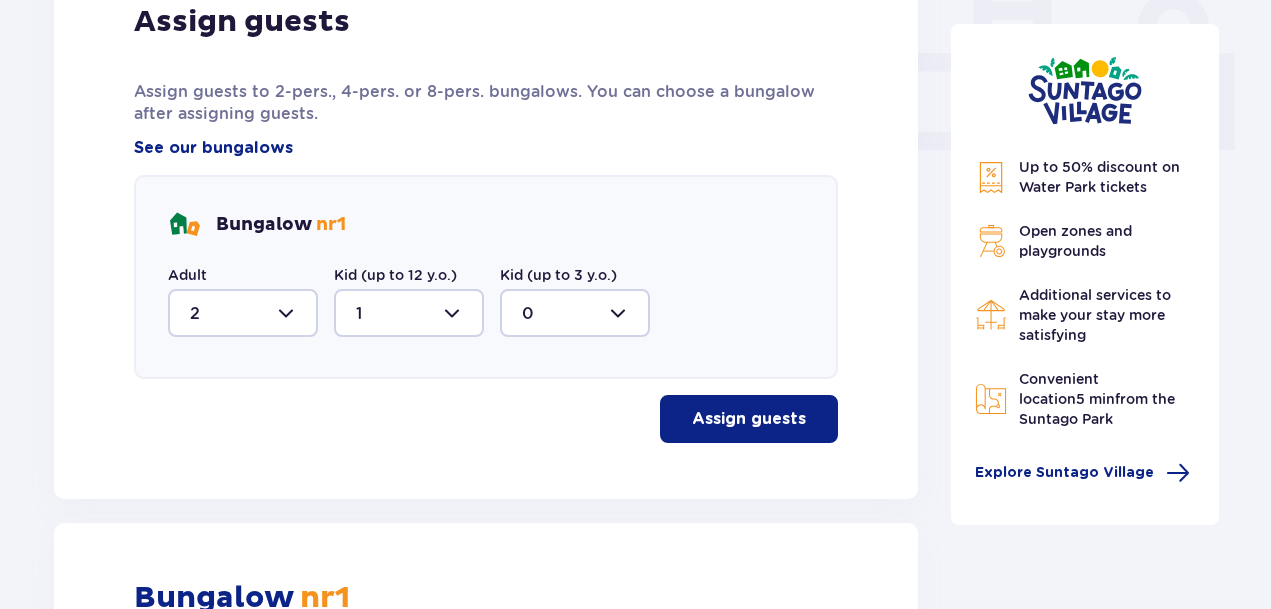 scroll, scrollTop: 0, scrollLeft: 0, axis: both 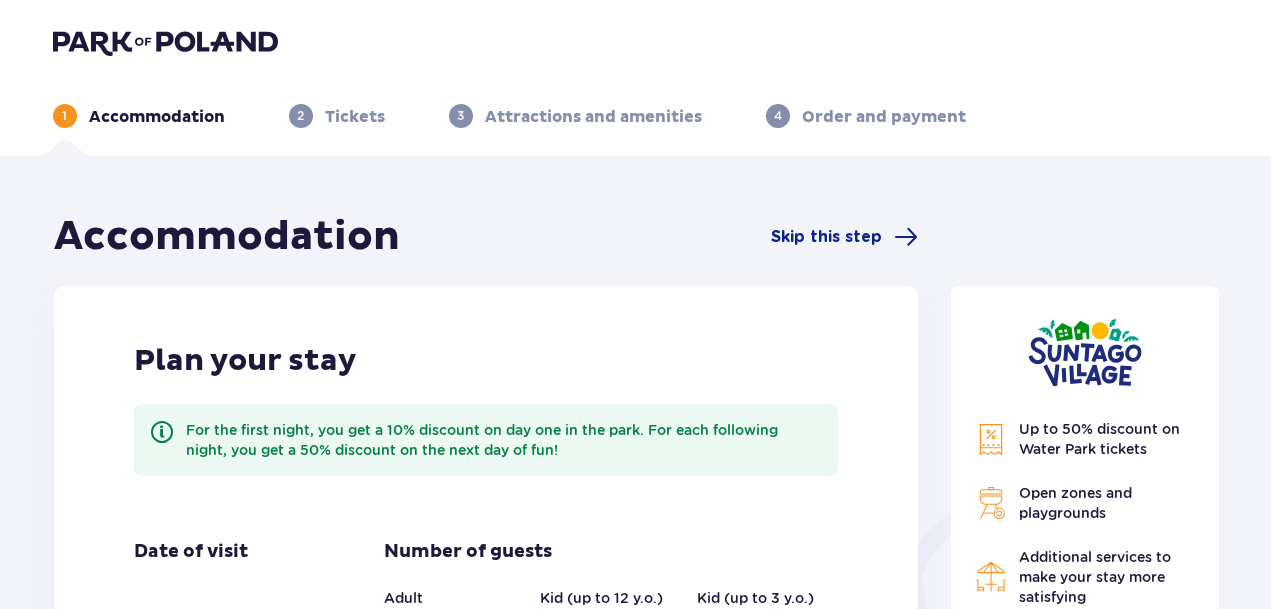 click at bounding box center [165, 42] 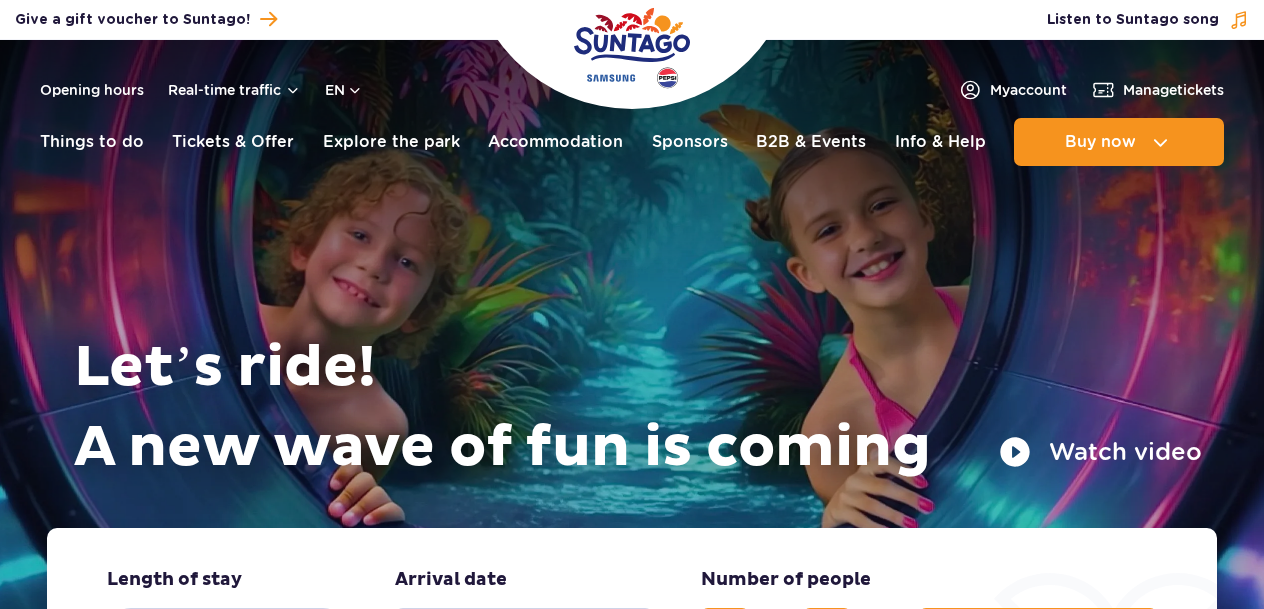 scroll, scrollTop: 0, scrollLeft: 0, axis: both 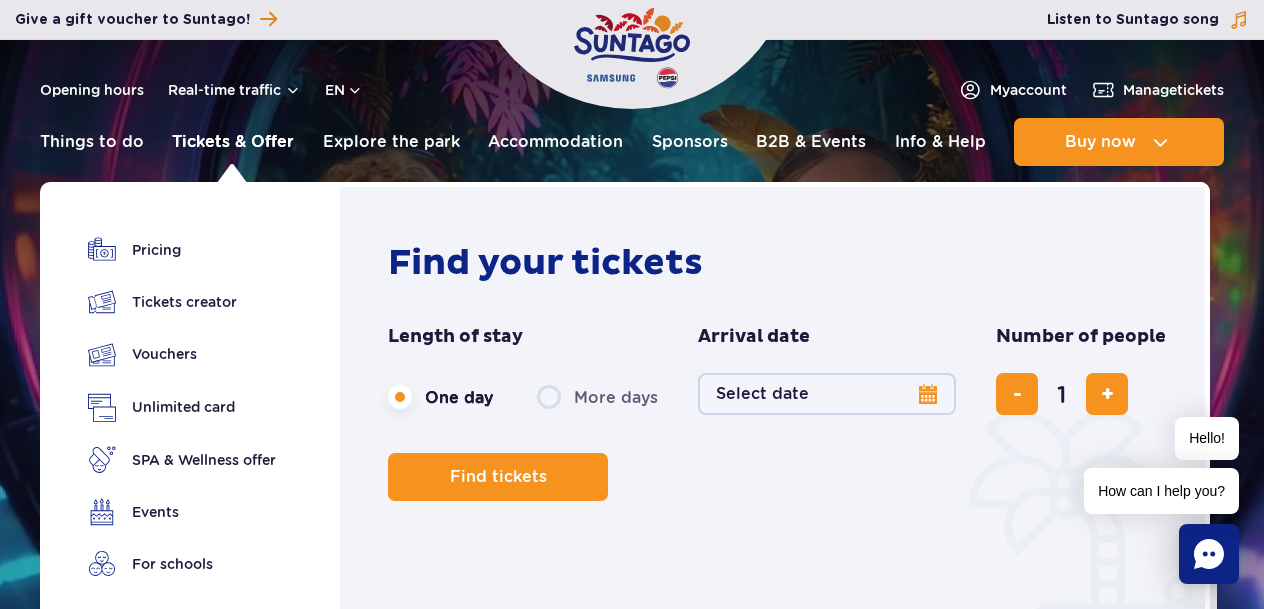 click on "Tickets & Offer" at bounding box center [233, 142] 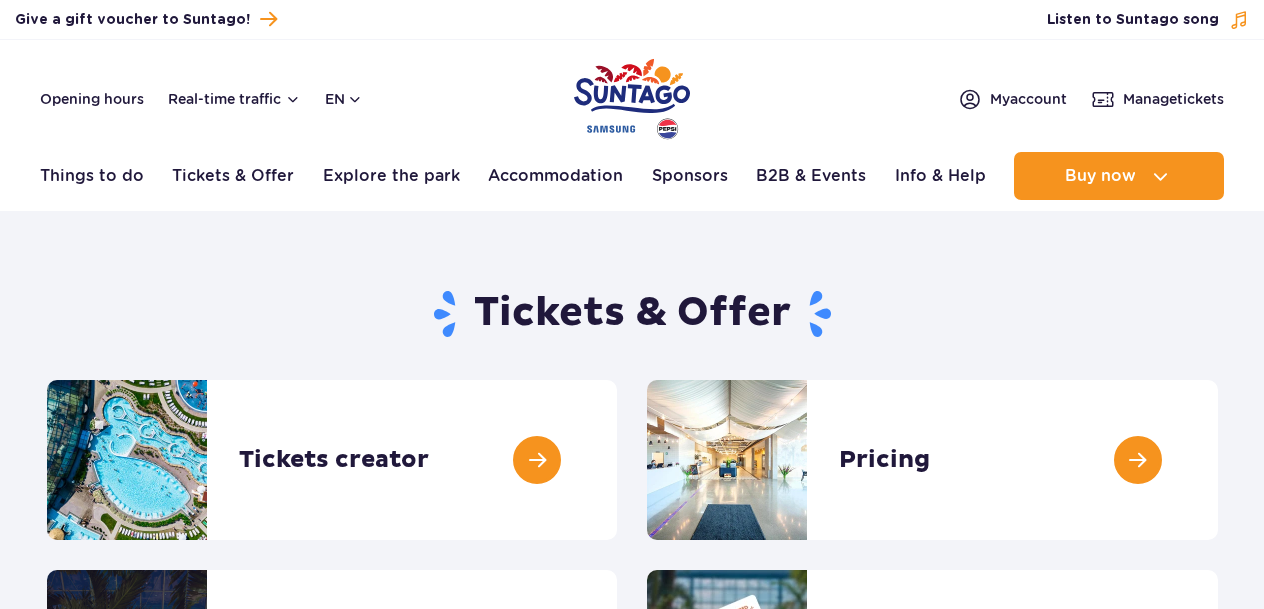 scroll, scrollTop: 0, scrollLeft: 0, axis: both 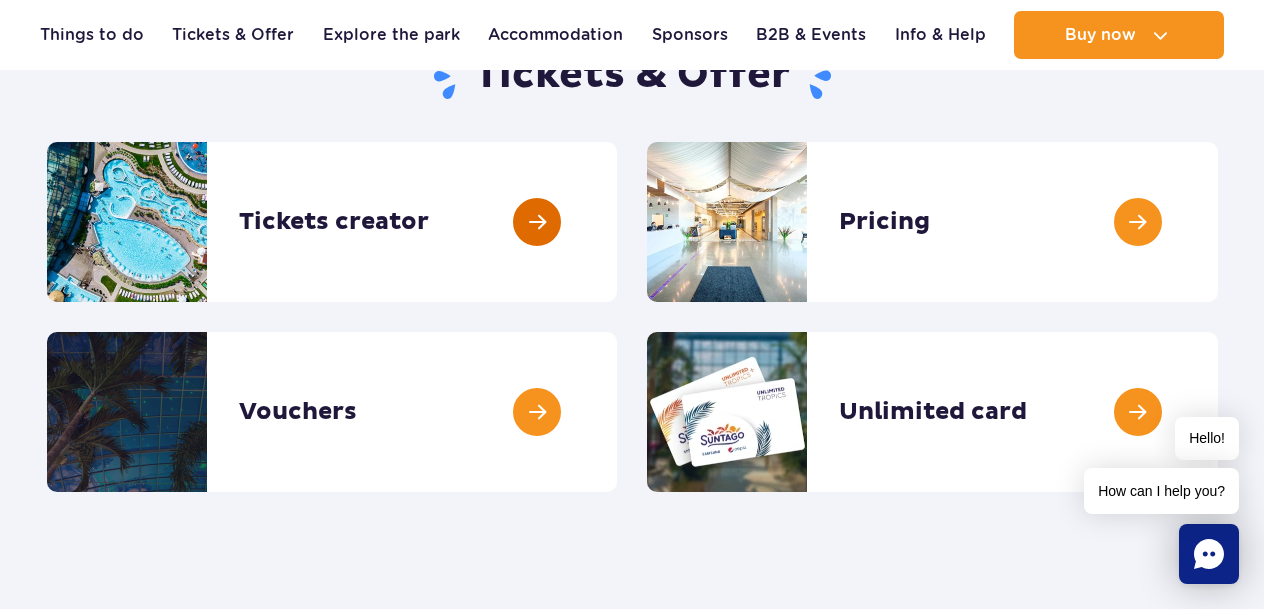 click at bounding box center (617, 222) 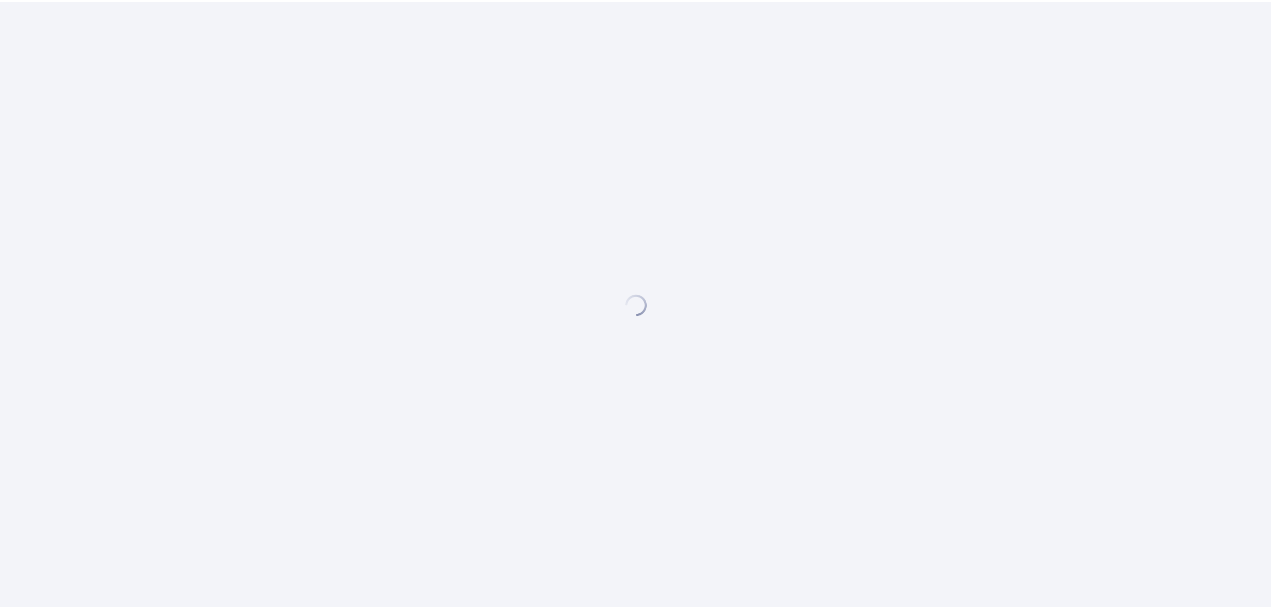 scroll, scrollTop: 0, scrollLeft: 0, axis: both 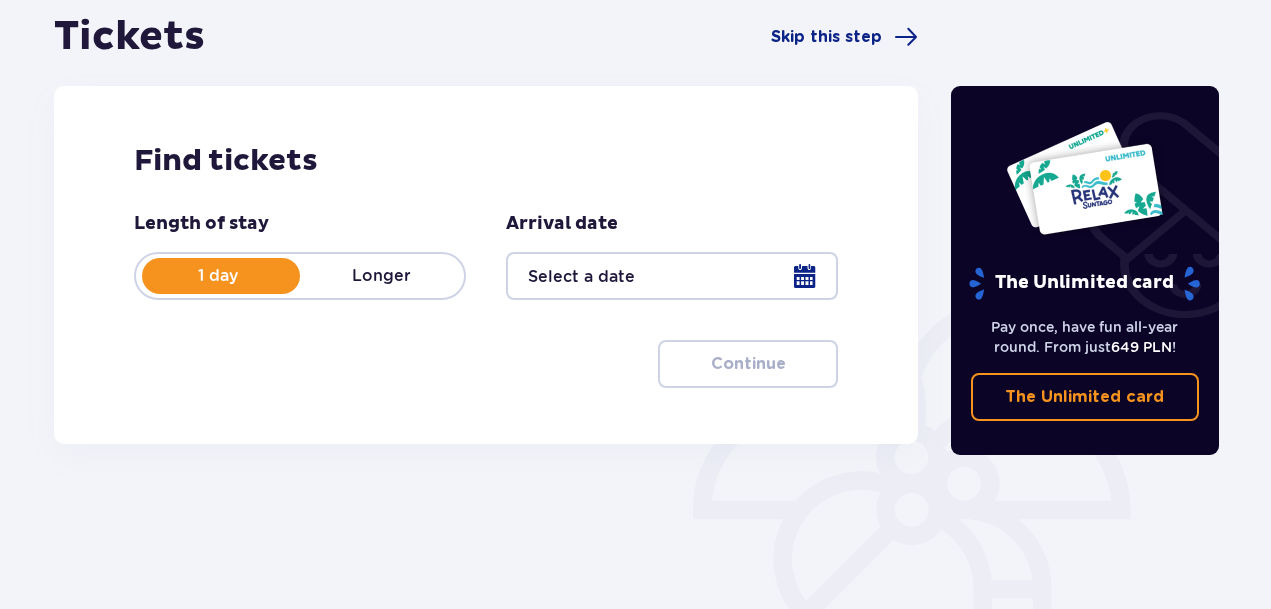 click at bounding box center (672, 276) 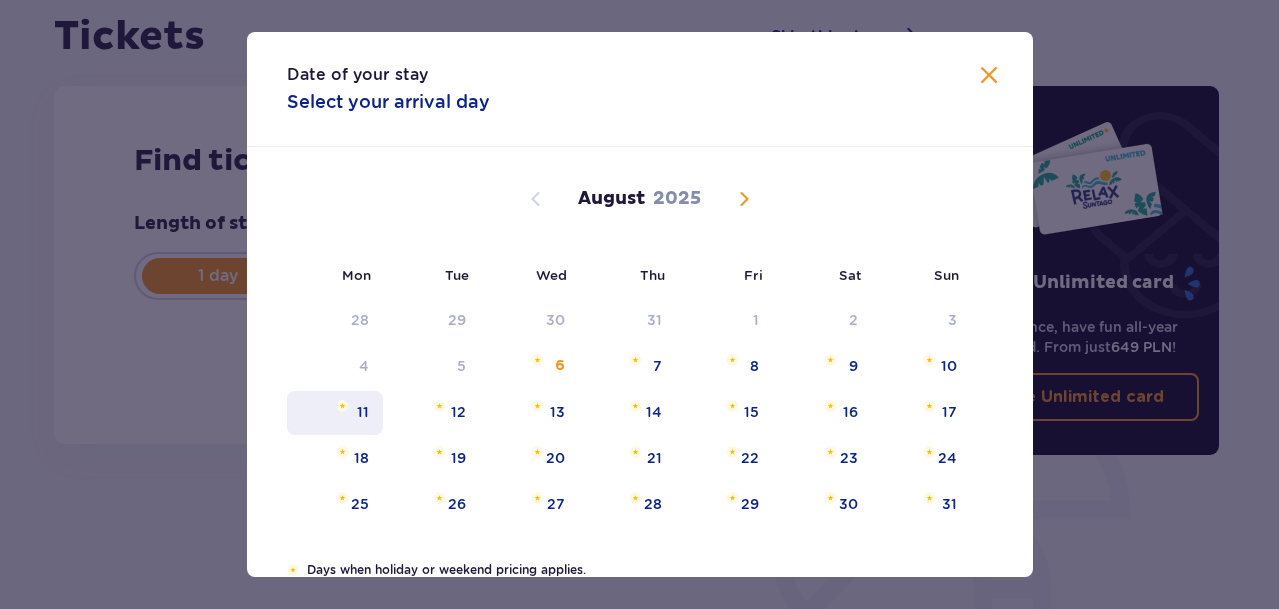click on "11" at bounding box center (363, 412) 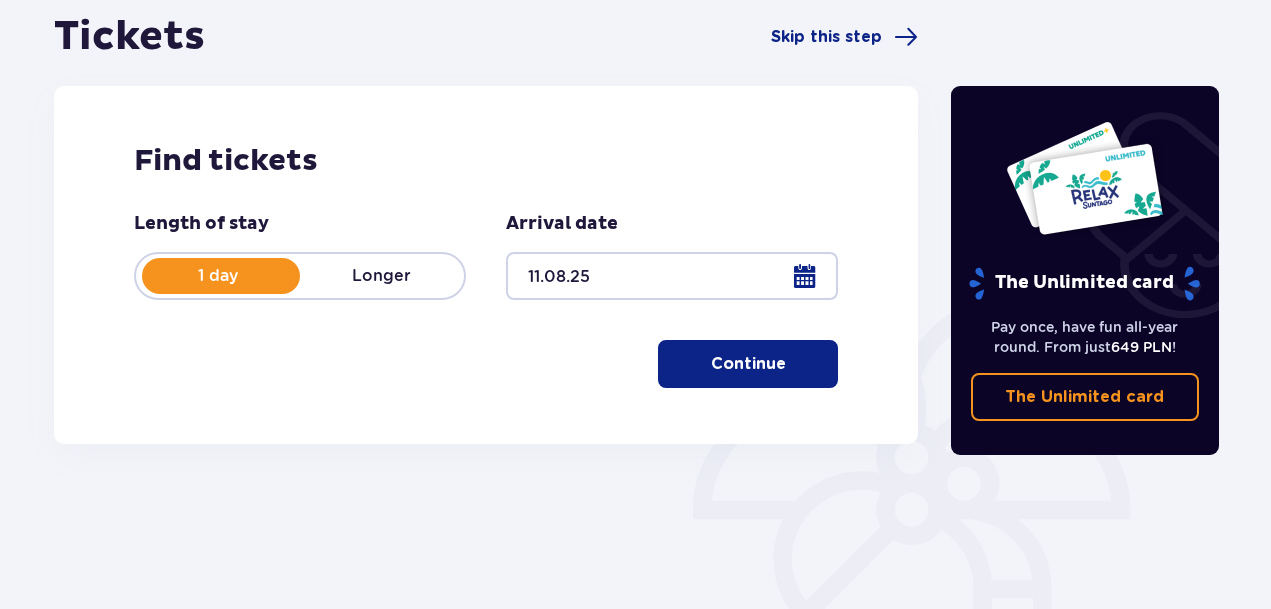 click on "Continue" at bounding box center (748, 364) 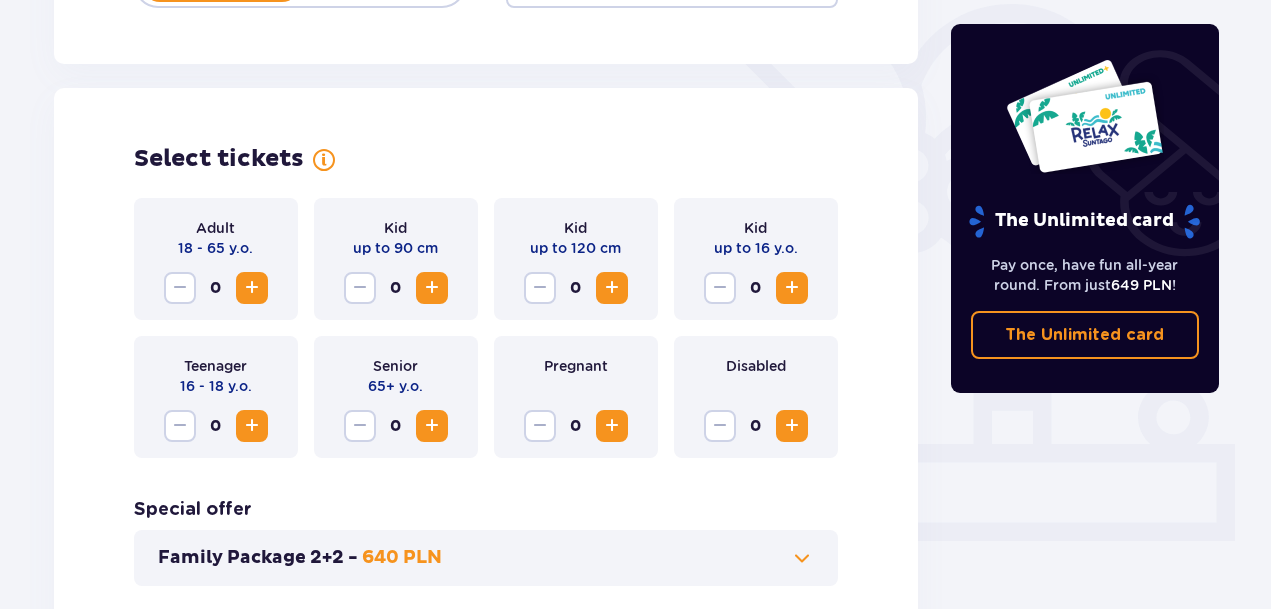 scroll, scrollTop: 556, scrollLeft: 0, axis: vertical 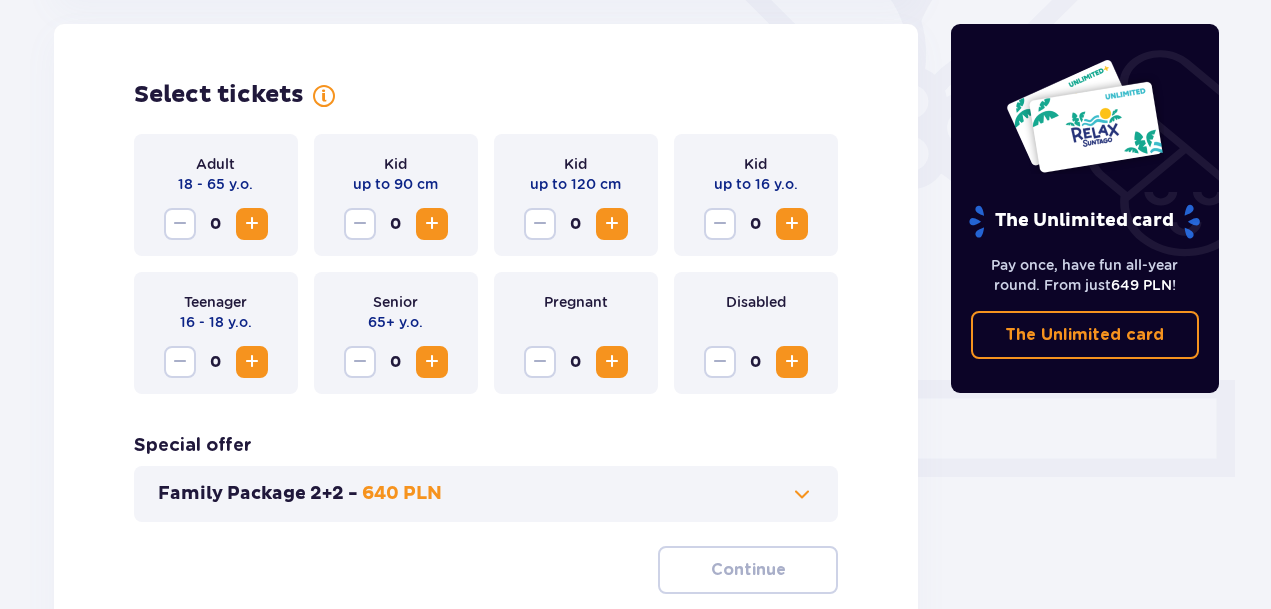 click at bounding box center [792, 224] 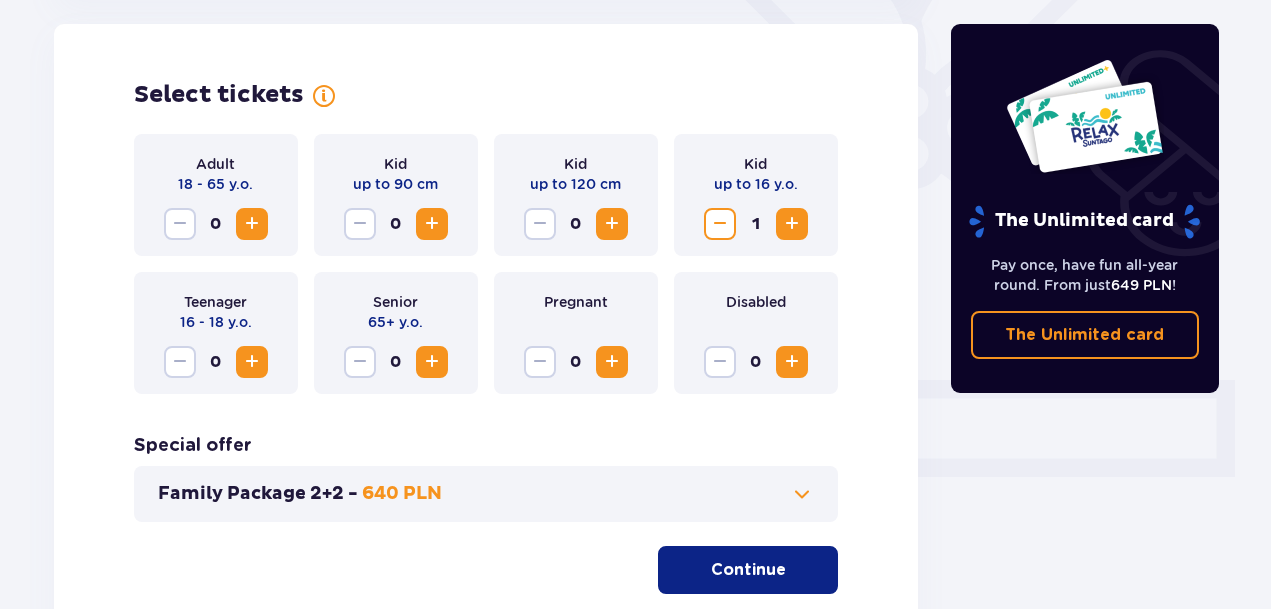 click at bounding box center [252, 224] 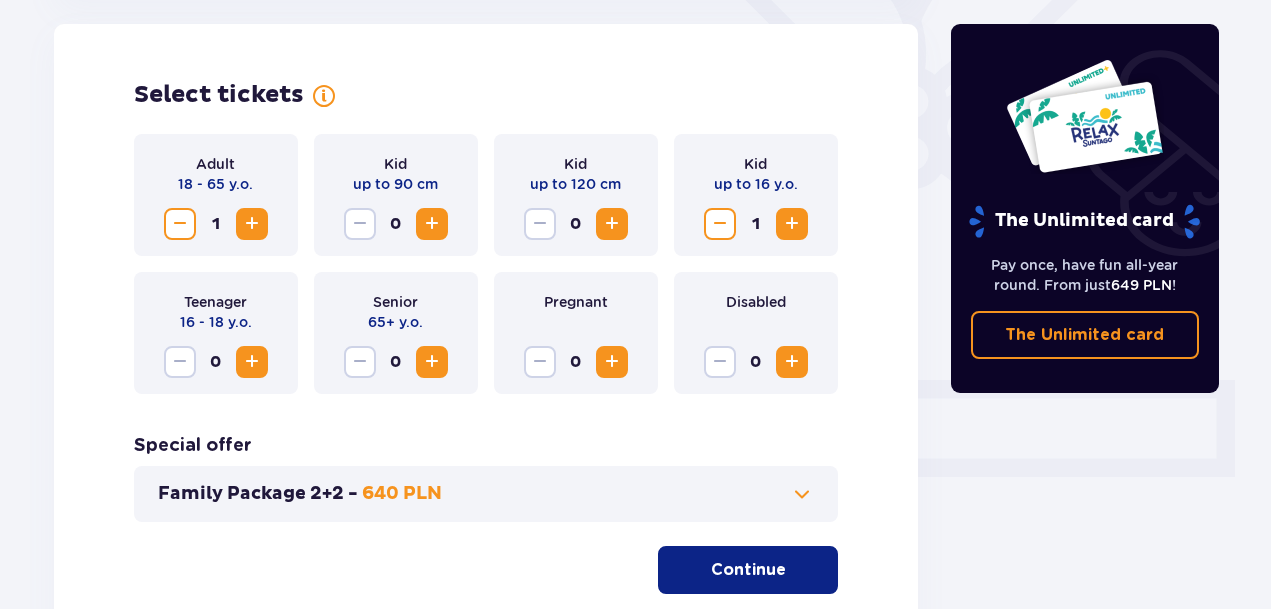click at bounding box center [252, 224] 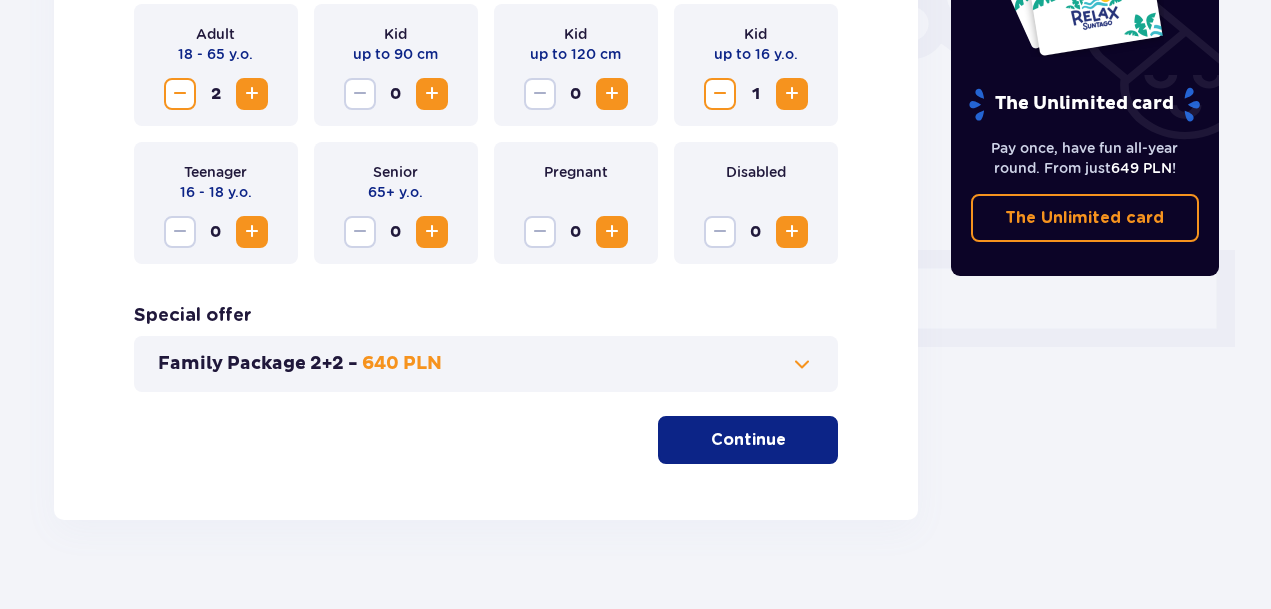 scroll, scrollTop: 689, scrollLeft: 0, axis: vertical 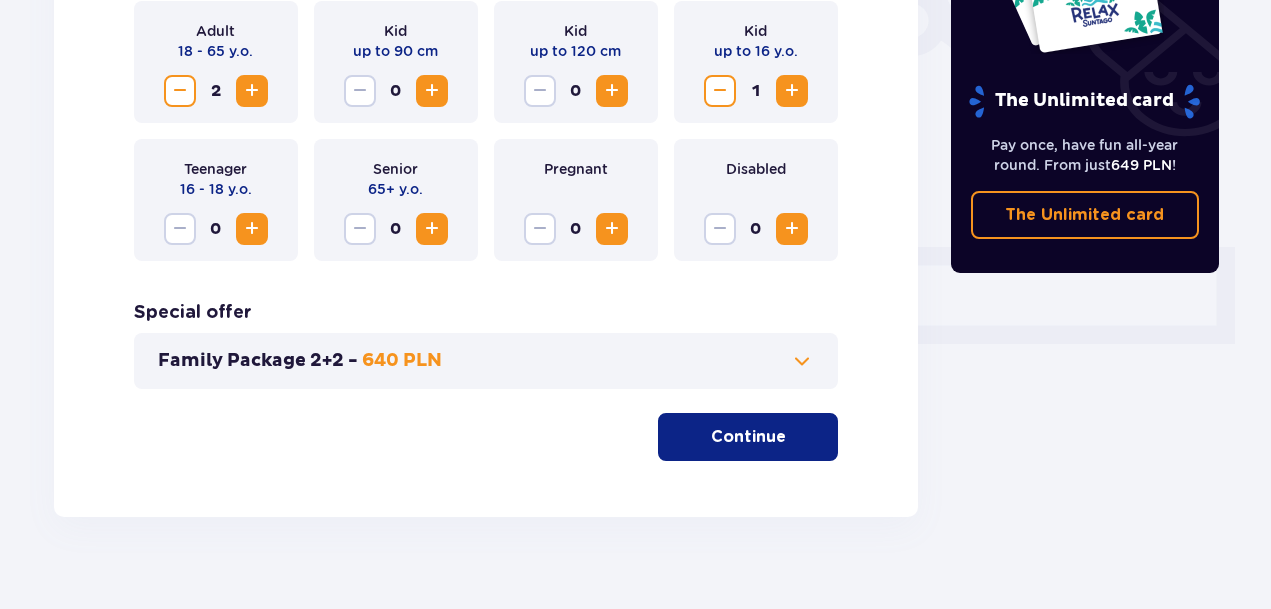 click on "Continue" at bounding box center (748, 437) 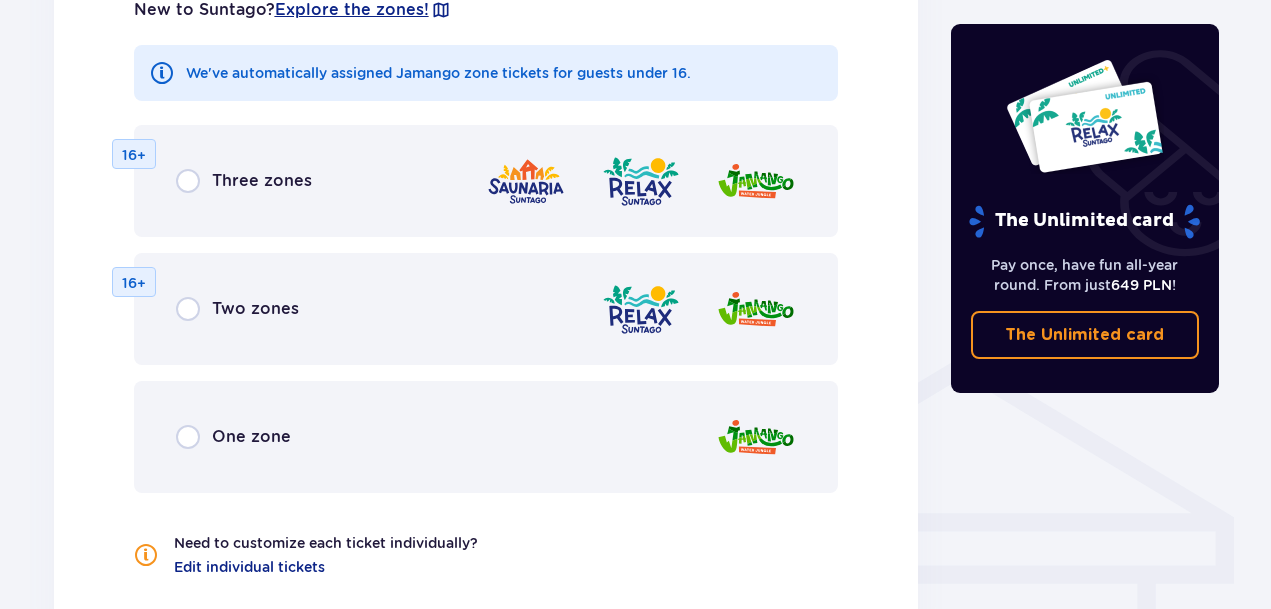 scroll, scrollTop: 1270, scrollLeft: 0, axis: vertical 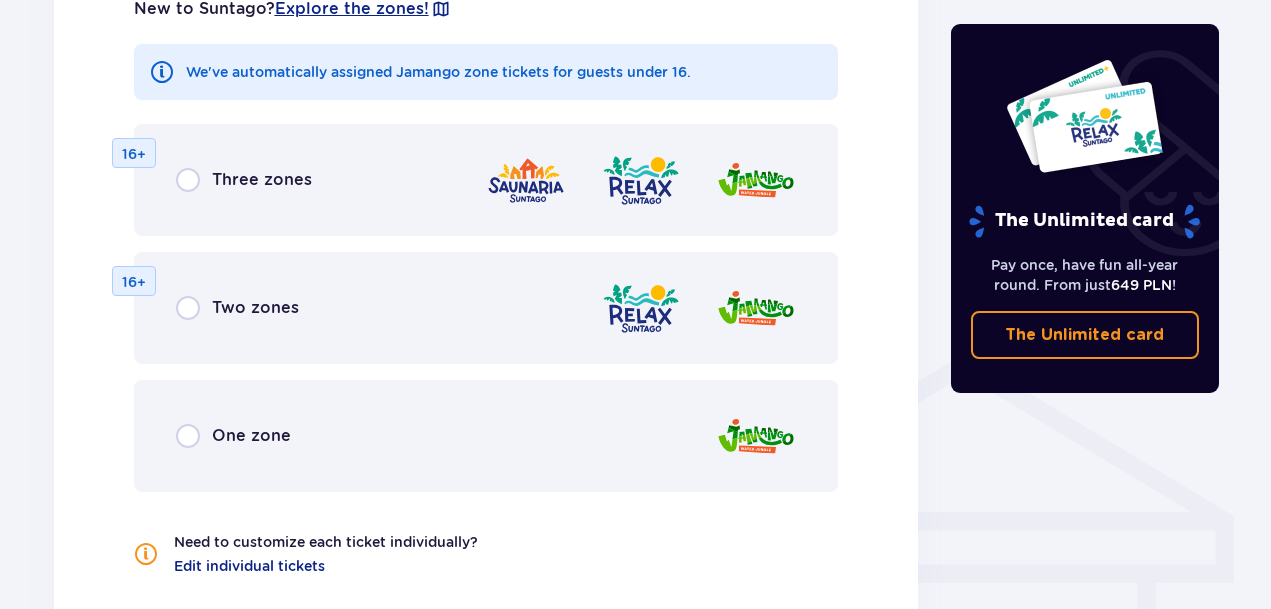 click on "Three zones 16+" at bounding box center [486, 180] 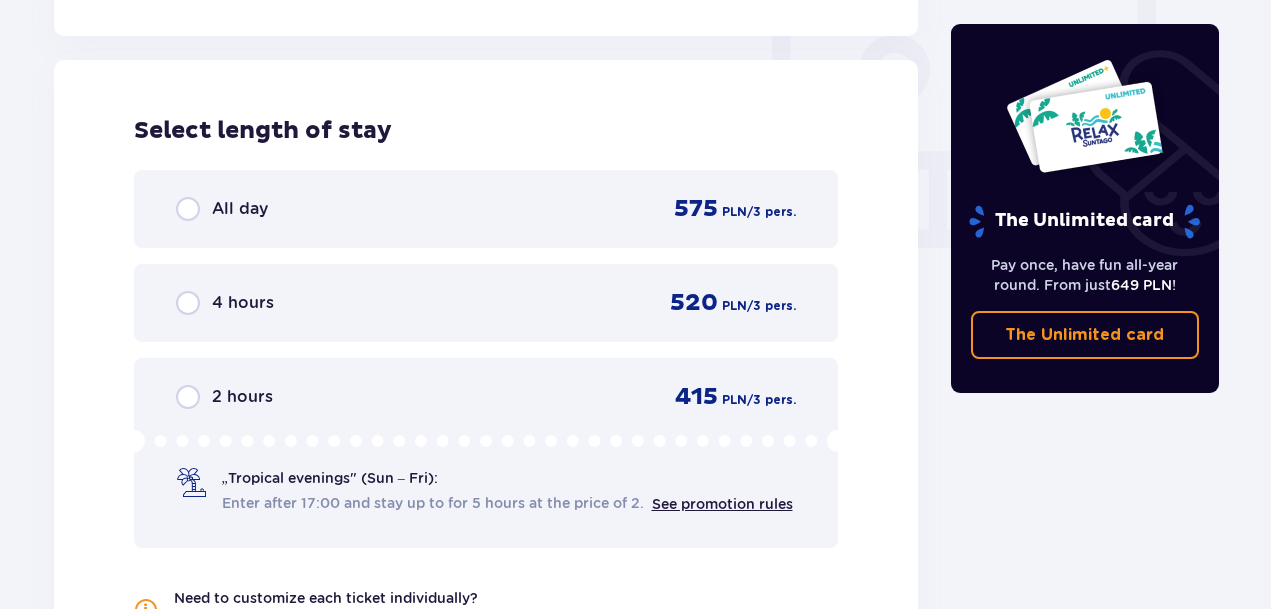 scroll, scrollTop: 1878, scrollLeft: 0, axis: vertical 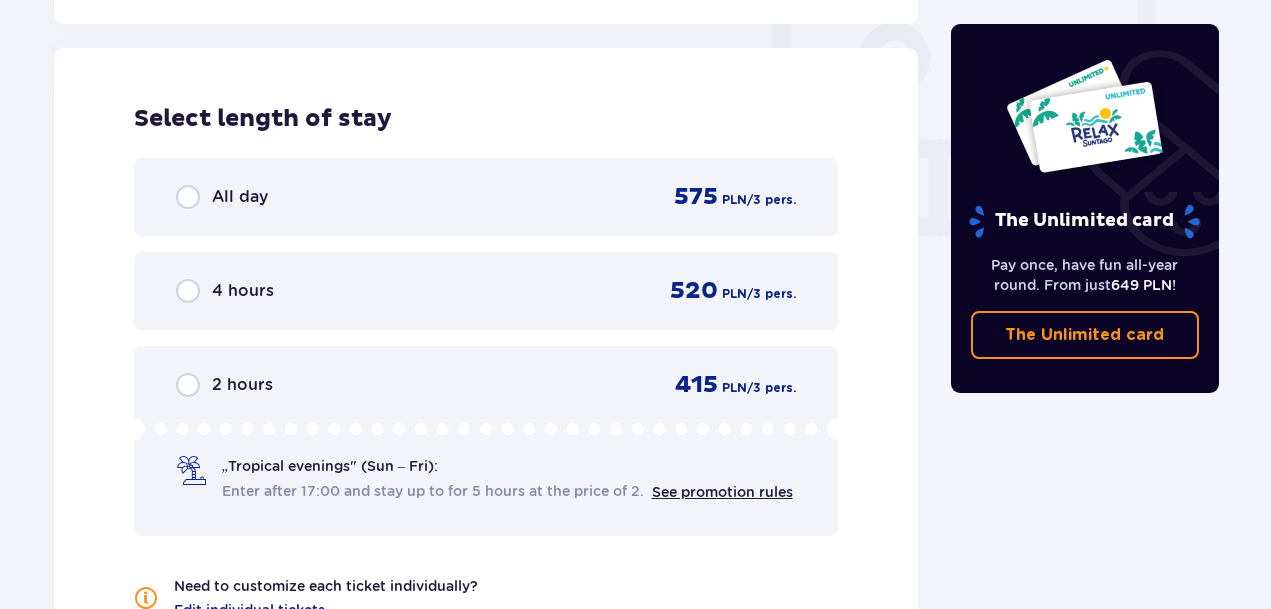 click on "All day   575 PLN / 3 pers." at bounding box center [486, 197] 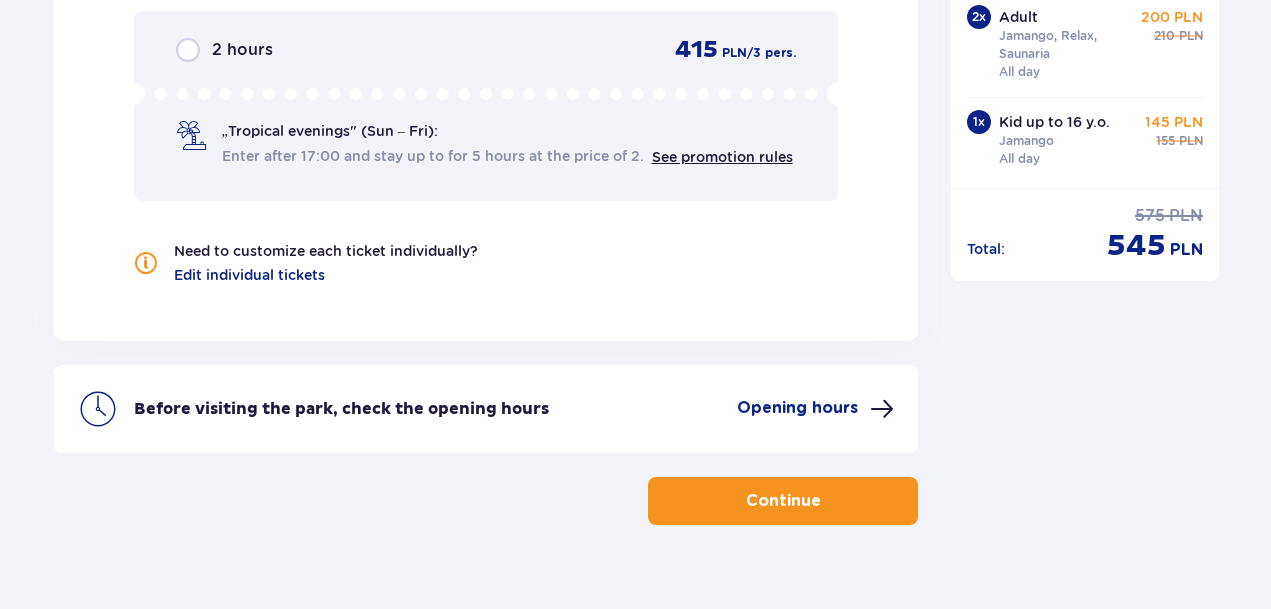 scroll, scrollTop: 2249, scrollLeft: 0, axis: vertical 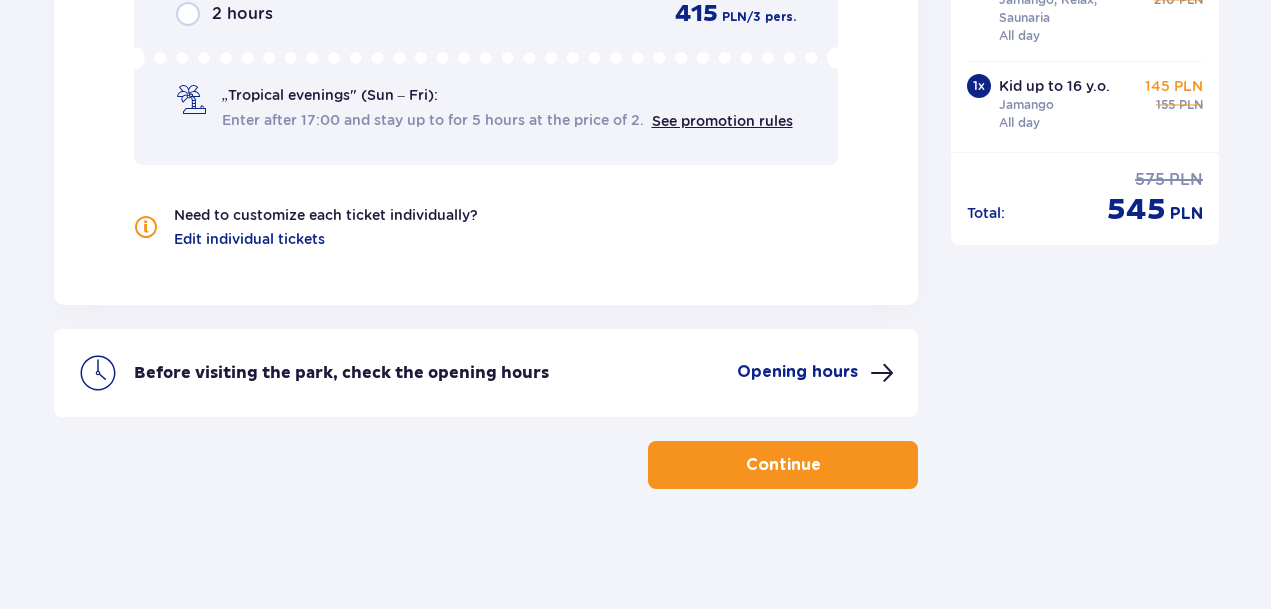 click on "Continue" at bounding box center [783, 465] 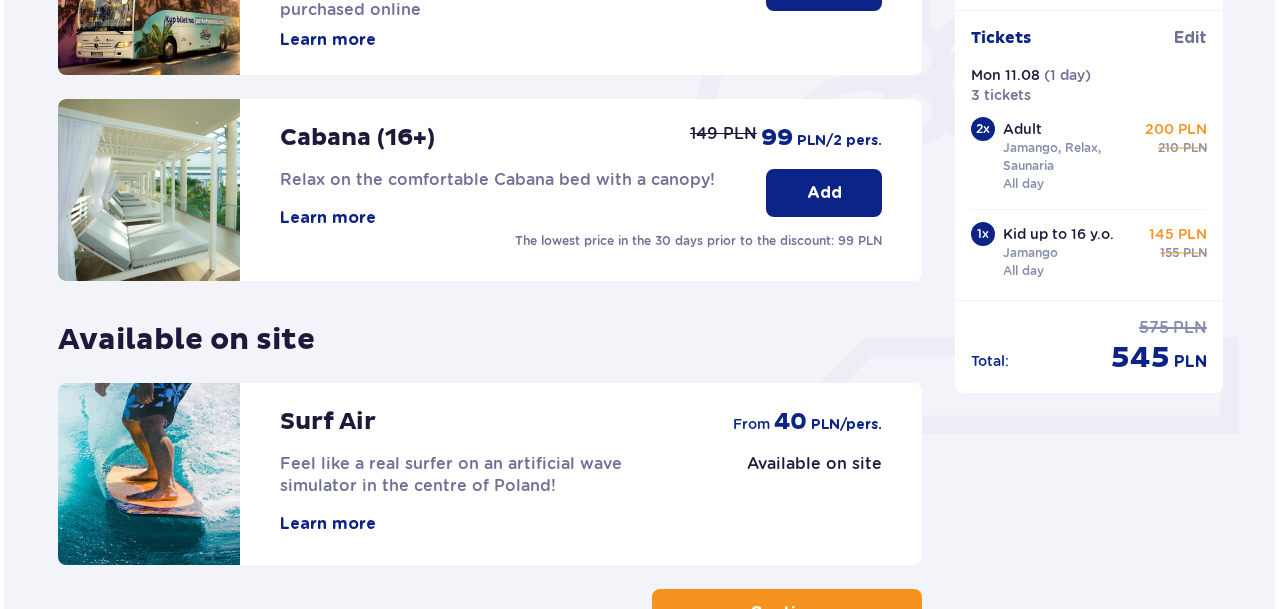 scroll, scrollTop: 461, scrollLeft: 0, axis: vertical 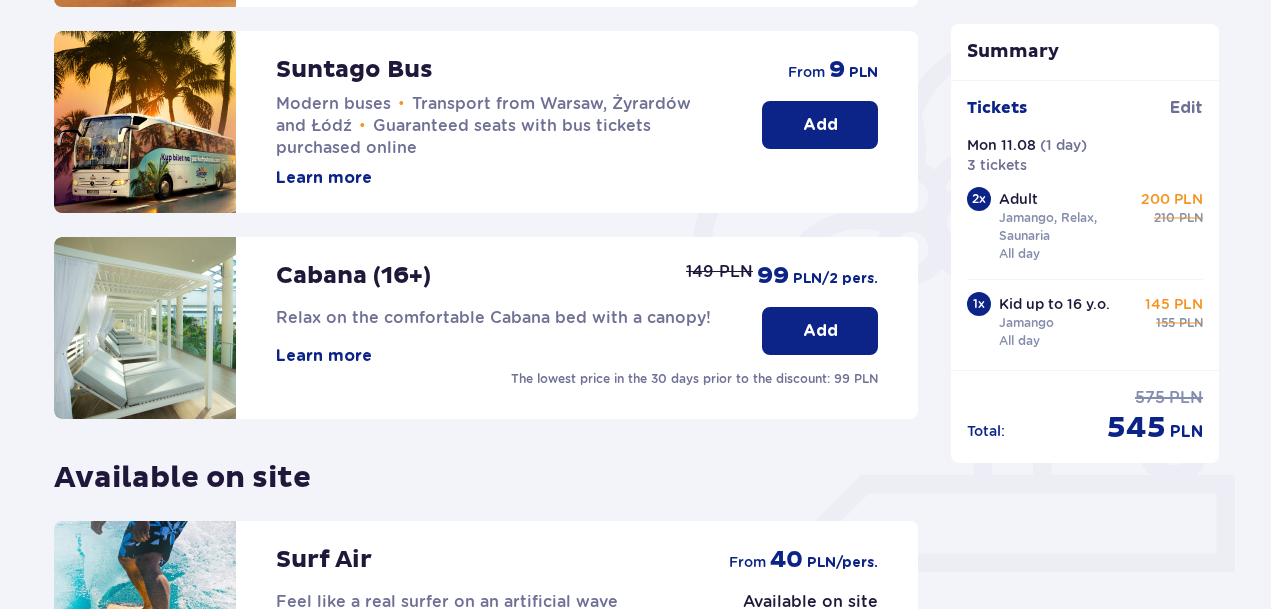 click on "Learn more" at bounding box center [324, 356] 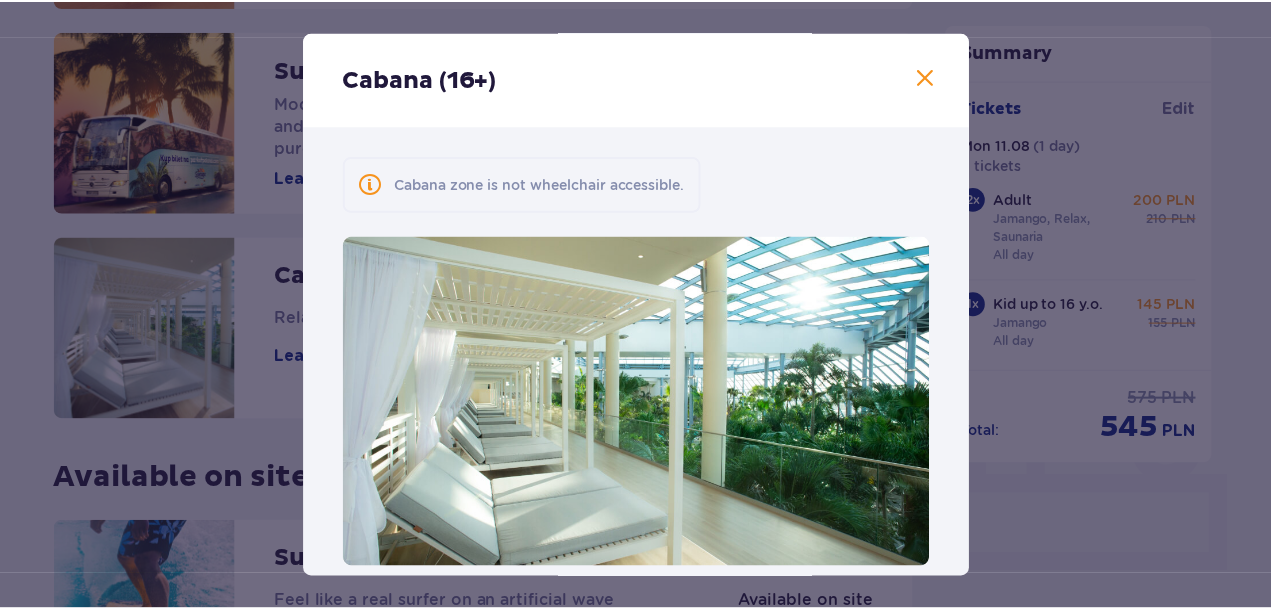 scroll, scrollTop: 188, scrollLeft: 0, axis: vertical 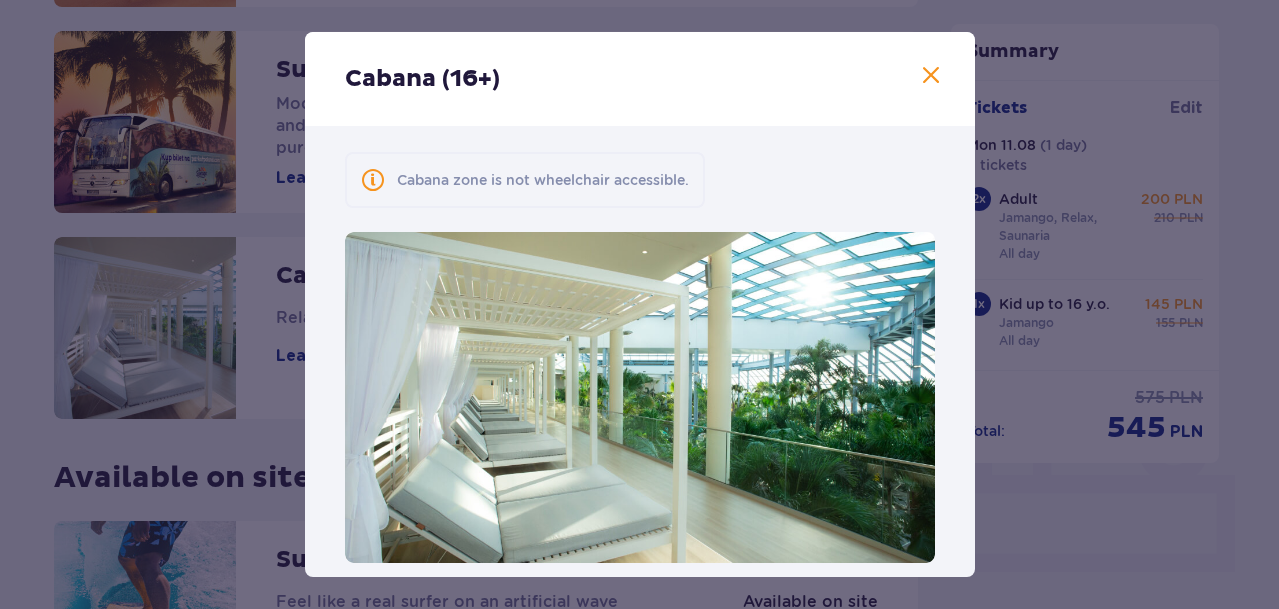 click on "Cabana (16+)" at bounding box center [640, 79] 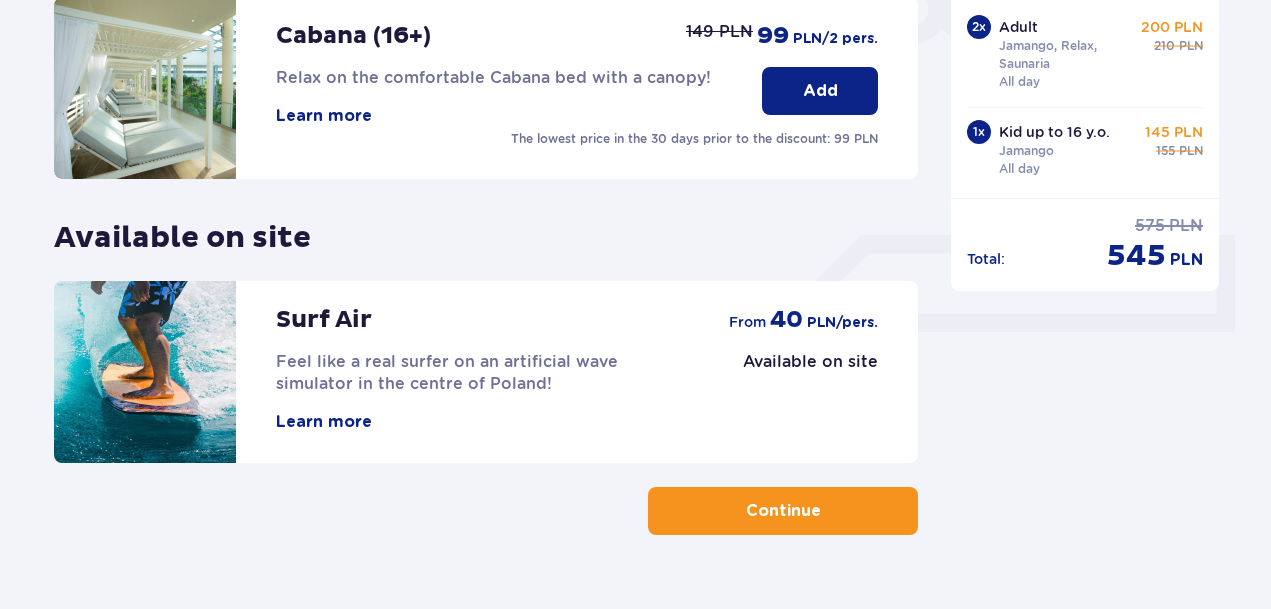 scroll, scrollTop: 747, scrollLeft: 0, axis: vertical 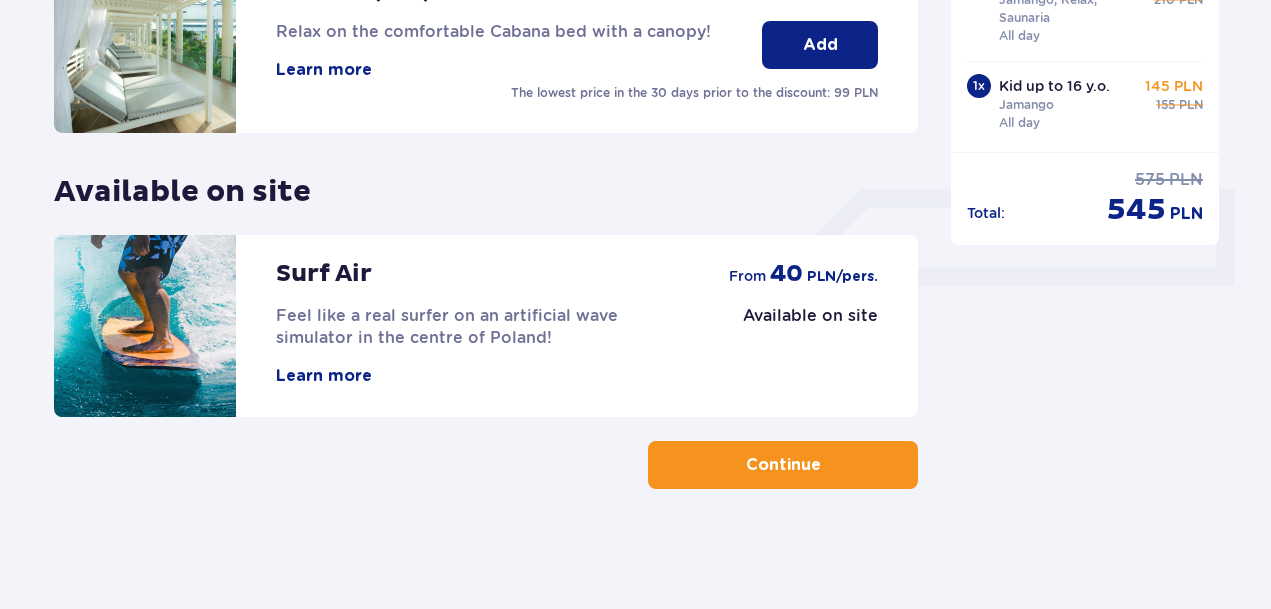 click on "Continue" at bounding box center [783, 465] 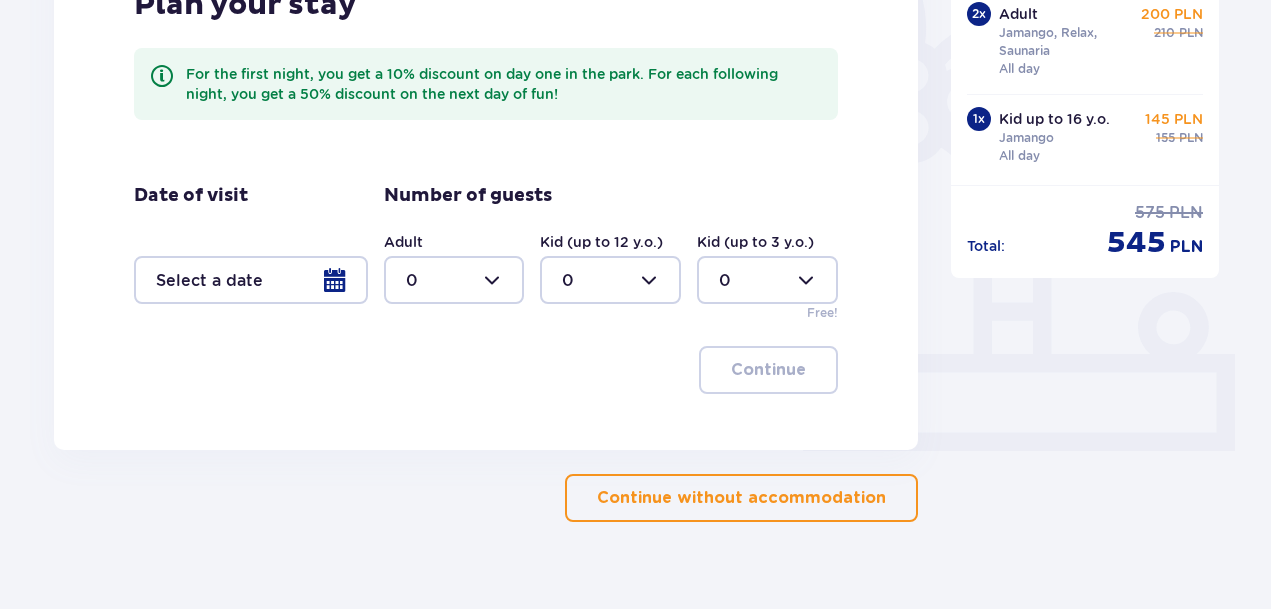 scroll, scrollTop: 615, scrollLeft: 0, axis: vertical 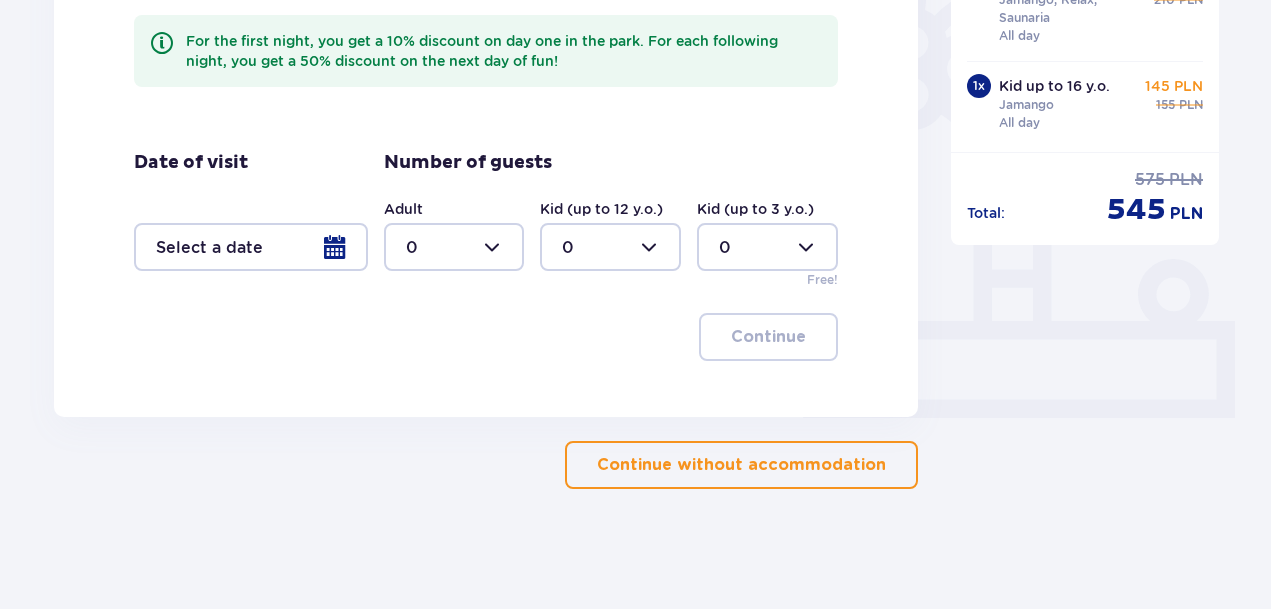 click at bounding box center [251, 247] 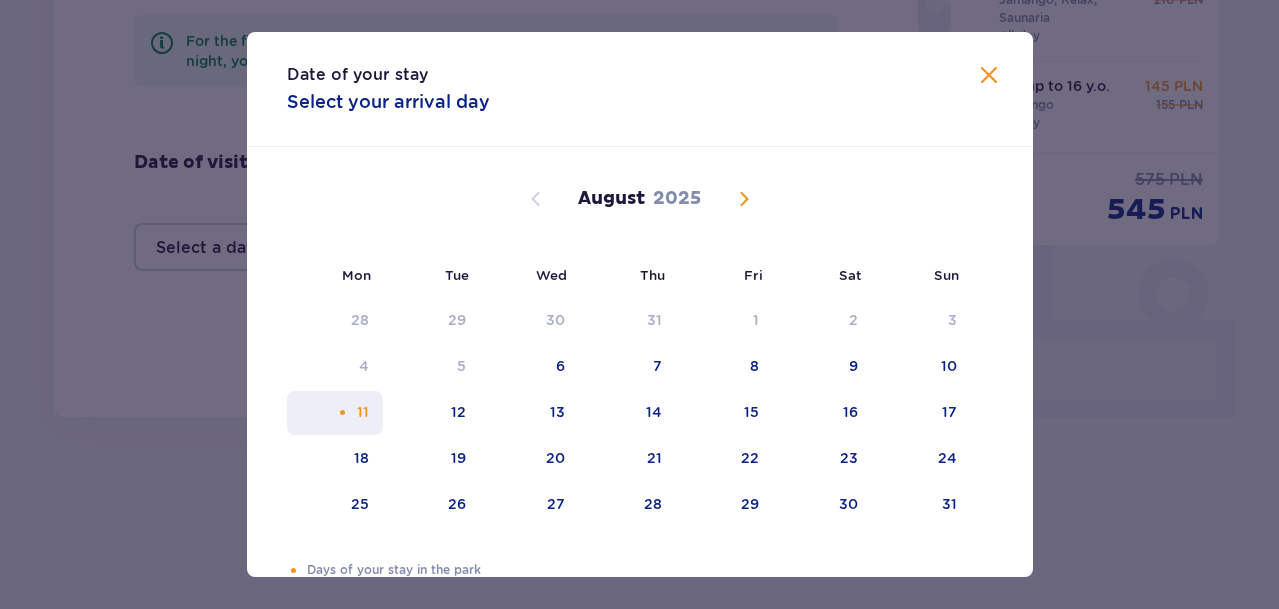 click on "11" at bounding box center [363, 412] 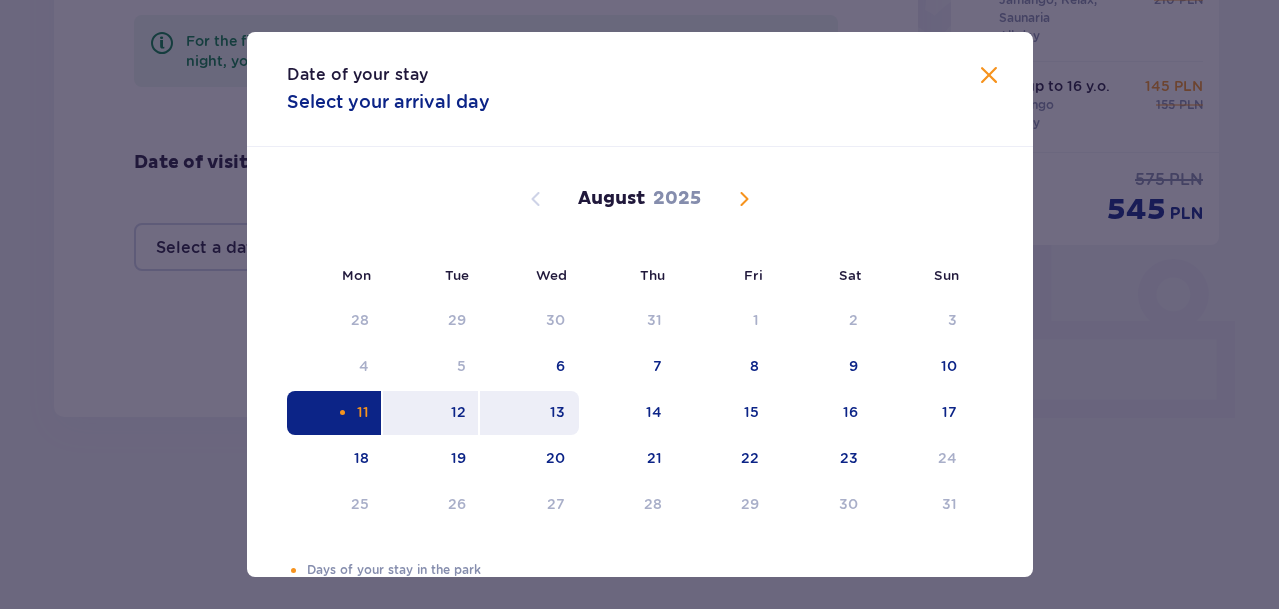 click on "13" at bounding box center [529, 413] 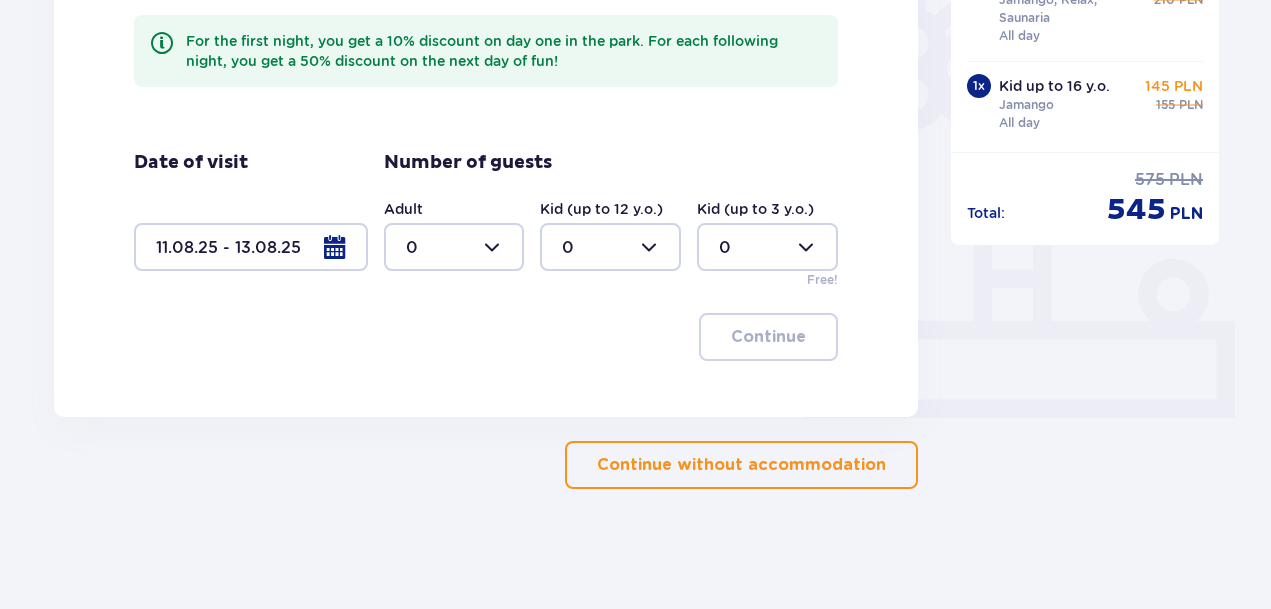 click at bounding box center (454, 247) 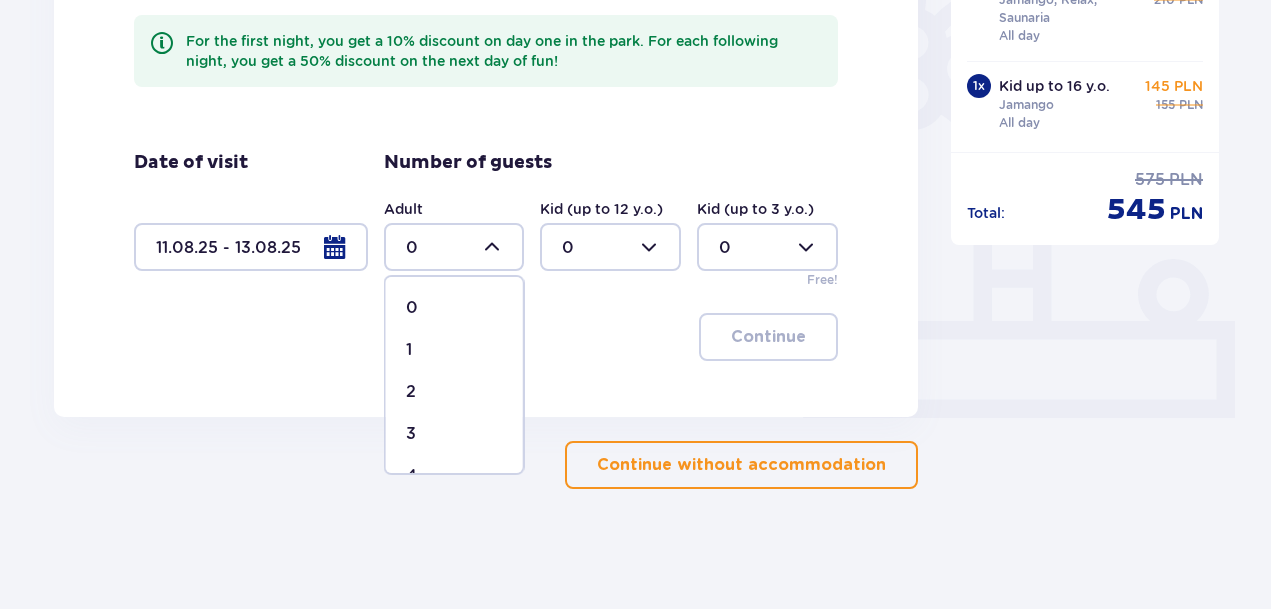 click on "2" at bounding box center [454, 392] 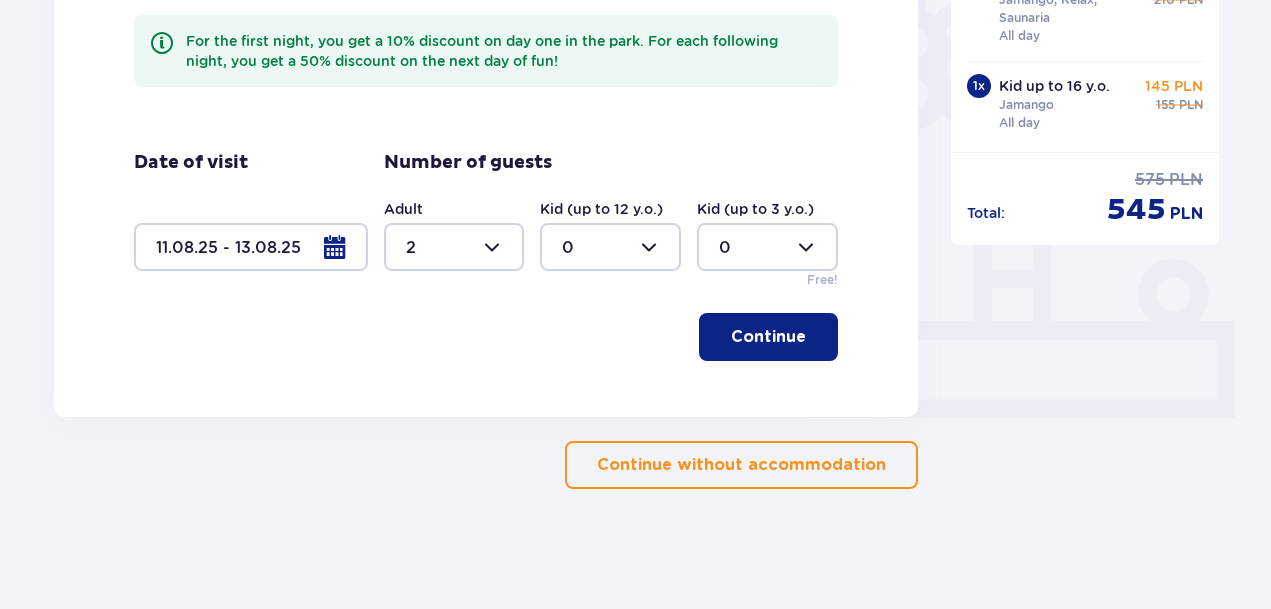type on "2" 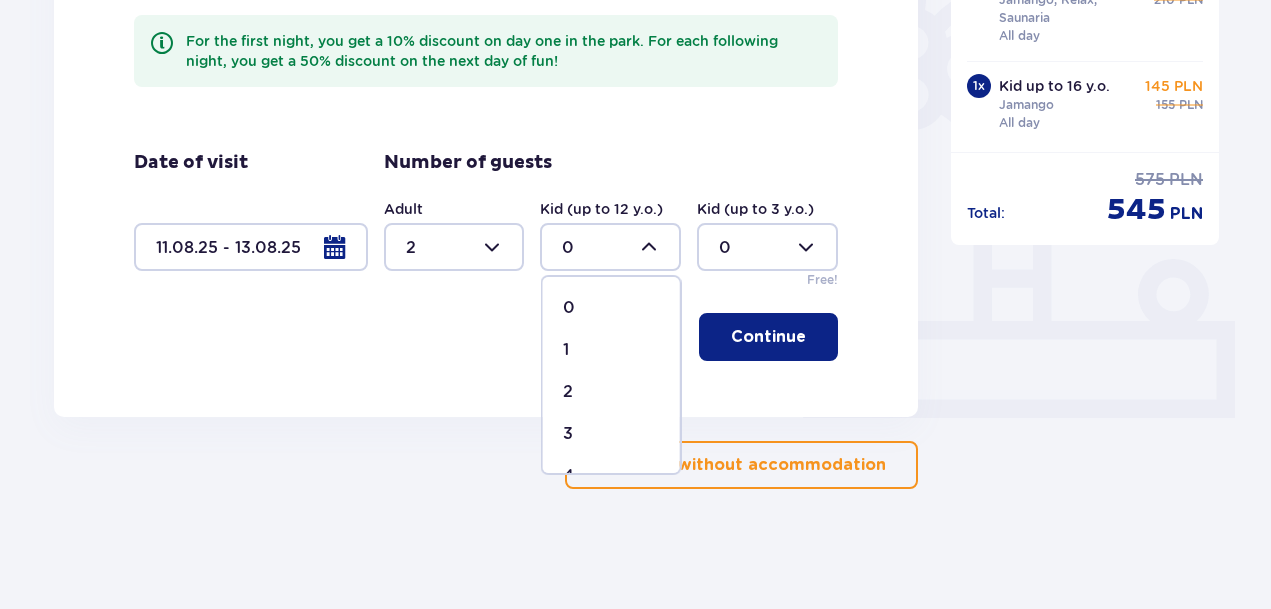 click on "1" at bounding box center (611, 350) 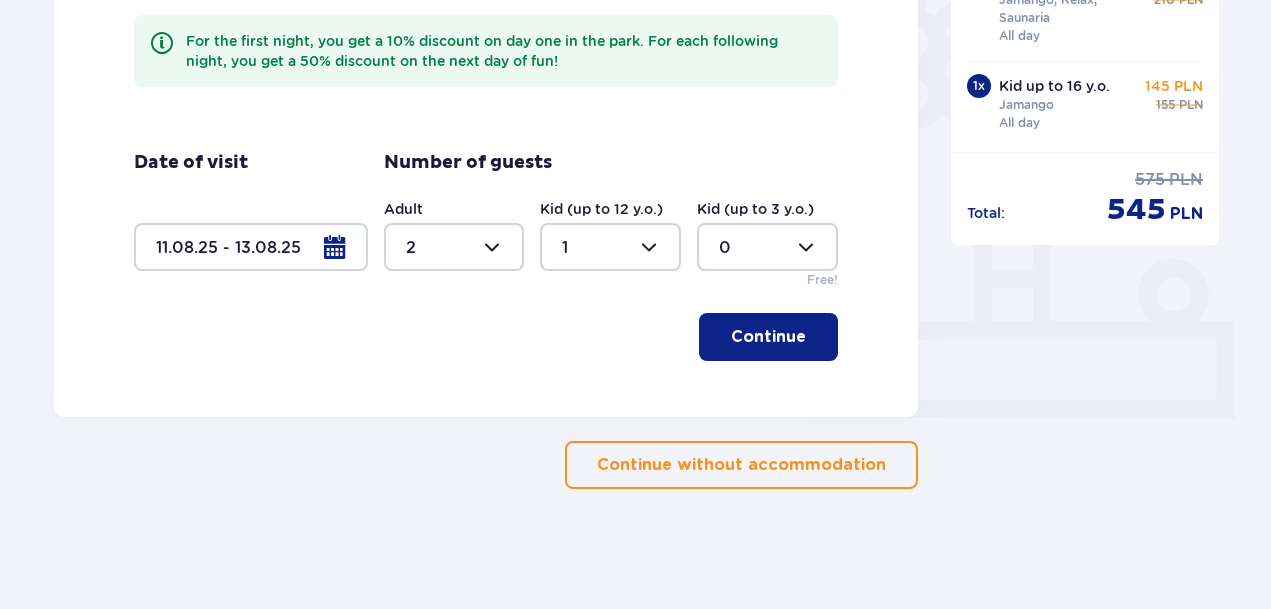 click on "Continue" at bounding box center [768, 337] 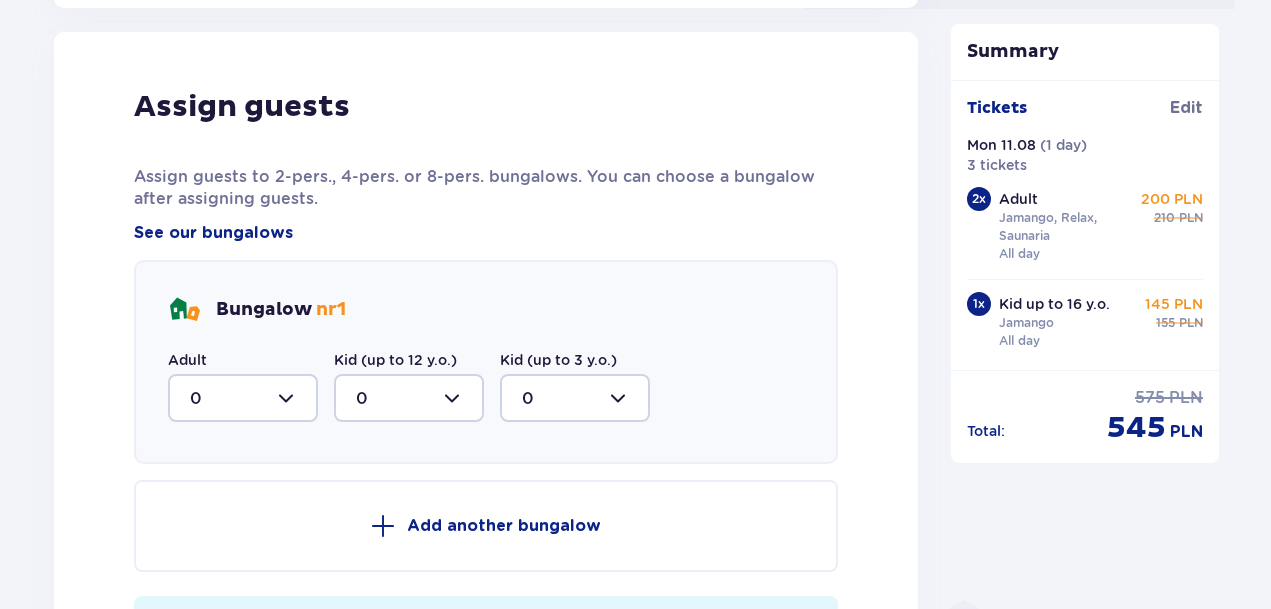 scroll, scrollTop: 1032, scrollLeft: 0, axis: vertical 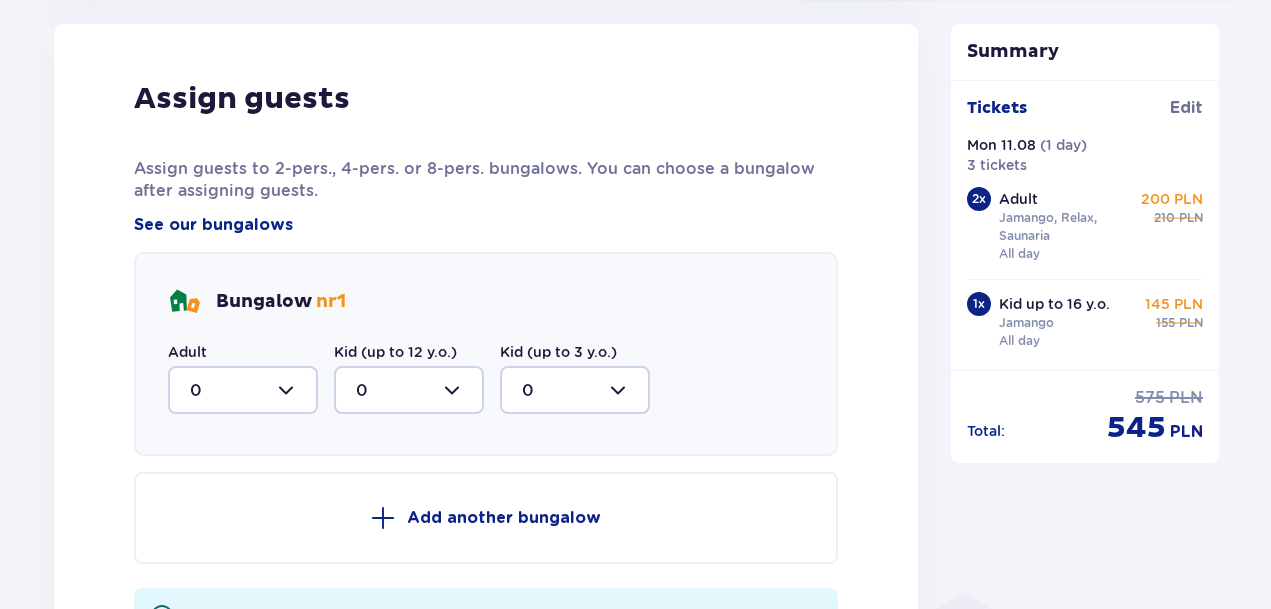 click at bounding box center [243, 390] 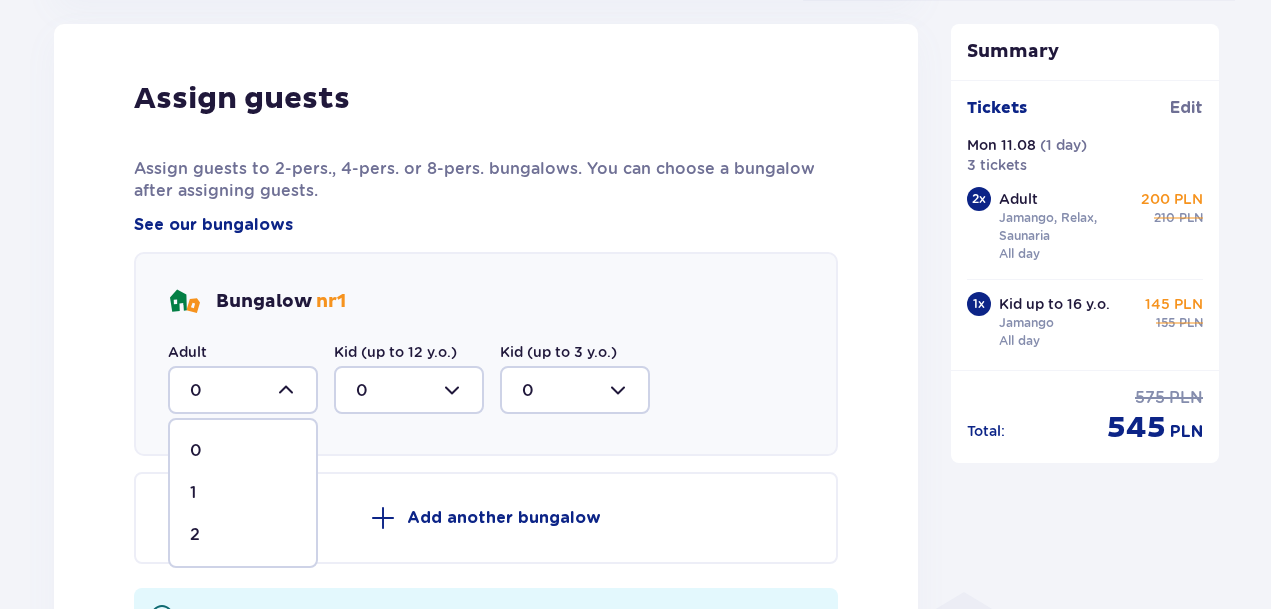 click on "2" at bounding box center [243, 535] 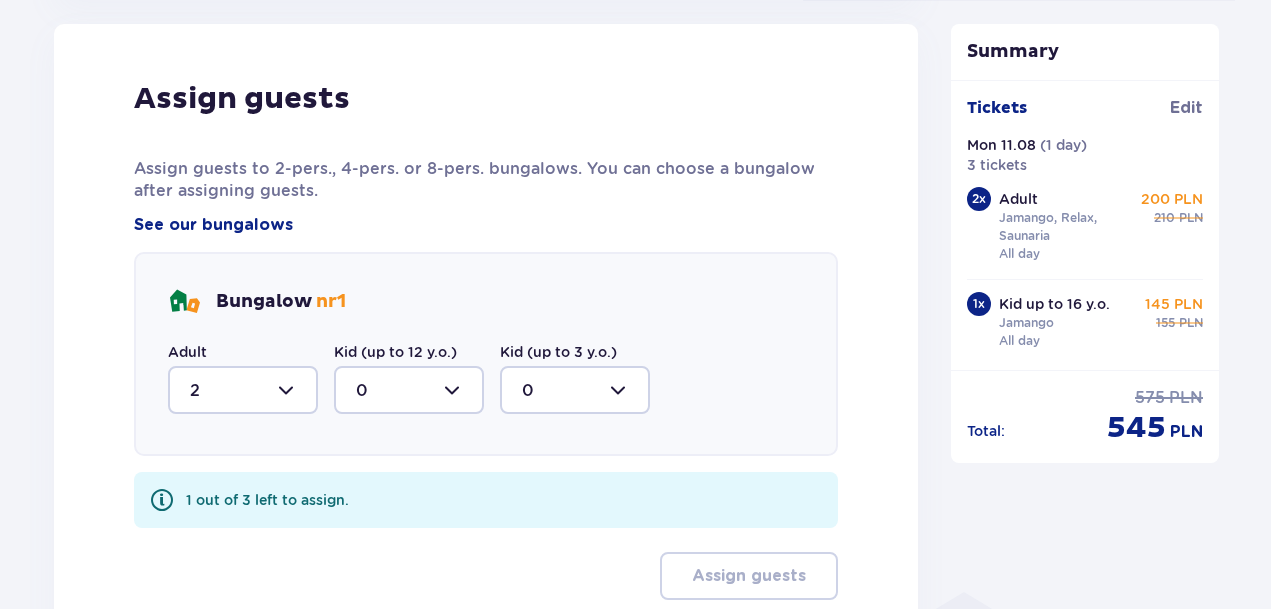 type on "2" 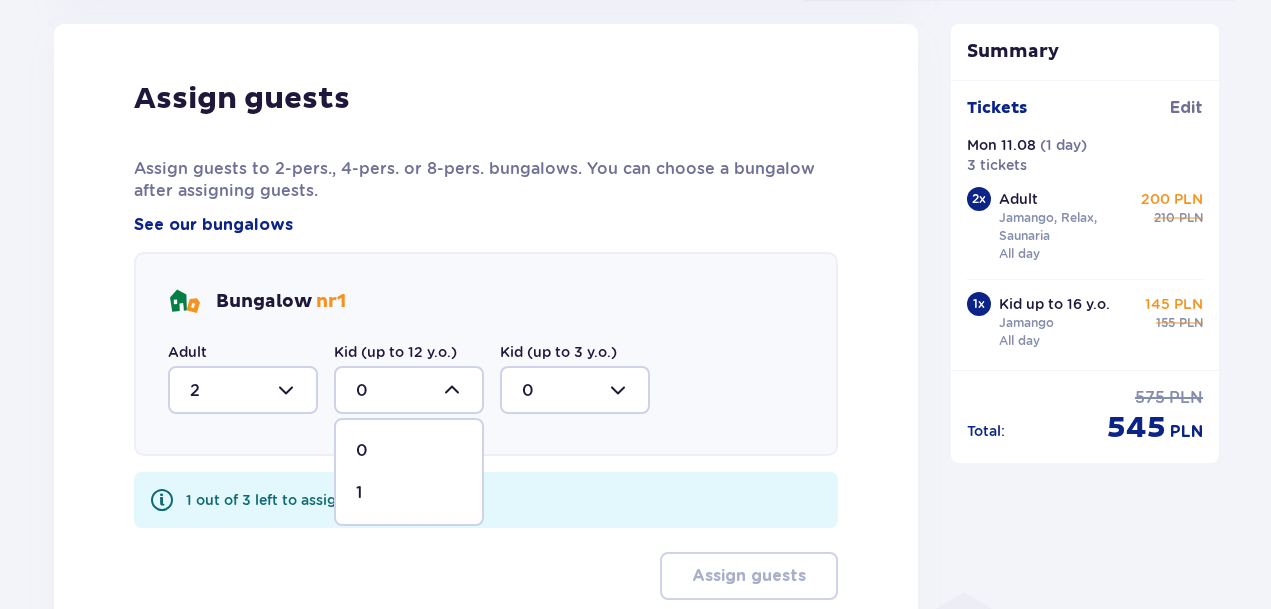 click on "1" at bounding box center (409, 493) 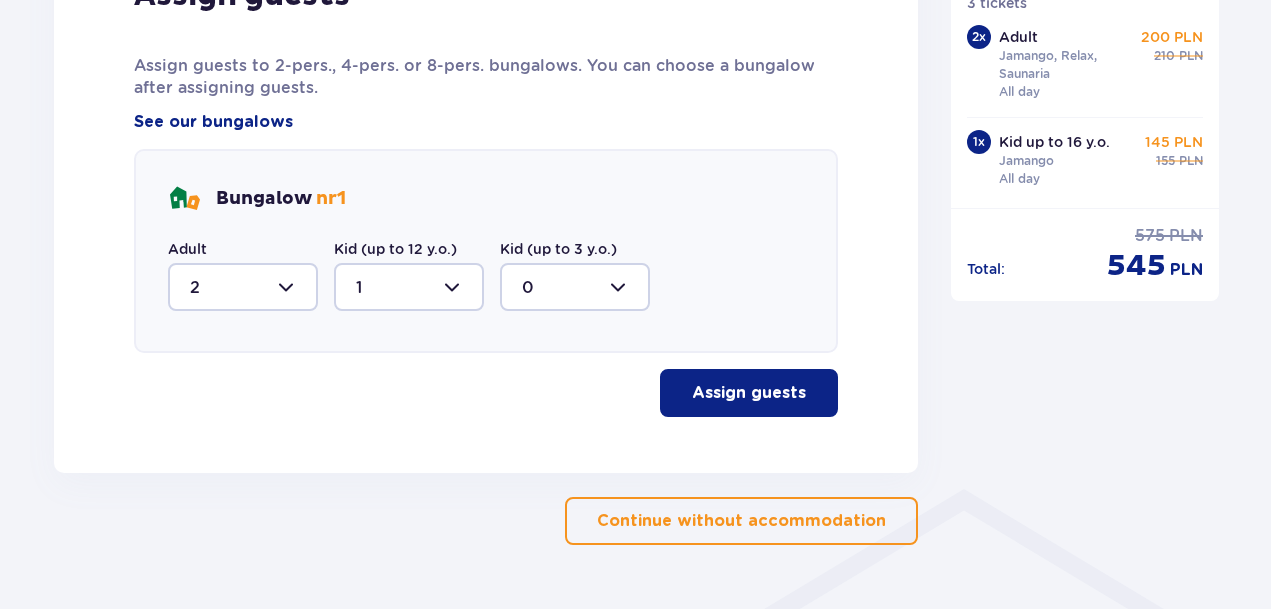 scroll, scrollTop: 1142, scrollLeft: 0, axis: vertical 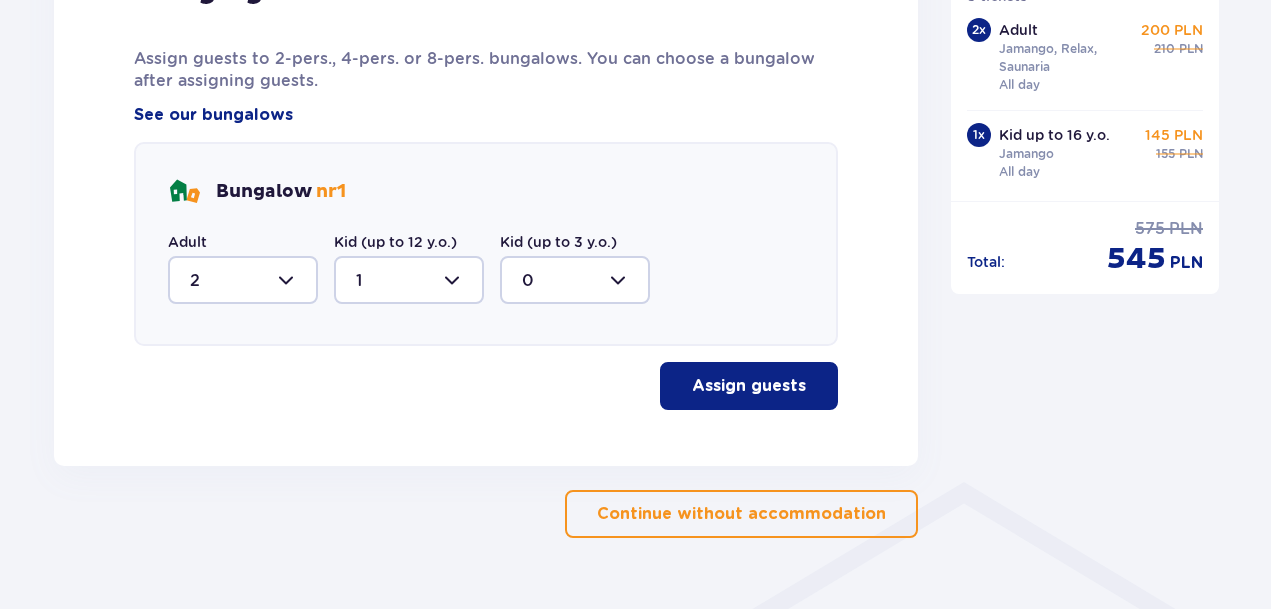 click on "Assign guests" at bounding box center [749, 386] 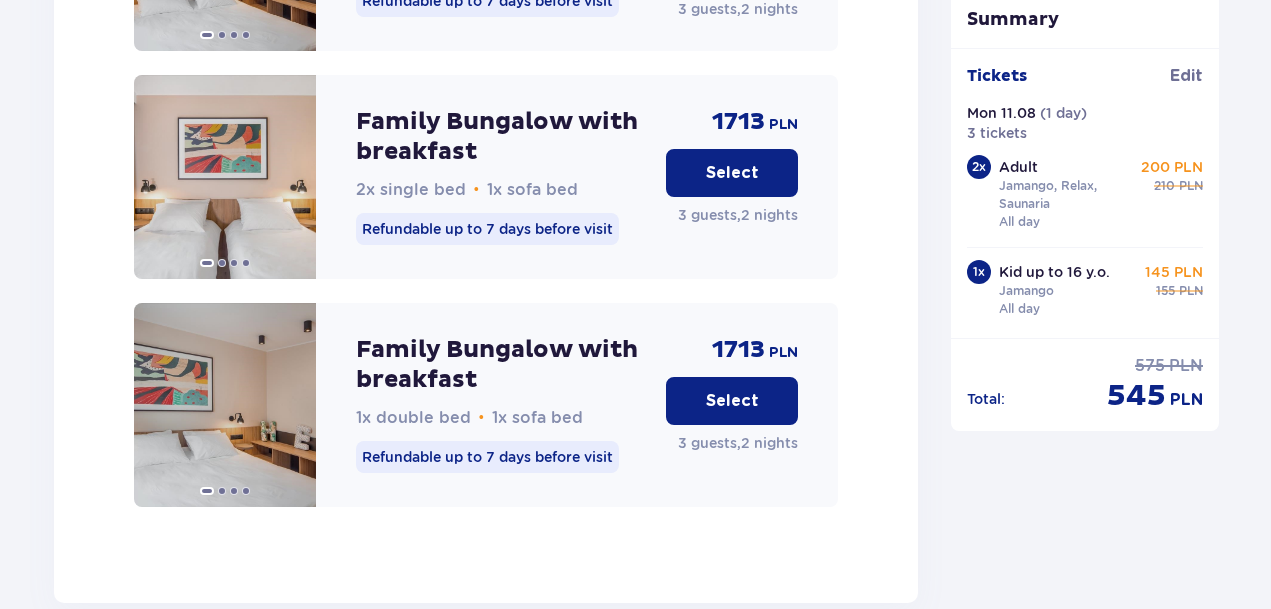 scroll, scrollTop: 2288, scrollLeft: 0, axis: vertical 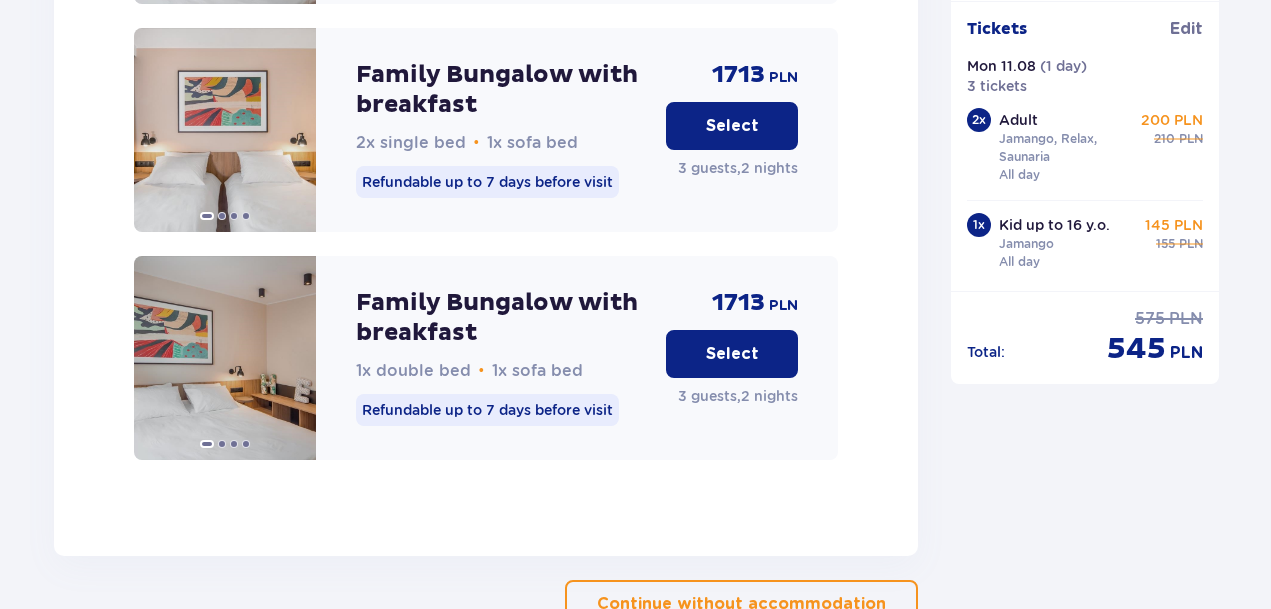 click on "Select" at bounding box center (732, 354) 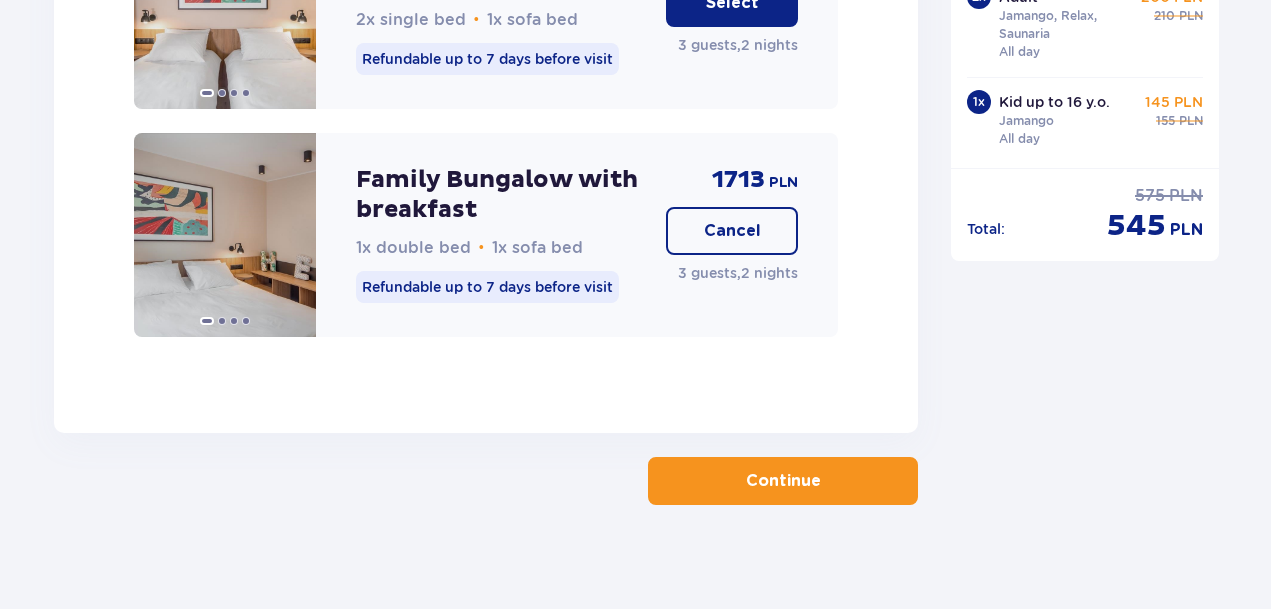 scroll, scrollTop: 2429, scrollLeft: 0, axis: vertical 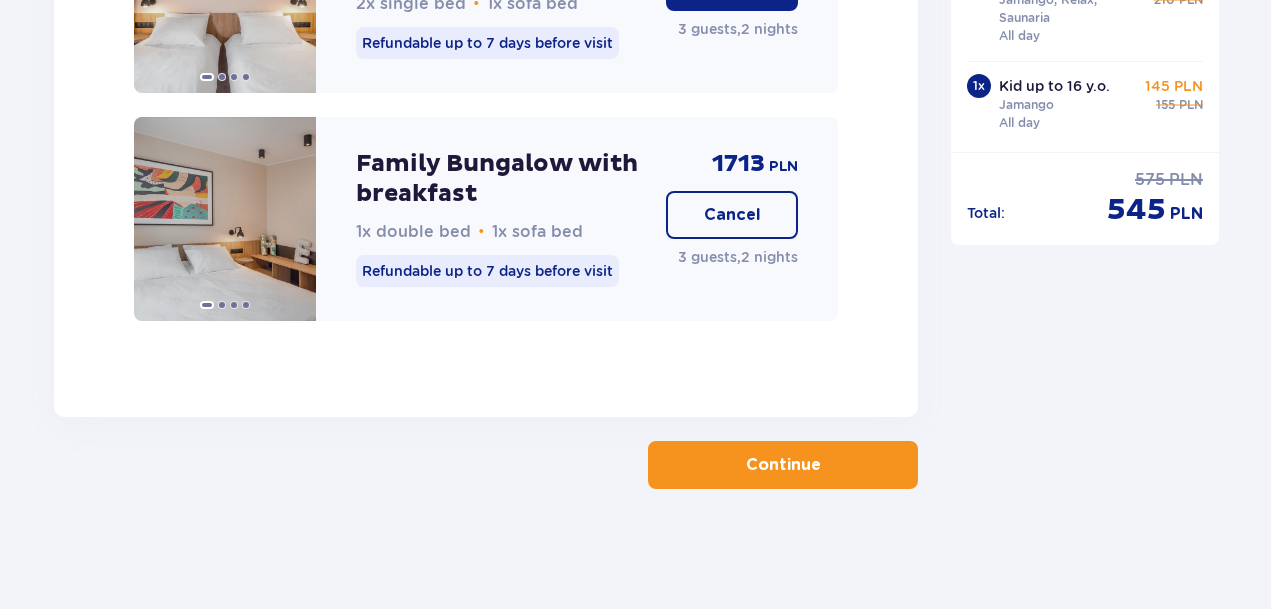 click on "Continue" at bounding box center [783, 465] 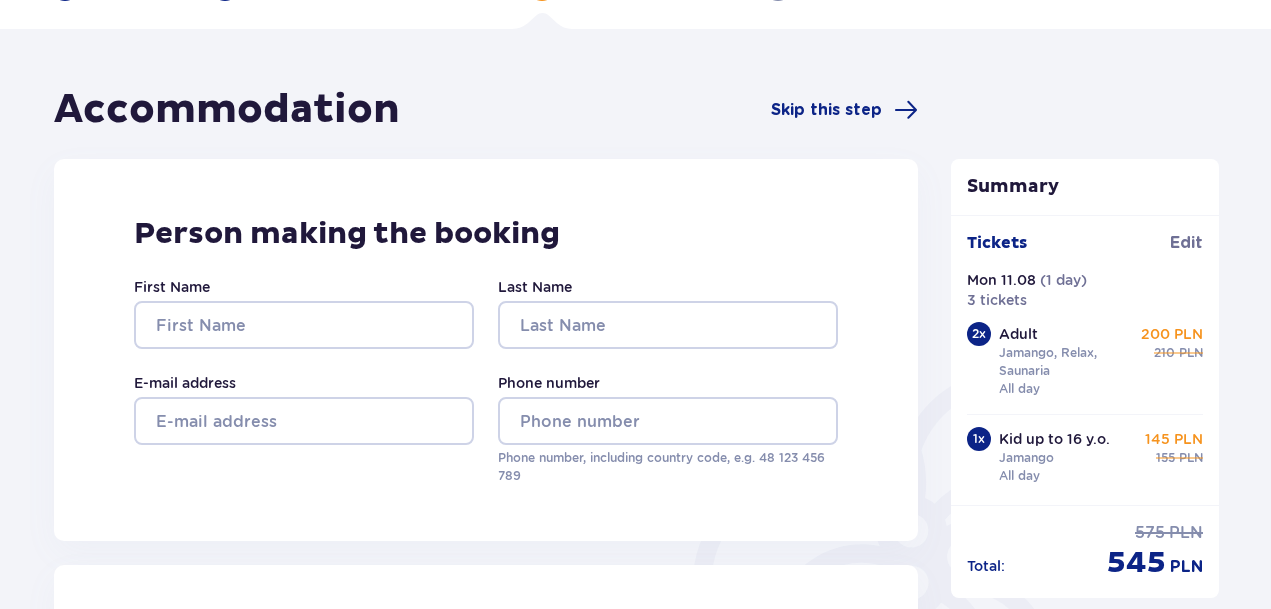 scroll, scrollTop: 131, scrollLeft: 0, axis: vertical 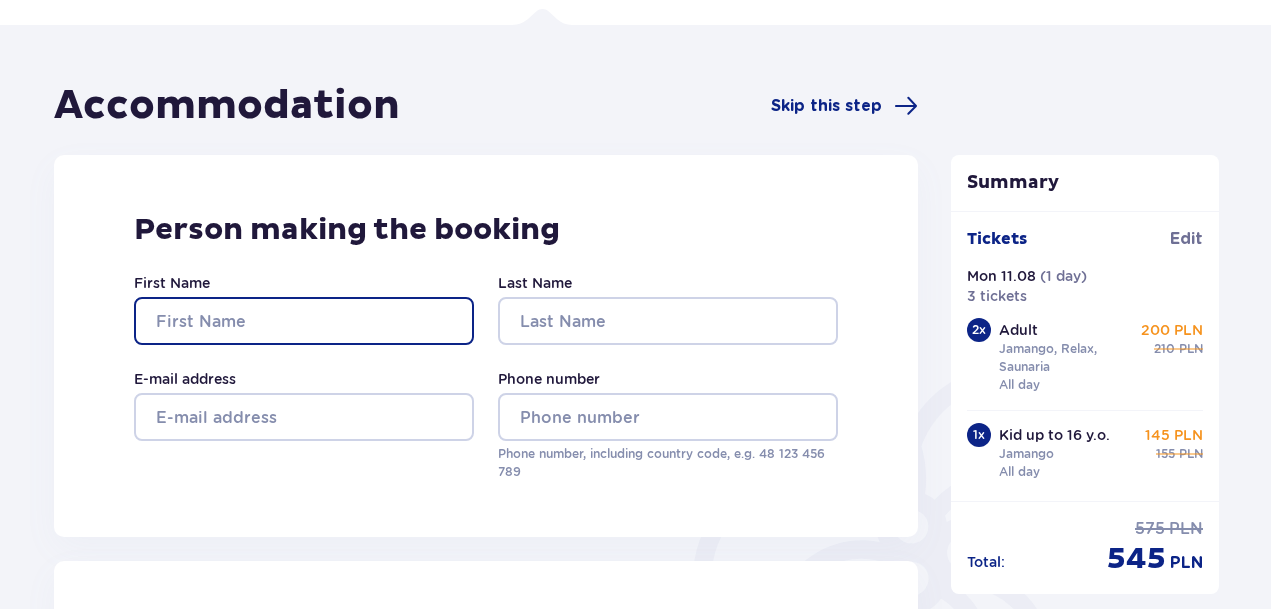 click on "First Name" at bounding box center [304, 321] 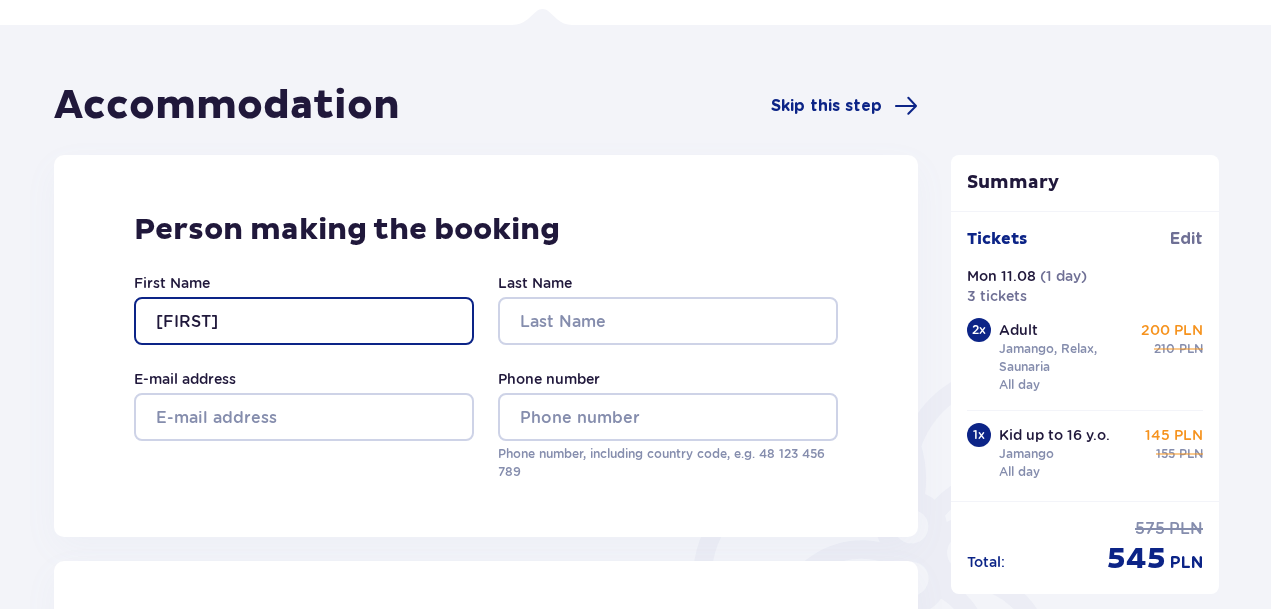 type on "Justinas" 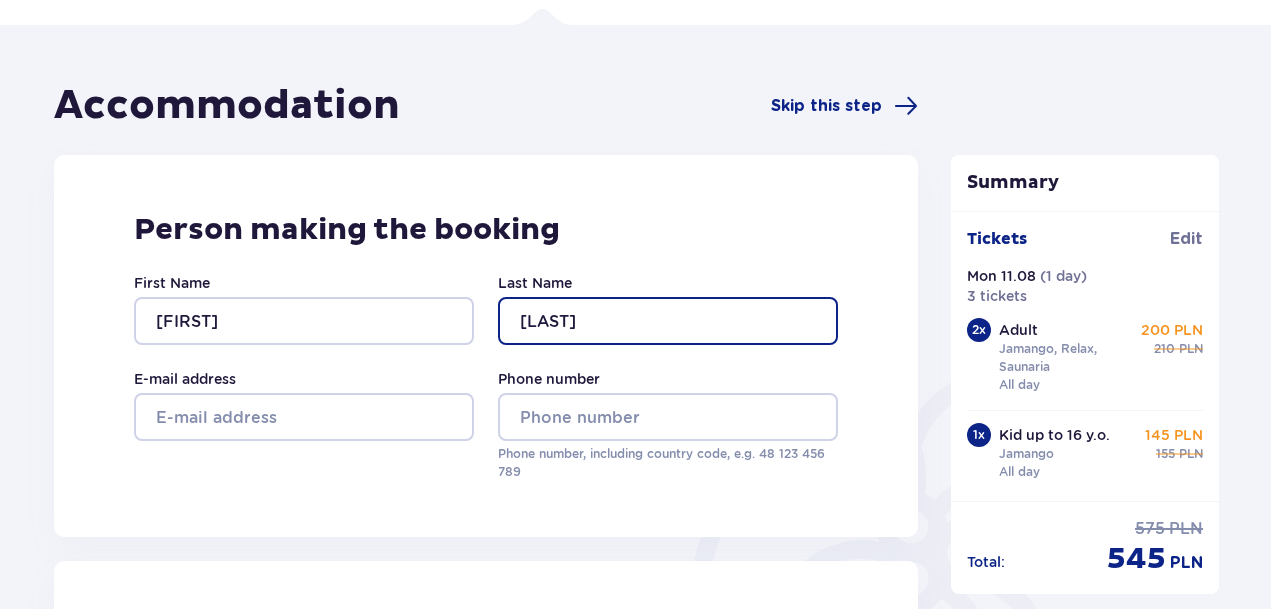 type on "Malinauskas" 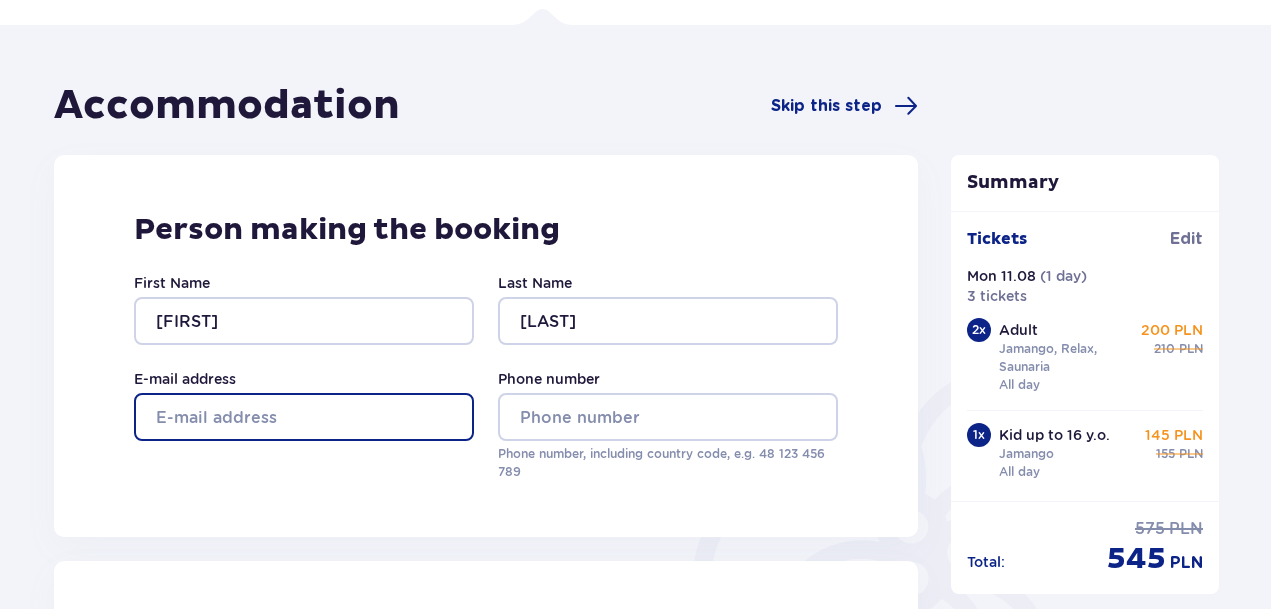 click on "E-mail address" at bounding box center [304, 417] 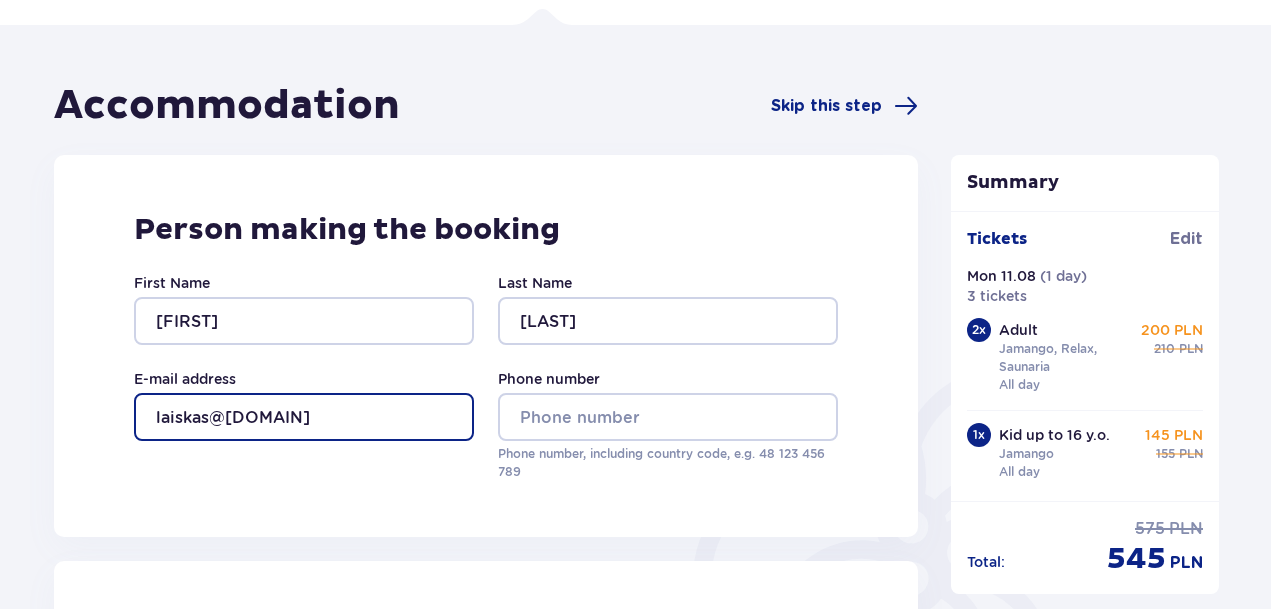 type on "laiskas@justinui.lt" 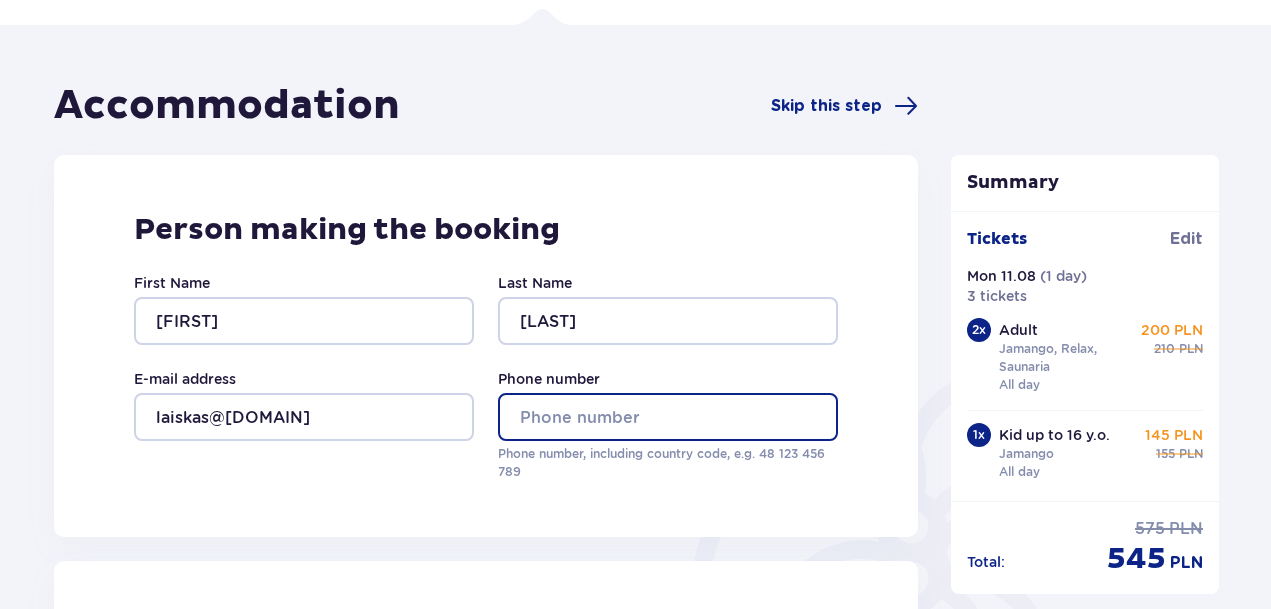 type on "+" 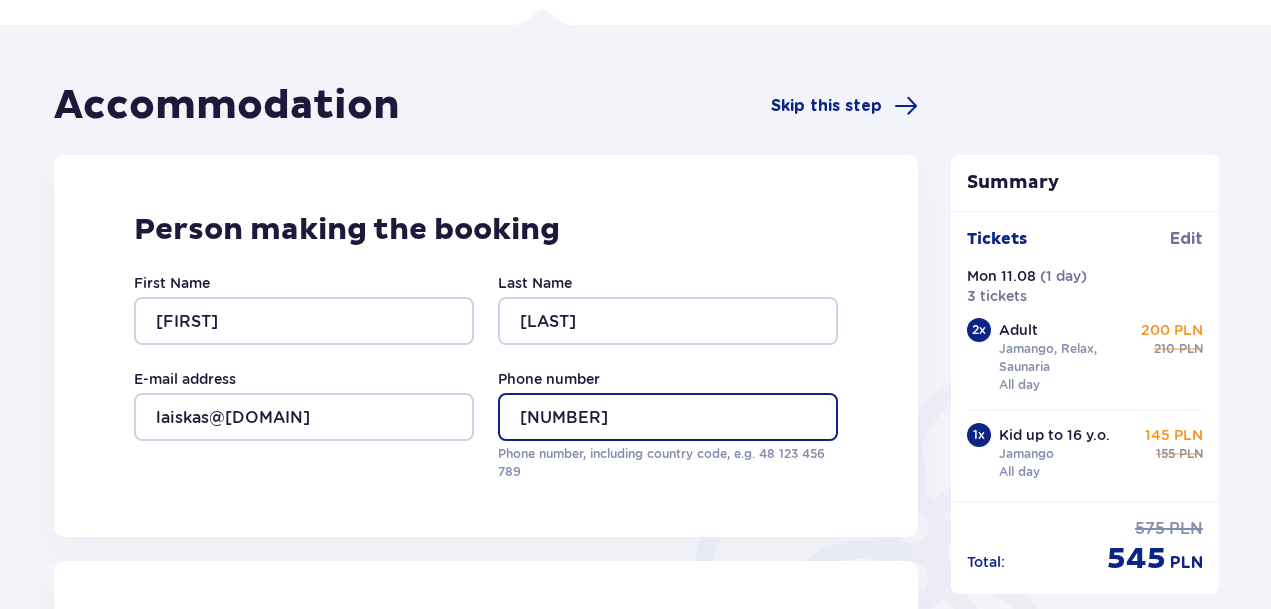 type on "061294131" 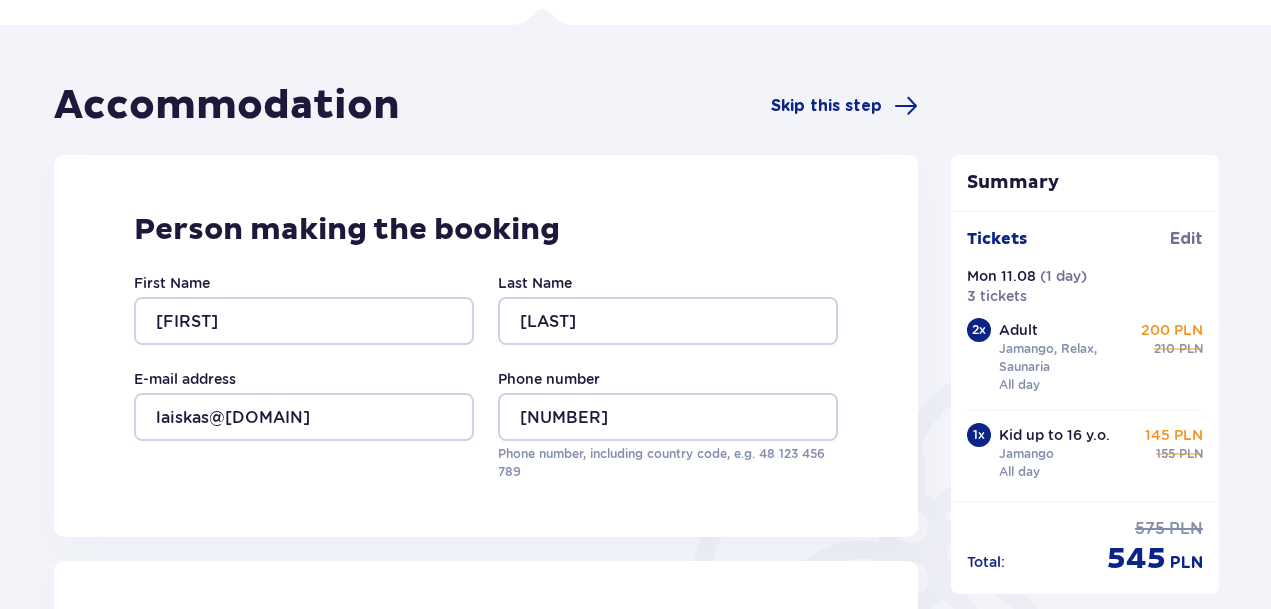 click on "E-mail address laiskas@justinui.lt" at bounding box center (304, 425) 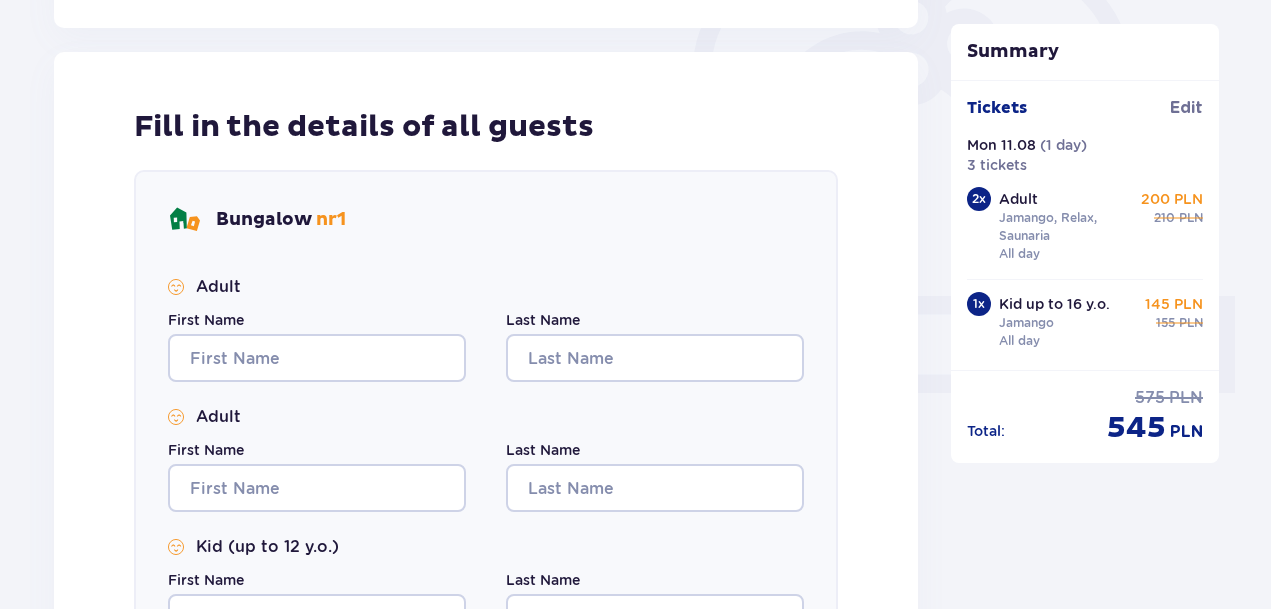scroll, scrollTop: 650, scrollLeft: 0, axis: vertical 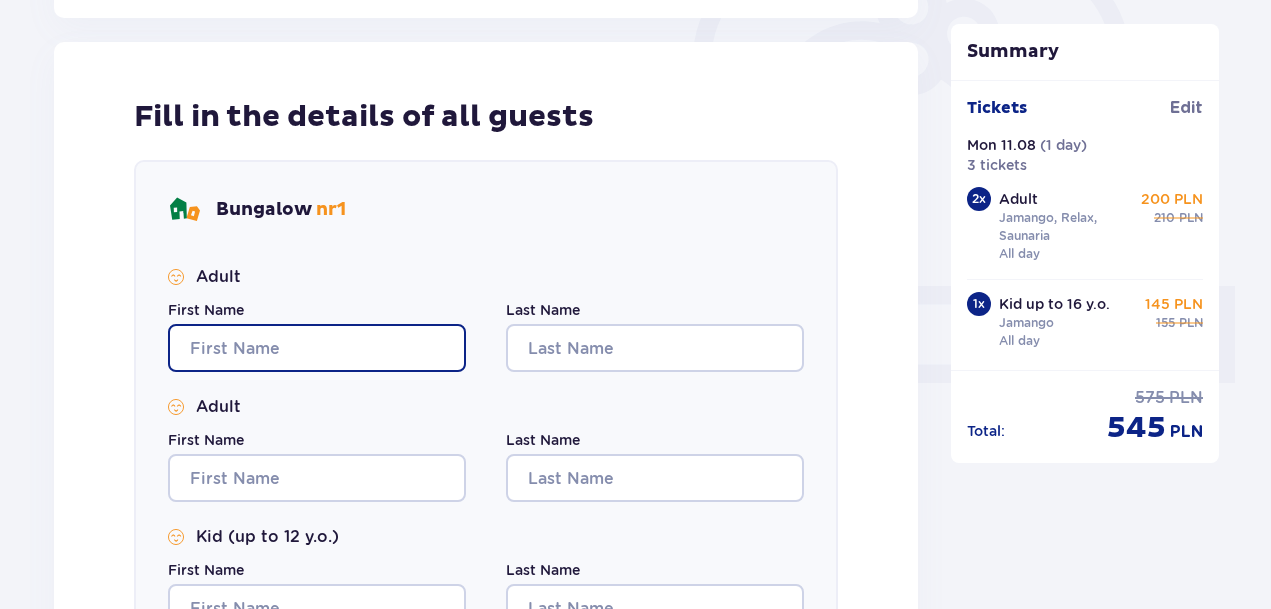 click on "First Name" at bounding box center (317, 348) 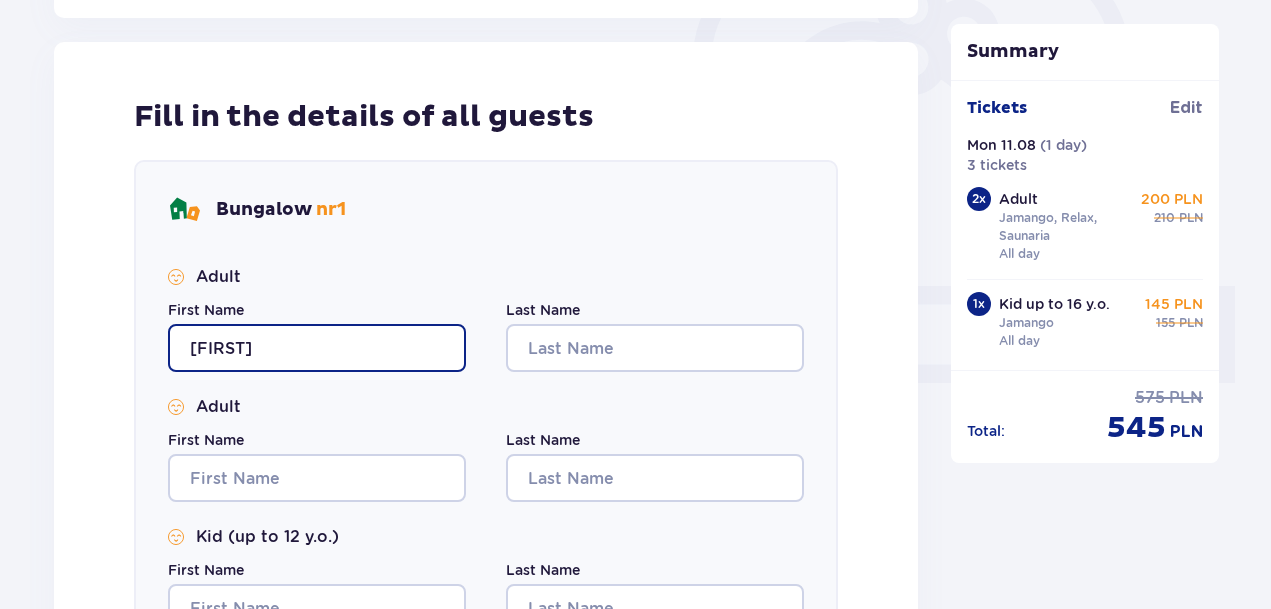 type on "Justinas" 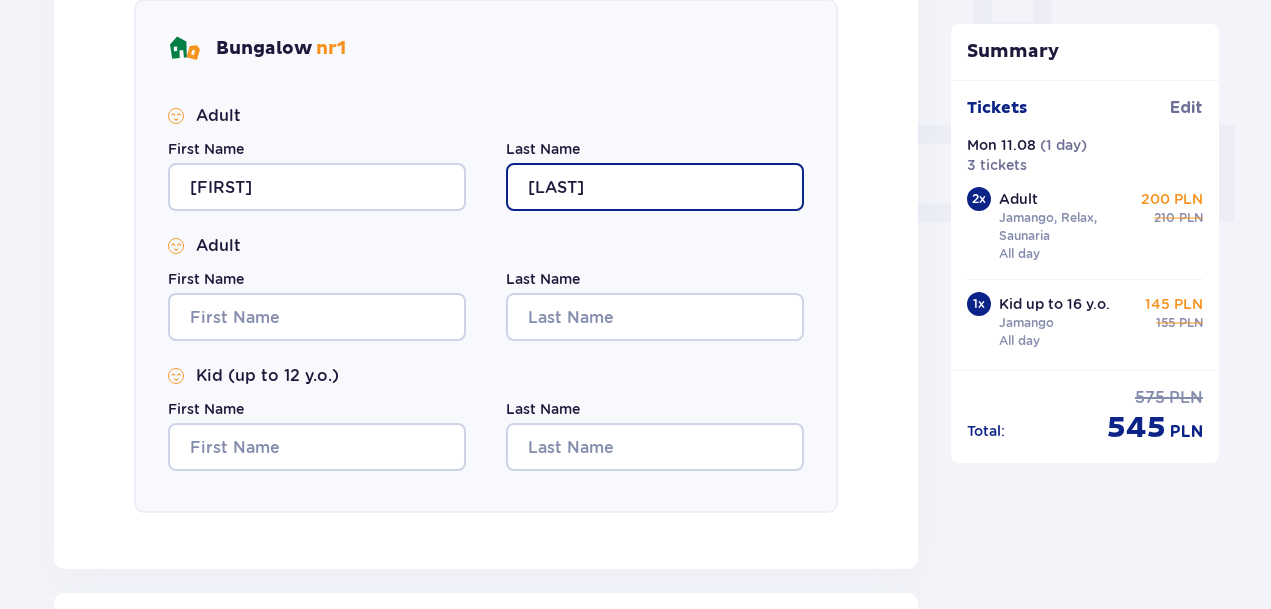 scroll, scrollTop: 847, scrollLeft: 0, axis: vertical 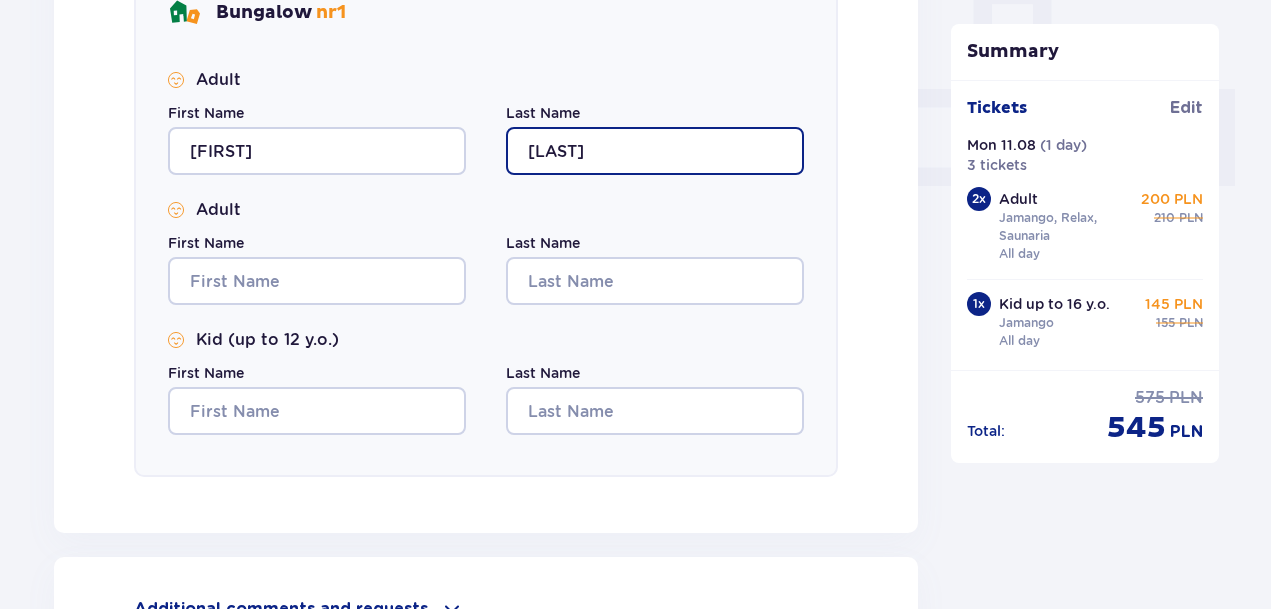 type on "Malinauskas" 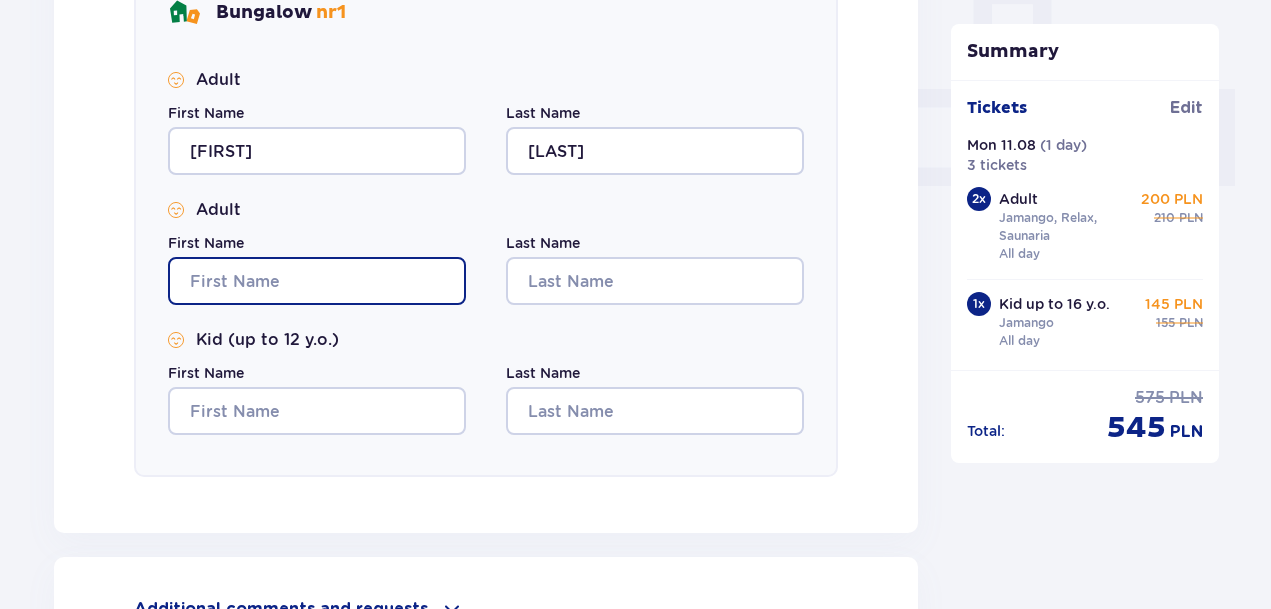 click on "First Name" at bounding box center [317, 281] 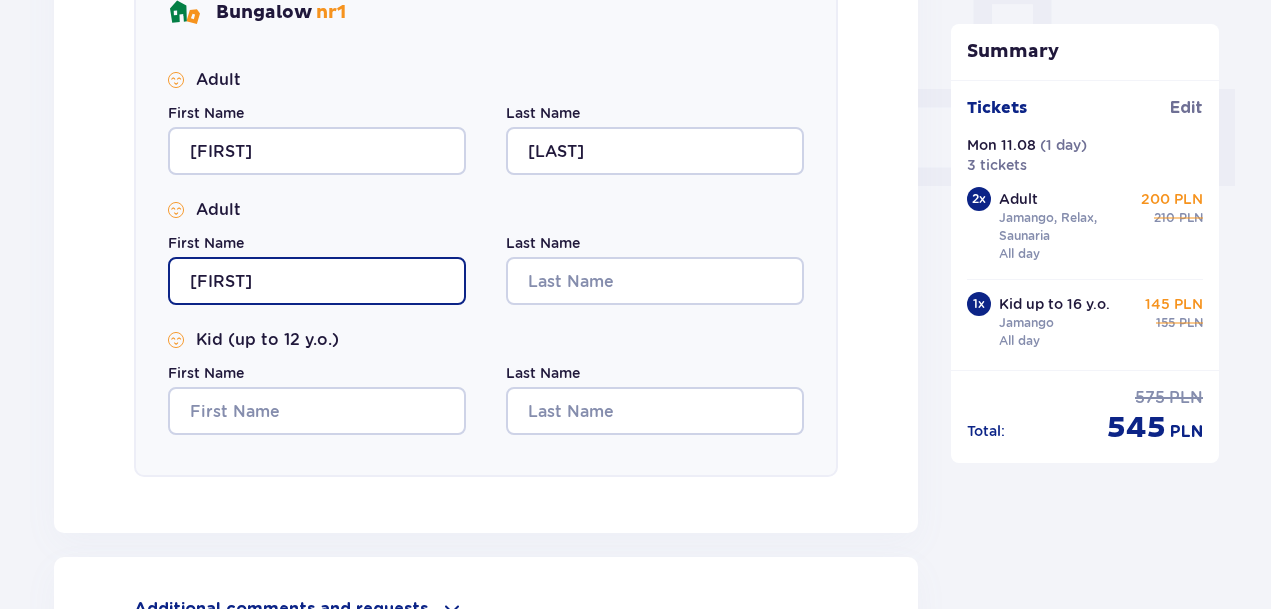 type on "Elena" 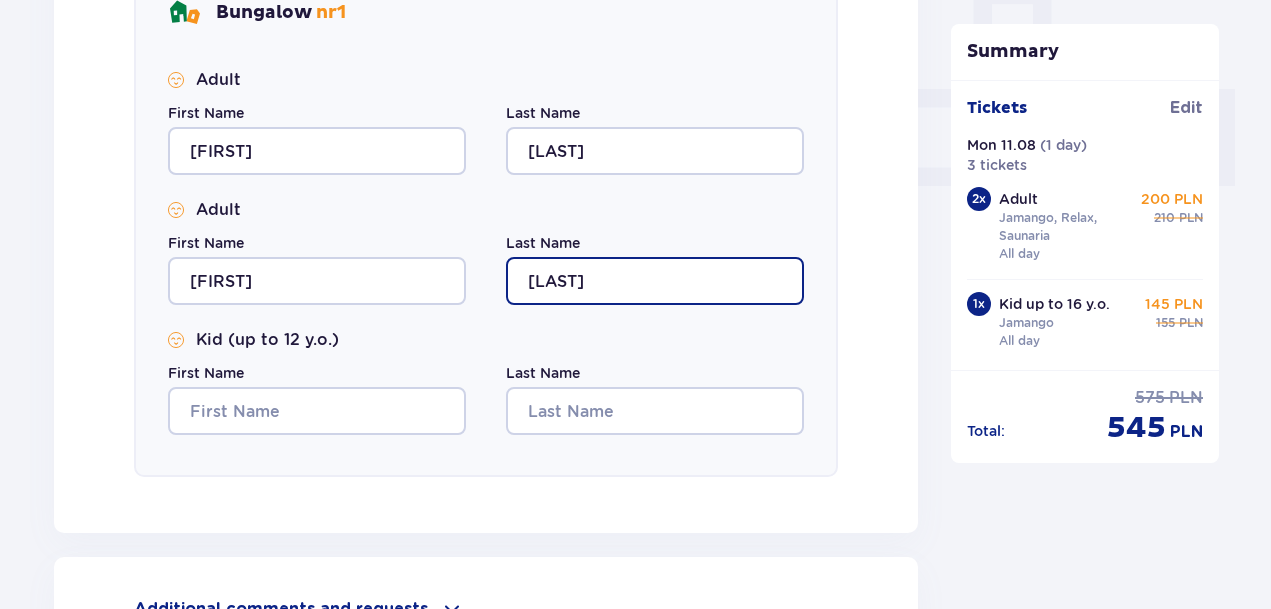 type on "Simaite-Malinauske" 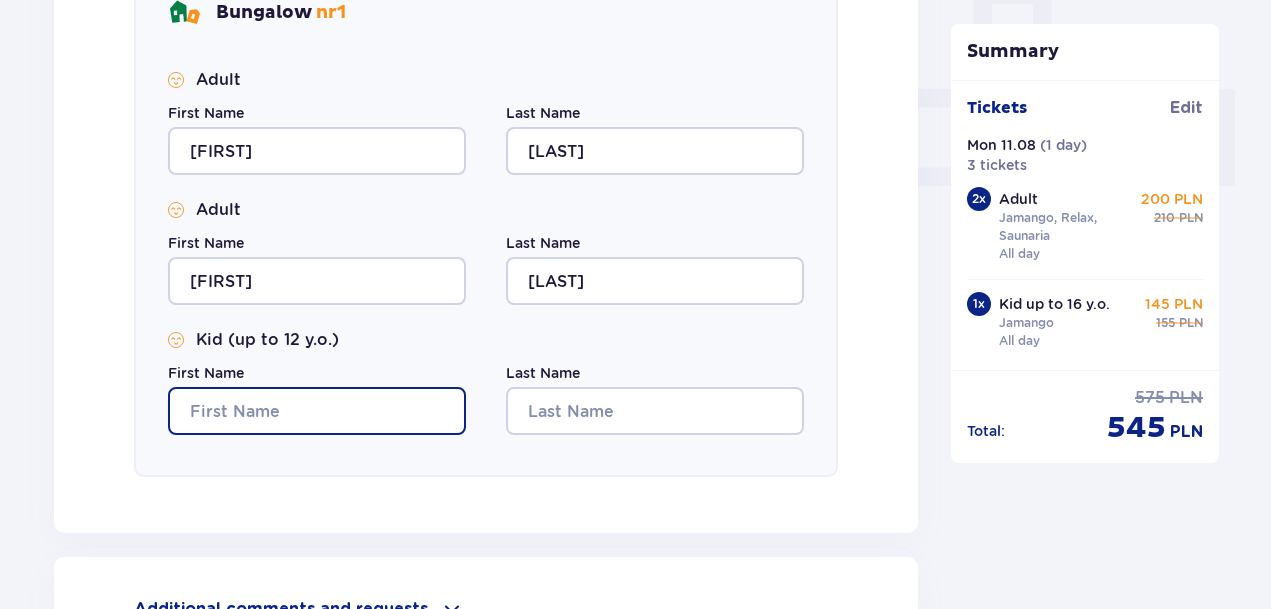 click on "First Name" at bounding box center [317, 411] 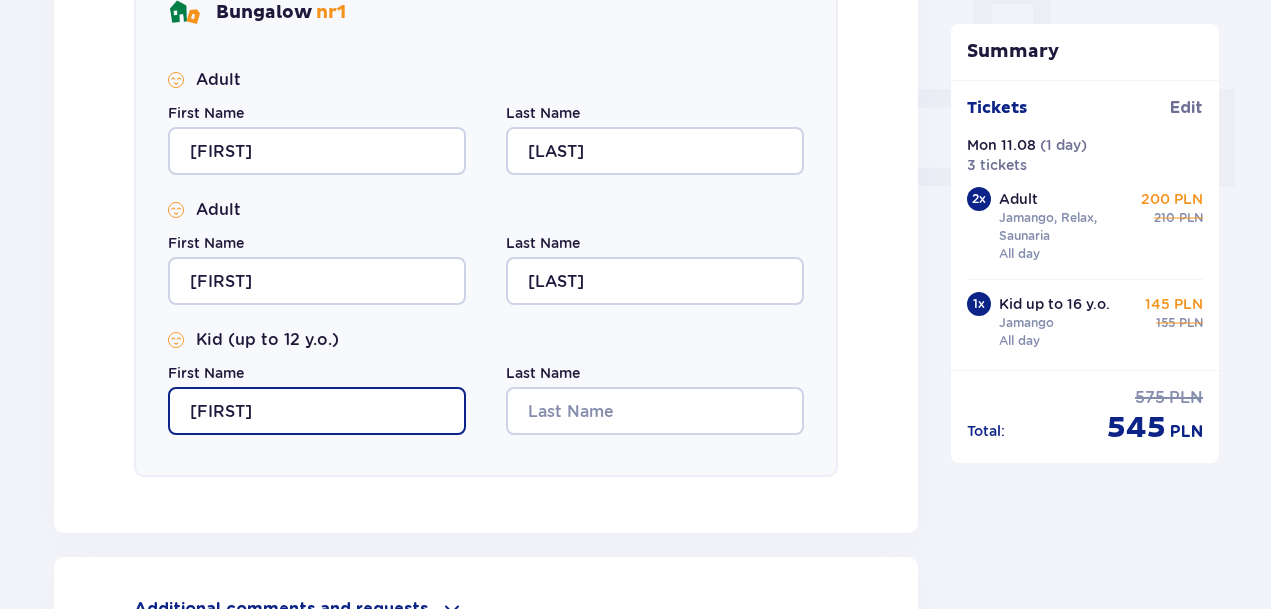type on "Ieva" 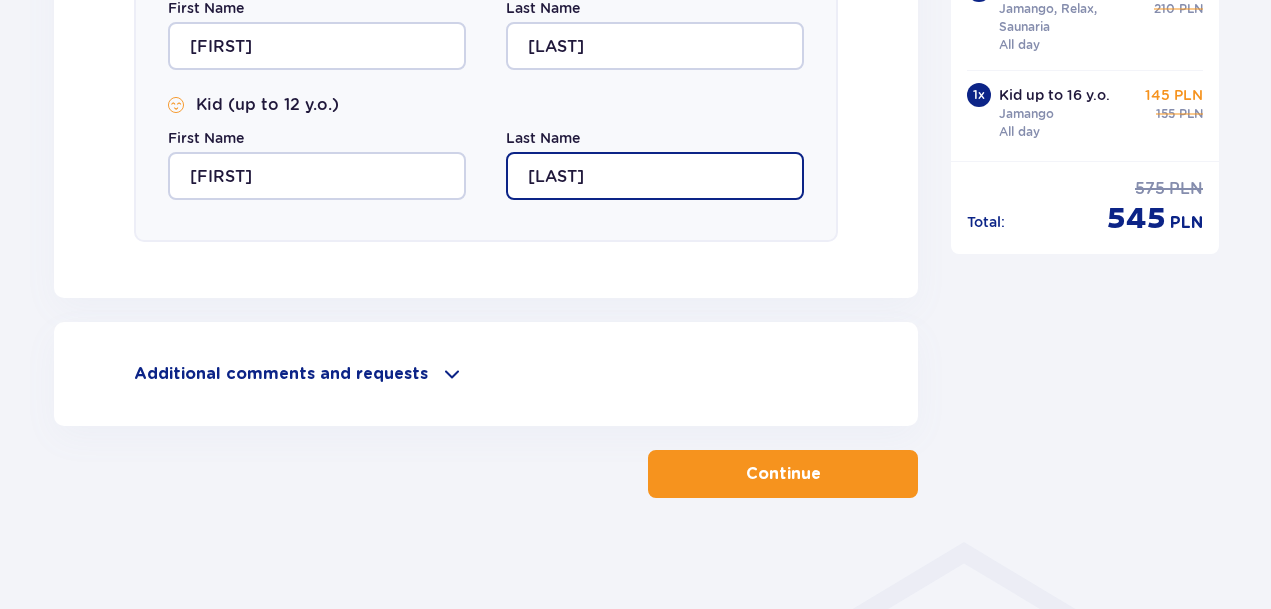 scroll, scrollTop: 1090, scrollLeft: 0, axis: vertical 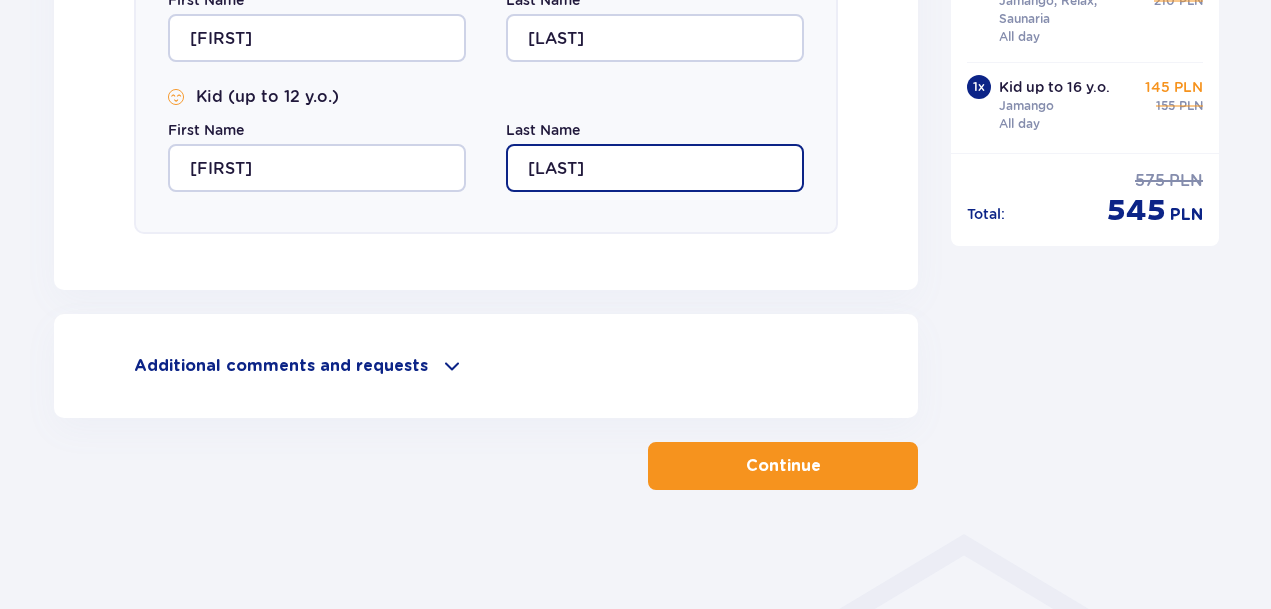 type on "Malinauskaite" 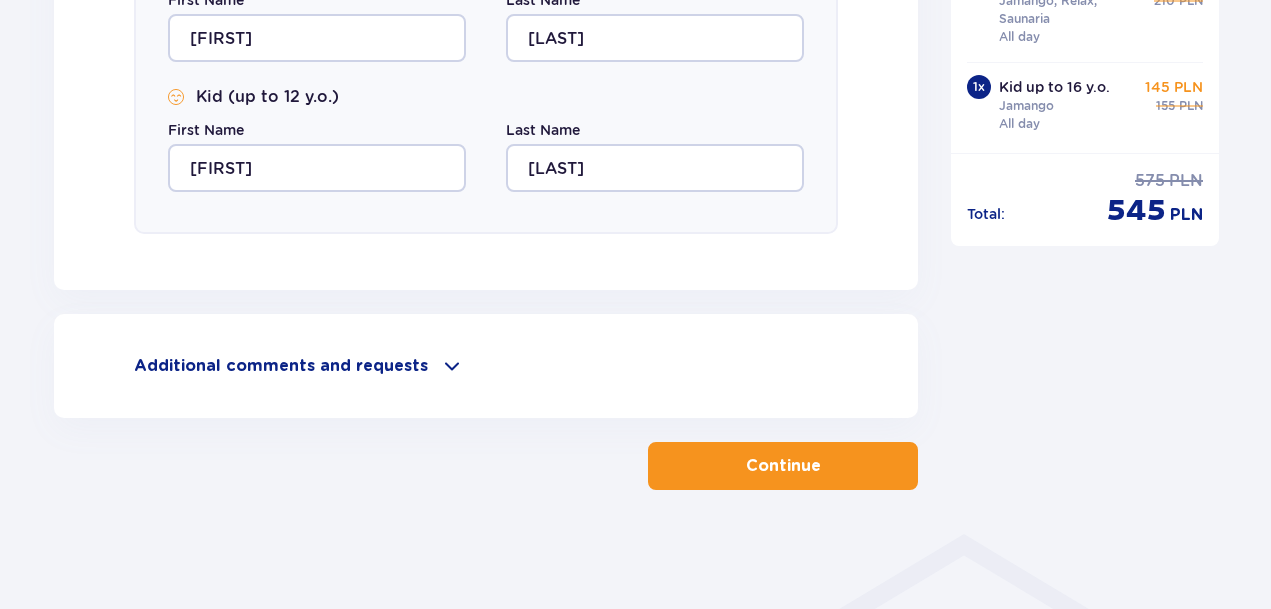click on "Continue" at bounding box center (783, 466) 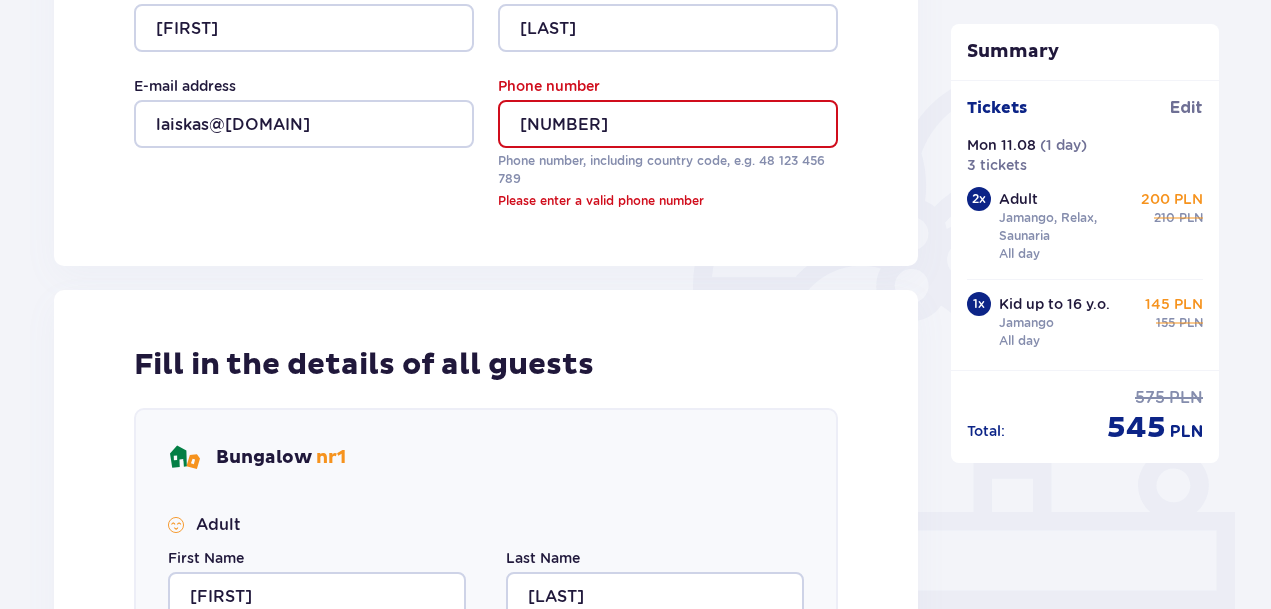 scroll, scrollTop: 424, scrollLeft: 0, axis: vertical 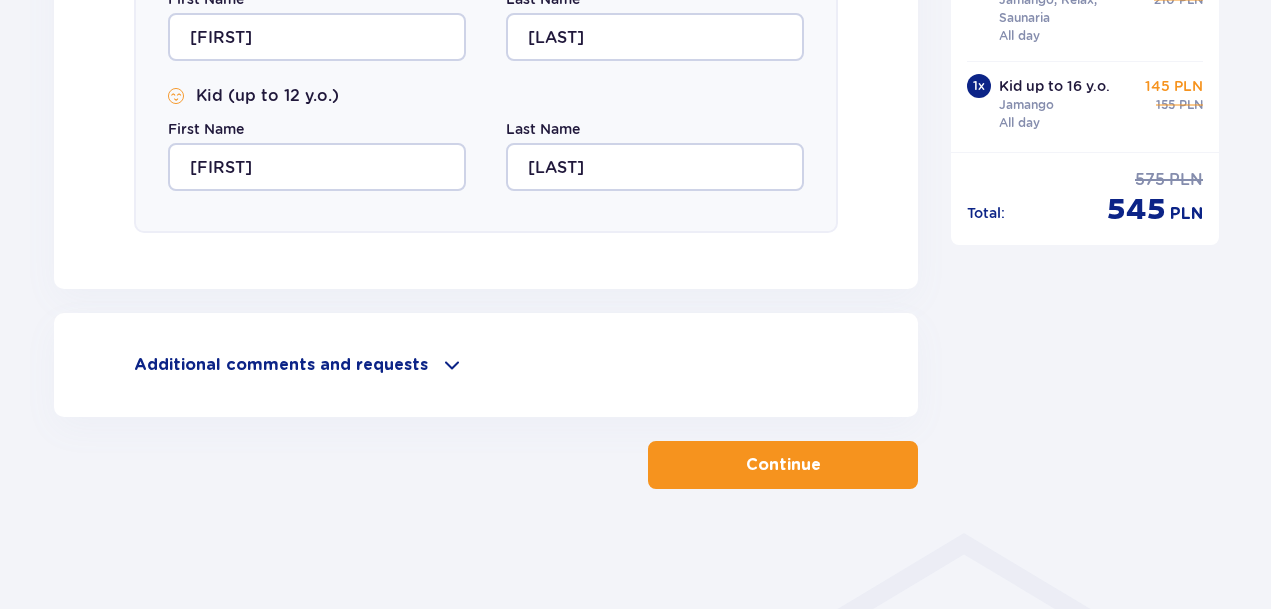 type on "+37061294131" 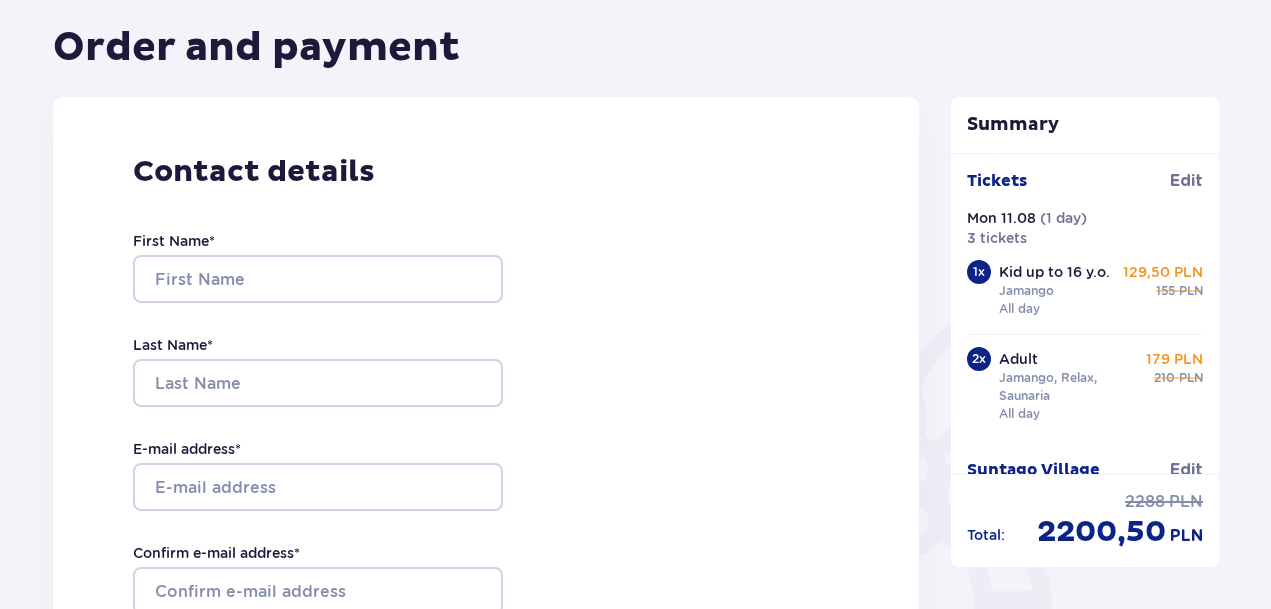 scroll, scrollTop: 180, scrollLeft: 0, axis: vertical 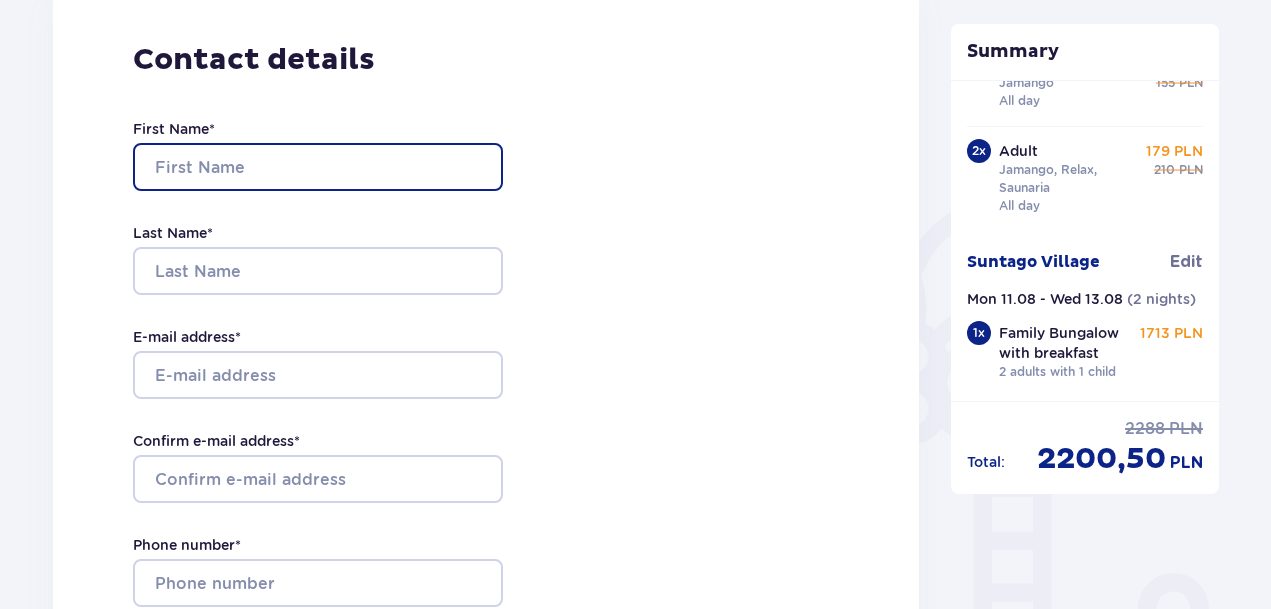 click on "First Name *" at bounding box center [318, 167] 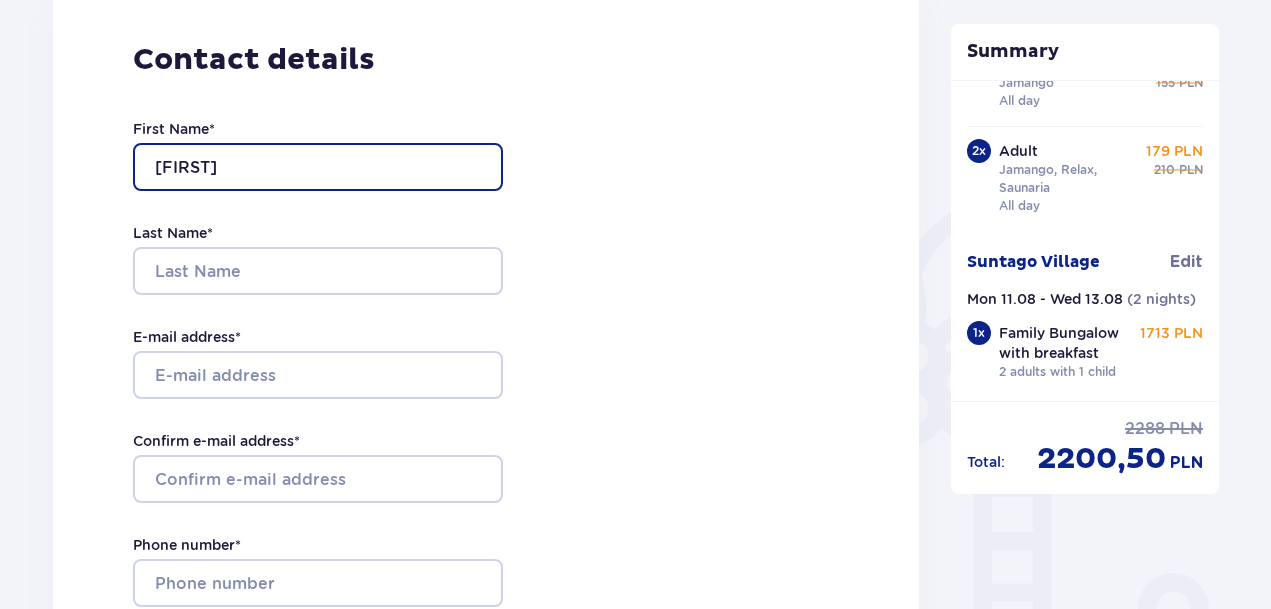 type on "Justinas" 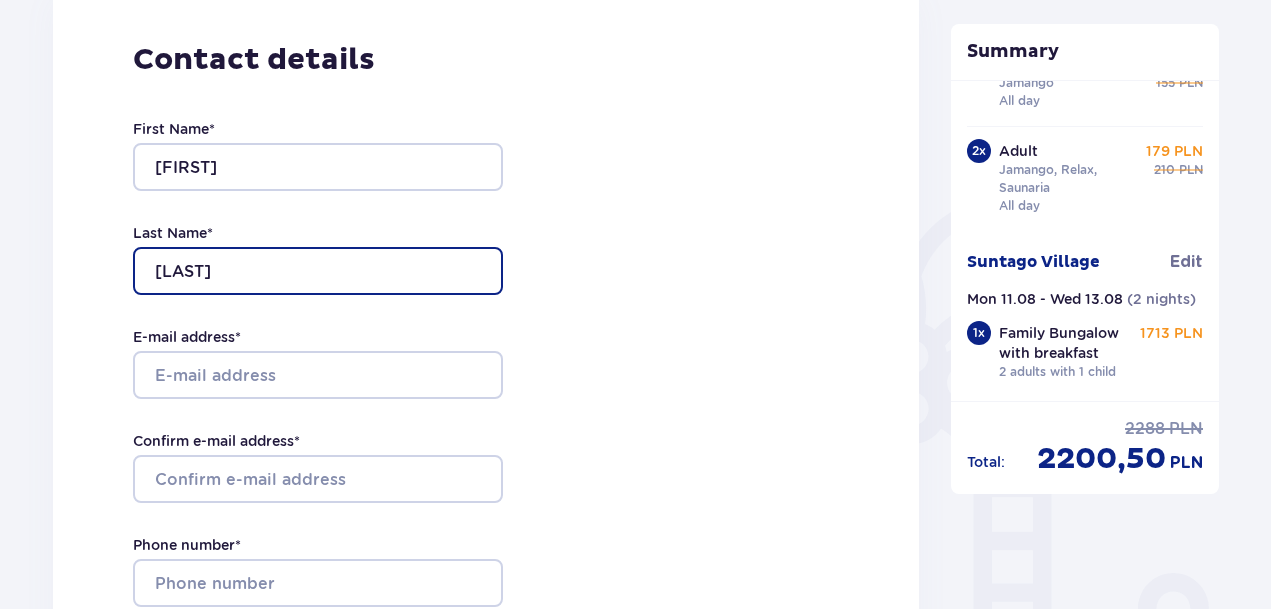 type on "MALINAUSKAS" 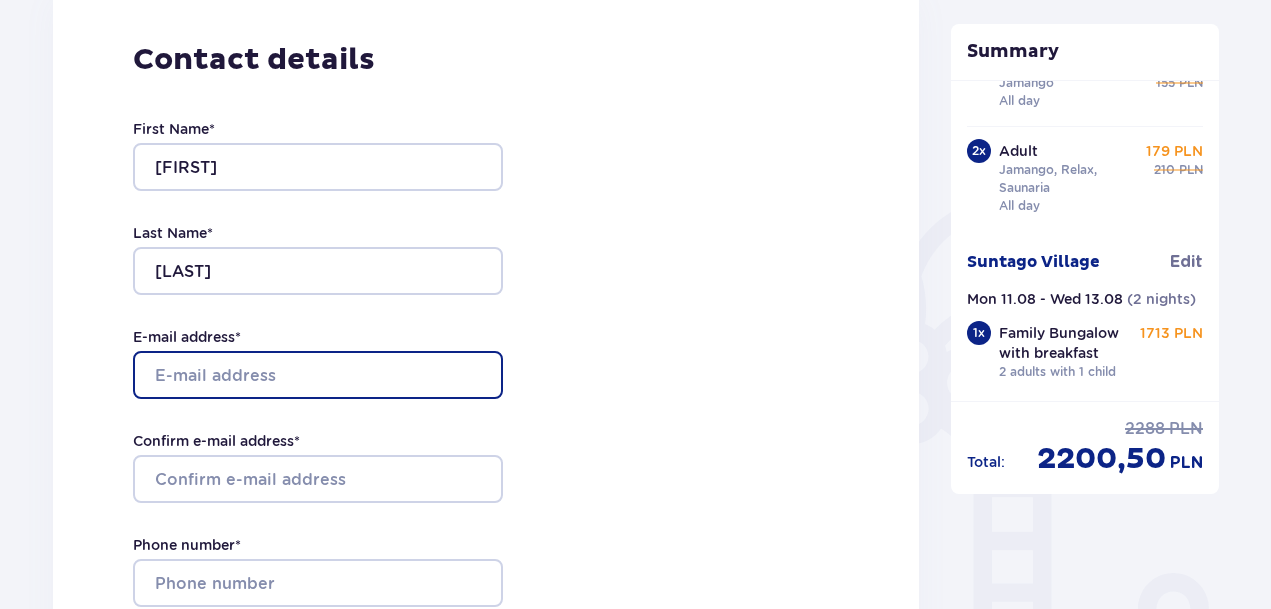 click on "E-mail address *" at bounding box center (318, 375) 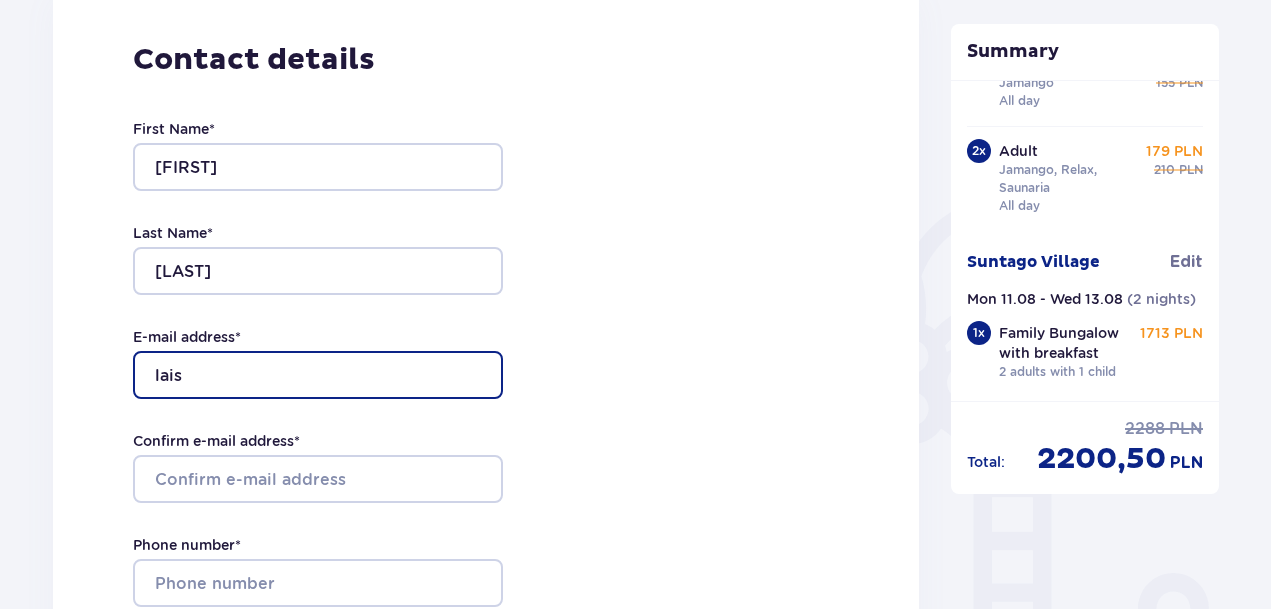 type on "laiskas@justinui.lt" 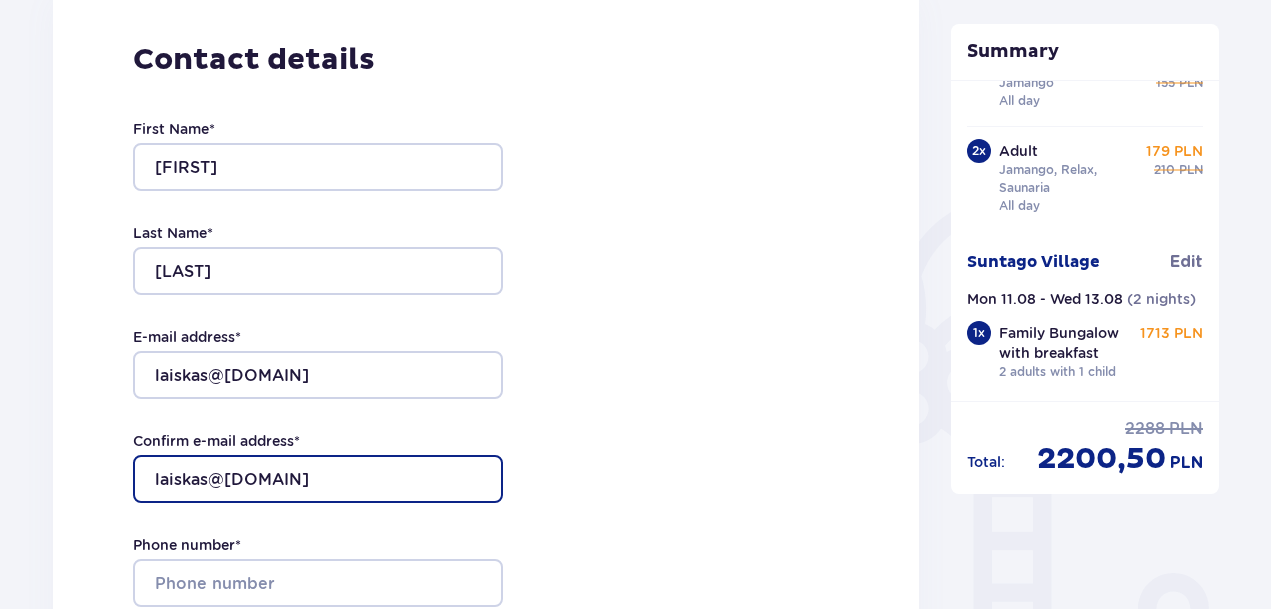 scroll, scrollTop: 464, scrollLeft: 0, axis: vertical 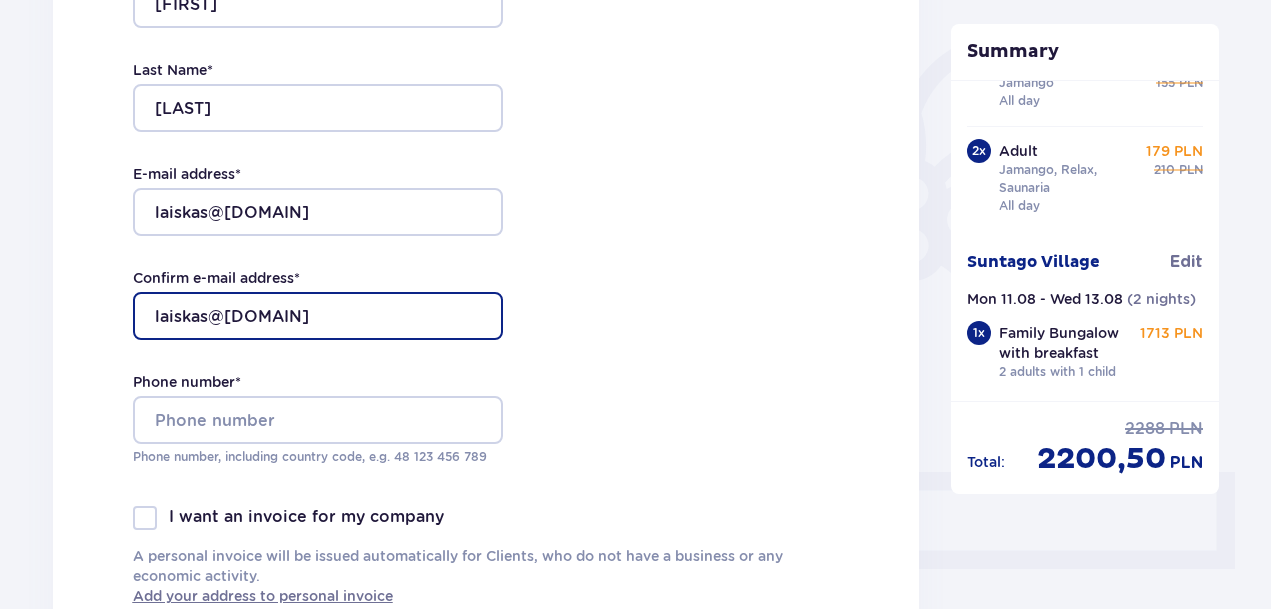 type on "laiskas@justinui.lt" 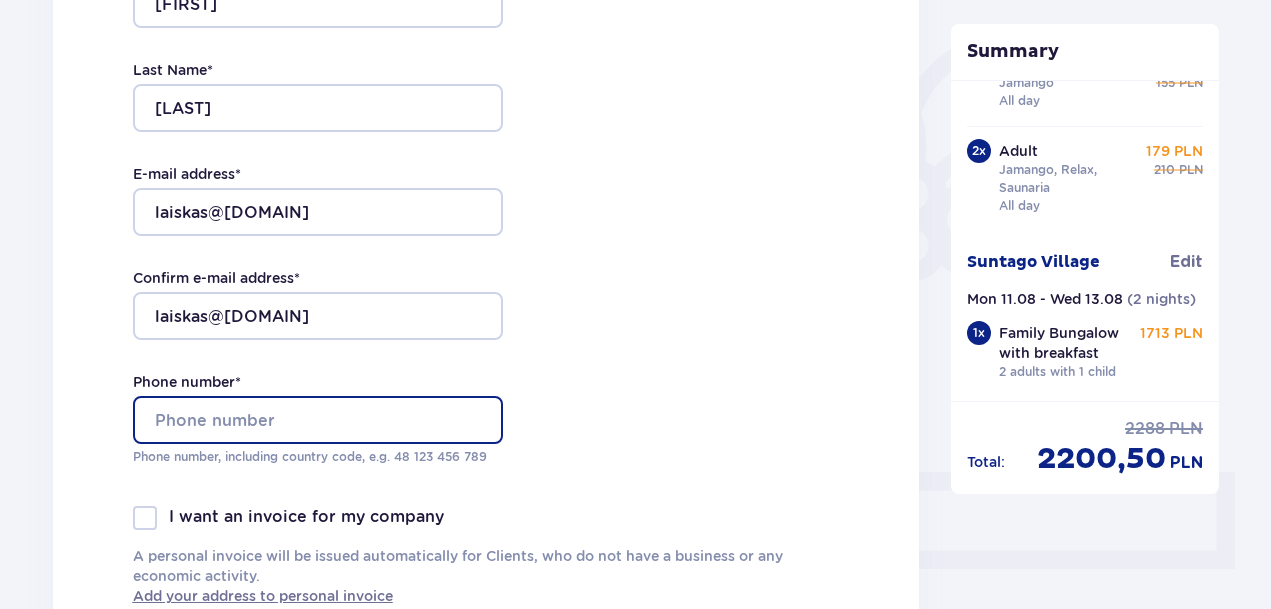 click on "Phone number *" at bounding box center [318, 420] 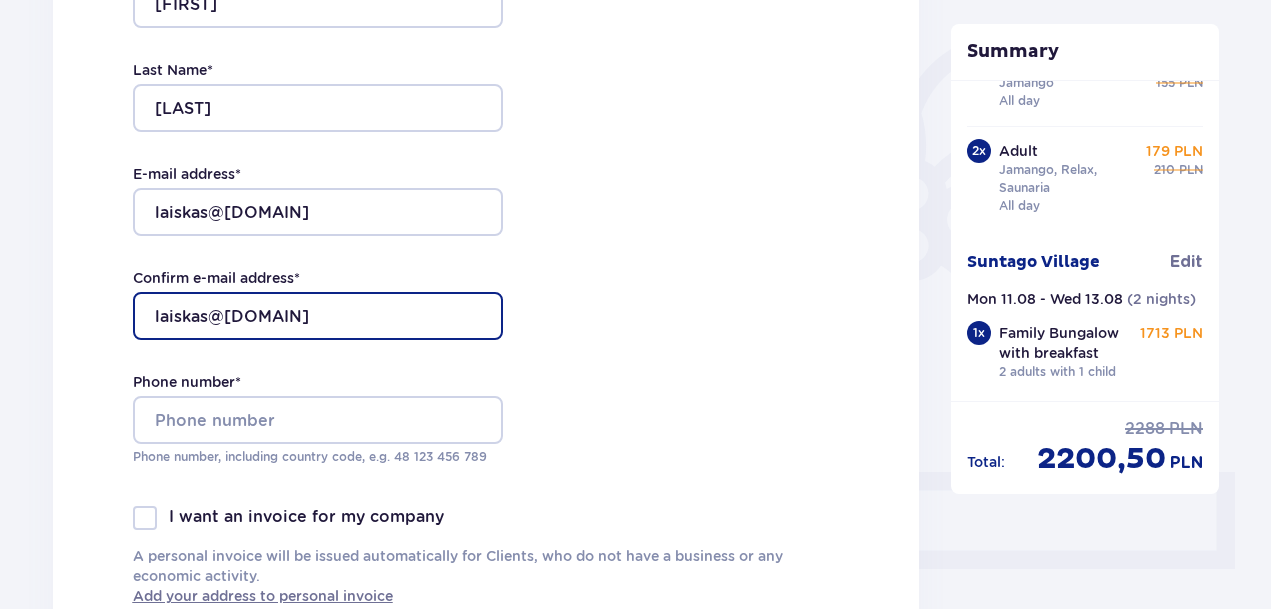 click on "laiskas@justinui.lt" at bounding box center [318, 316] 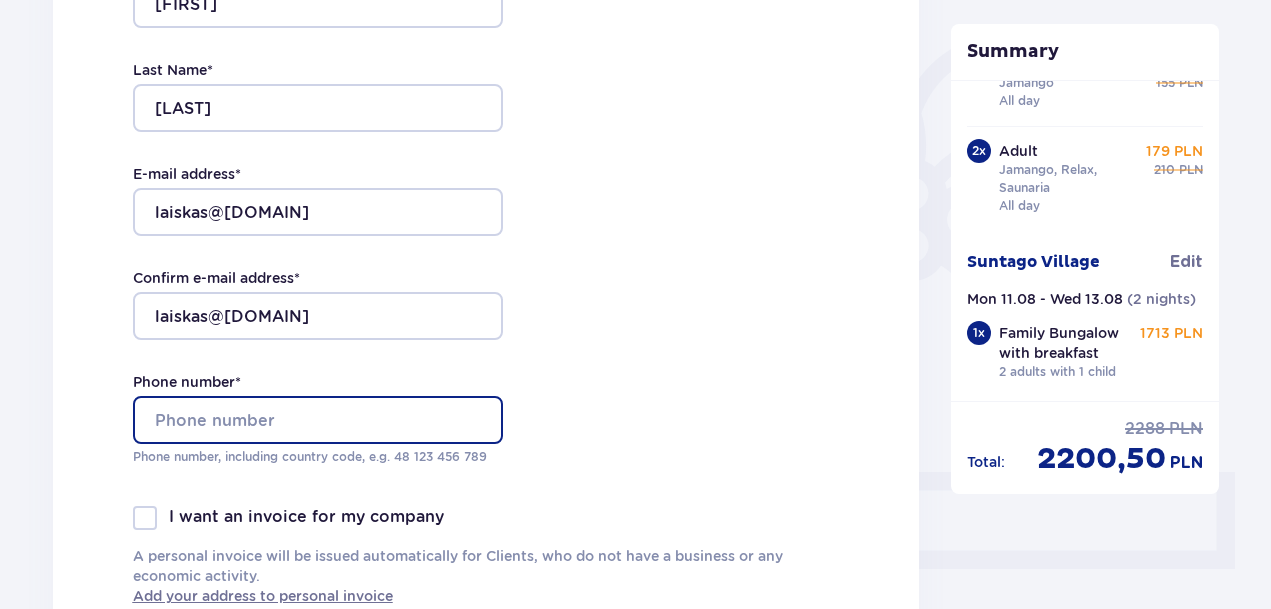 click on "Phone number *" at bounding box center [318, 420] 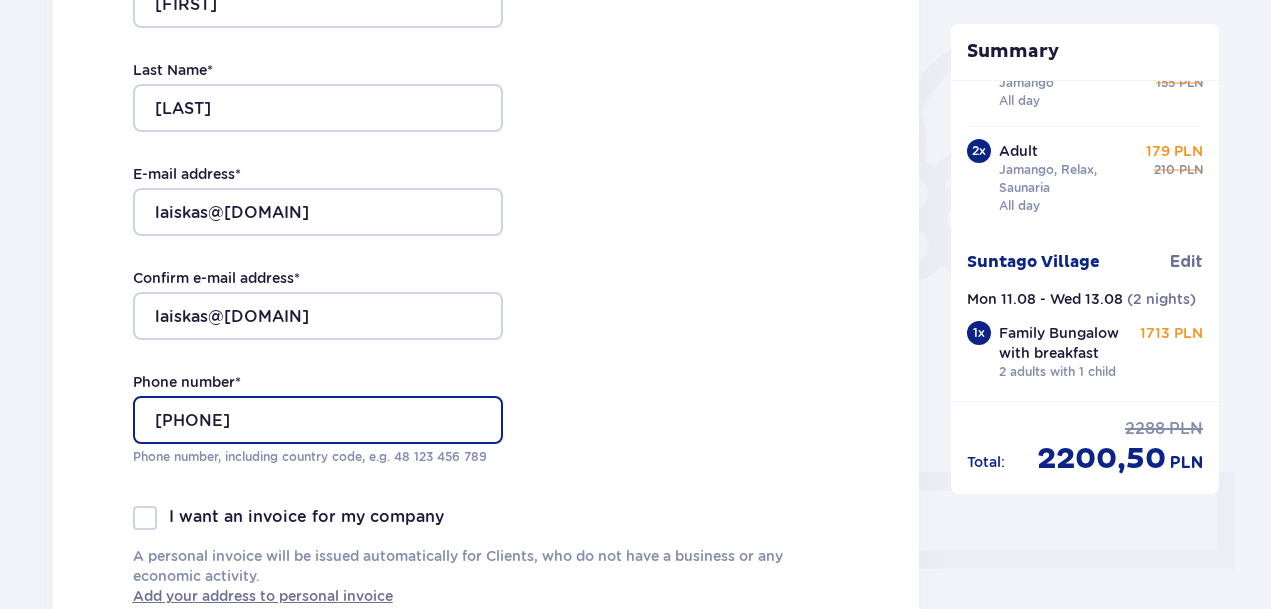 type on "+37061294131" 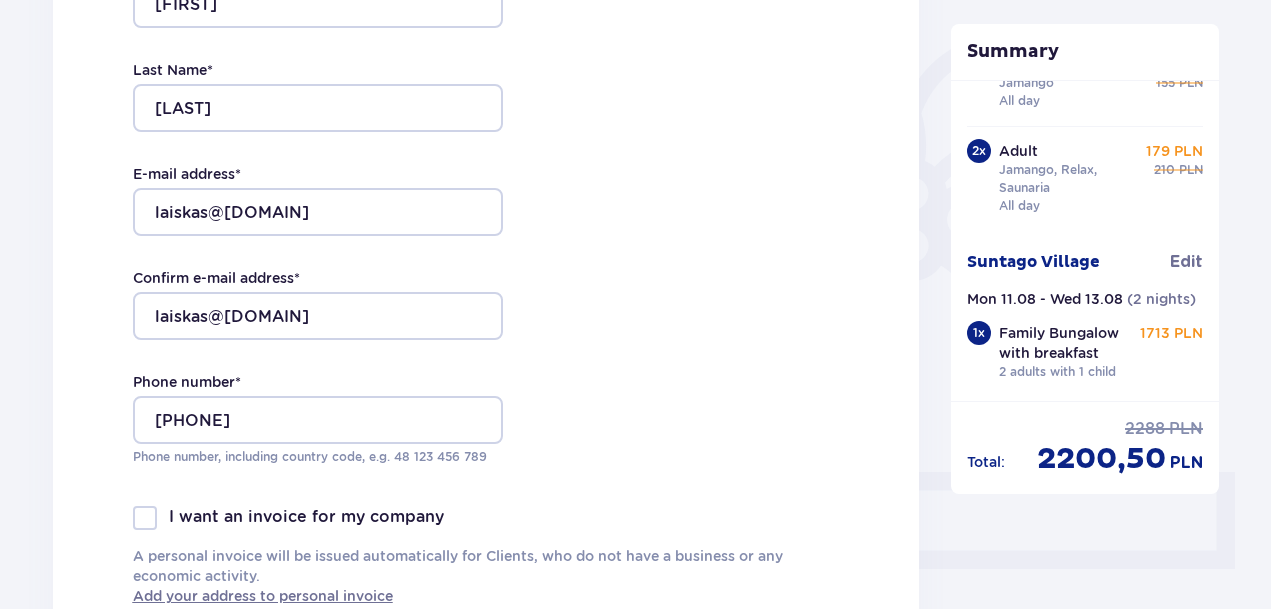 click on "Contact details First Name * Justinas Last Name * MALINAUSKAS E-mail address * laiskas@justinui.lt Confirm e-mail address * laiskas@justinui.lt Phone number * +37061294131 Phone number, including country code, e.g. 48 ​123 ​456 ​789 I want an invoice for my company A personal invoice will be issued automatically for Clients, who do not have a business or any economic activity. Add your address to personal invoice" at bounding box center [486, 242] 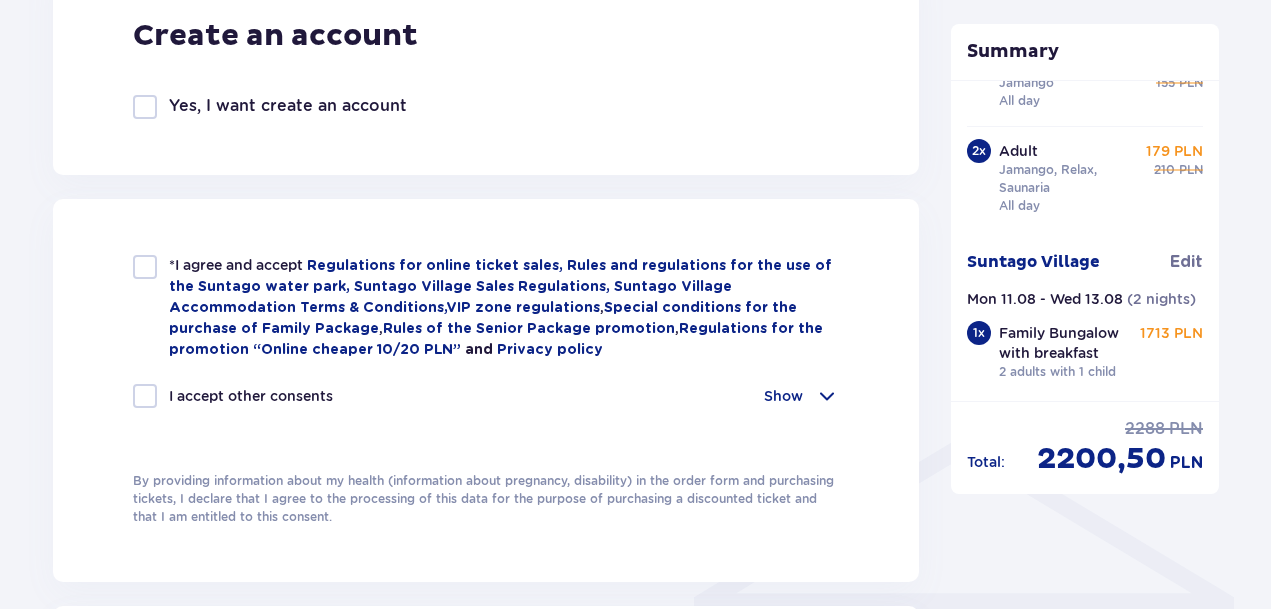 scroll, scrollTop: 1190, scrollLeft: 0, axis: vertical 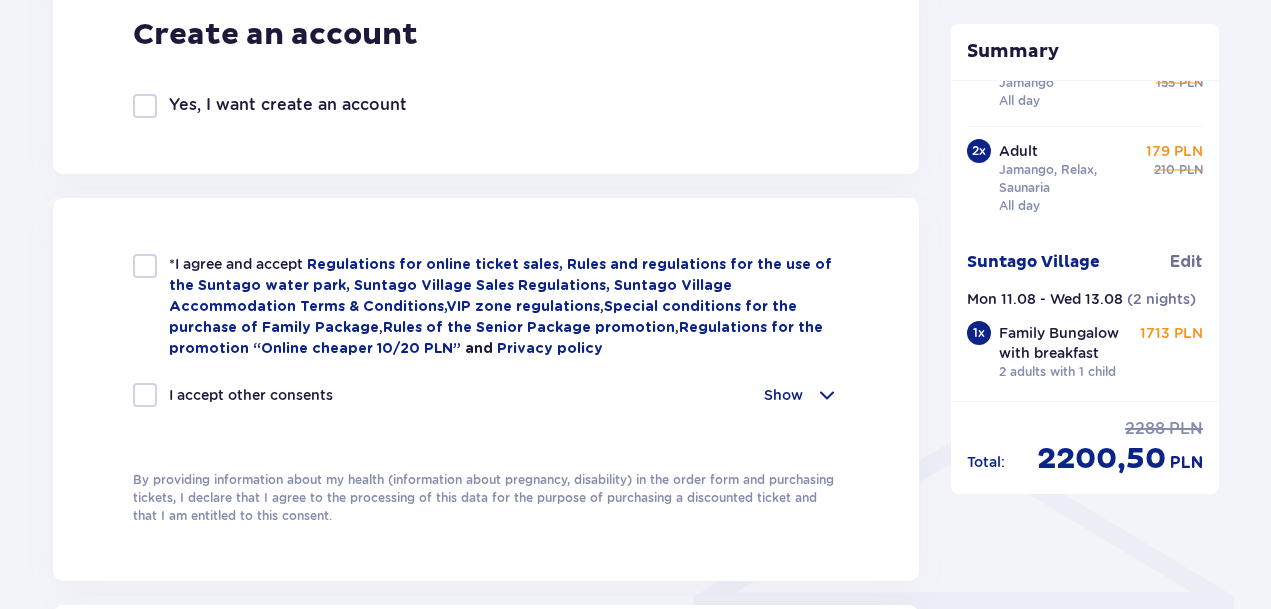click at bounding box center [145, 266] 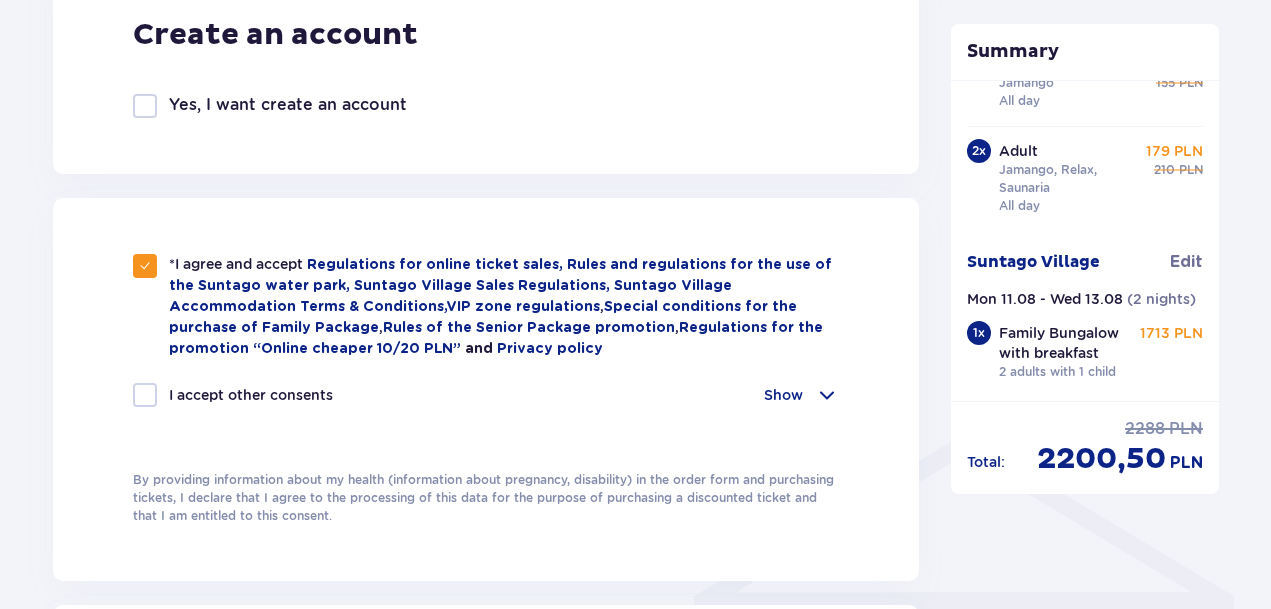 click at bounding box center (145, 395) 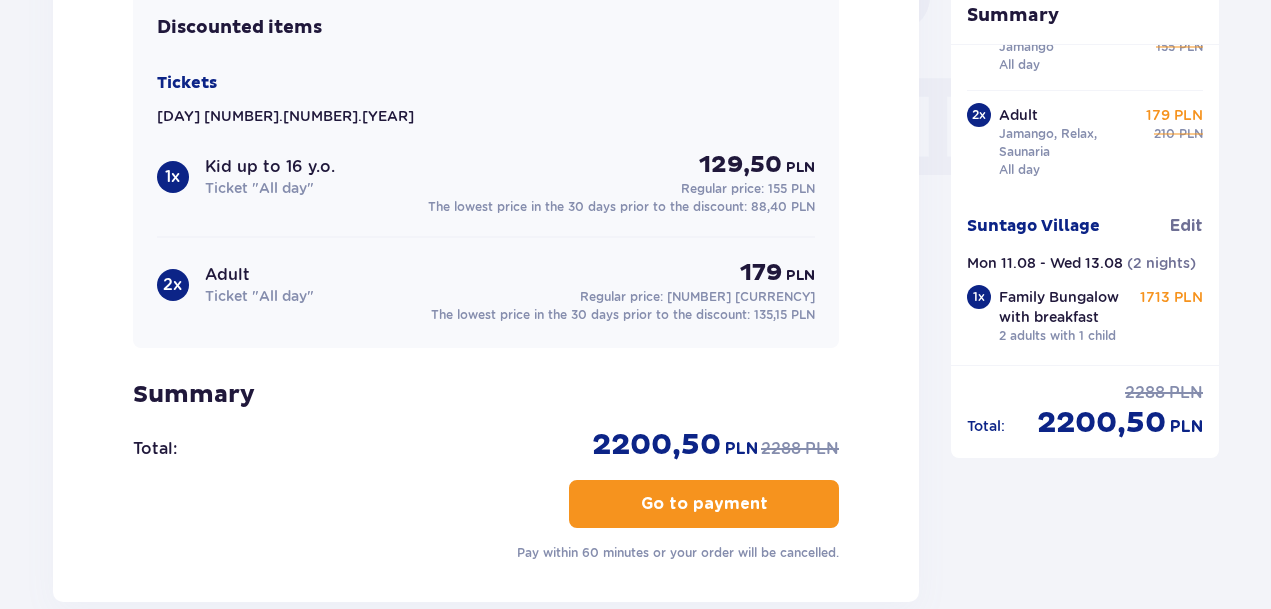 scroll, scrollTop: 1942, scrollLeft: 0, axis: vertical 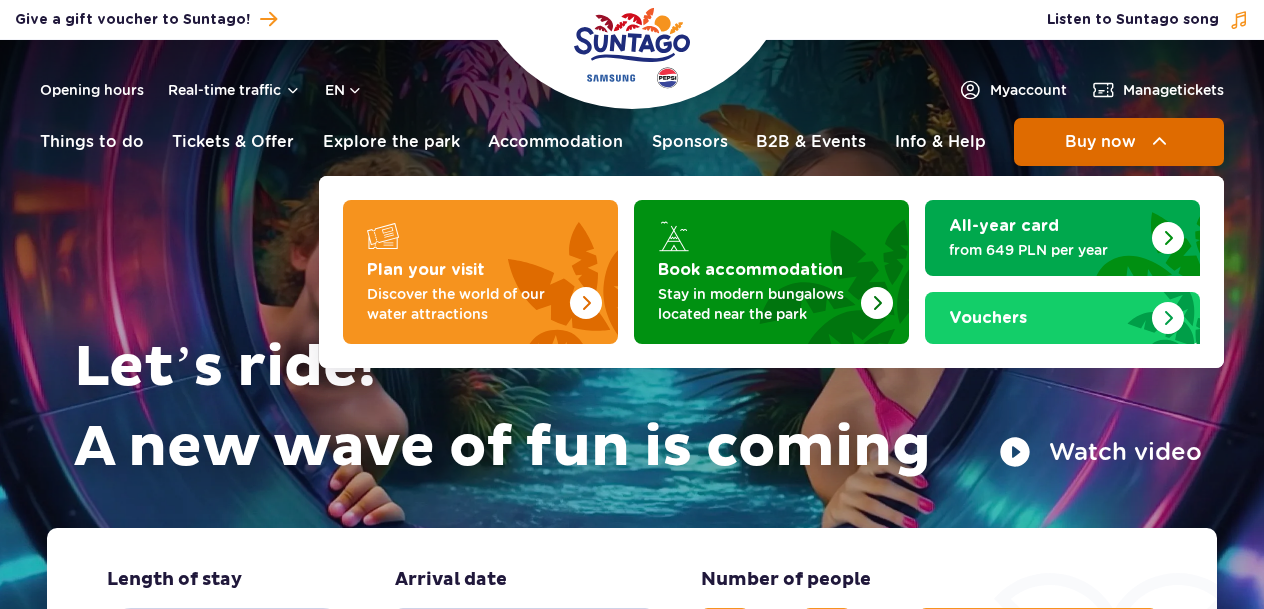 click on "Buy now" at bounding box center (1119, 142) 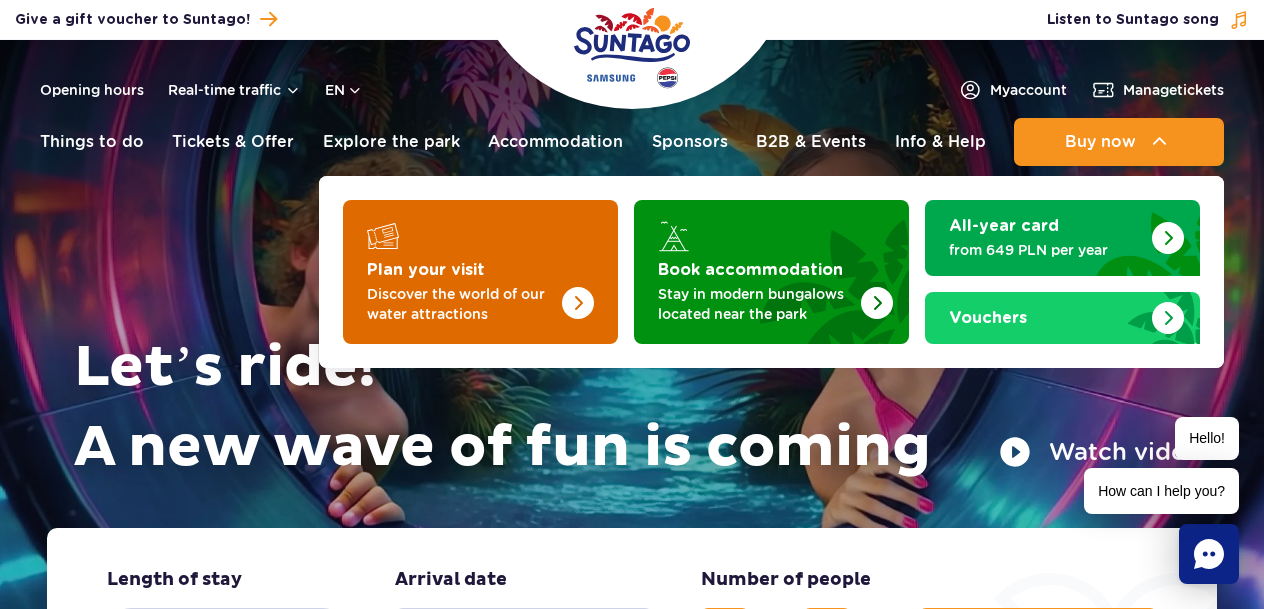 click on "Discover the world of our water attractions" at bounding box center (464, 304) 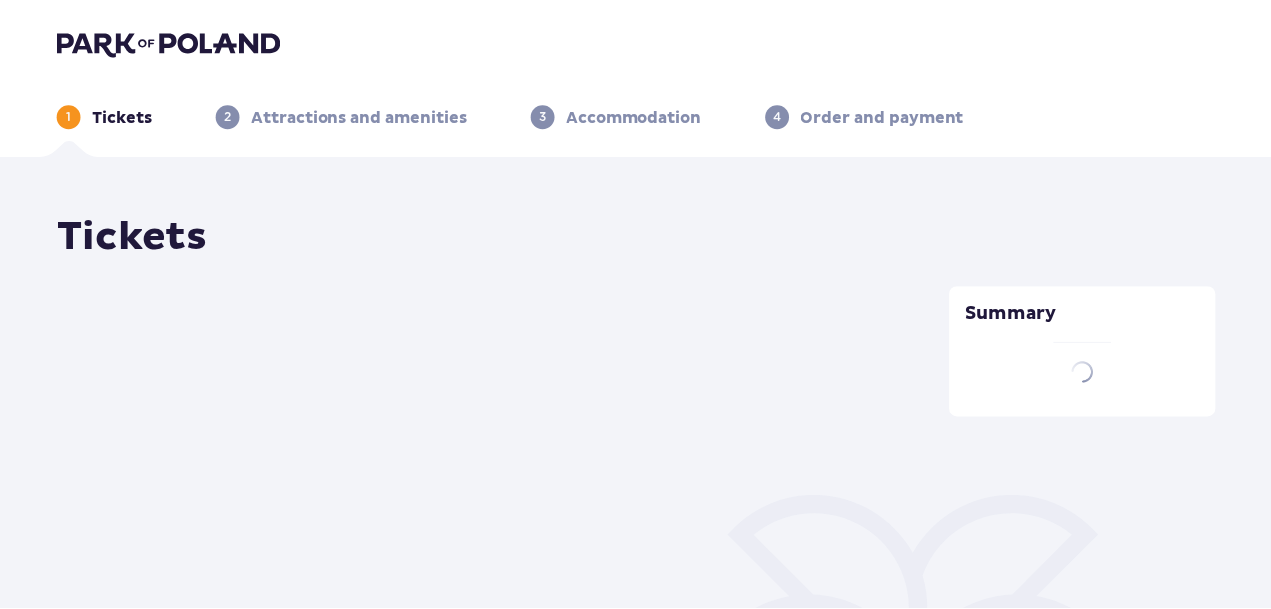 scroll, scrollTop: 0, scrollLeft: 0, axis: both 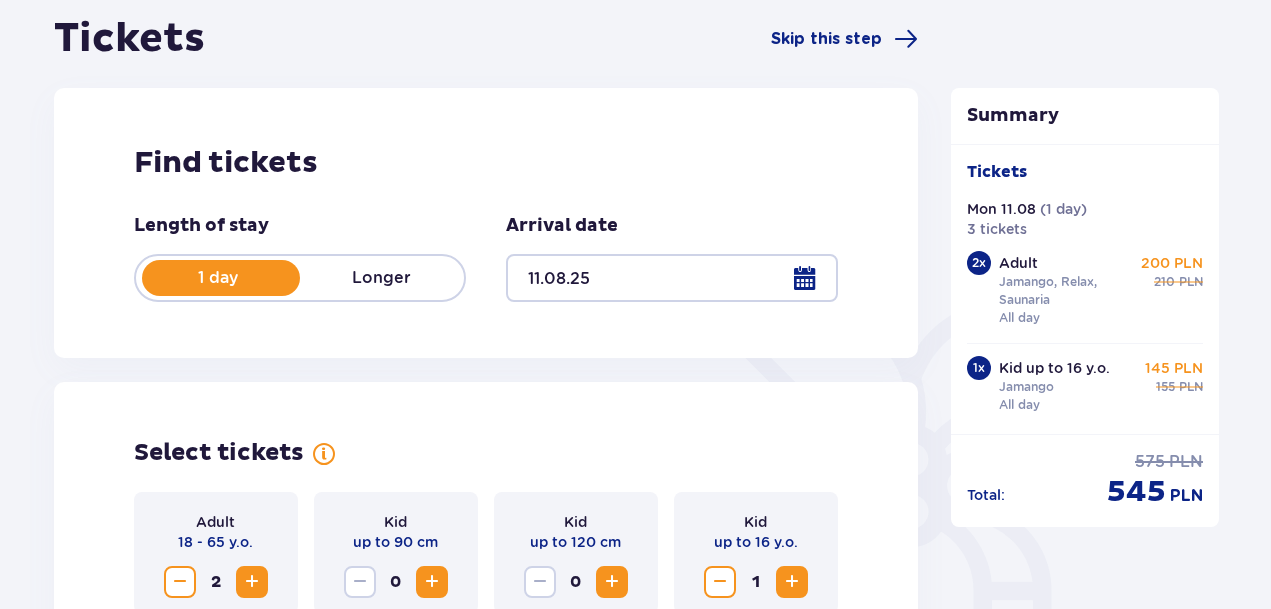 click at bounding box center [672, 278] 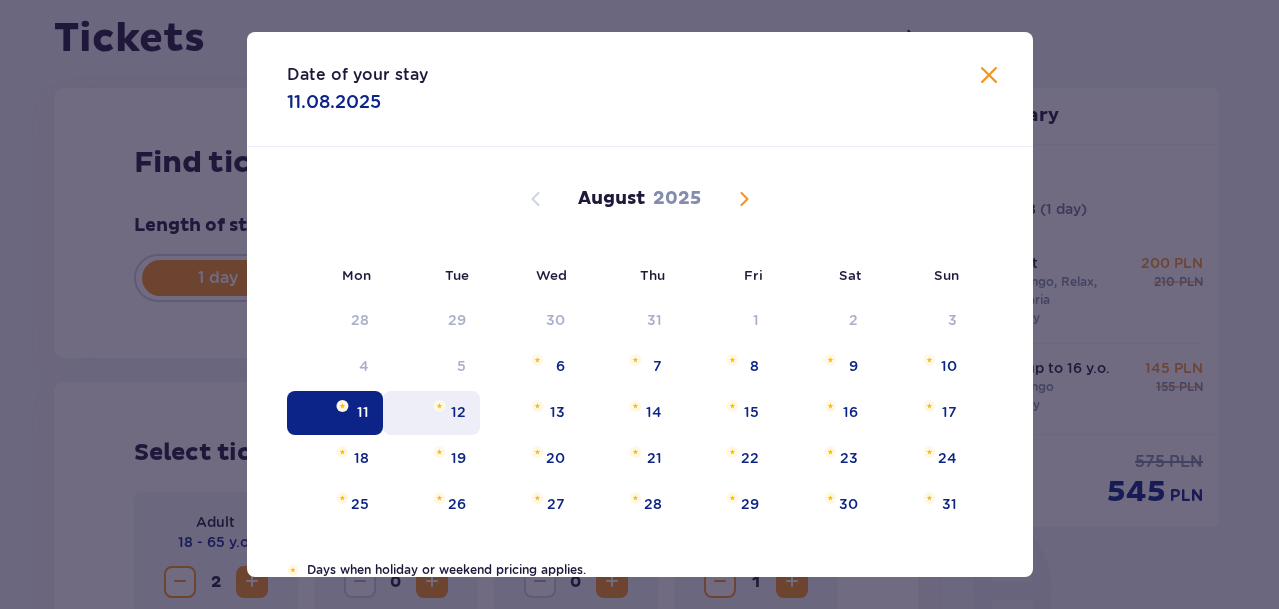 click on "12" at bounding box center [431, 413] 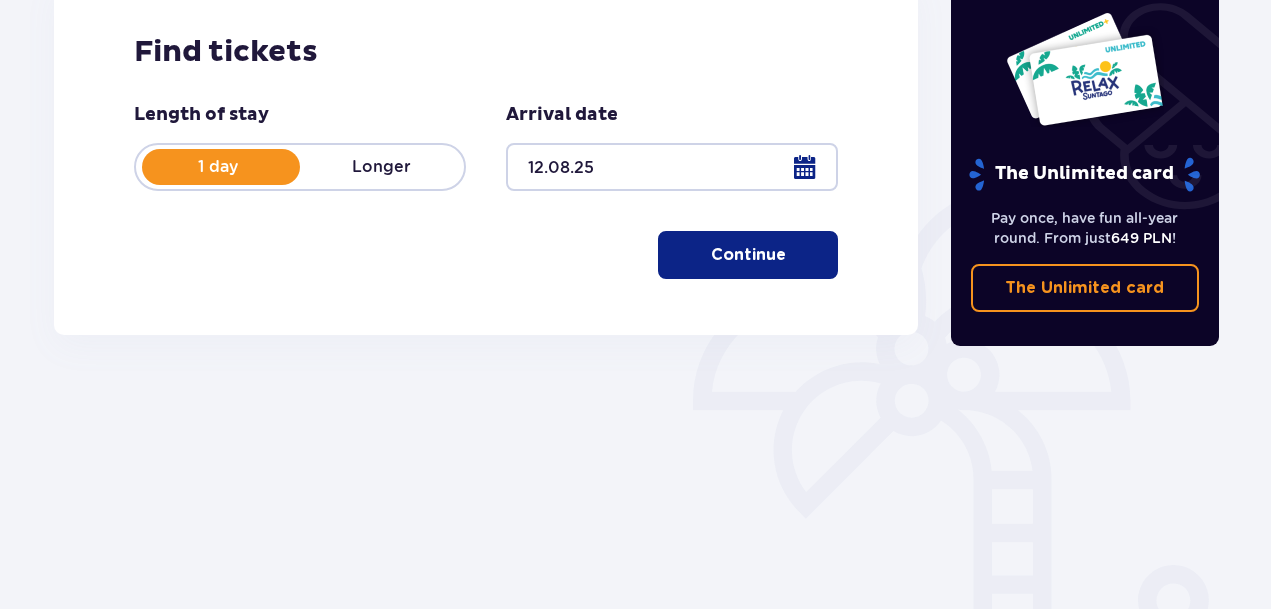 scroll, scrollTop: 311, scrollLeft: 0, axis: vertical 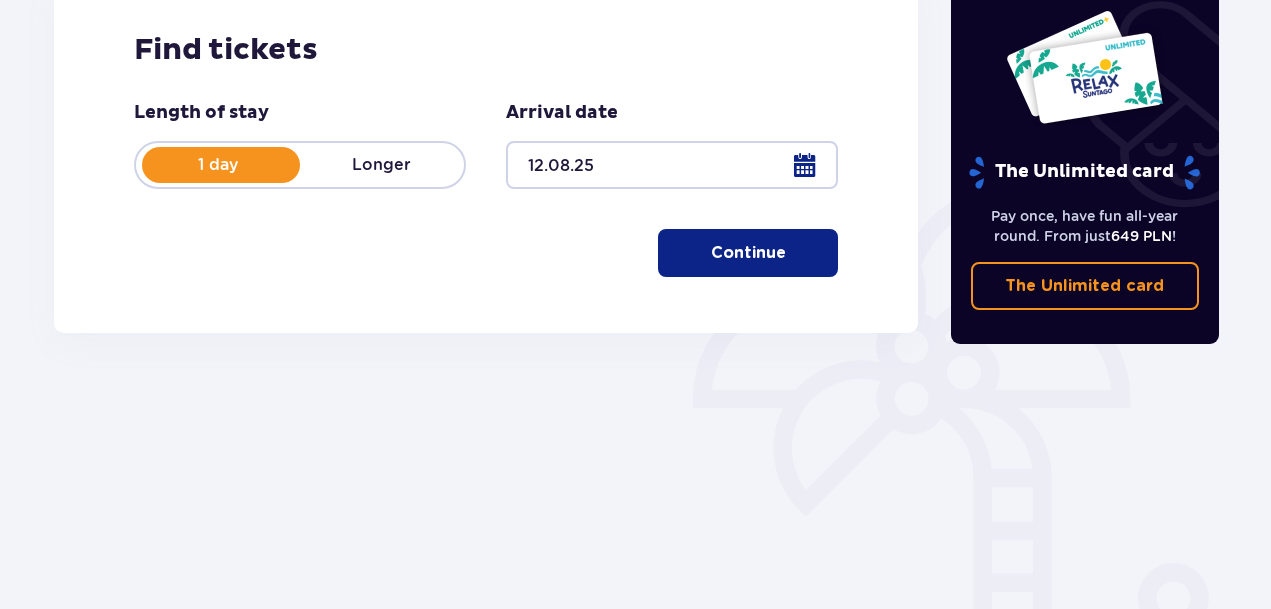 click on "Longer" at bounding box center (382, 165) 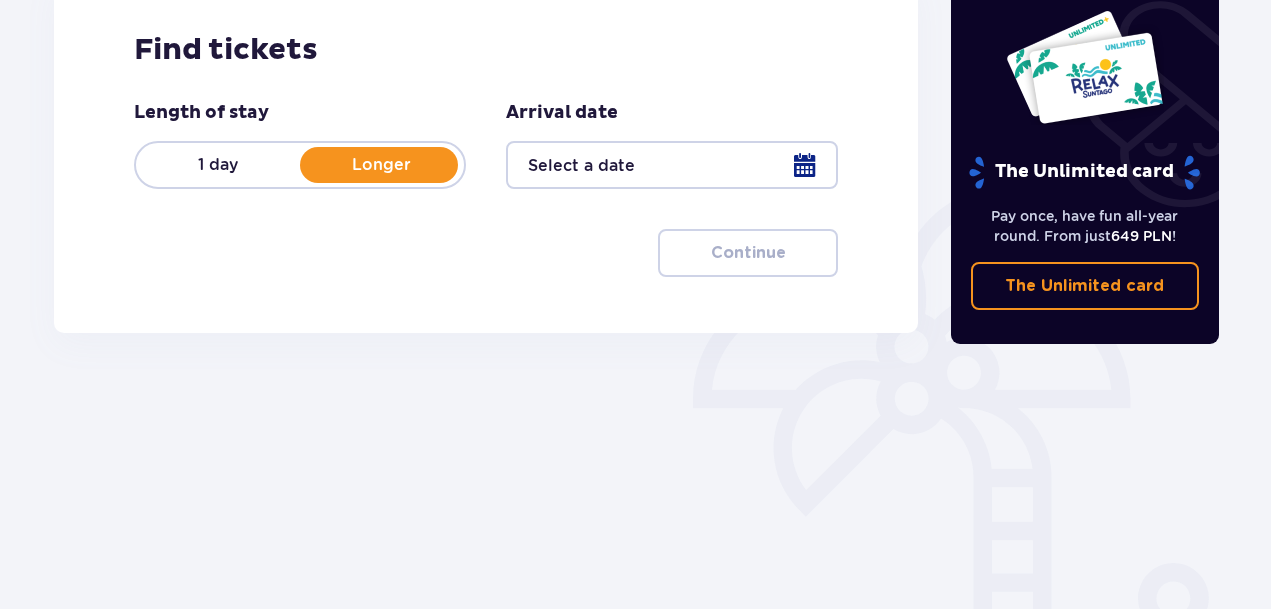 click at bounding box center (672, 165) 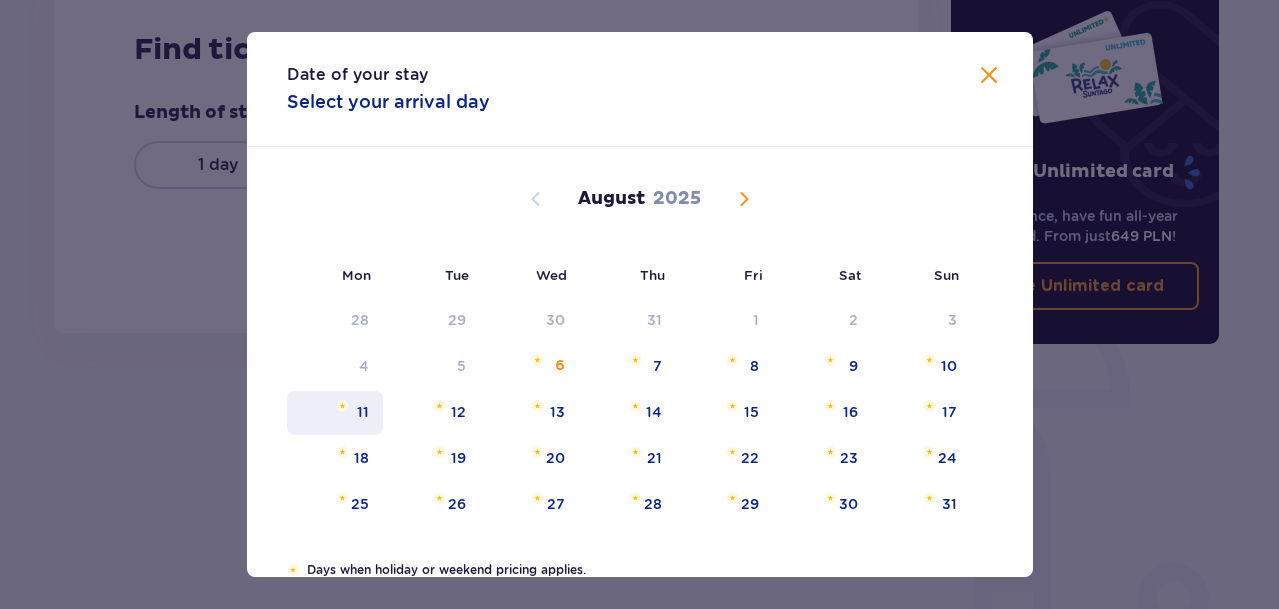 click on "11" at bounding box center [363, 412] 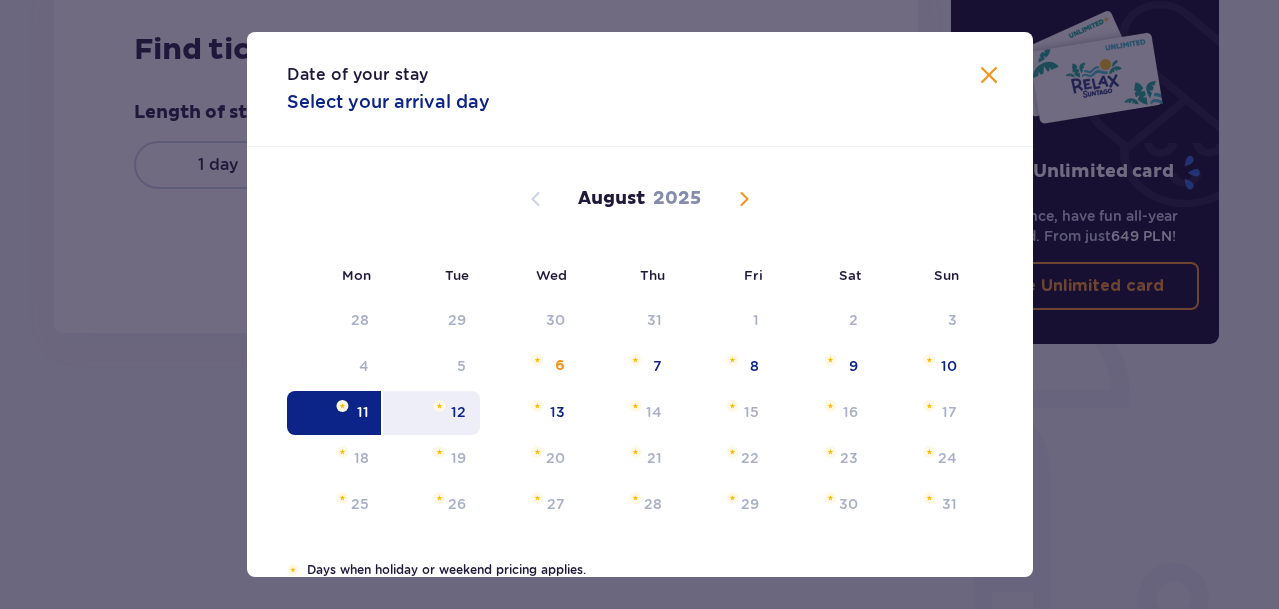 click on "12" at bounding box center (431, 413) 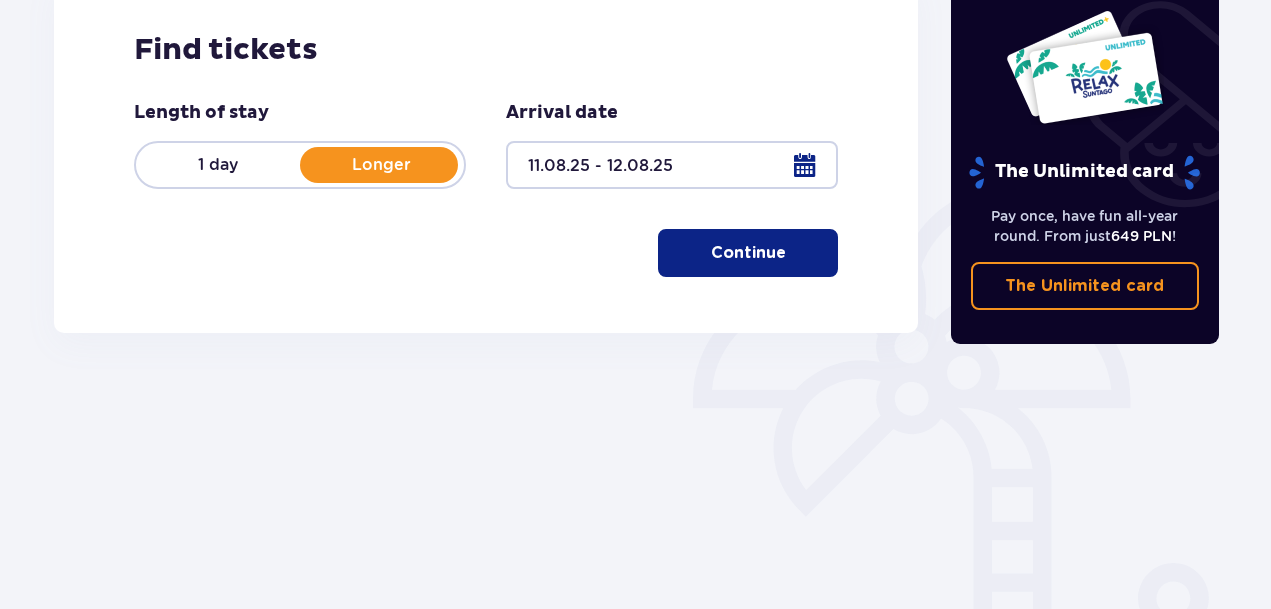 click on "Continue" at bounding box center (748, 253) 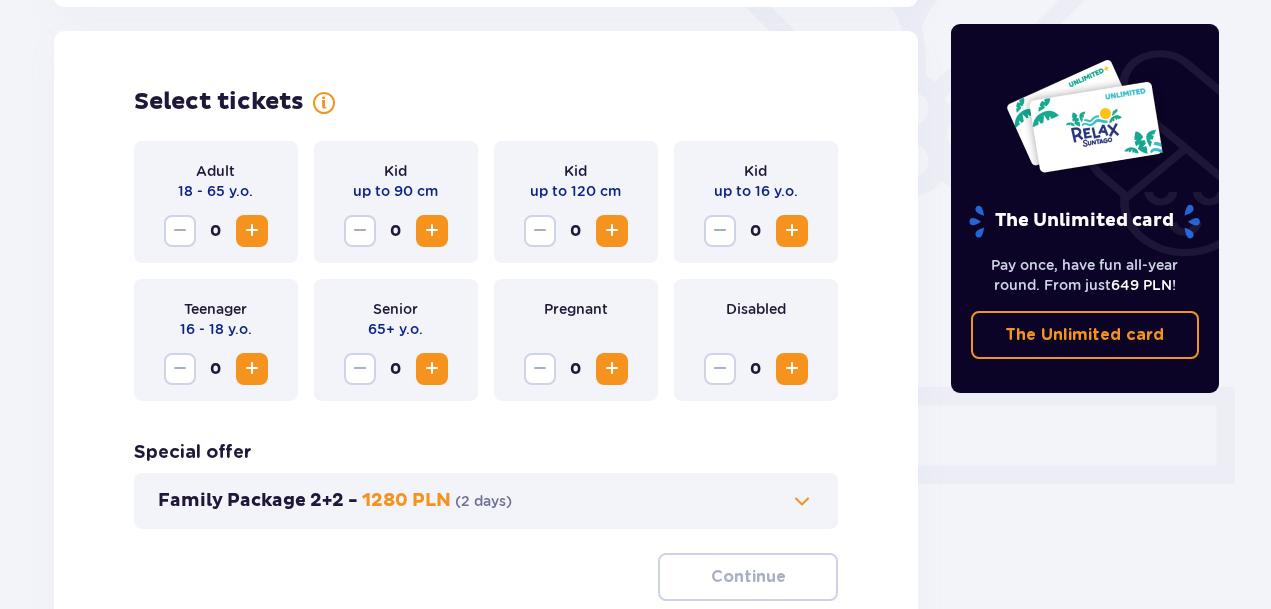 scroll, scrollTop: 556, scrollLeft: 0, axis: vertical 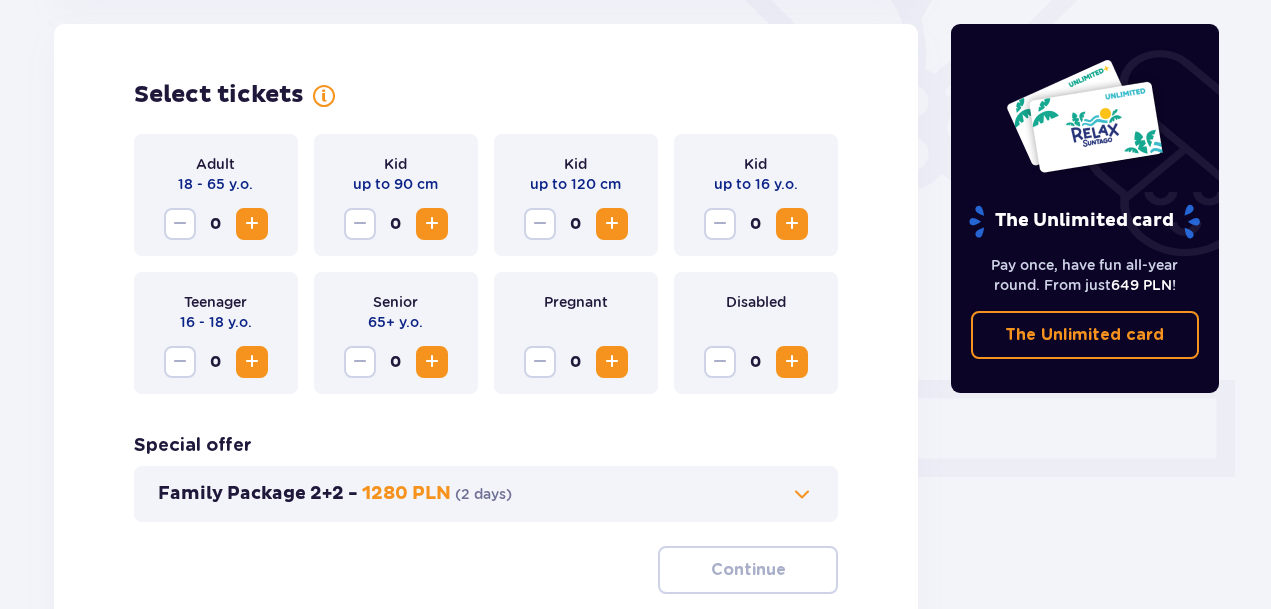 click at bounding box center [252, 224] 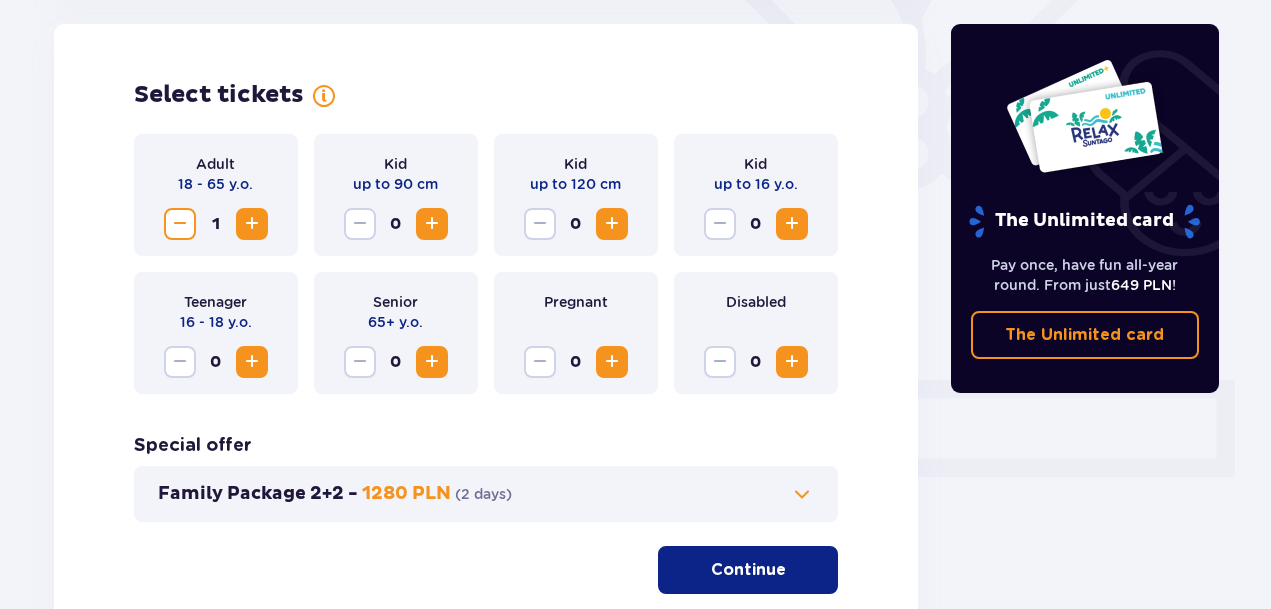 click at bounding box center (252, 224) 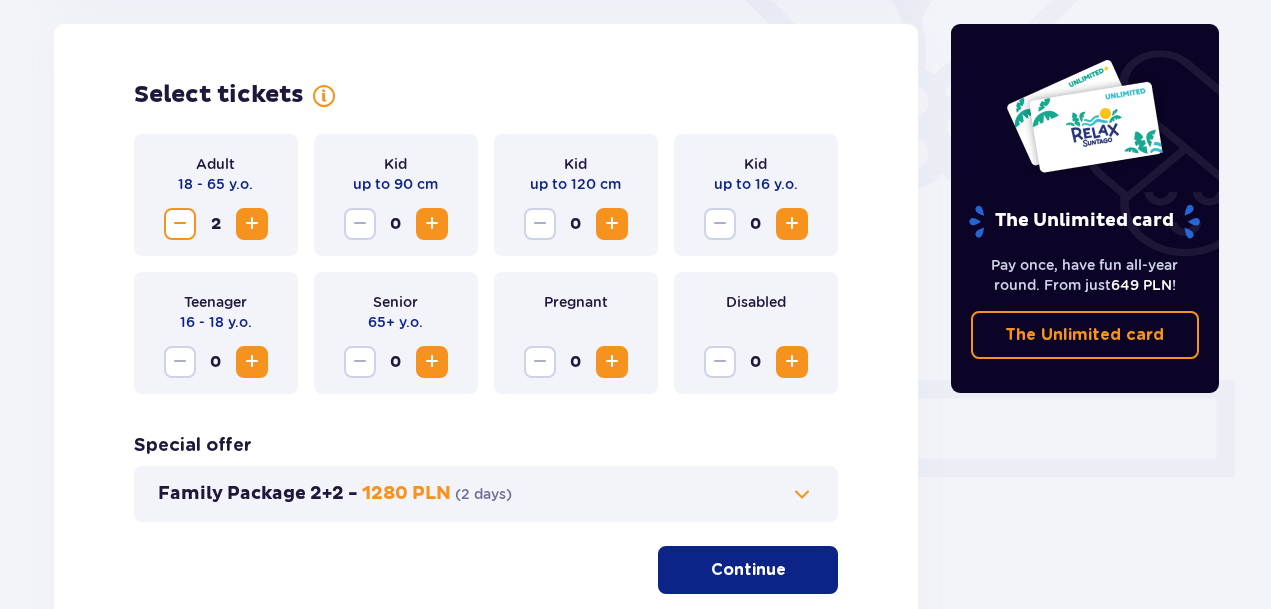click at bounding box center [792, 224] 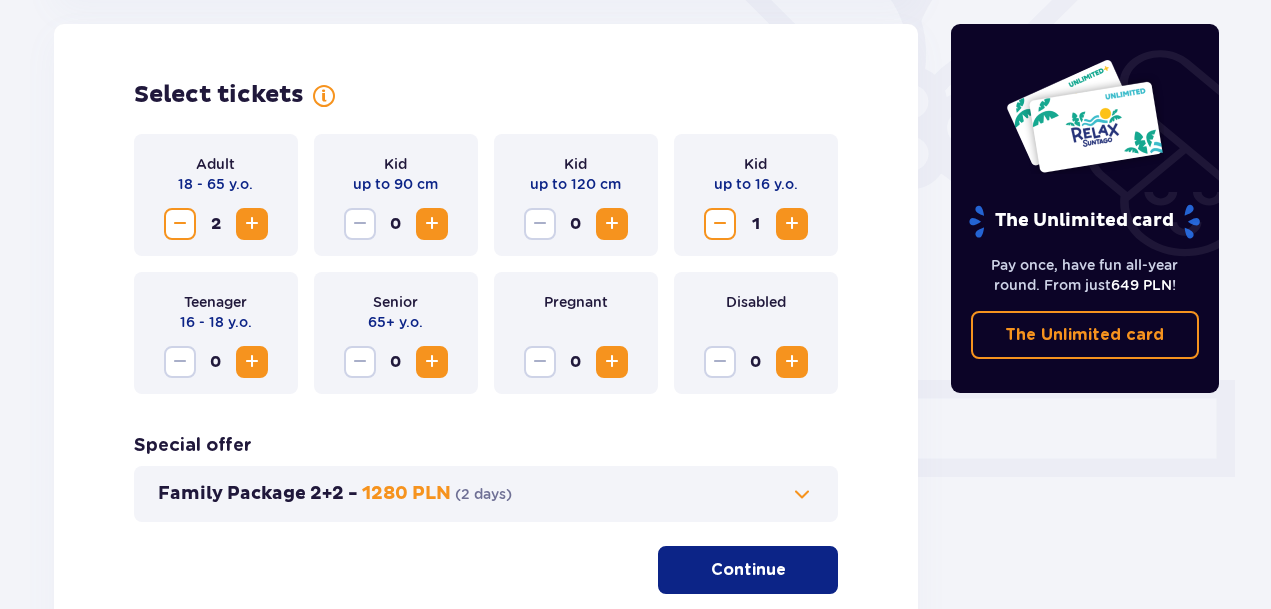 click on "Select tickets Adult 18 - 65 y.o. 2 Kid up to 90 cm 0 Kid up to 120 cm 0 Kid up to 16 y.o. 1 Teenager 16 - 18 y.o. 0 Senior 65+ y.o. 0 Pregnant 0 Disabled 0 Special offer Family Package 2+2 -  1280 PLN ( 2 days ) Continue" at bounding box center (486, 337) 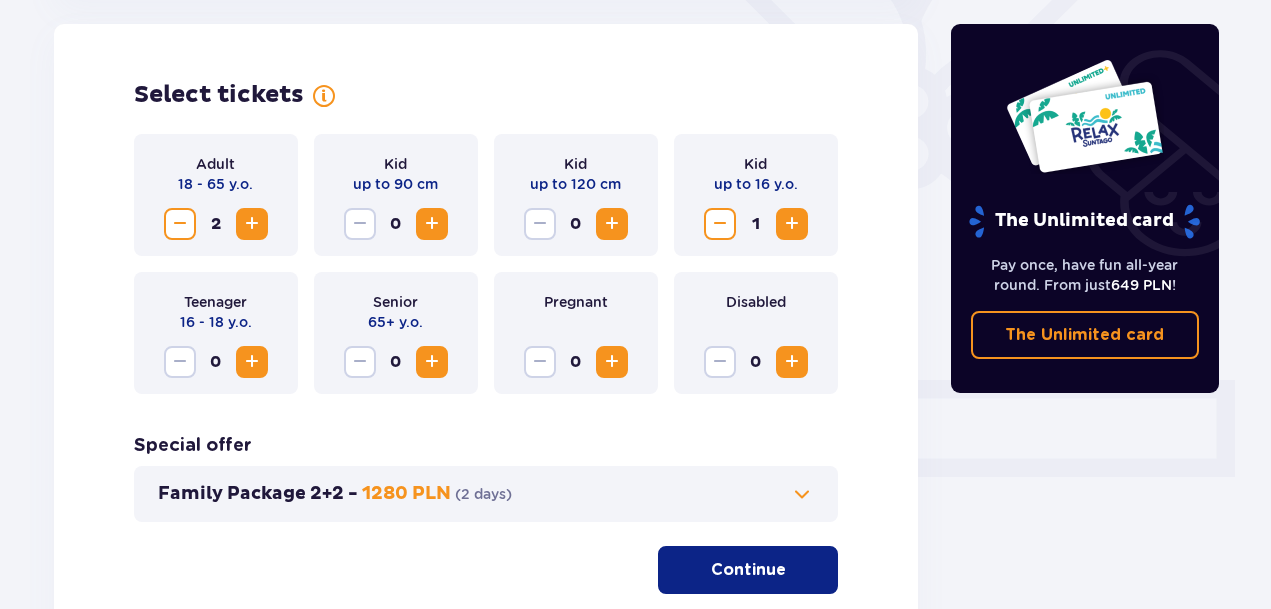 click on "Select tickets Adult 18 - 65 y.o. 2 Kid up to 90 cm 0 Kid up to 120 cm 0 Kid up to 16 y.o. 1 Teenager 16 - 18 y.o. 0 Senior 65+ y.o. 0 Pregnant 0 Disabled 0 Special offer Family Package 2+2 -  1280 PLN ( 2 days ) Continue" at bounding box center (486, 337) 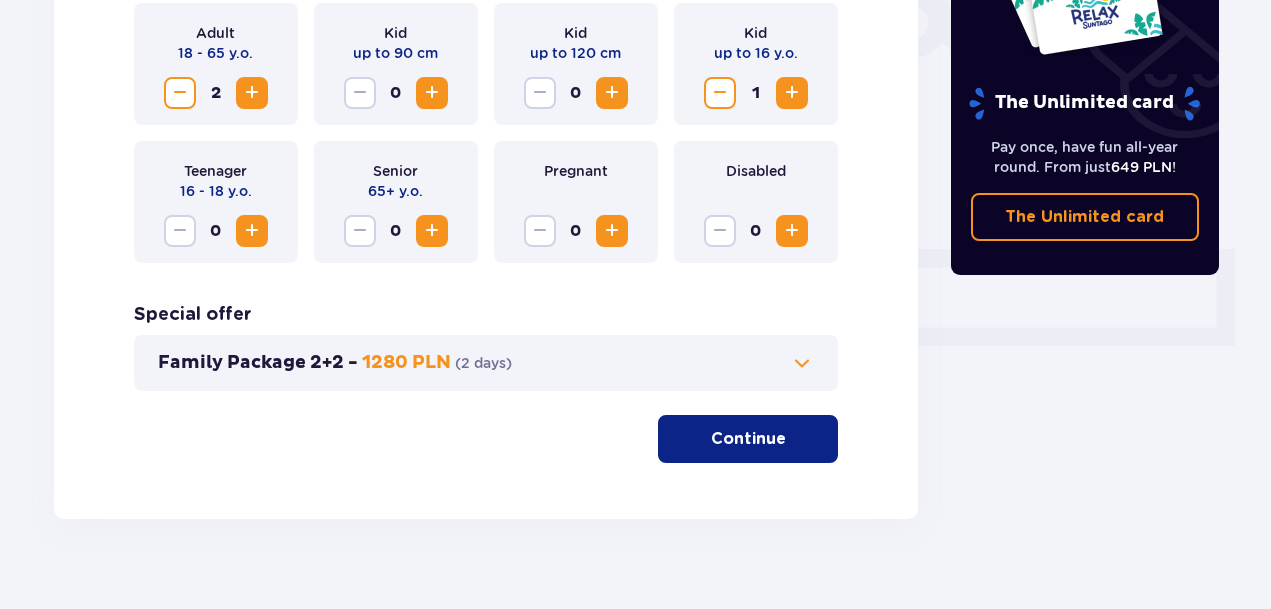 scroll, scrollTop: 688, scrollLeft: 0, axis: vertical 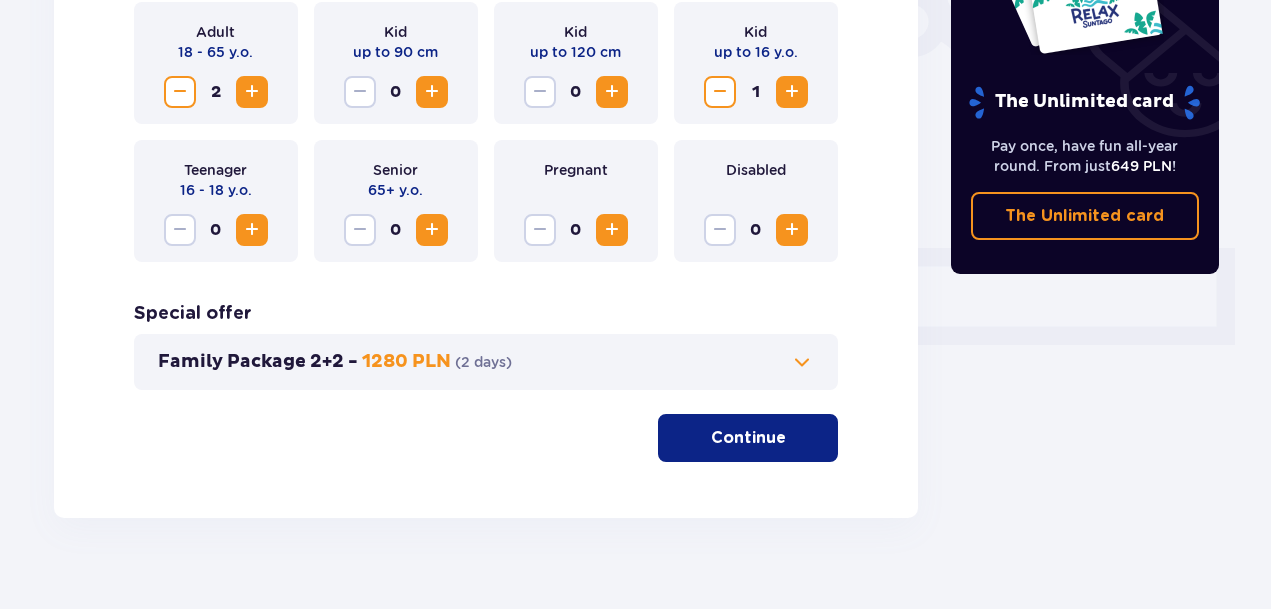 click on "Family Package 2+2 -  1280 PLN ( 2 days )" at bounding box center [486, 362] 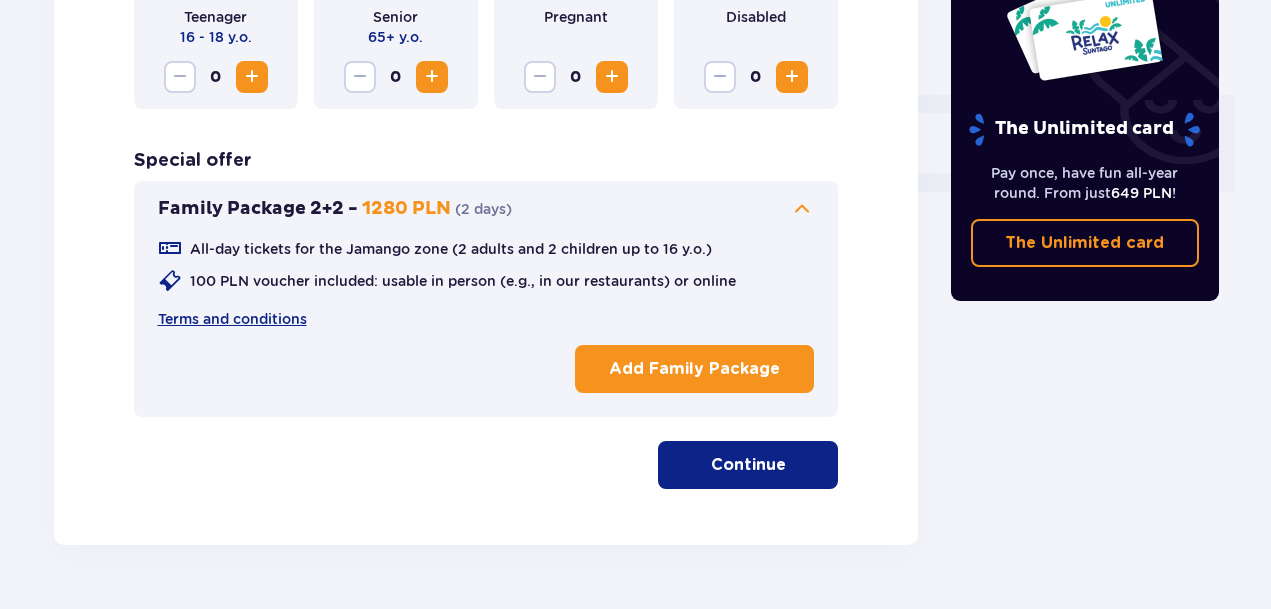 scroll, scrollTop: 855, scrollLeft: 0, axis: vertical 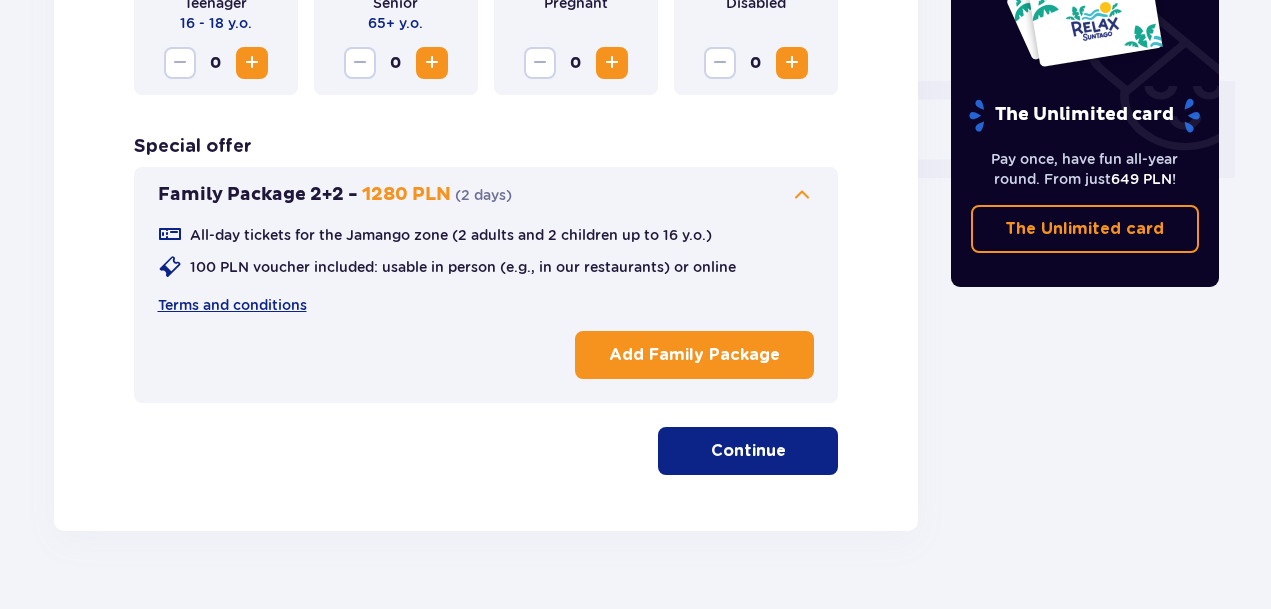 click on "Continue" at bounding box center (748, 451) 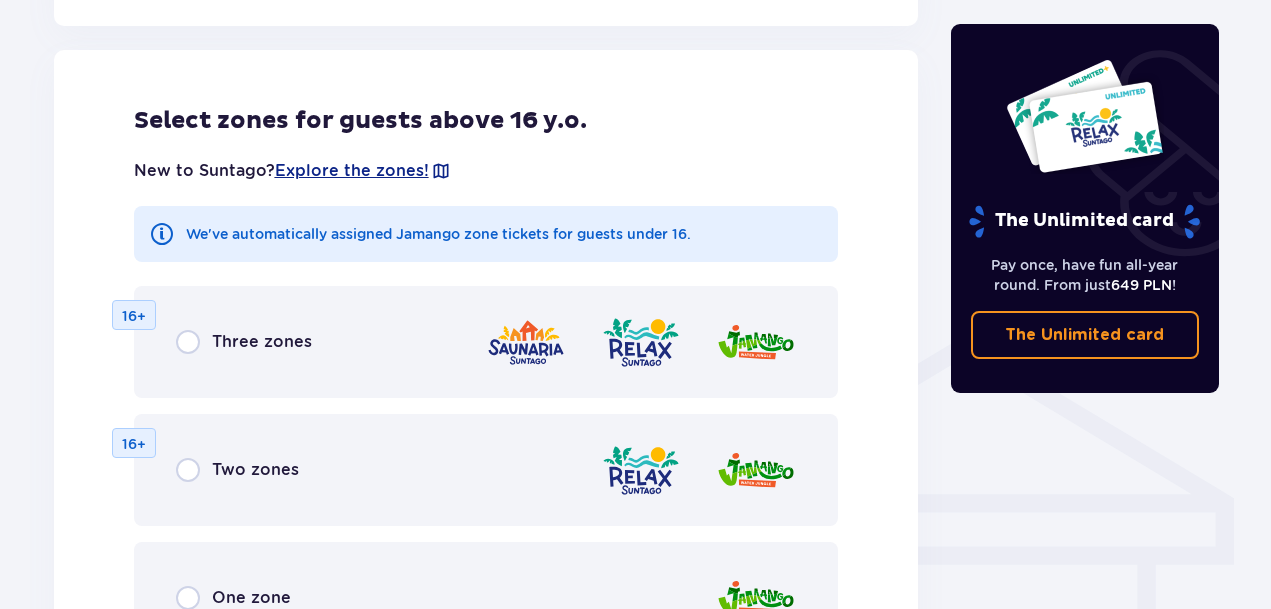 scroll, scrollTop: 1290, scrollLeft: 0, axis: vertical 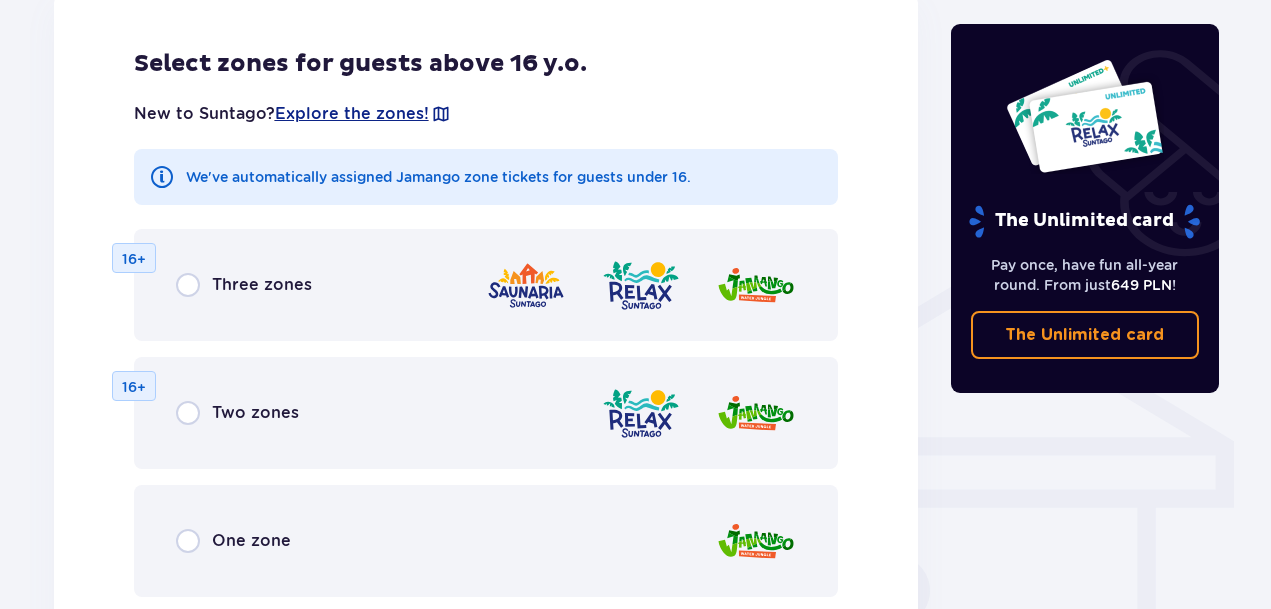 click on "Three zones" at bounding box center [262, 285] 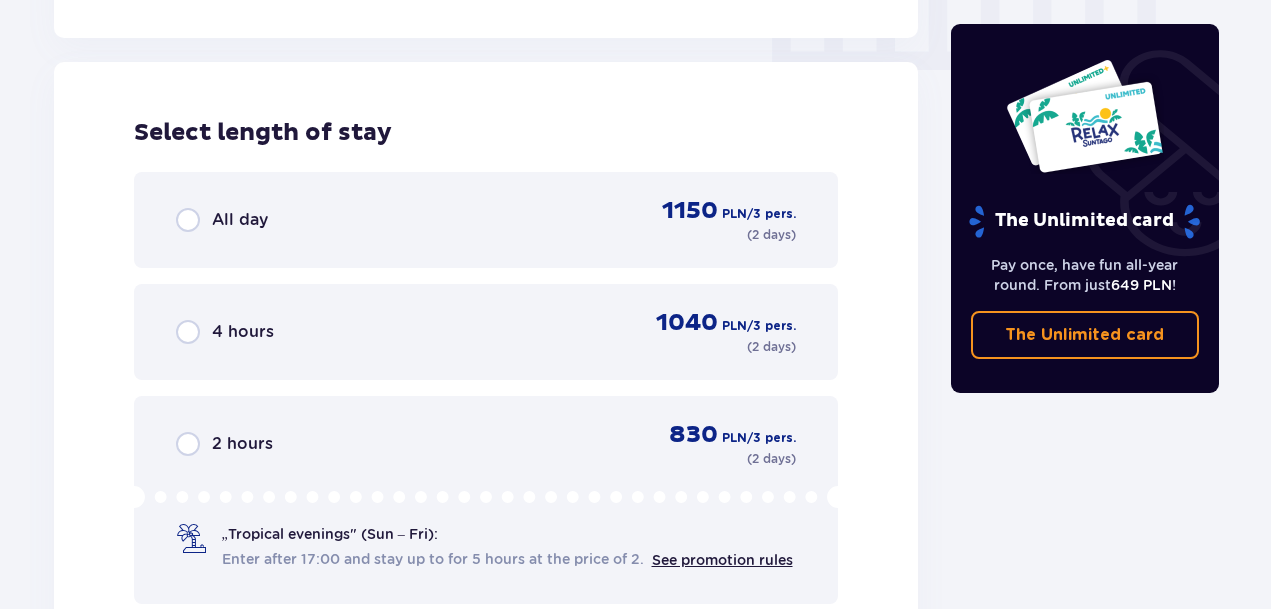 scroll, scrollTop: 2058, scrollLeft: 0, axis: vertical 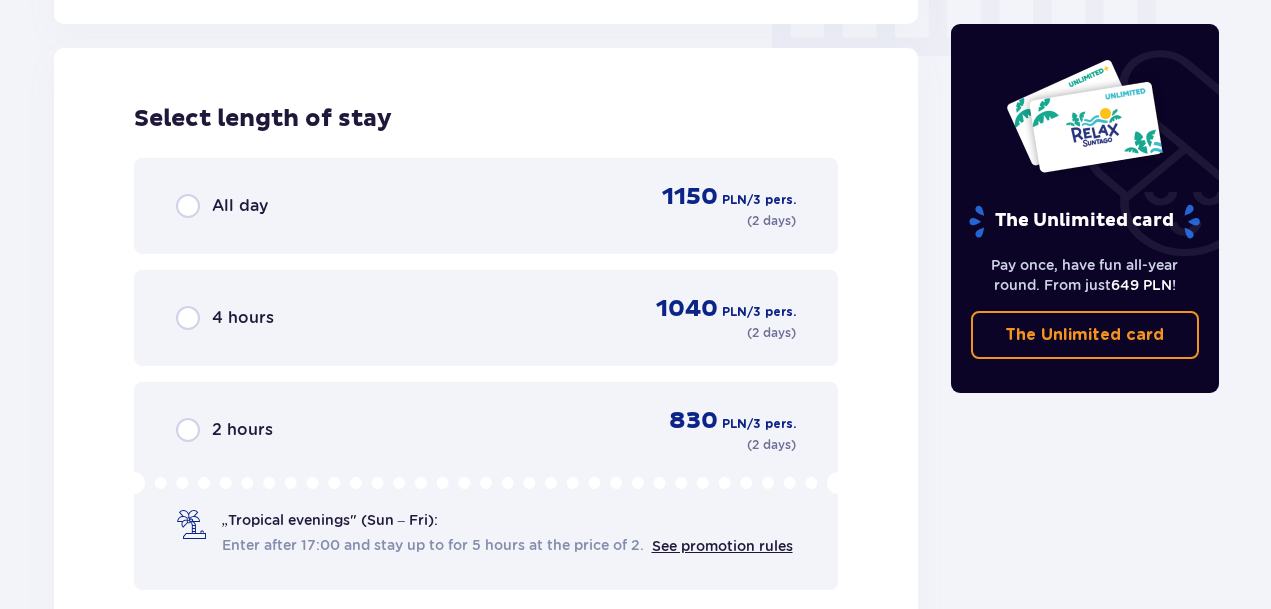 click on "All day   1150 PLN / 3 pers. ( 2 days )" at bounding box center [486, 206] 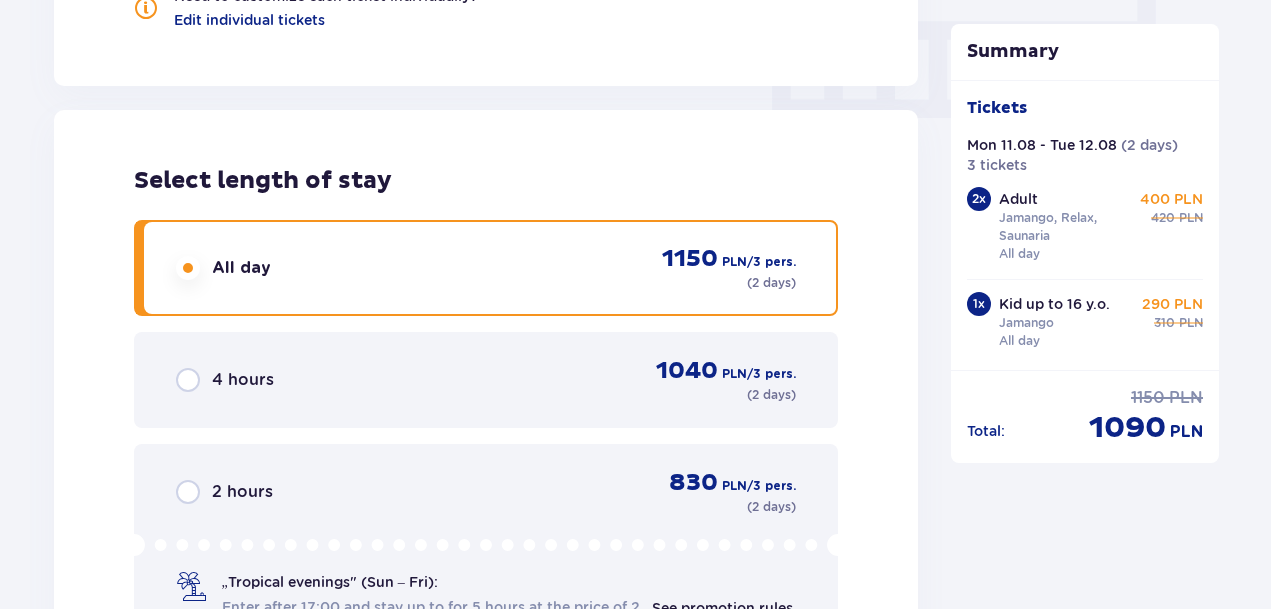 scroll, scrollTop: 2476, scrollLeft: 0, axis: vertical 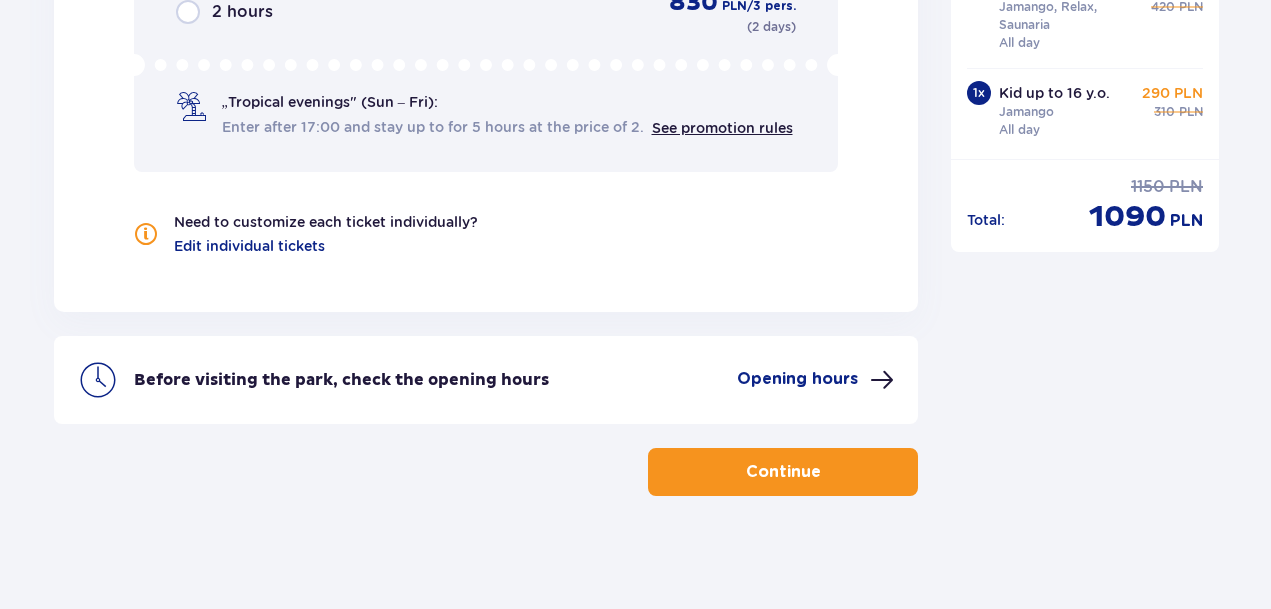 click at bounding box center [825, 472] 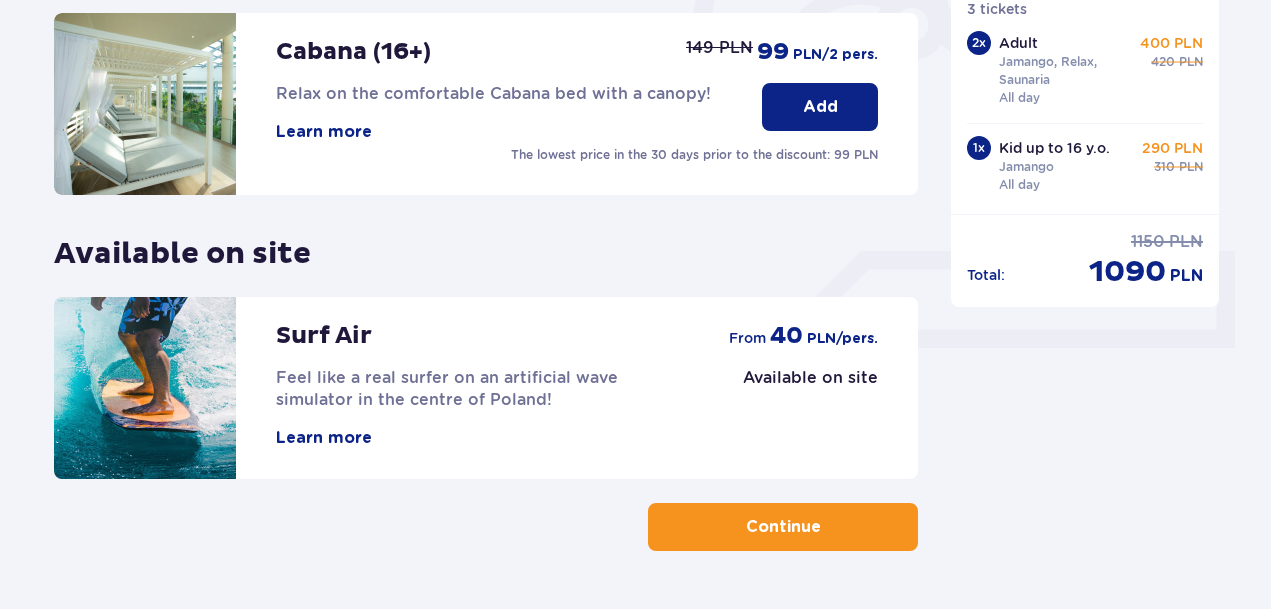 scroll, scrollTop: 747, scrollLeft: 0, axis: vertical 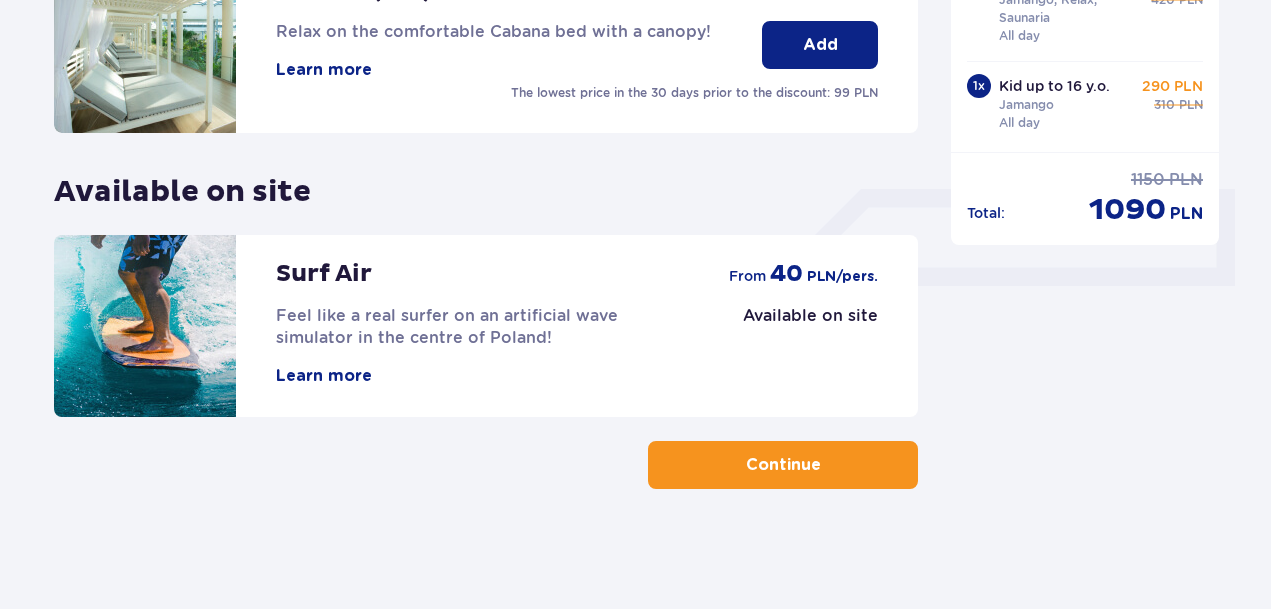 click on "Continue" at bounding box center (783, 465) 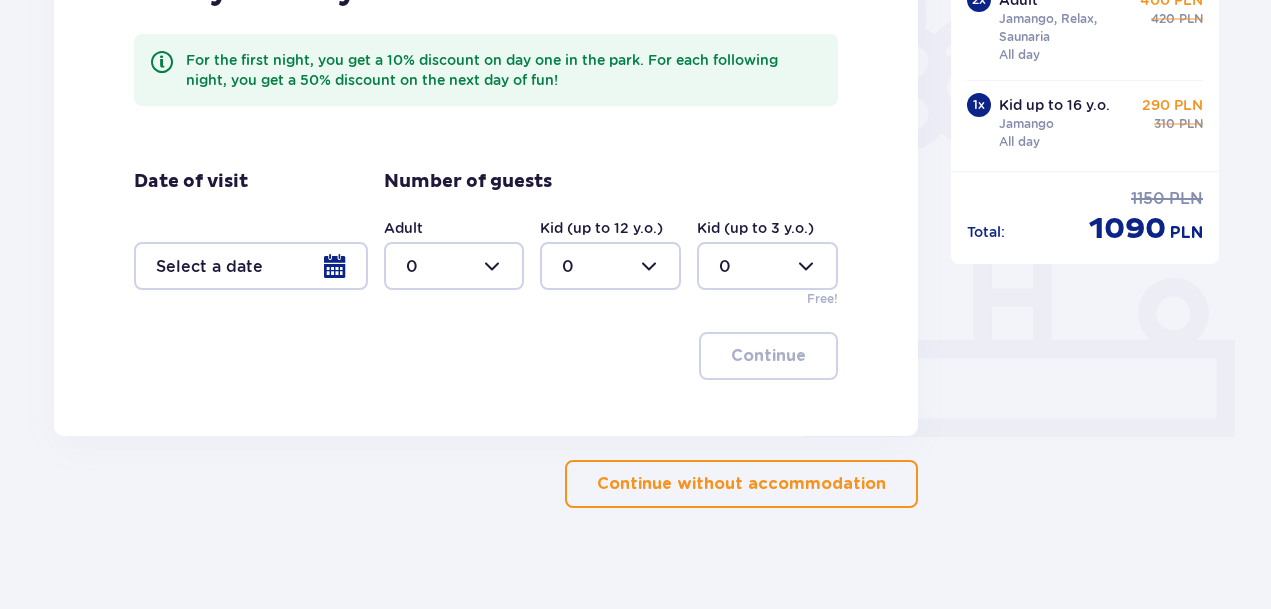 scroll, scrollTop: 597, scrollLeft: 0, axis: vertical 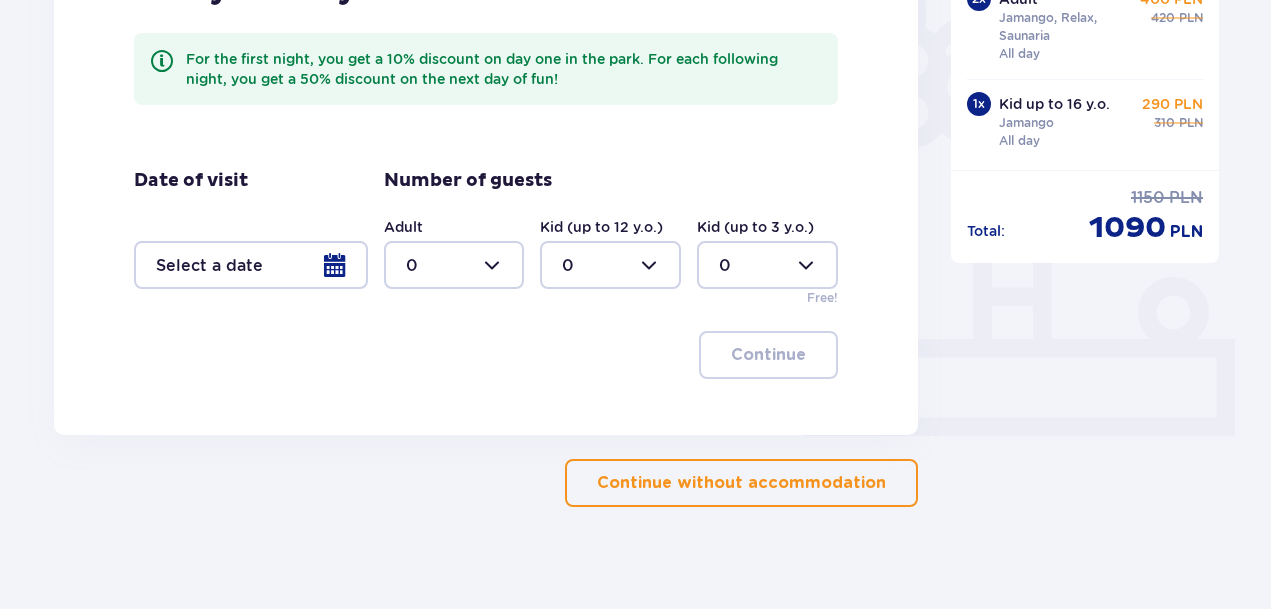 click at bounding box center [251, 265] 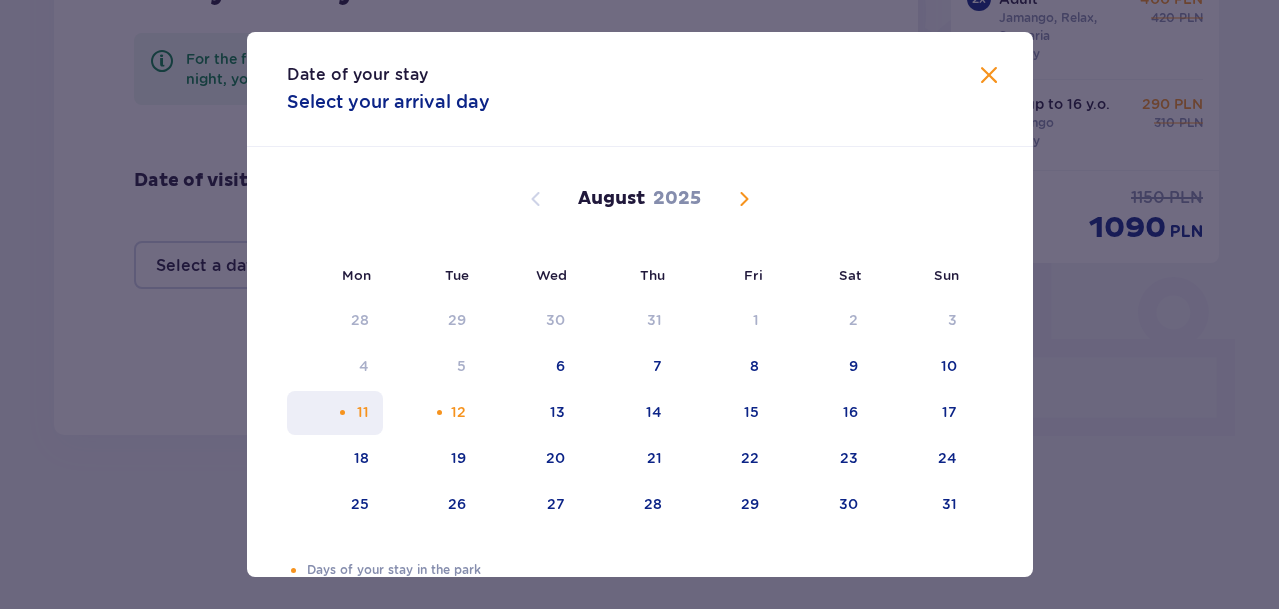 click on "11" at bounding box center [363, 412] 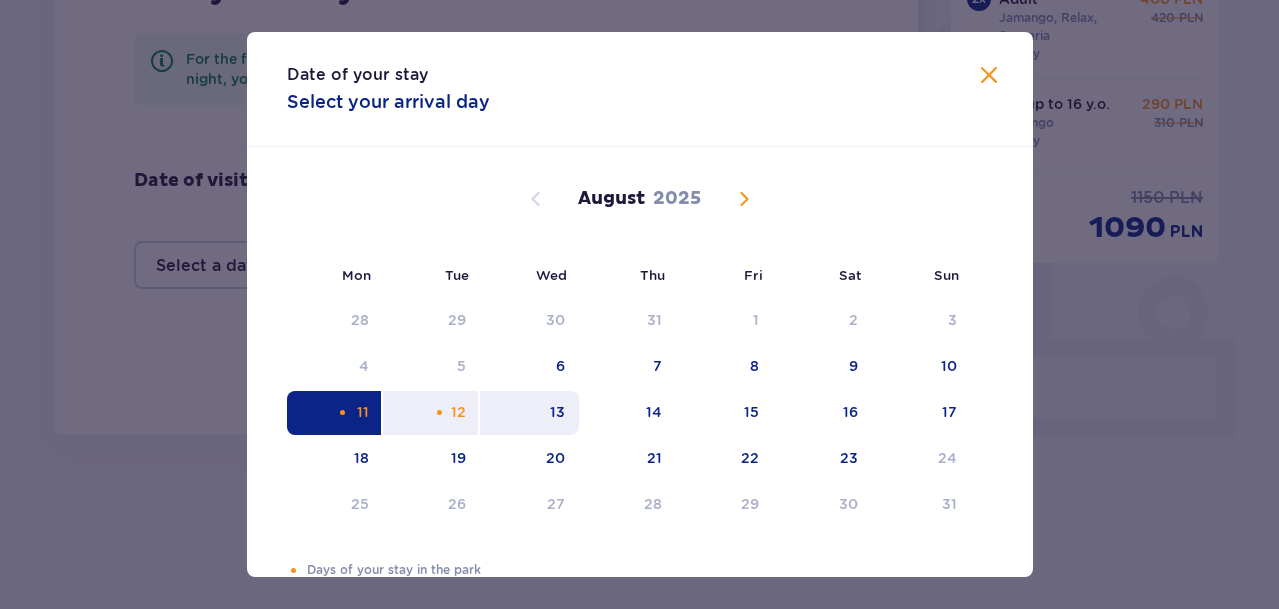click on "13" at bounding box center [529, 413] 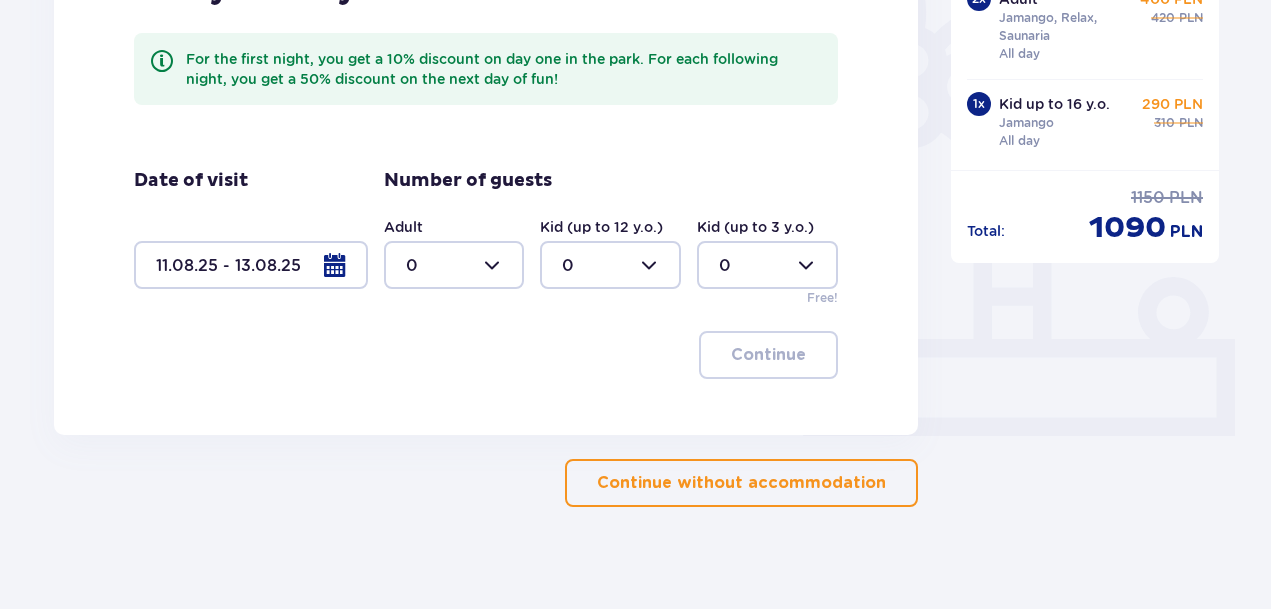 click at bounding box center [454, 265] 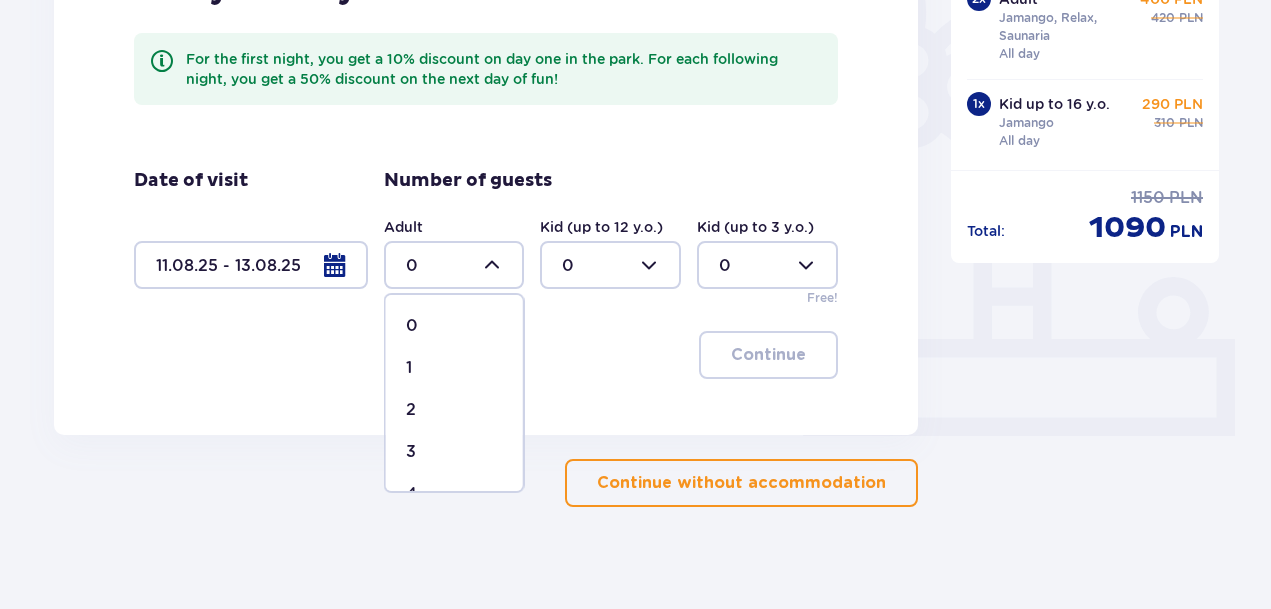 click on "2" at bounding box center [454, 410] 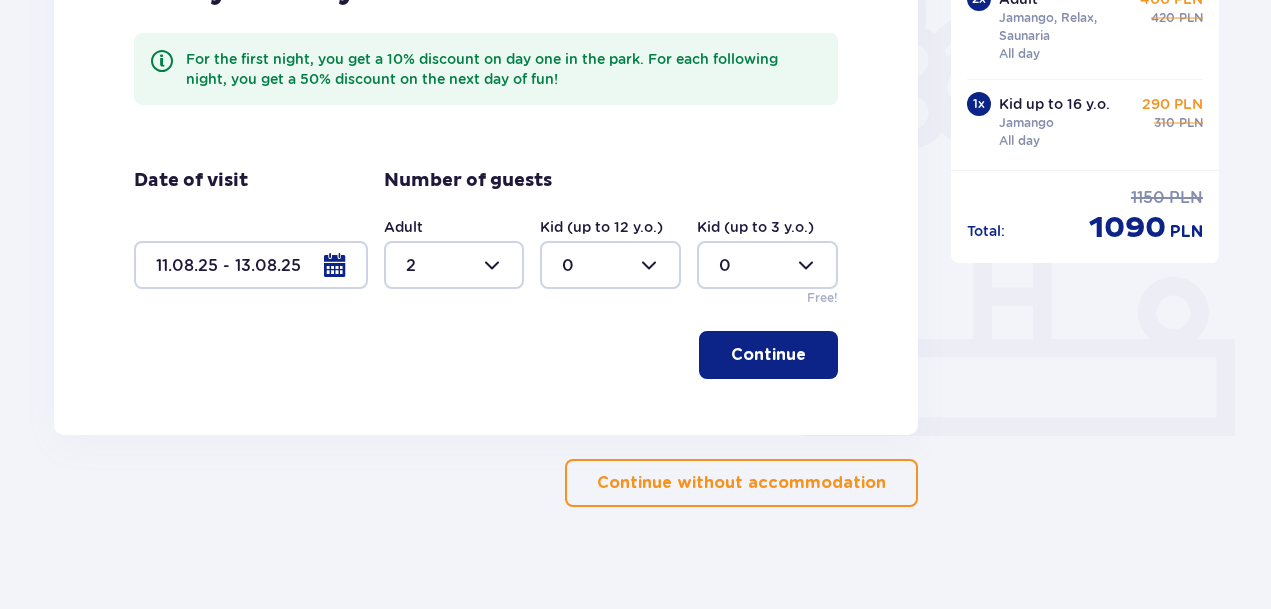 click at bounding box center [610, 265] 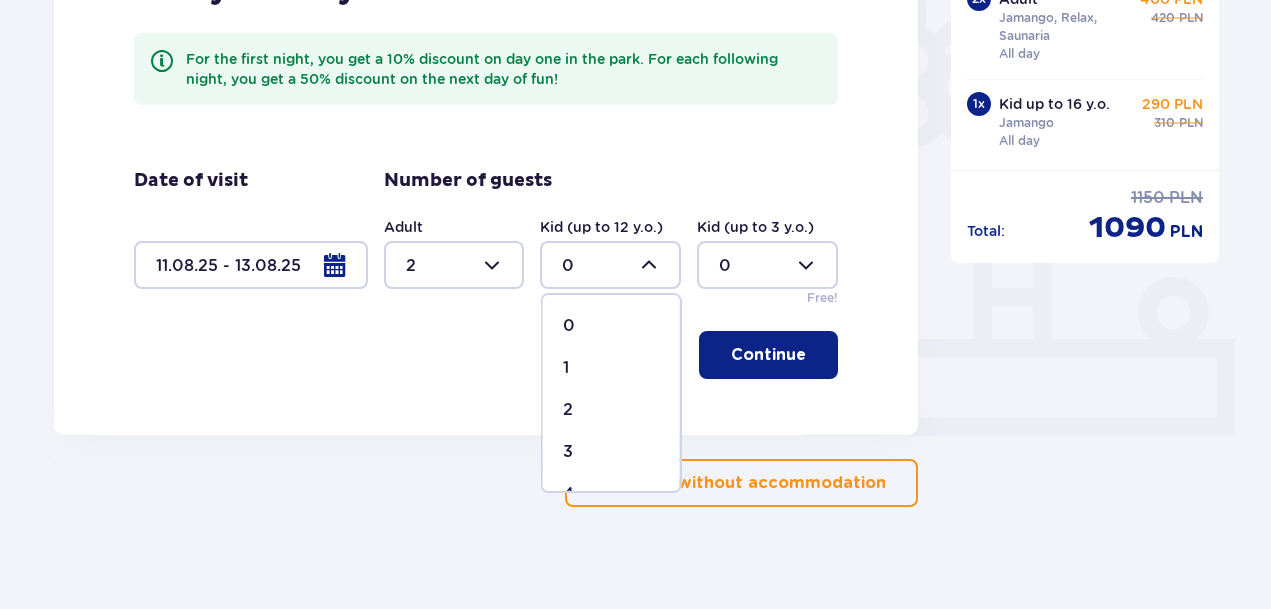 click on "1" at bounding box center [611, 368] 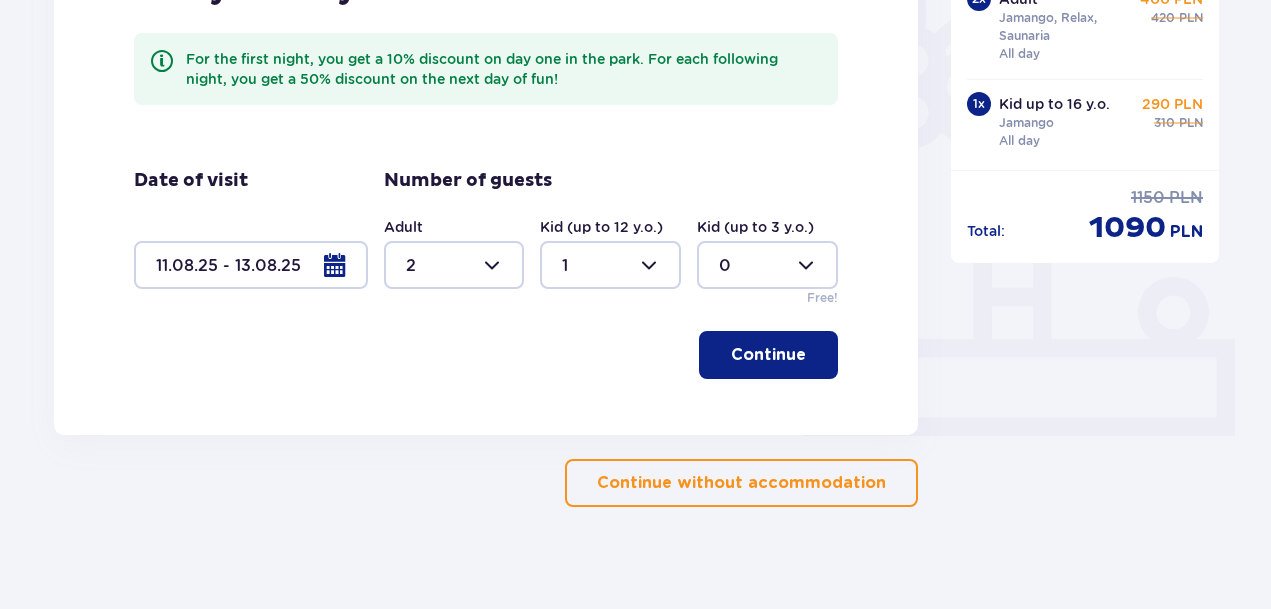 click on "Continue" at bounding box center (768, 355) 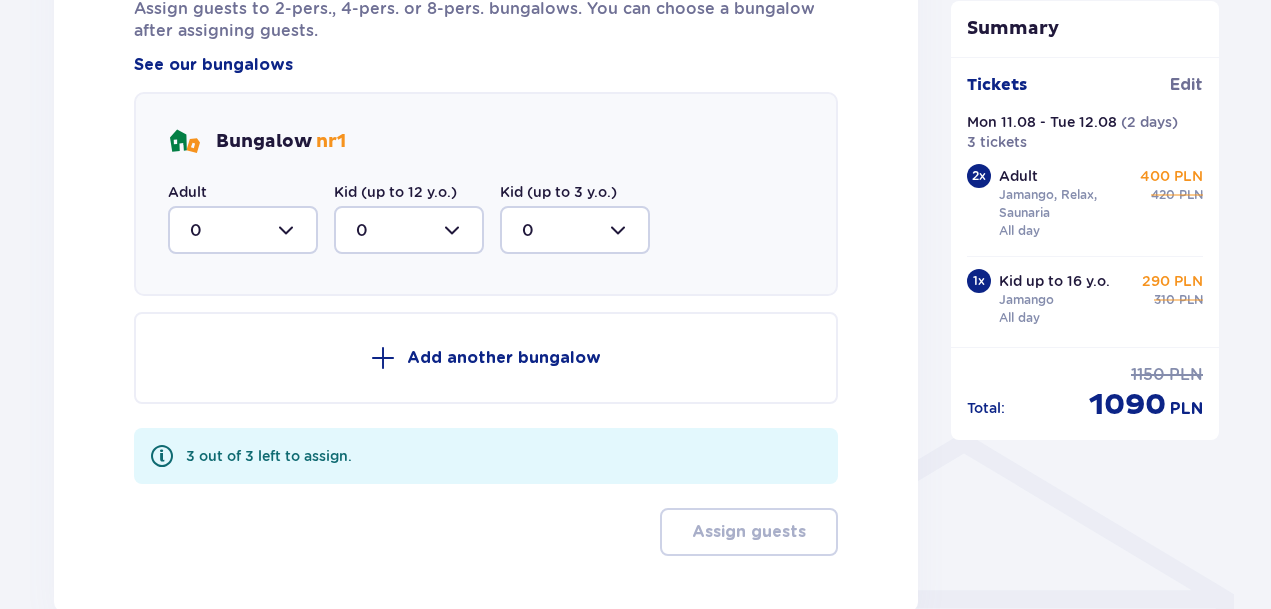 scroll, scrollTop: 1190, scrollLeft: 0, axis: vertical 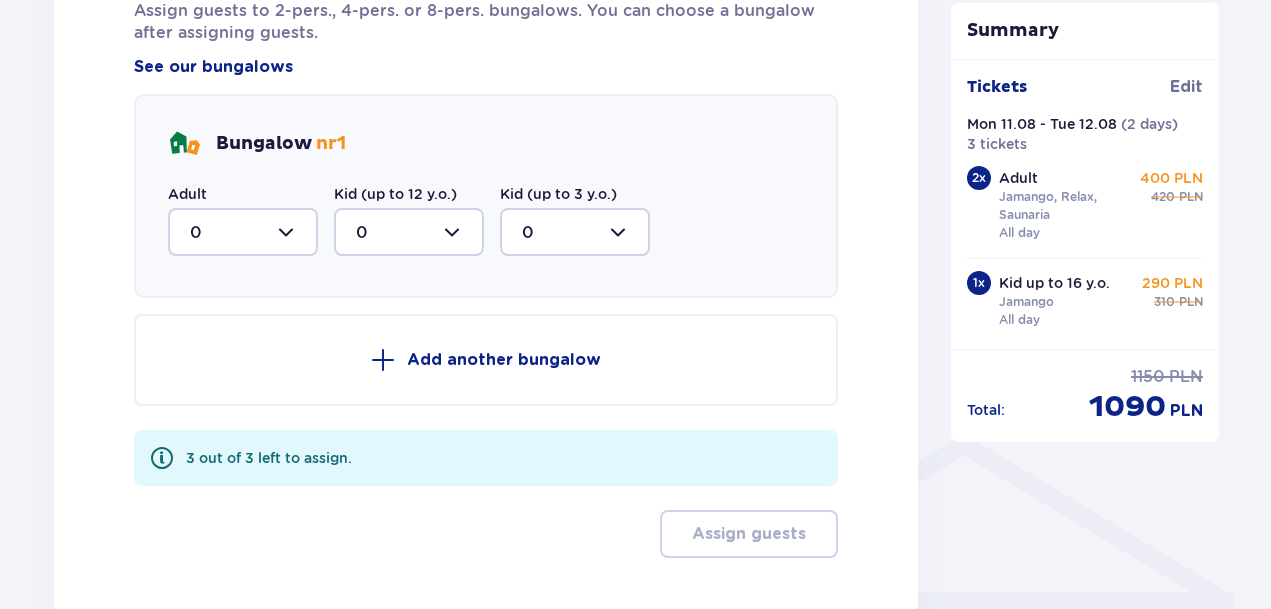 click at bounding box center (243, 232) 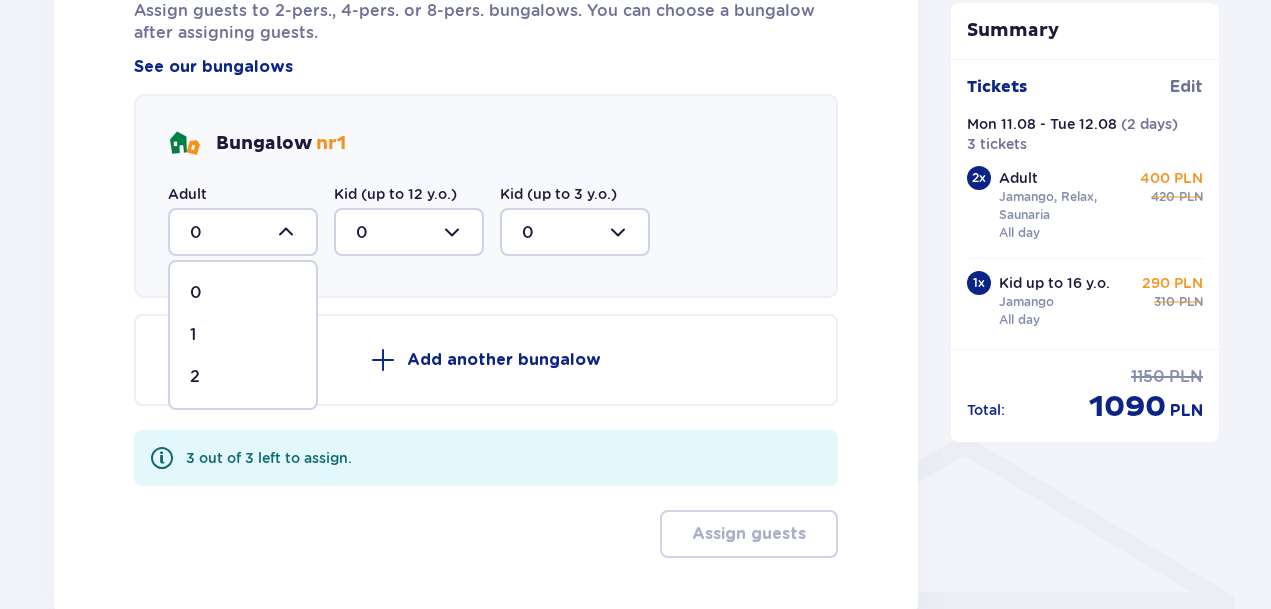 click on "2" at bounding box center (243, 377) 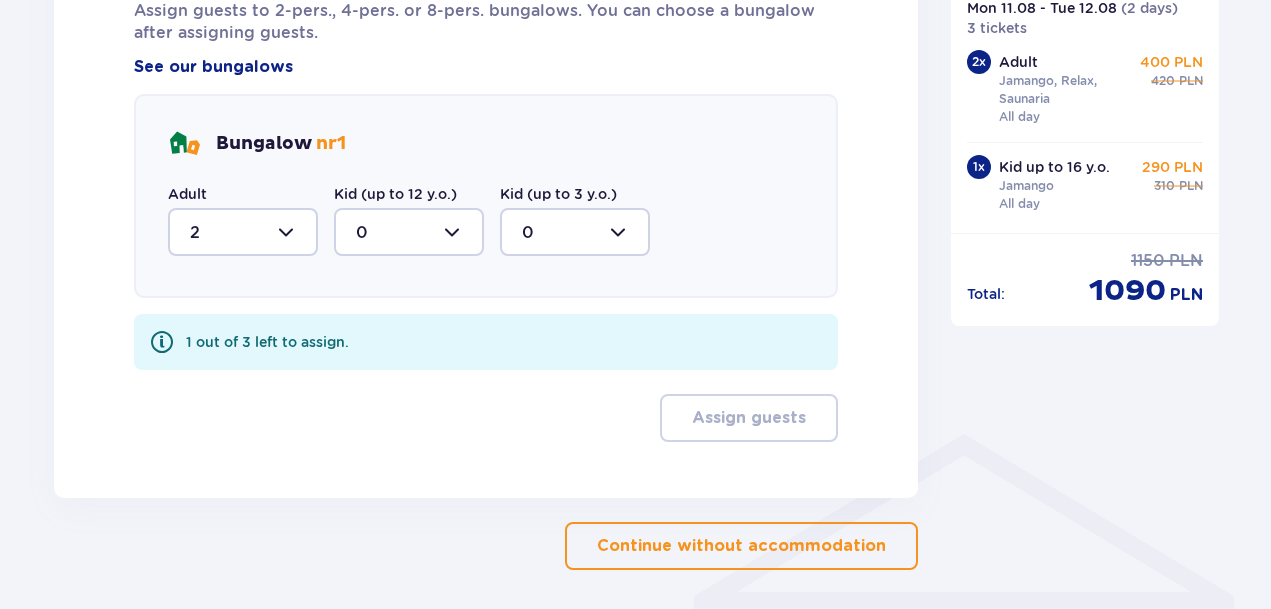 click at bounding box center [409, 232] 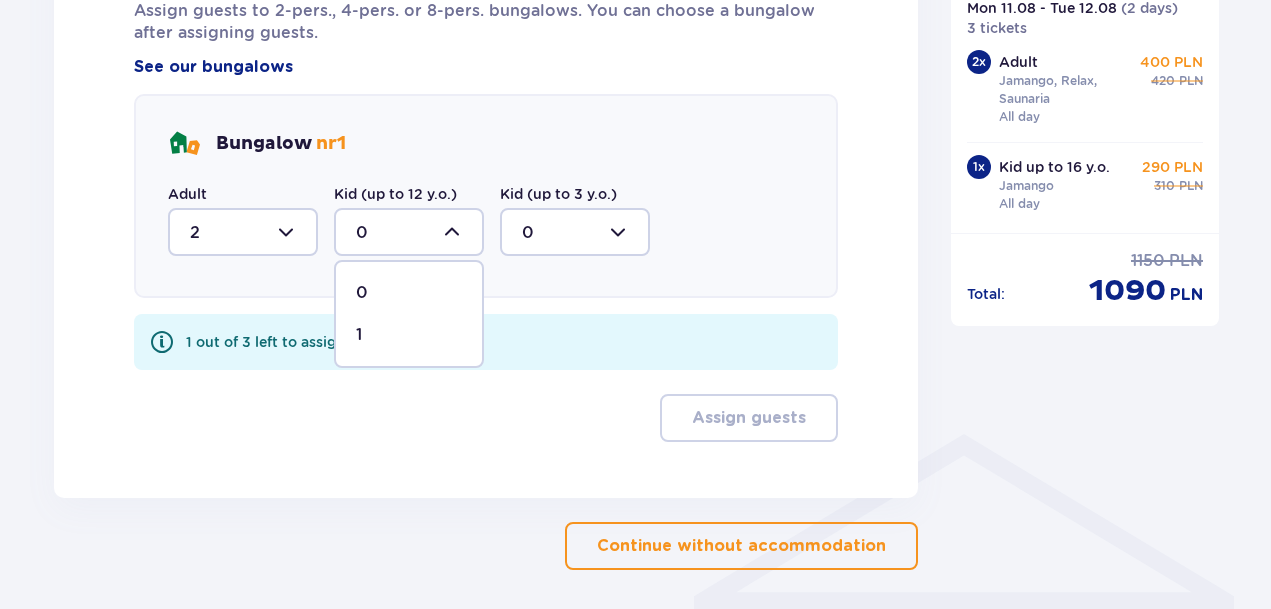 click on "1" at bounding box center (409, 335) 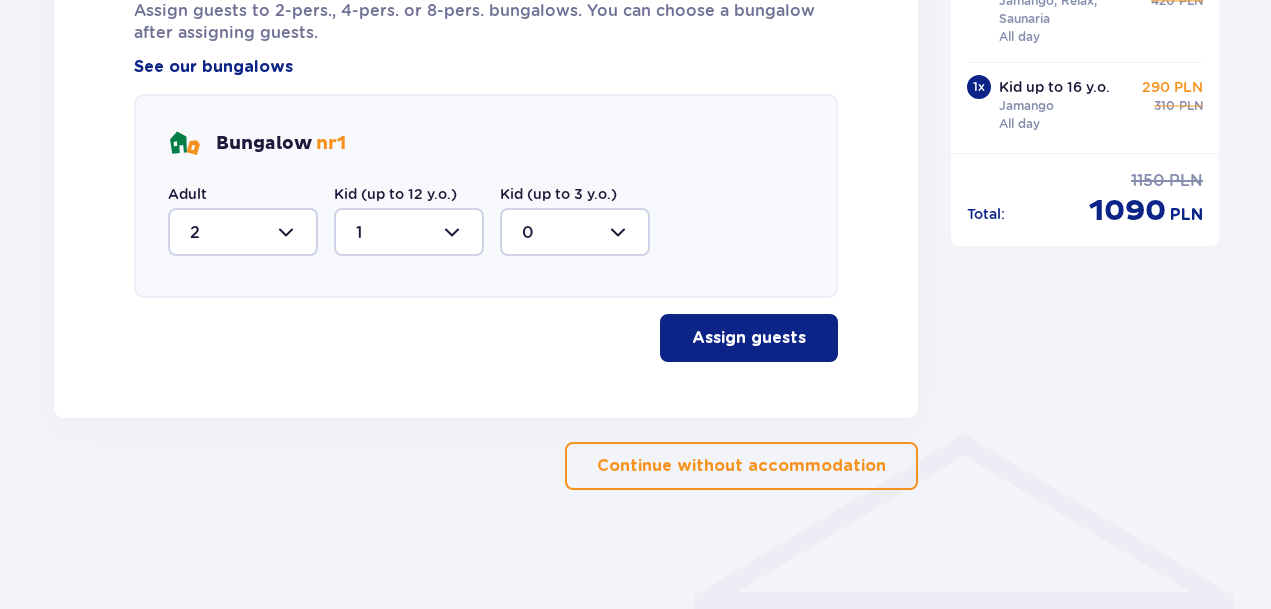 click on "Assign guests" at bounding box center [749, 338] 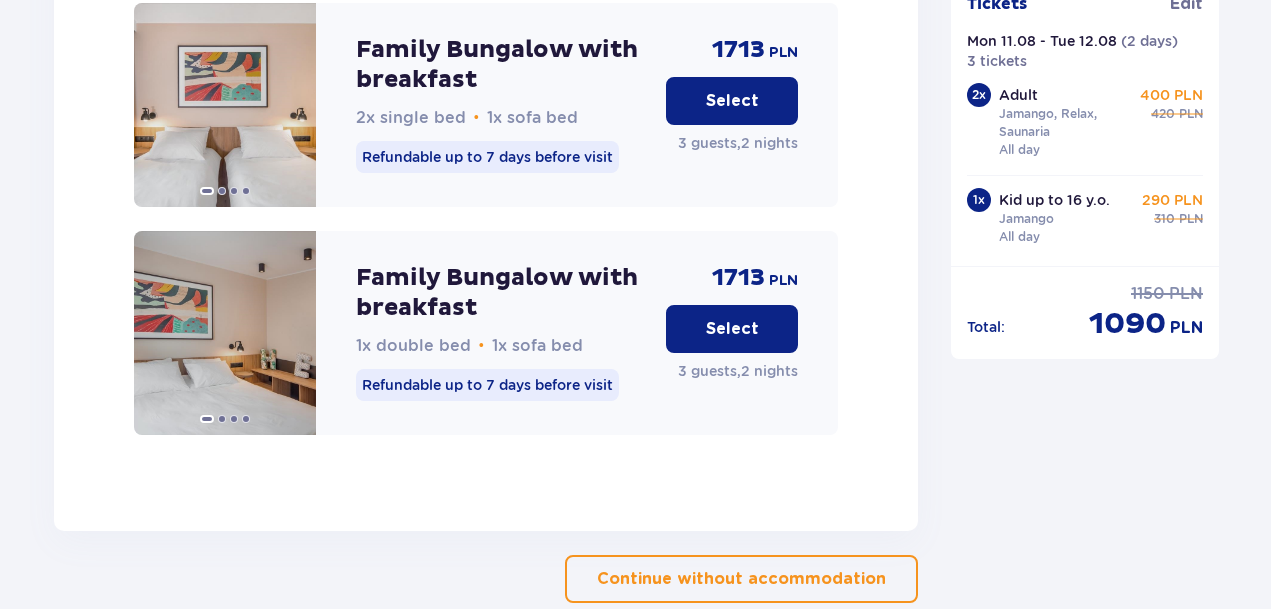 scroll, scrollTop: 2317, scrollLeft: 0, axis: vertical 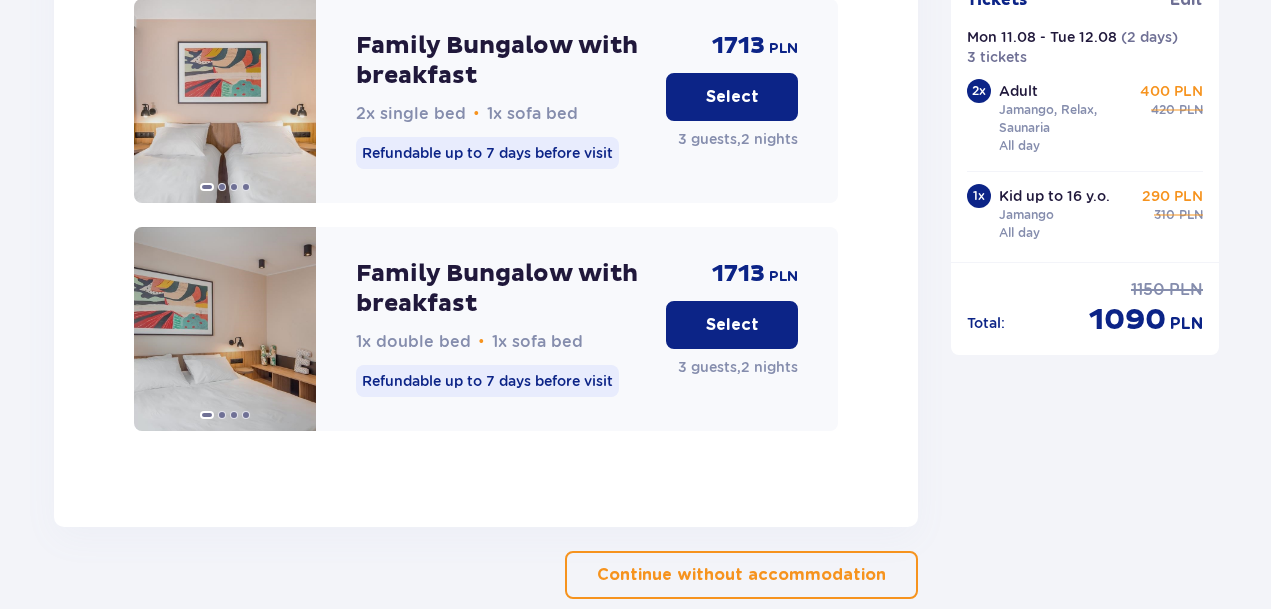 click on "Select" at bounding box center [732, 325] 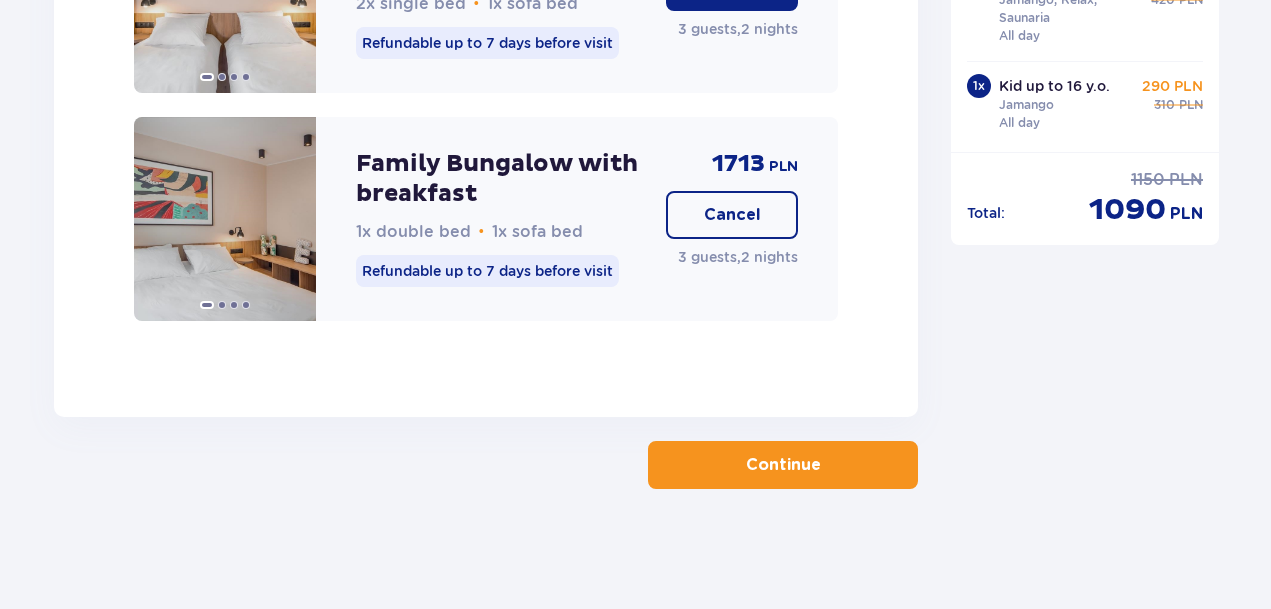 scroll, scrollTop: 2429, scrollLeft: 0, axis: vertical 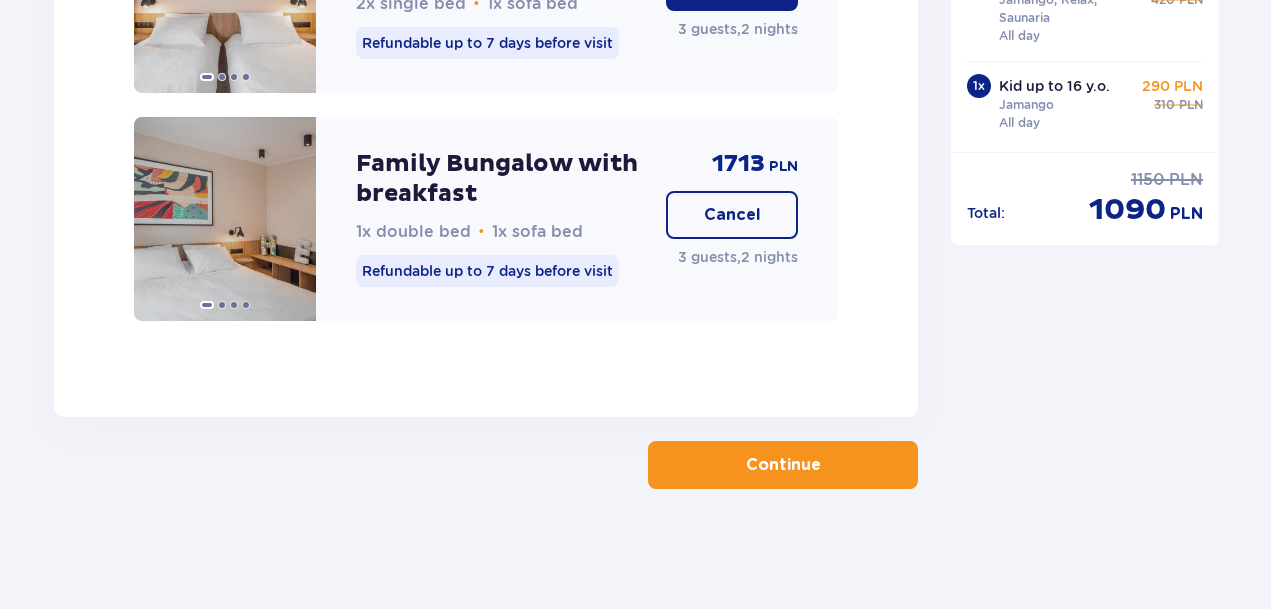 click on "Continue" at bounding box center [783, 465] 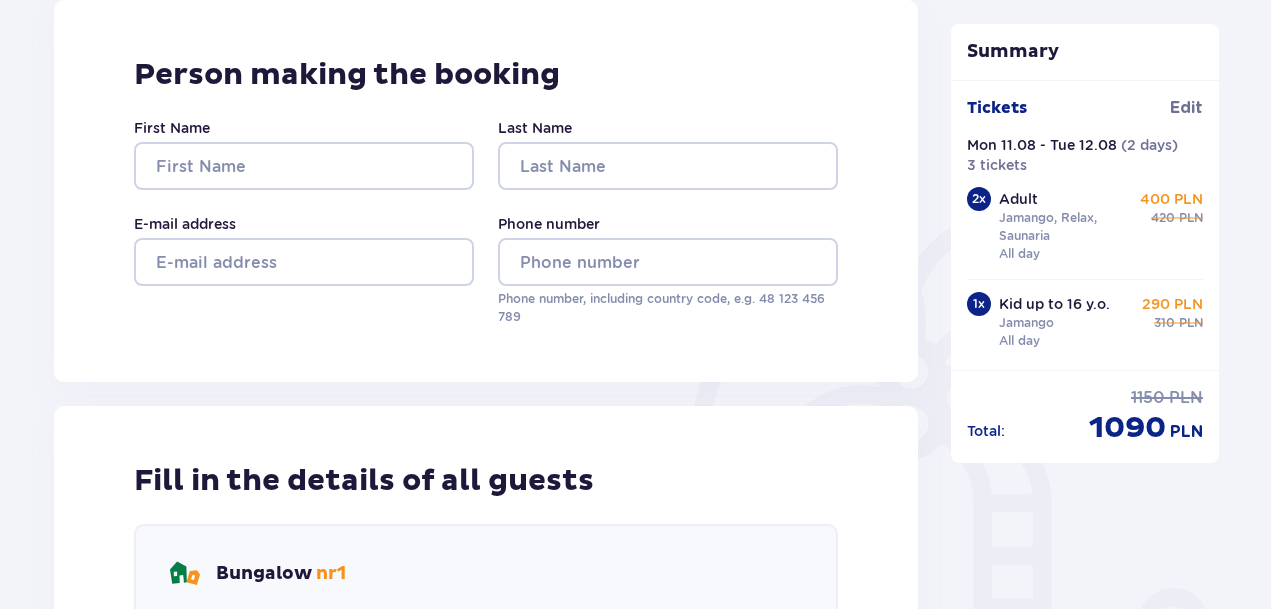scroll, scrollTop: 279, scrollLeft: 0, axis: vertical 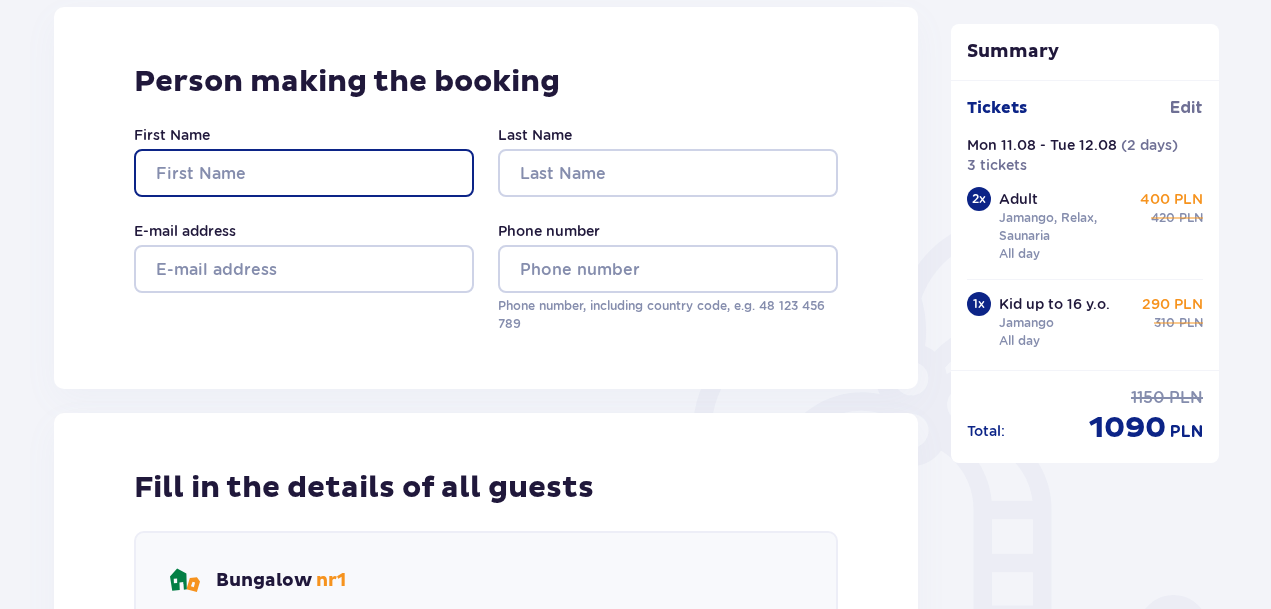 click on "First Name" at bounding box center (304, 173) 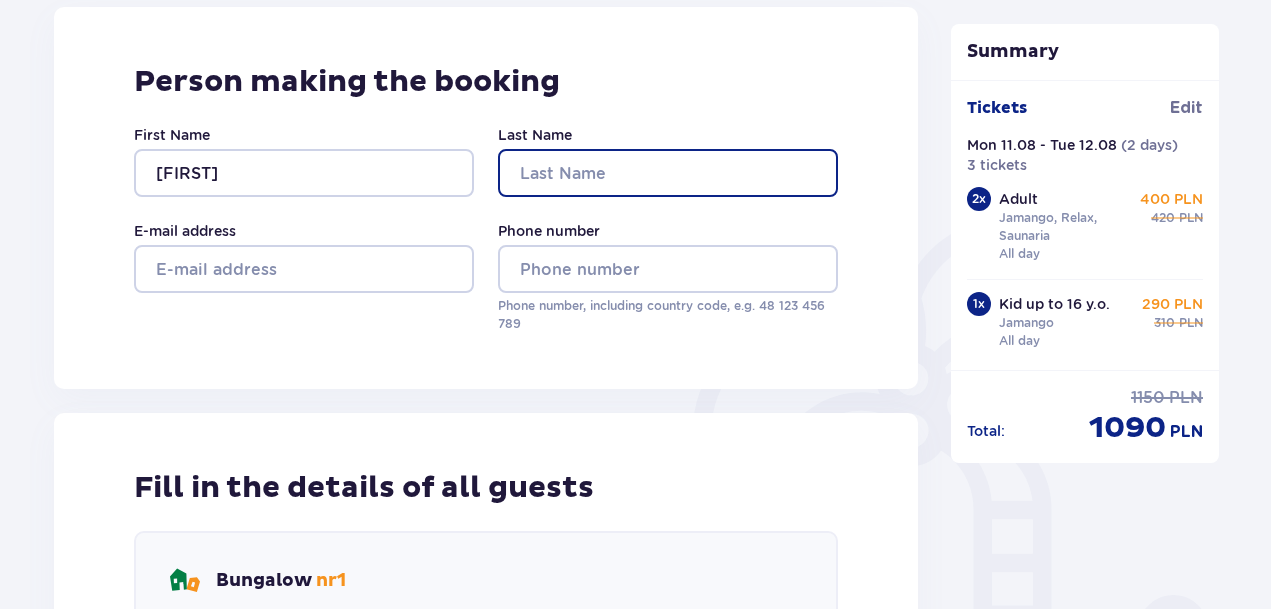click on "Last Name" at bounding box center (668, 173) 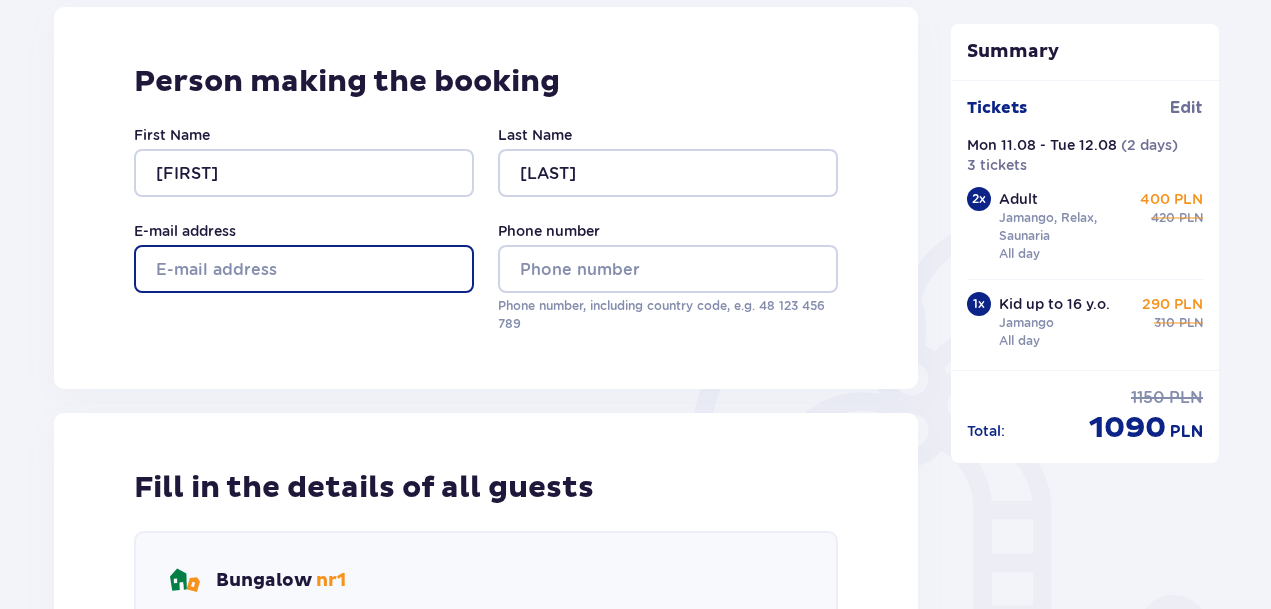 click on "E-mail address" at bounding box center [304, 269] 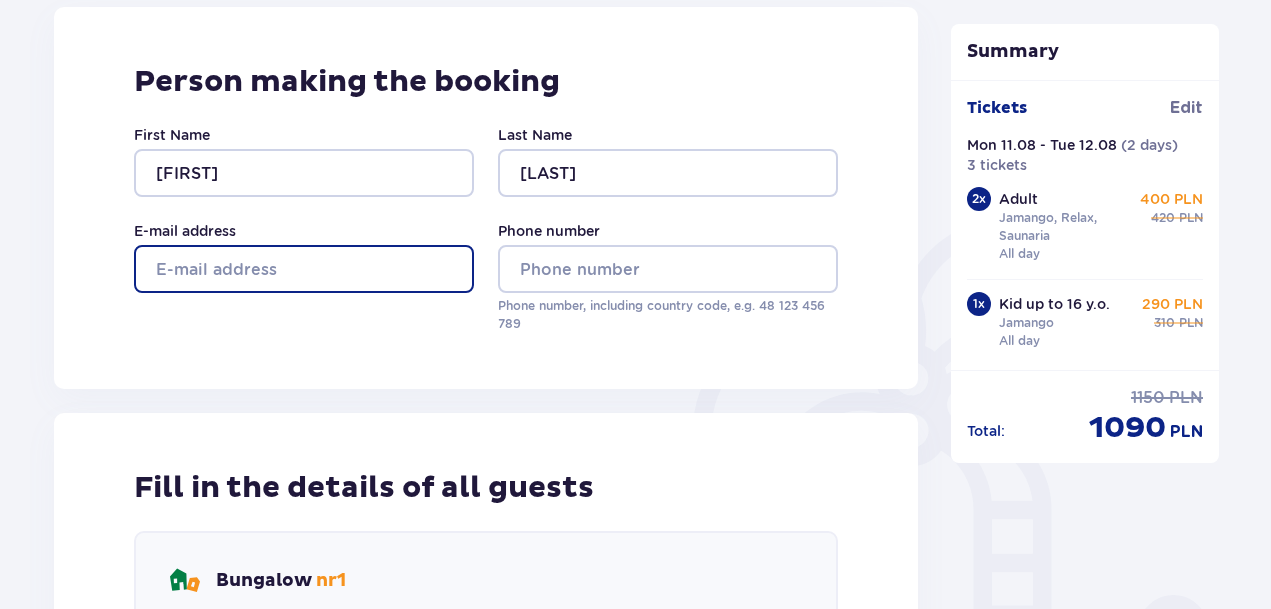 type on "laiskas@justinui.lt" 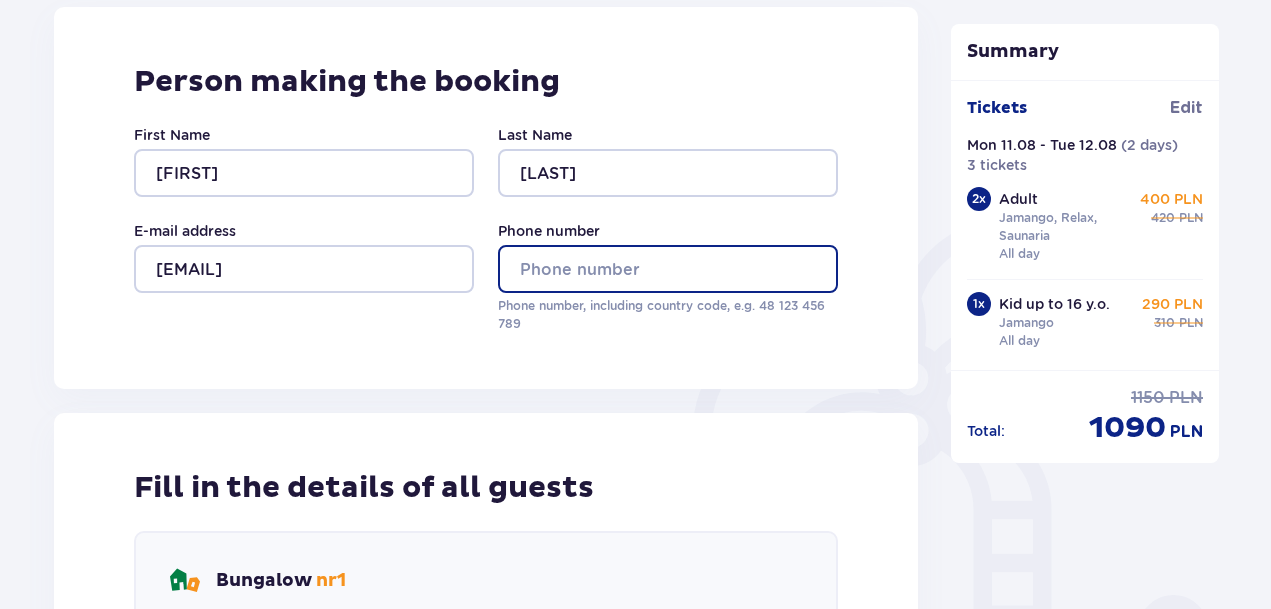 click on "Phone number" at bounding box center (668, 269) 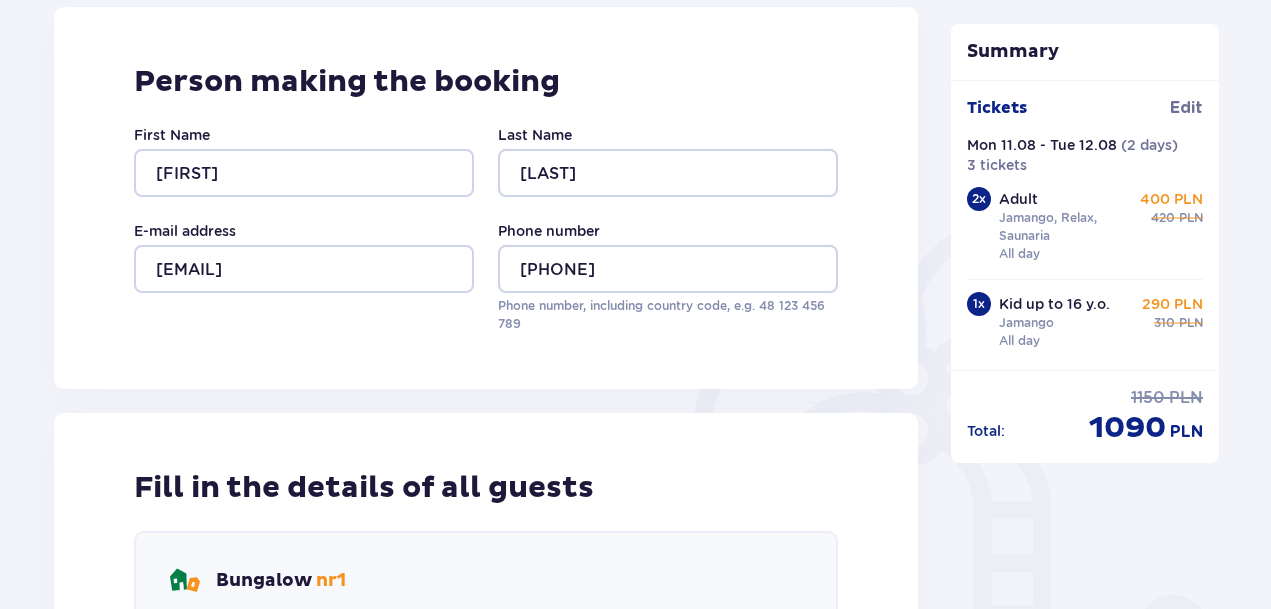 click on "Person making the booking First Name Justinas Last Name Malinauskas E-mail address laiskas@justinui.lt Phone number +37061294131 Phone number, including country code, e.g. 48 ​123 ​456 ​789" at bounding box center [486, 198] 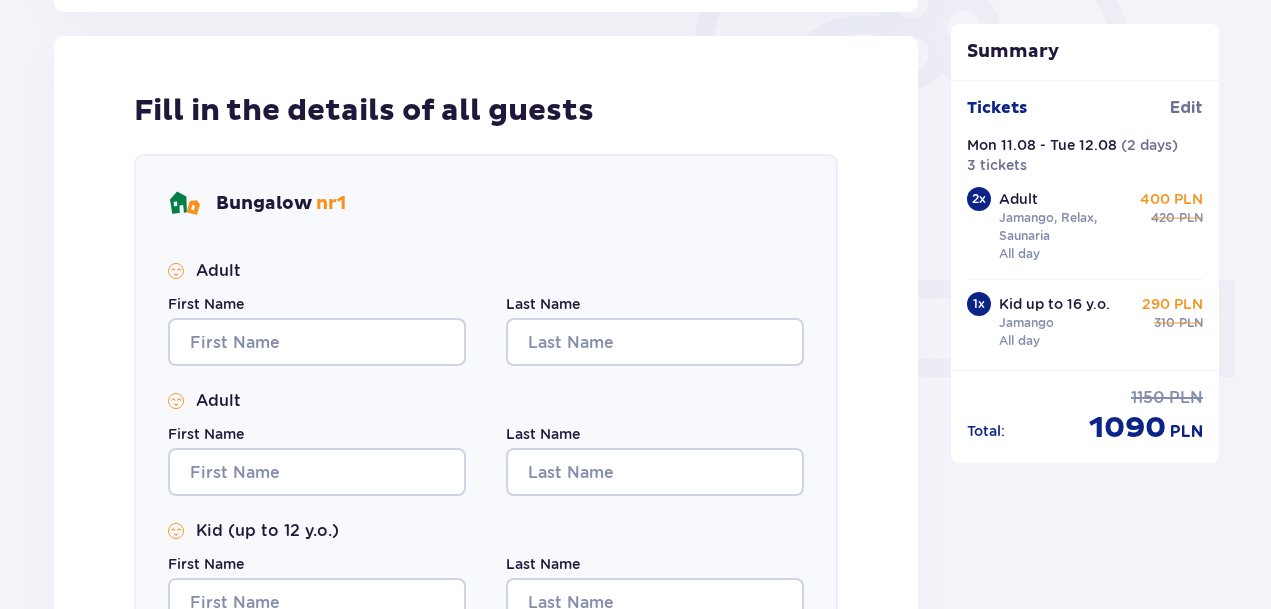scroll, scrollTop: 714, scrollLeft: 0, axis: vertical 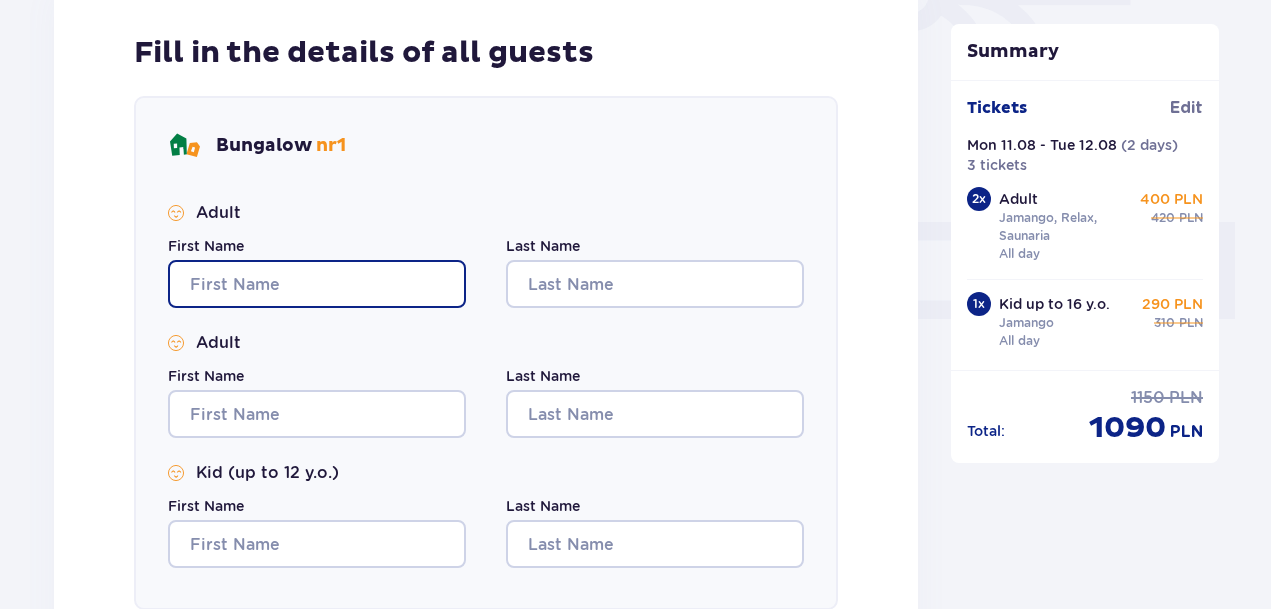click on "First Name" at bounding box center (317, 284) 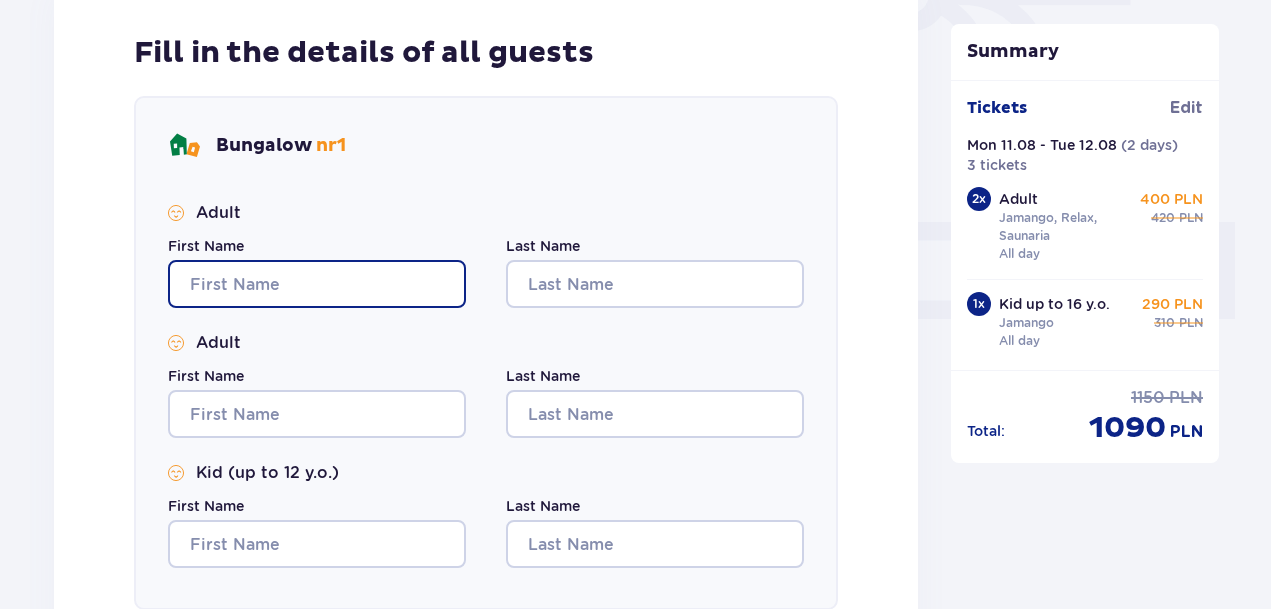 type on "Justinas" 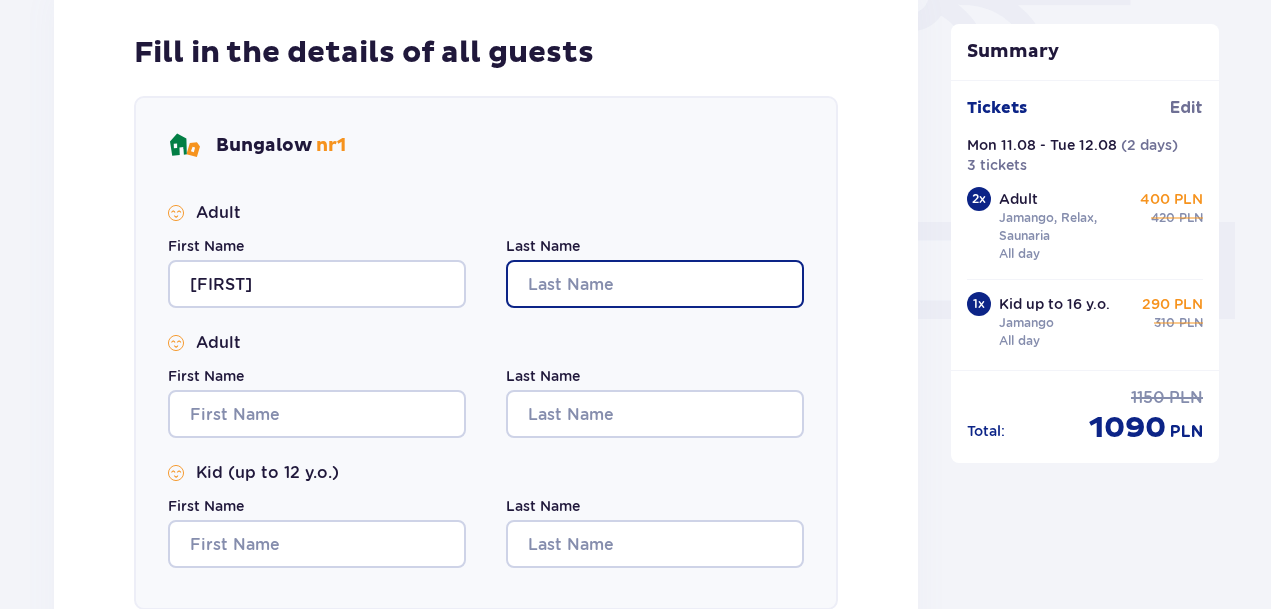 click on "Last Name" at bounding box center (655, 284) 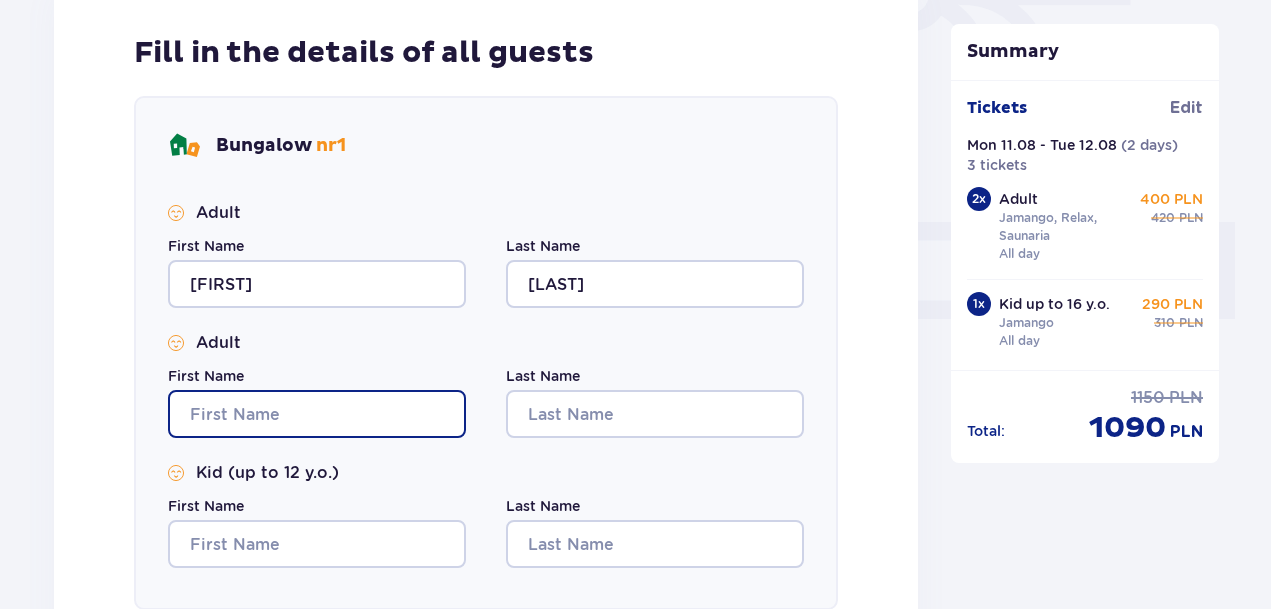 click on "First Name" at bounding box center (317, 414) 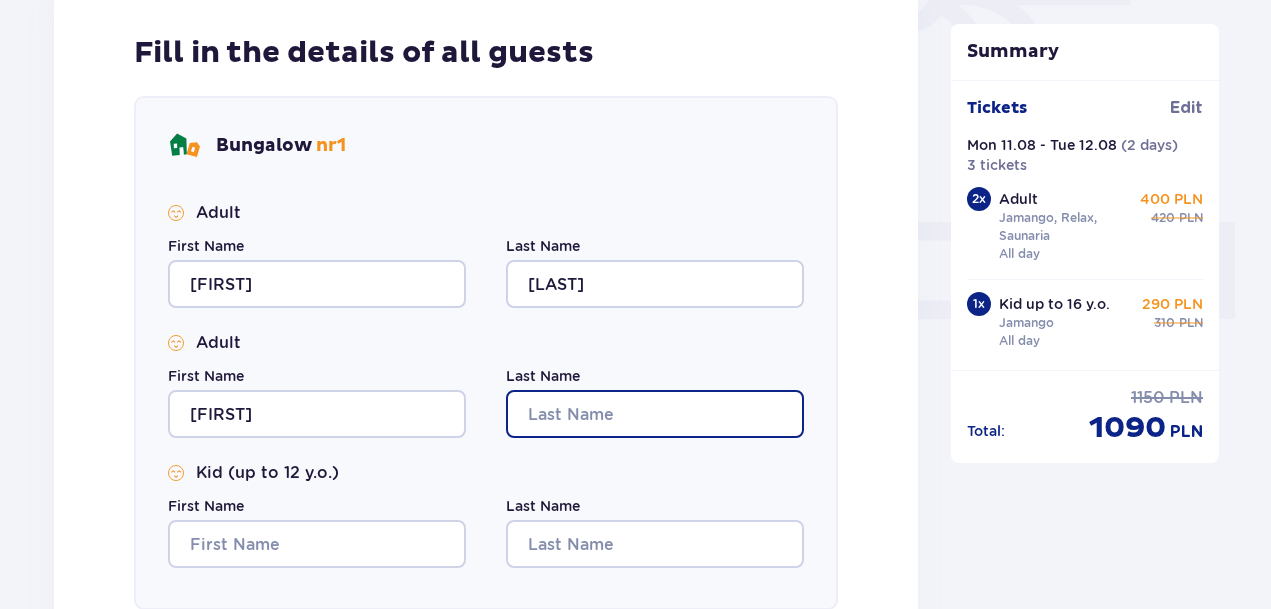 click on "Last Name" at bounding box center (655, 414) 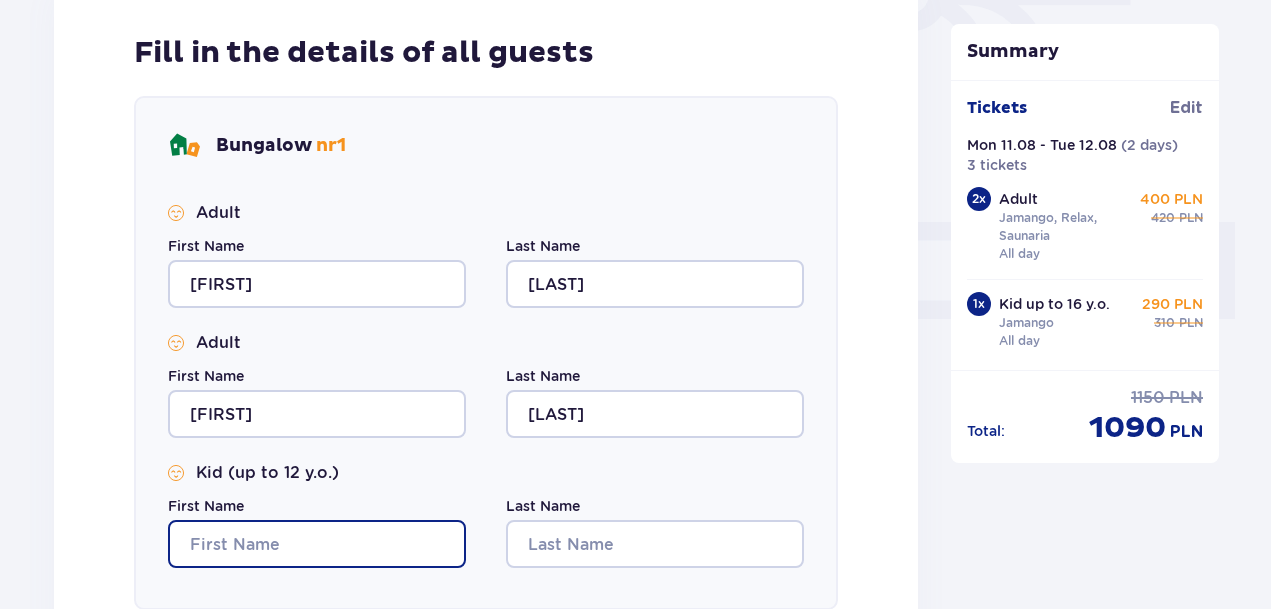 click on "First Name" at bounding box center [317, 544] 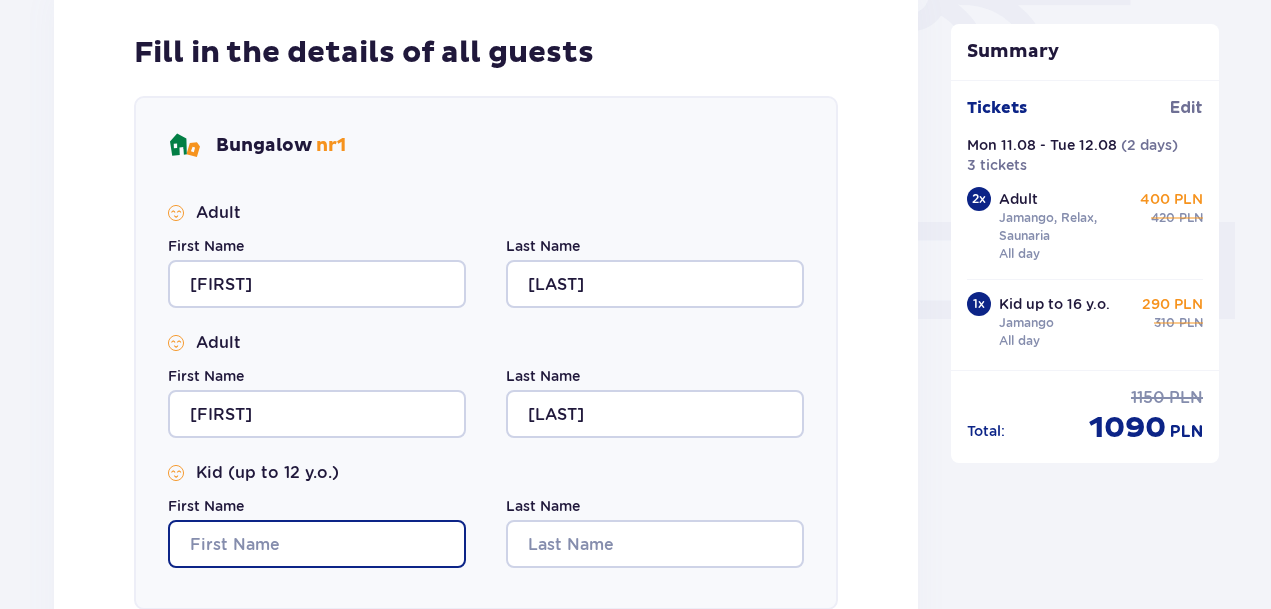 type on "Ieva" 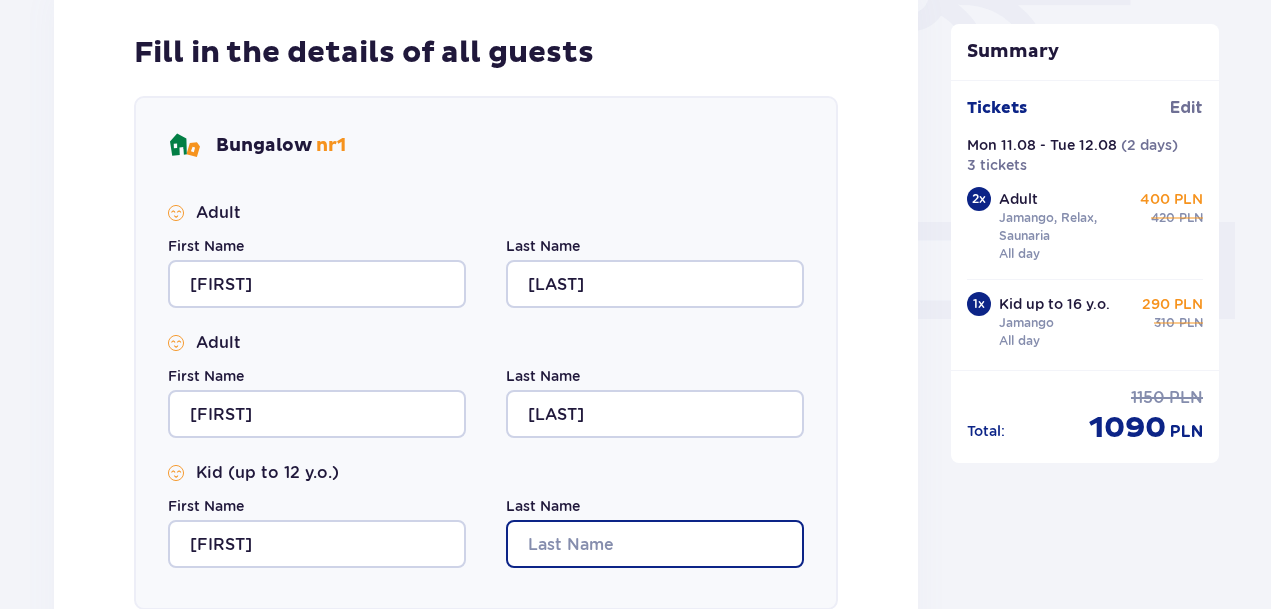 click on "Last Name" at bounding box center [655, 544] 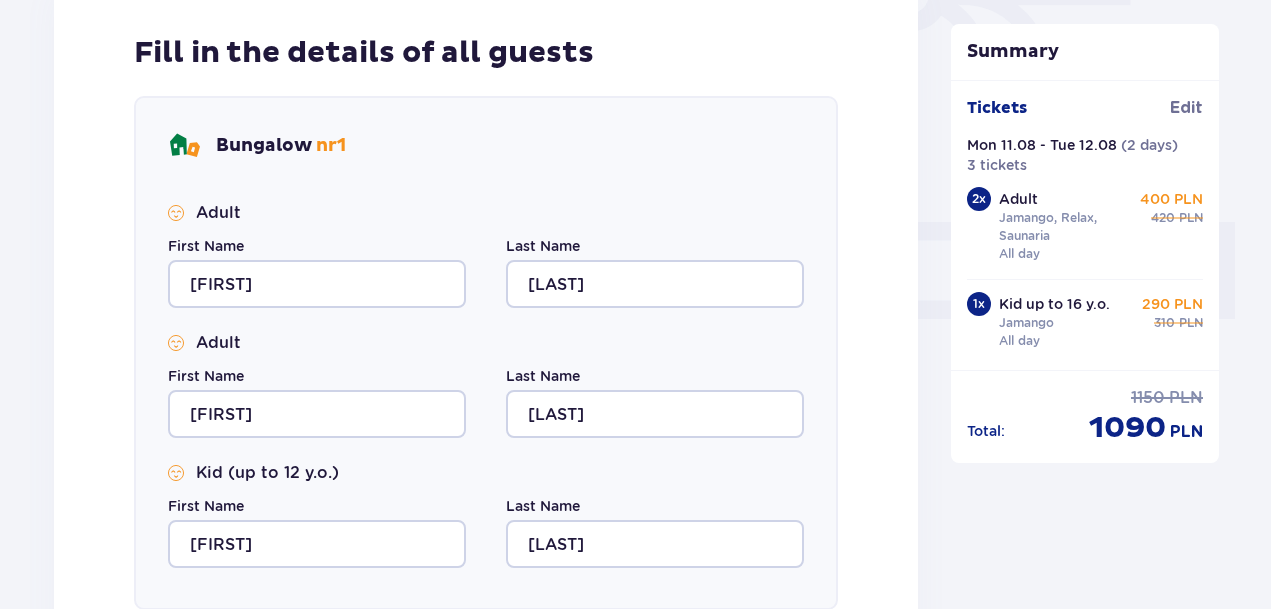 click on "Kid (up to 12 y.o.)" at bounding box center (486, 473) 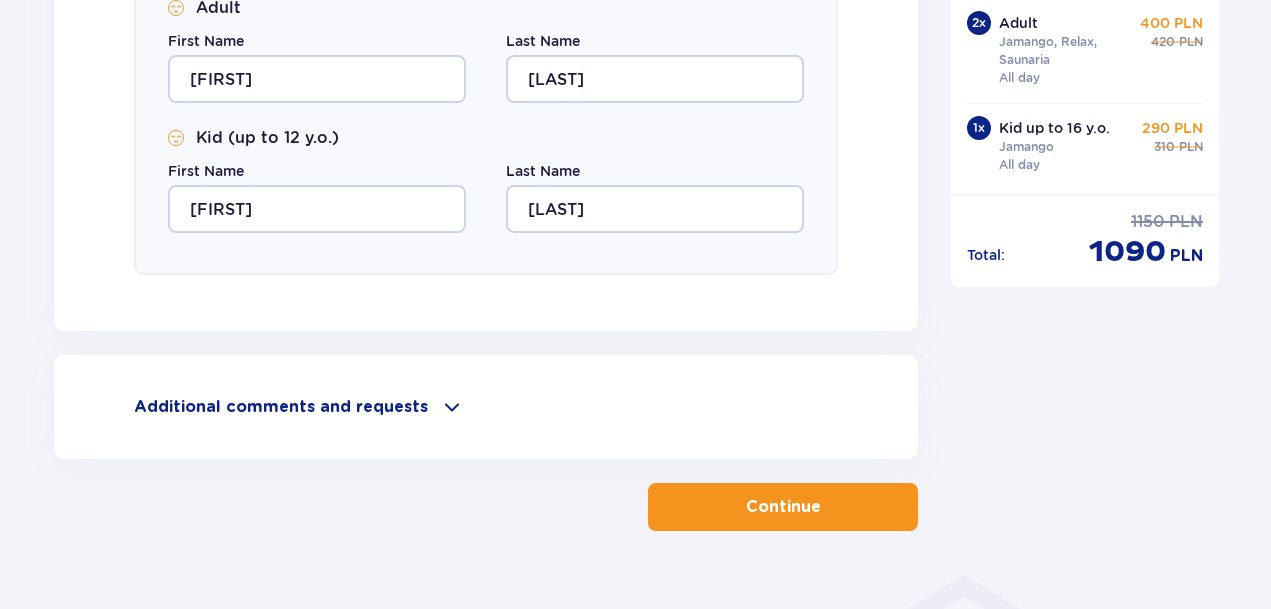 scroll, scrollTop: 1091, scrollLeft: 0, axis: vertical 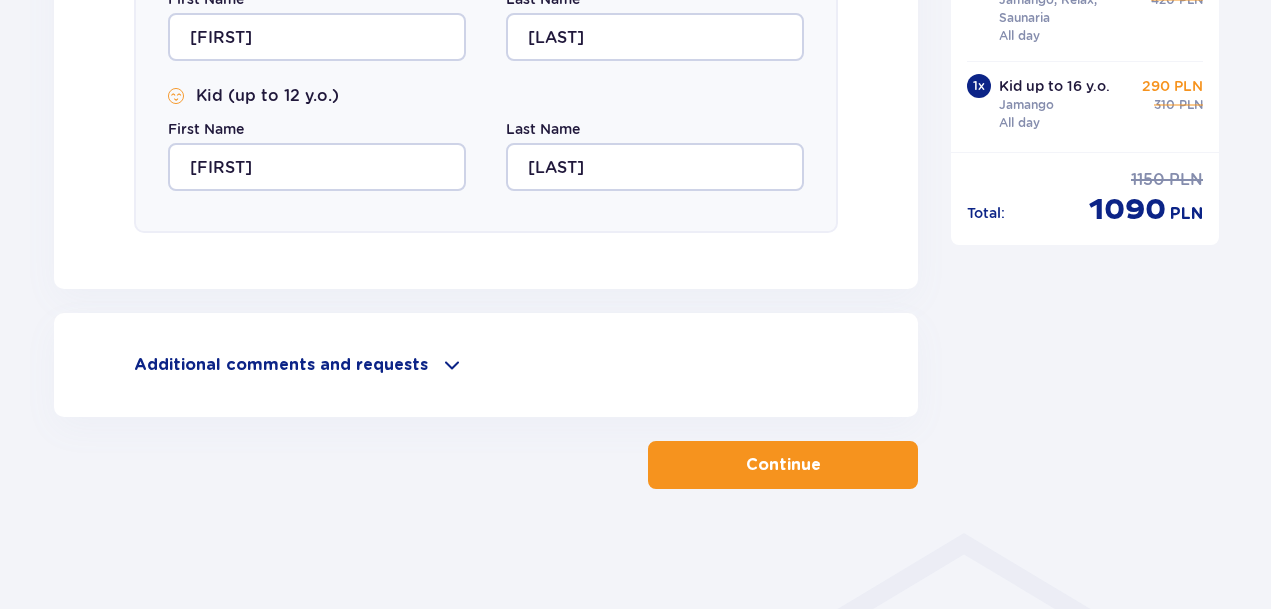 click on "Continue" at bounding box center [783, 465] 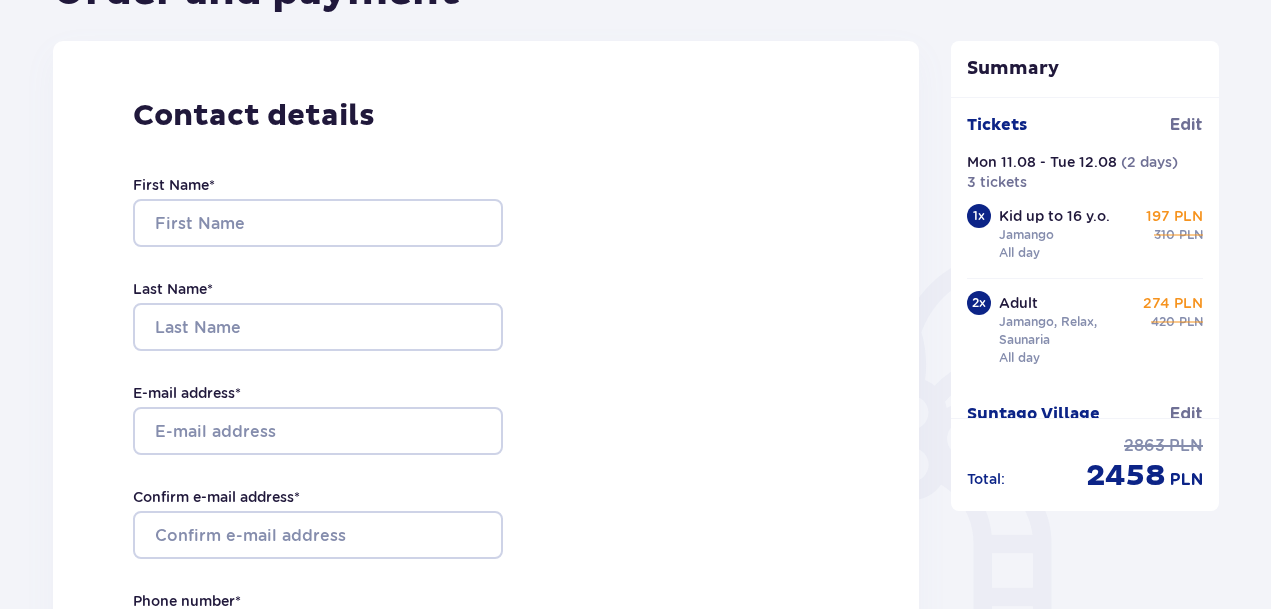 scroll, scrollTop: 250, scrollLeft: 0, axis: vertical 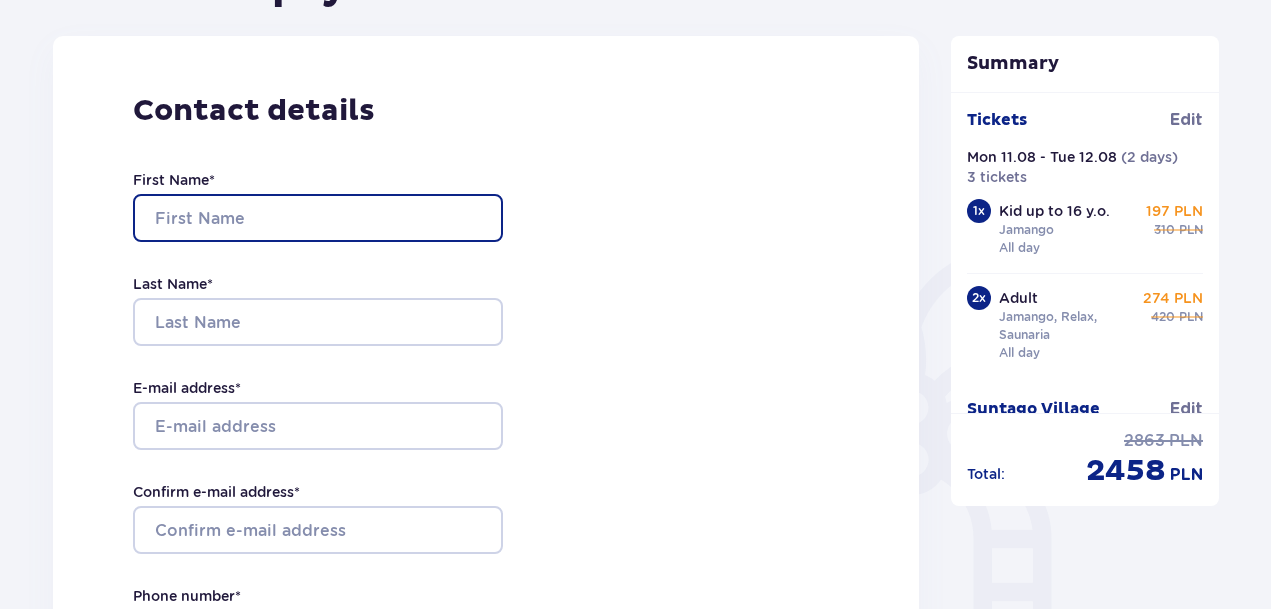 click on "First Name *" at bounding box center (318, 218) 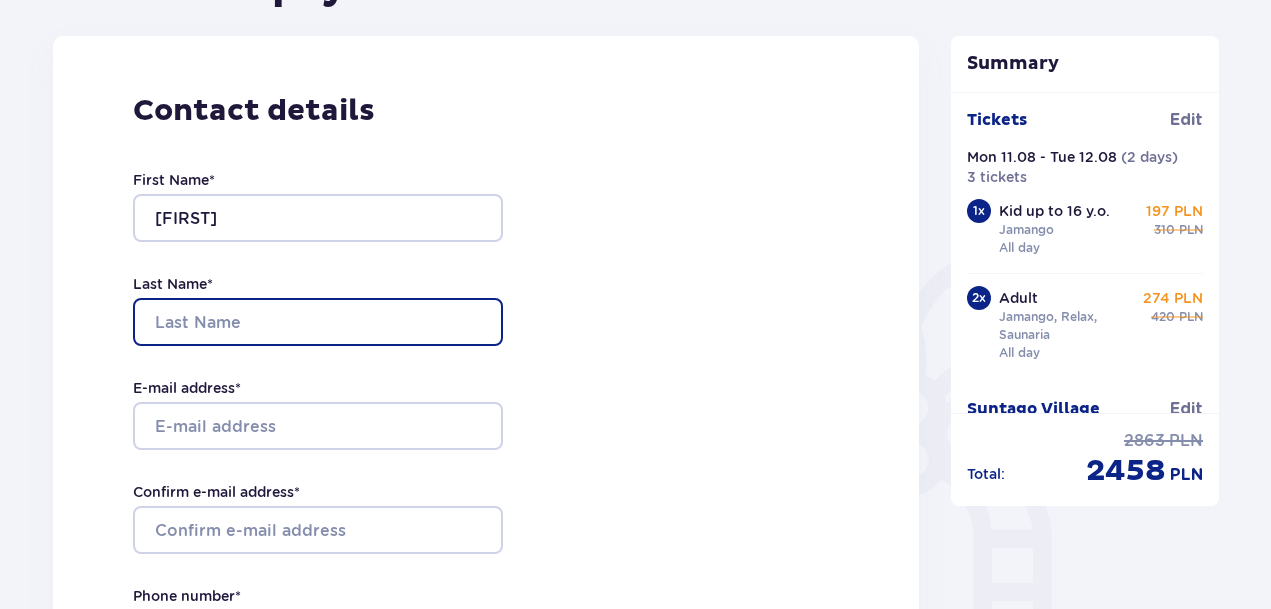 click on "Last Name *" at bounding box center [318, 322] 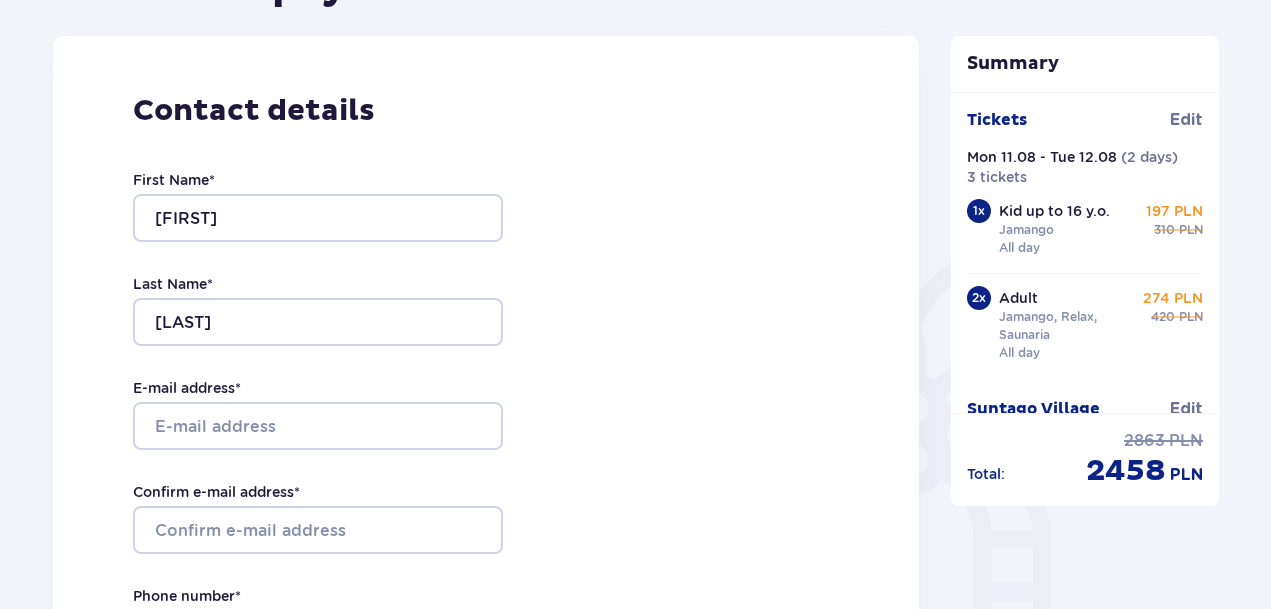 click on "Contact details First Name * JUSTINAS Last Name * MALINAUSKAS E-mail address * Confirm e-mail address * Phone number * Phone number, including country code, e.g. 48 ​123 ​456 ​789 I want an invoice for my company A personal invoice will be issued automatically for Clients, who do not have a business or any economic activity. Add your address to personal invoice" at bounding box center [486, 456] 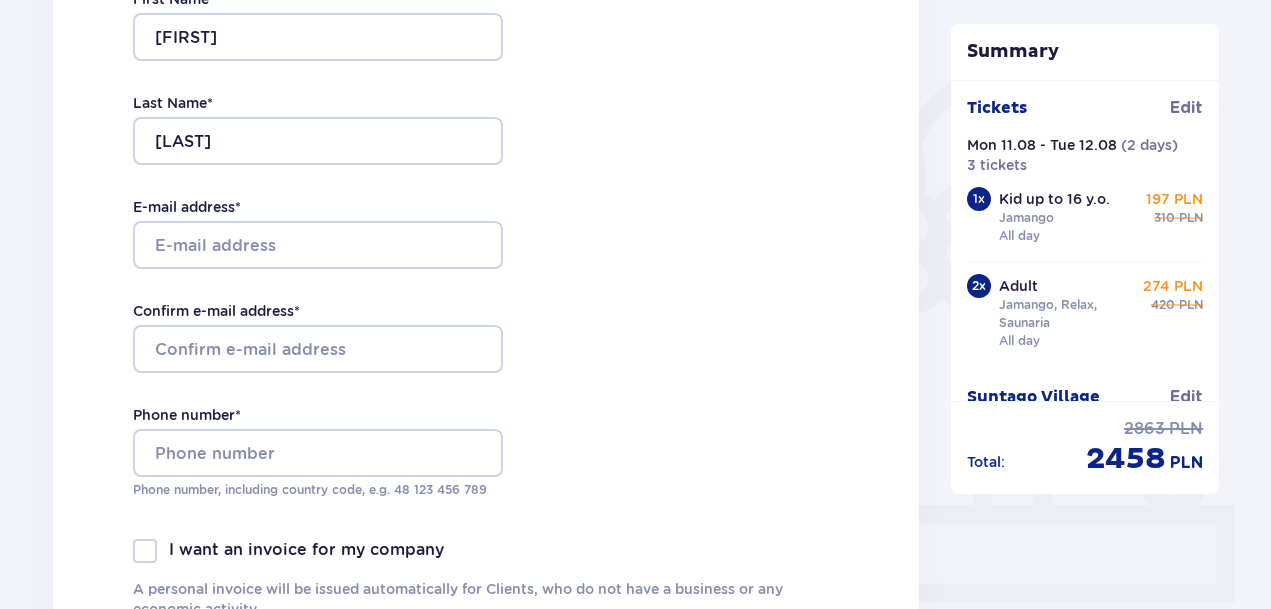 scroll, scrollTop: 448, scrollLeft: 0, axis: vertical 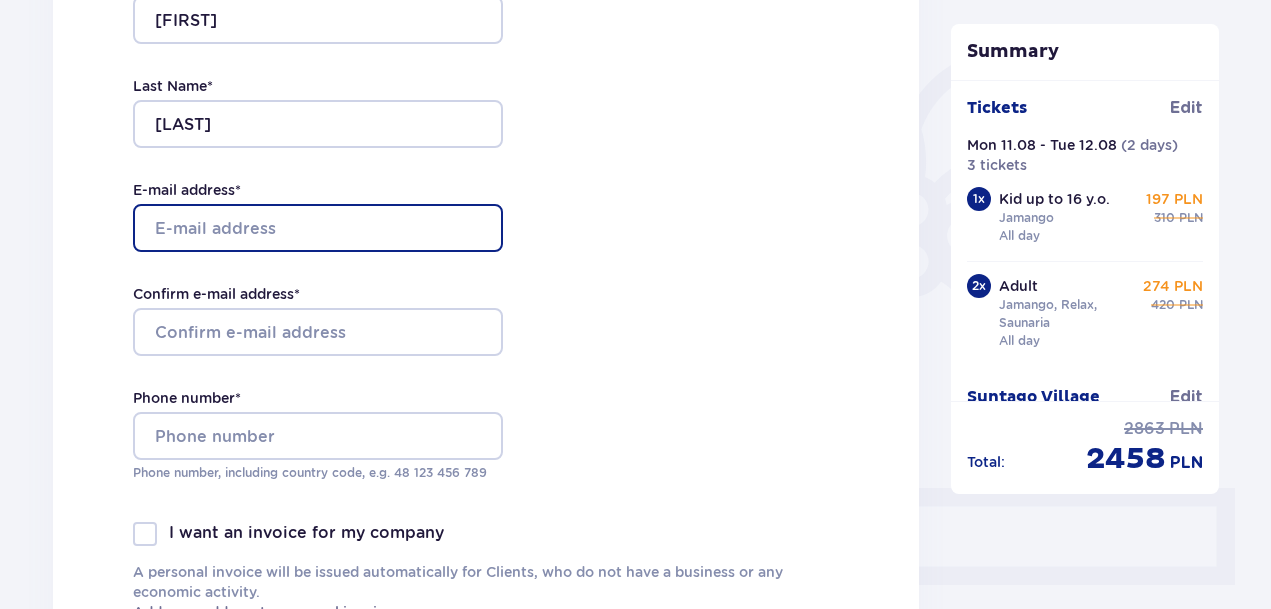 click on "E-mail address *" at bounding box center (318, 228) 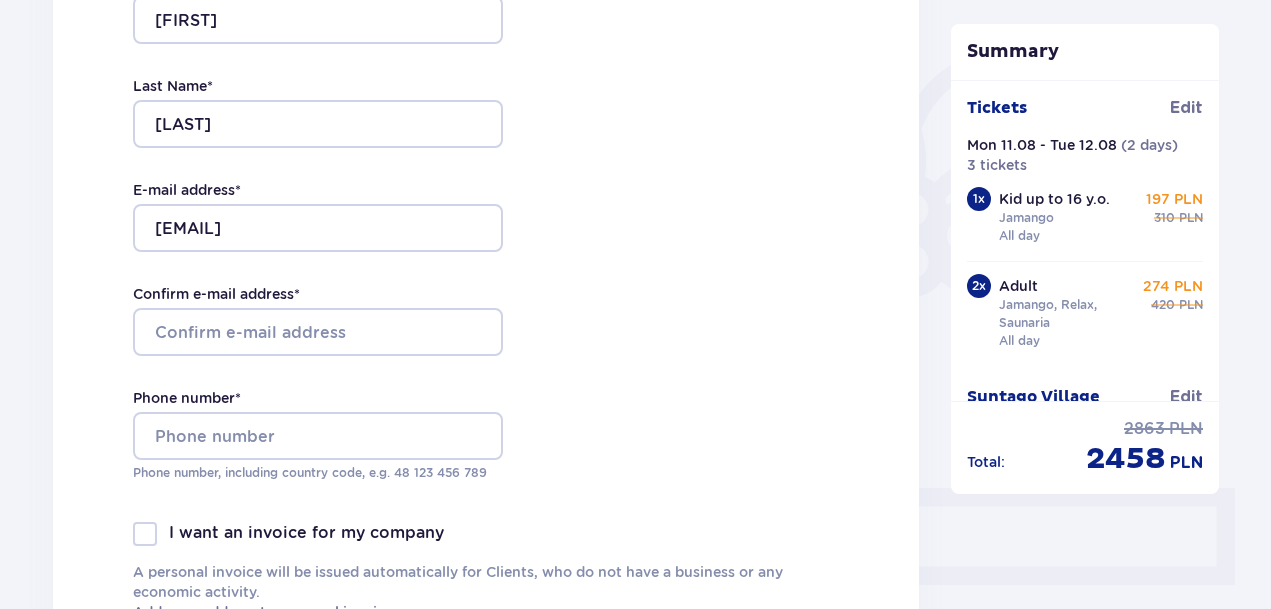 click on "Contact details First Name * JUSTINAS Last Name * MALINAUSKAS E-mail address * laiskas@justinui.lt Confirm e-mail address * Phone number * Phone number, including country code, e.g. 48 ​123 ​456 ​789 I want an invoice for my company A personal invoice will be issued automatically for Clients, who do not have a business or any economic activity. Add your address to personal invoice" at bounding box center [486, 258] 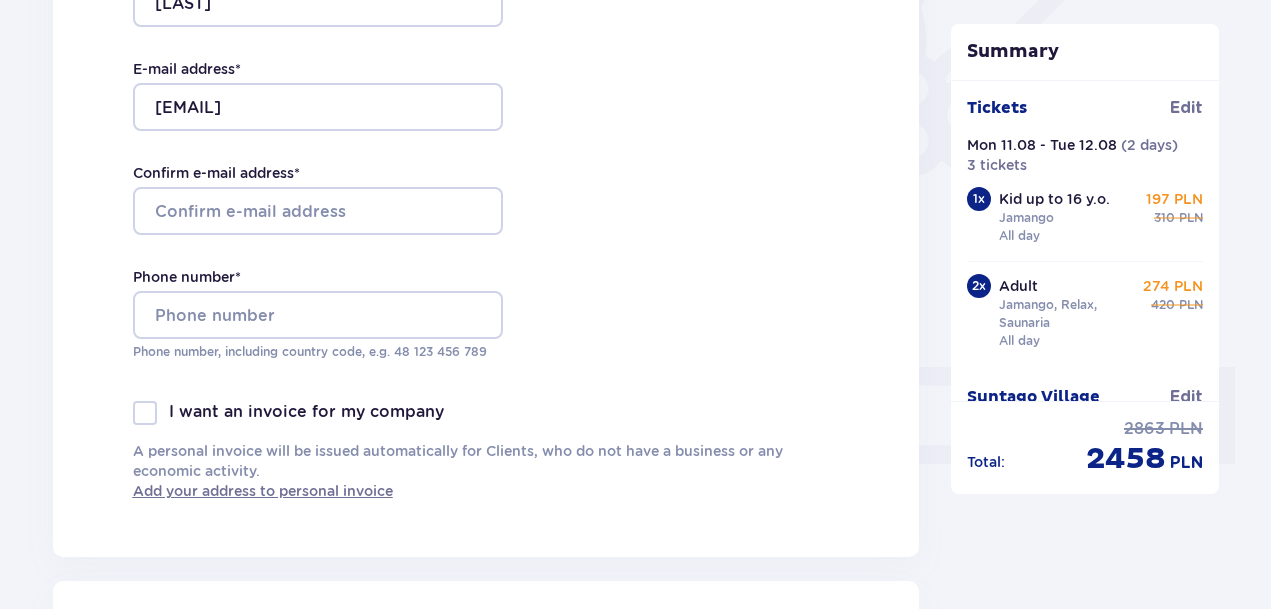 scroll, scrollTop: 574, scrollLeft: 0, axis: vertical 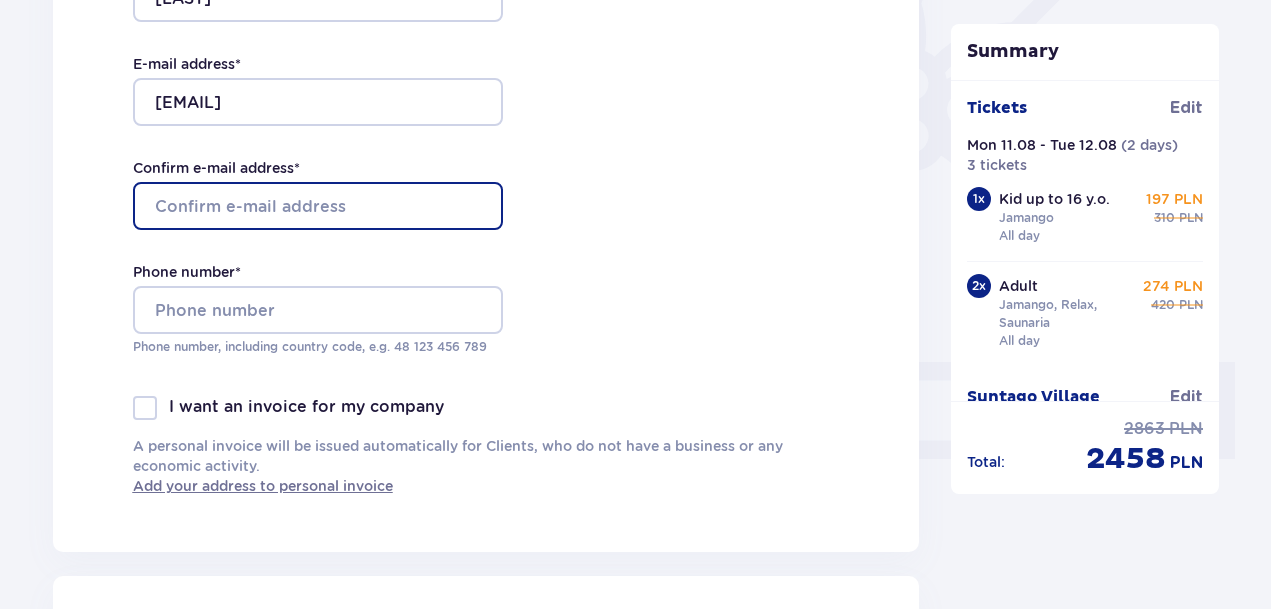 click on "Confirm e-mail address *" at bounding box center (318, 206) 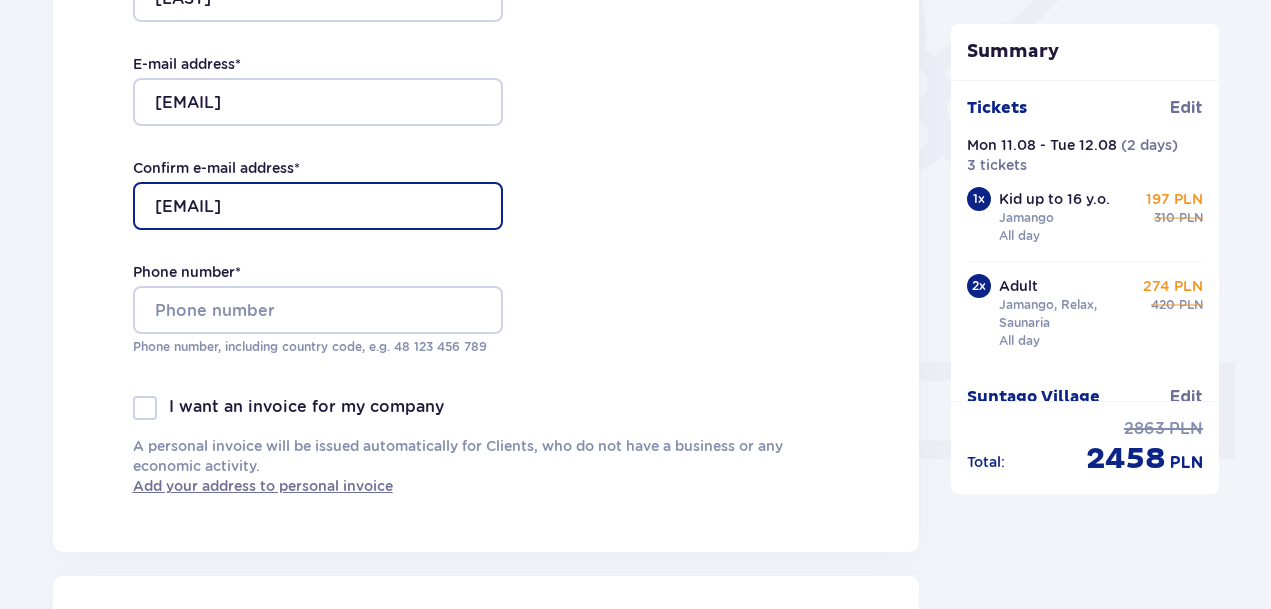 type on "laiskas@justinui.lt" 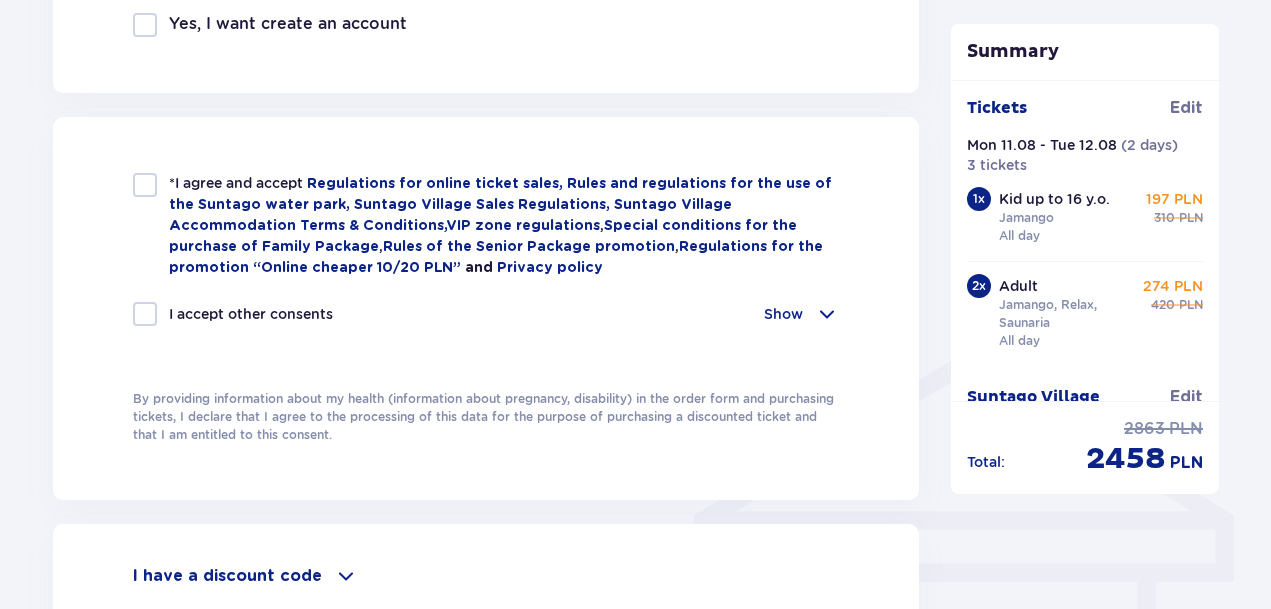 scroll, scrollTop: 1268, scrollLeft: 0, axis: vertical 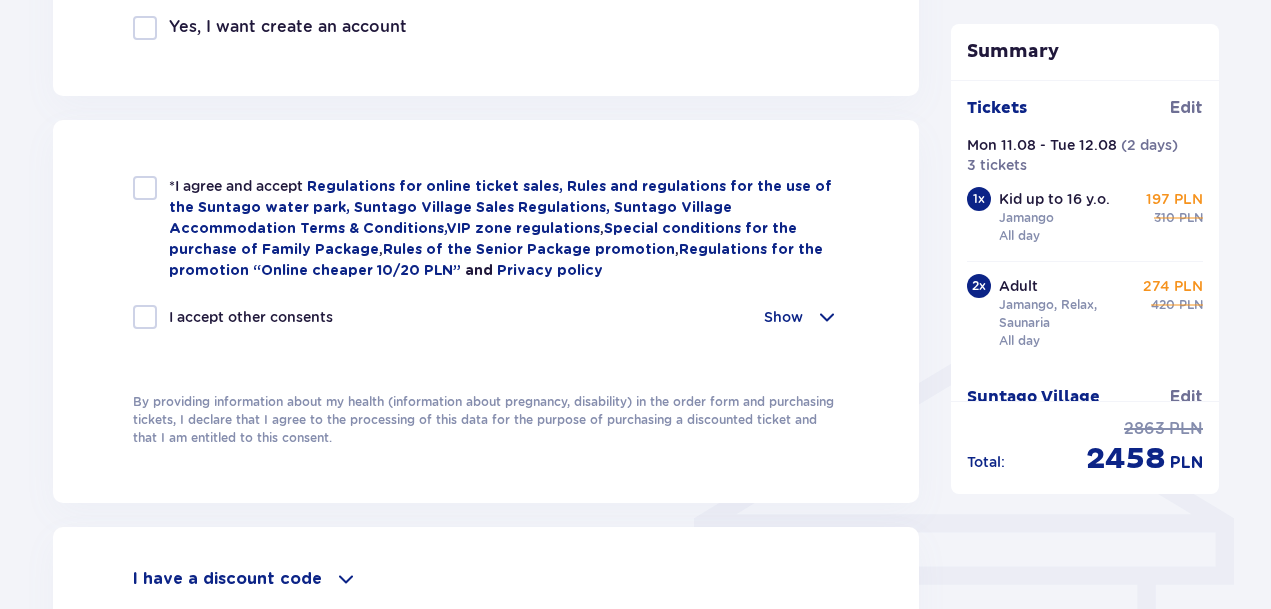 type on "+37061294131" 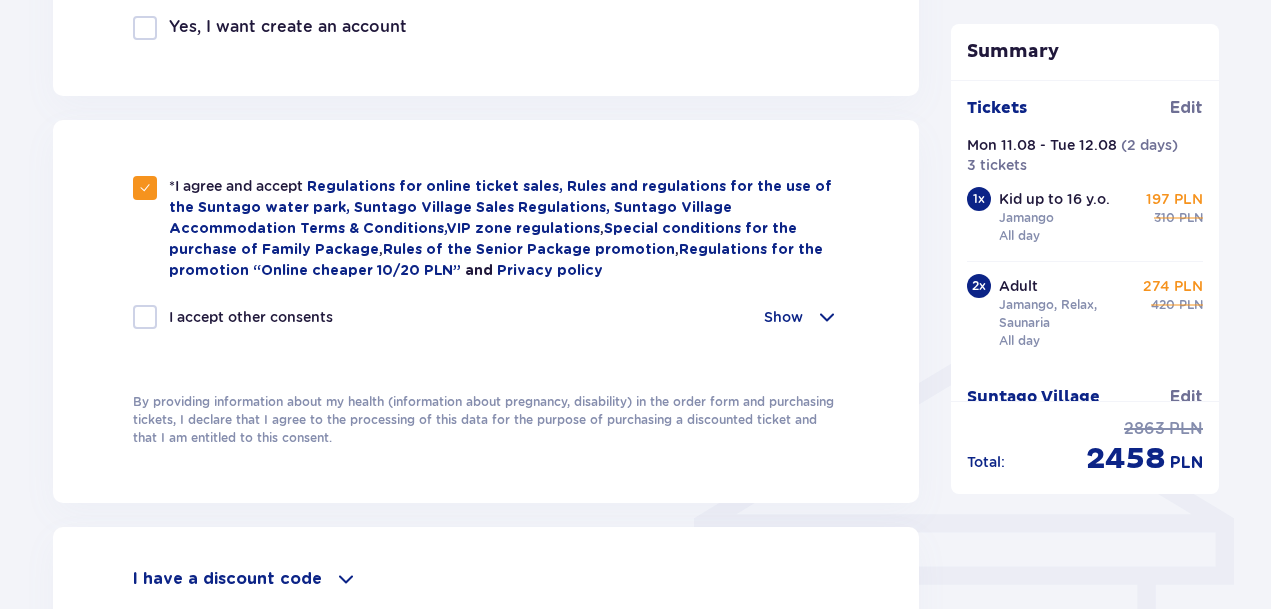 click at bounding box center [145, 317] 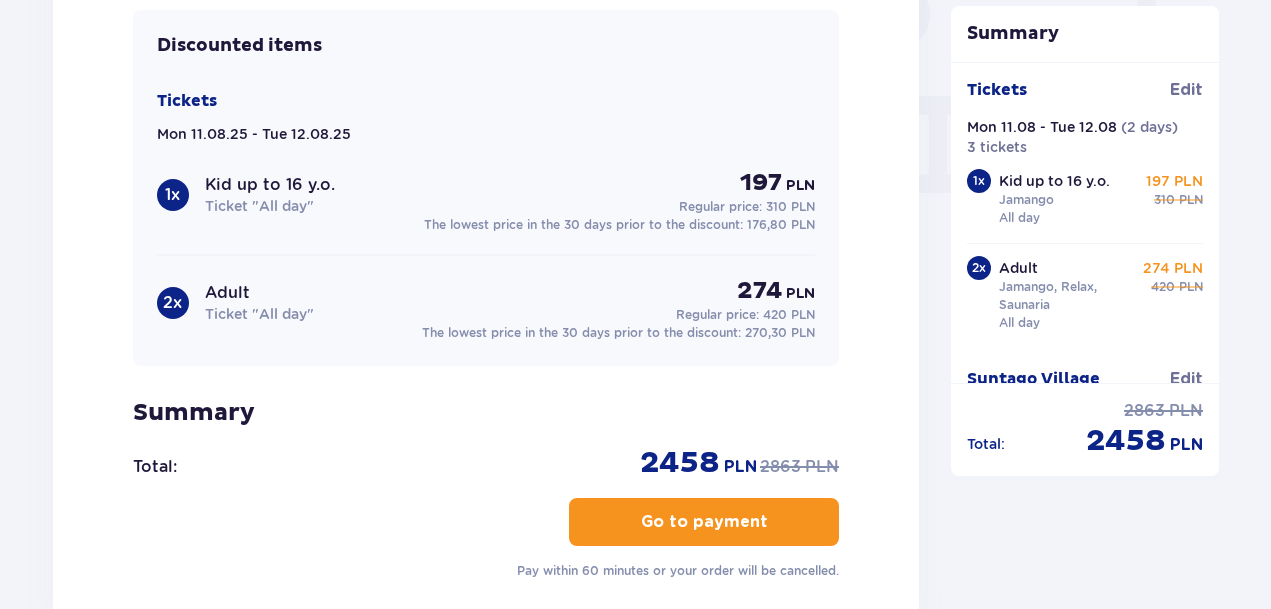 scroll, scrollTop: 1986, scrollLeft: 0, axis: vertical 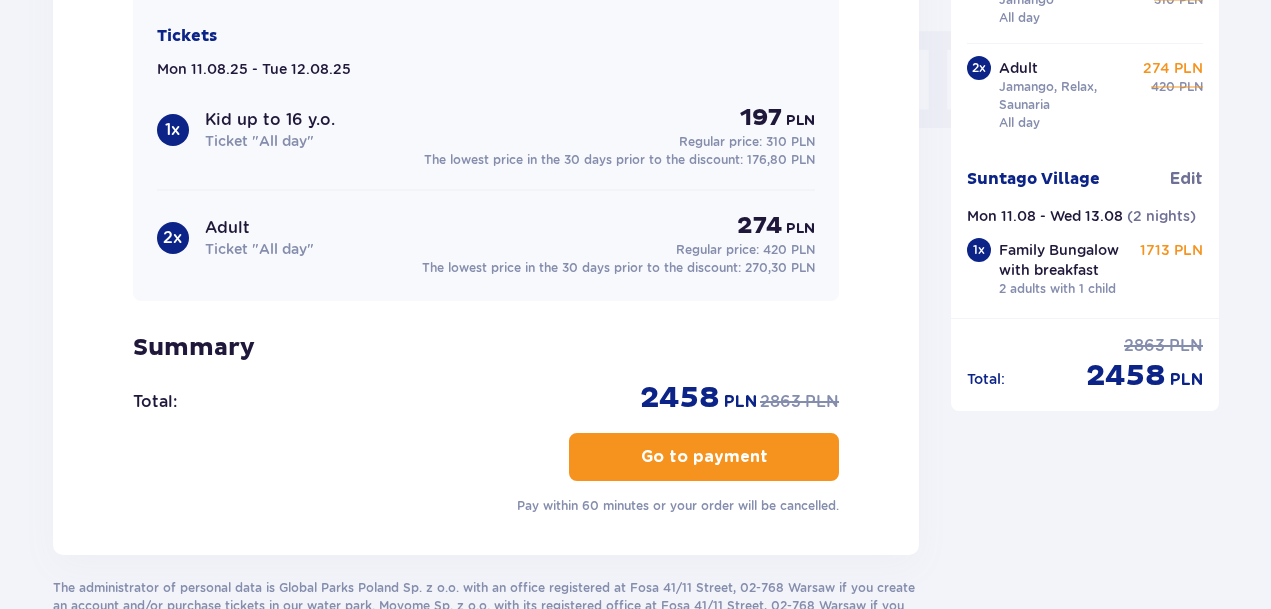 click on "Go to payment" at bounding box center (704, 457) 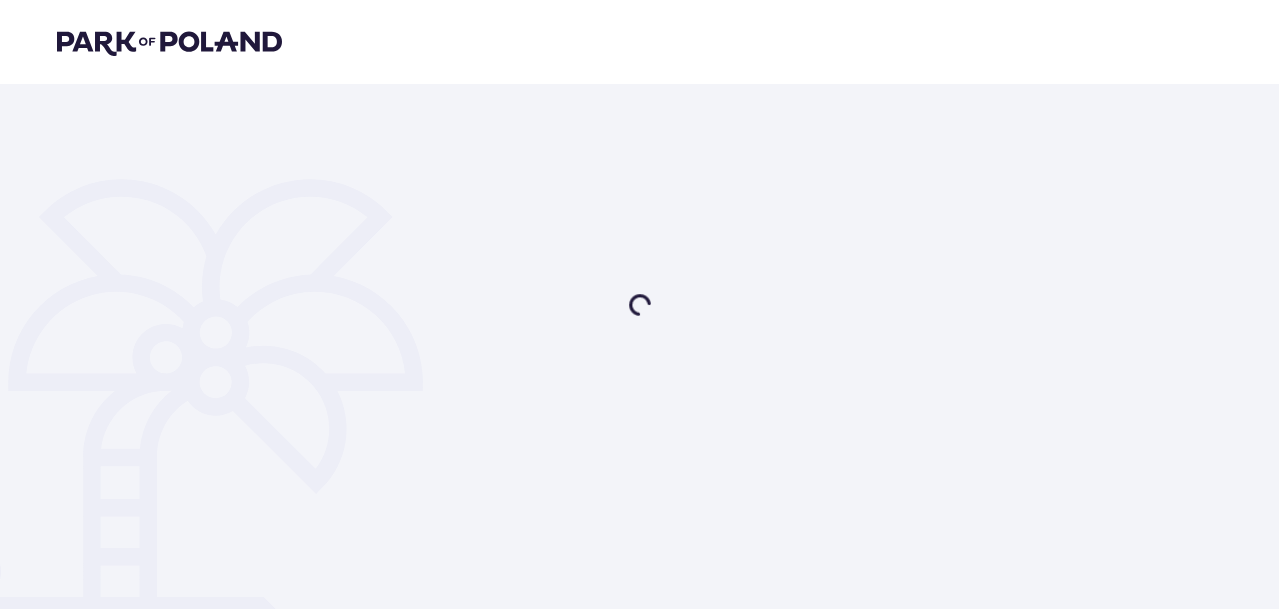 scroll, scrollTop: 0, scrollLeft: 0, axis: both 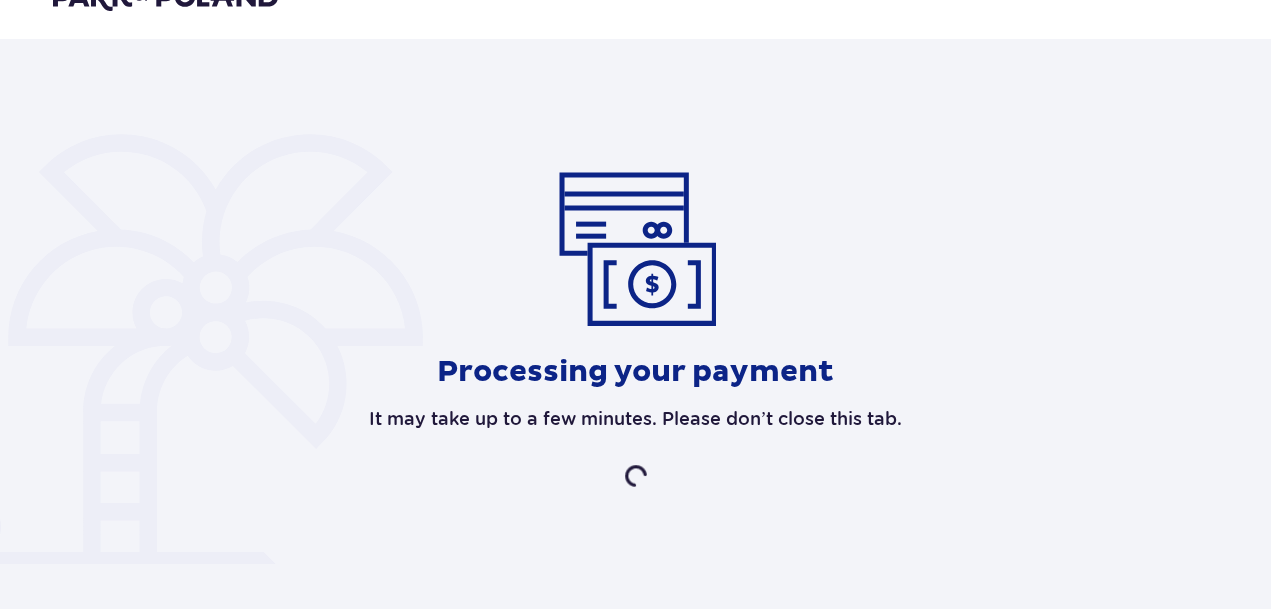 click on "Processing your payment It may take up to a few minutes. Please don’t close this tab." at bounding box center [636, 329] 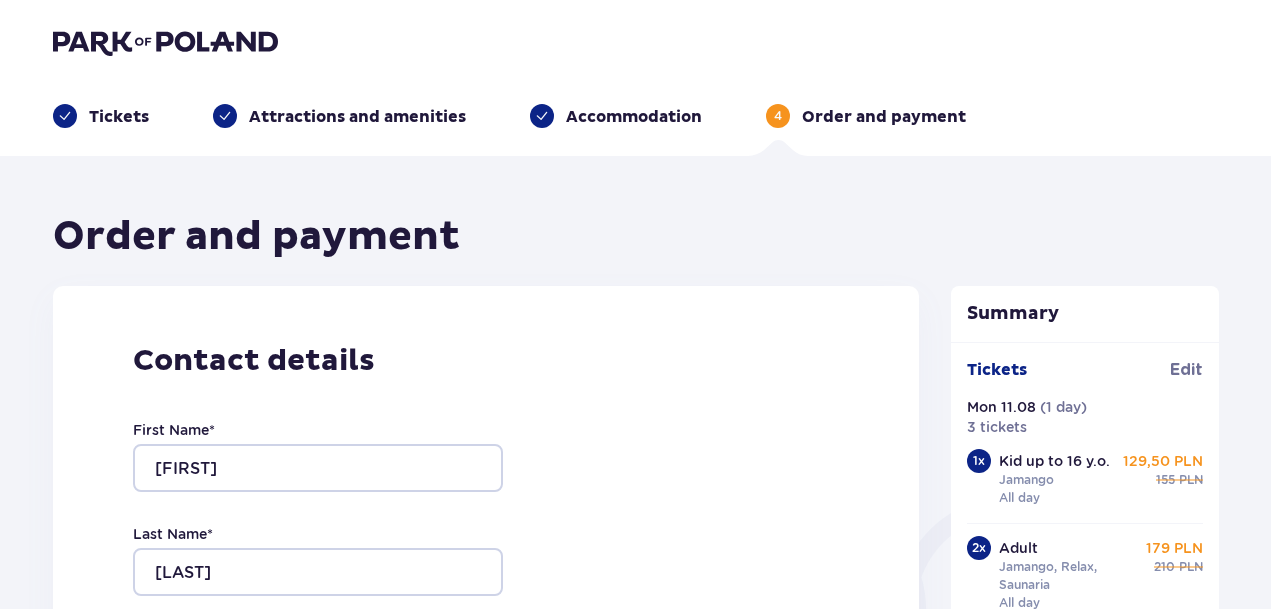 scroll, scrollTop: 0, scrollLeft: 0, axis: both 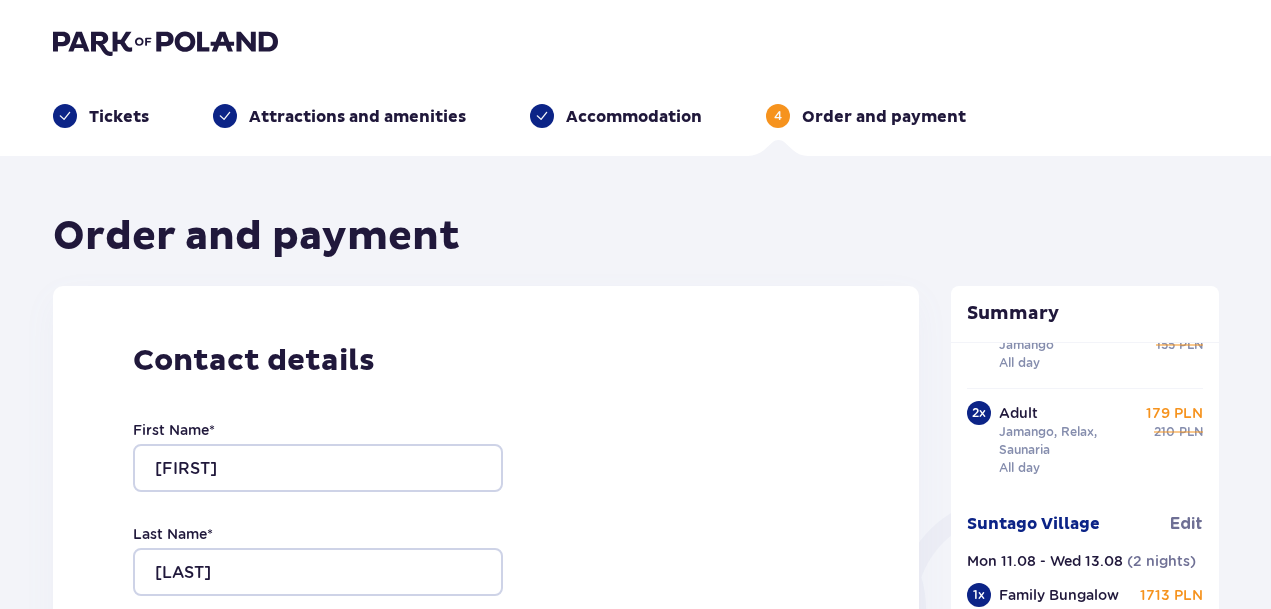 click at bounding box center [165, 42] 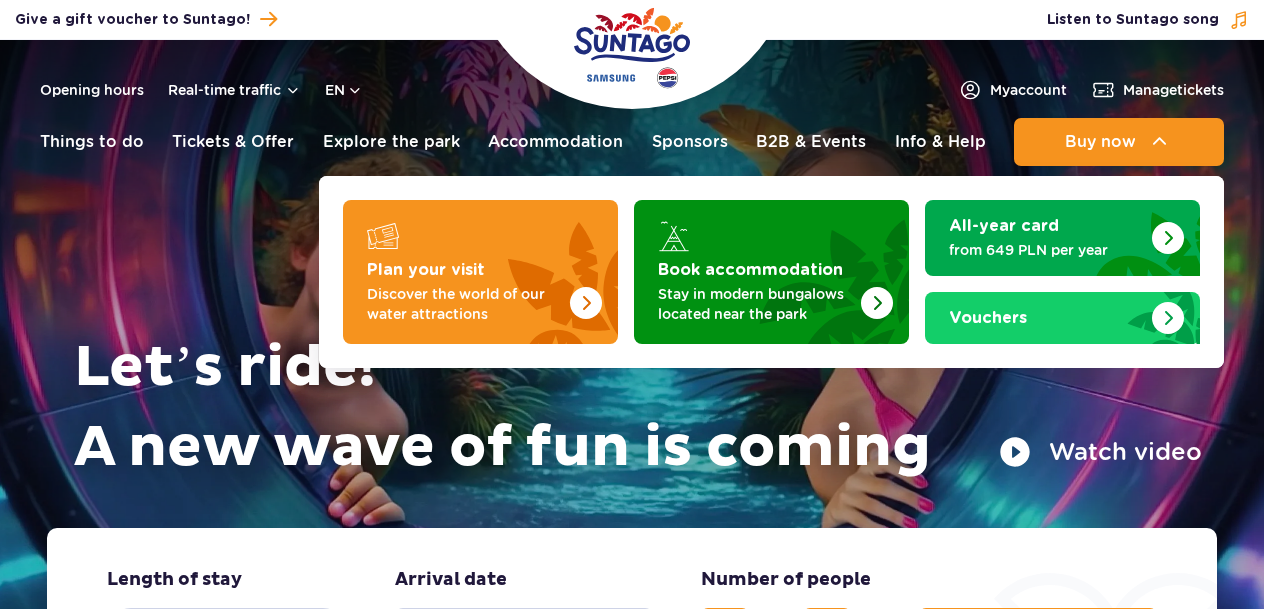 scroll, scrollTop: 0, scrollLeft: 0, axis: both 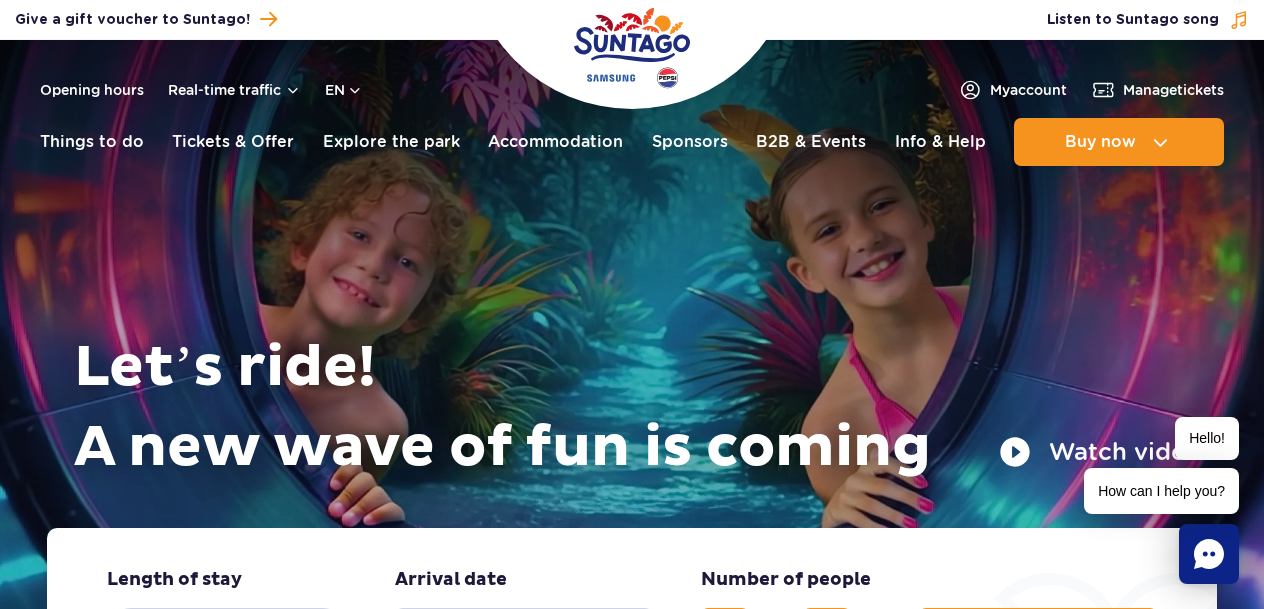 click 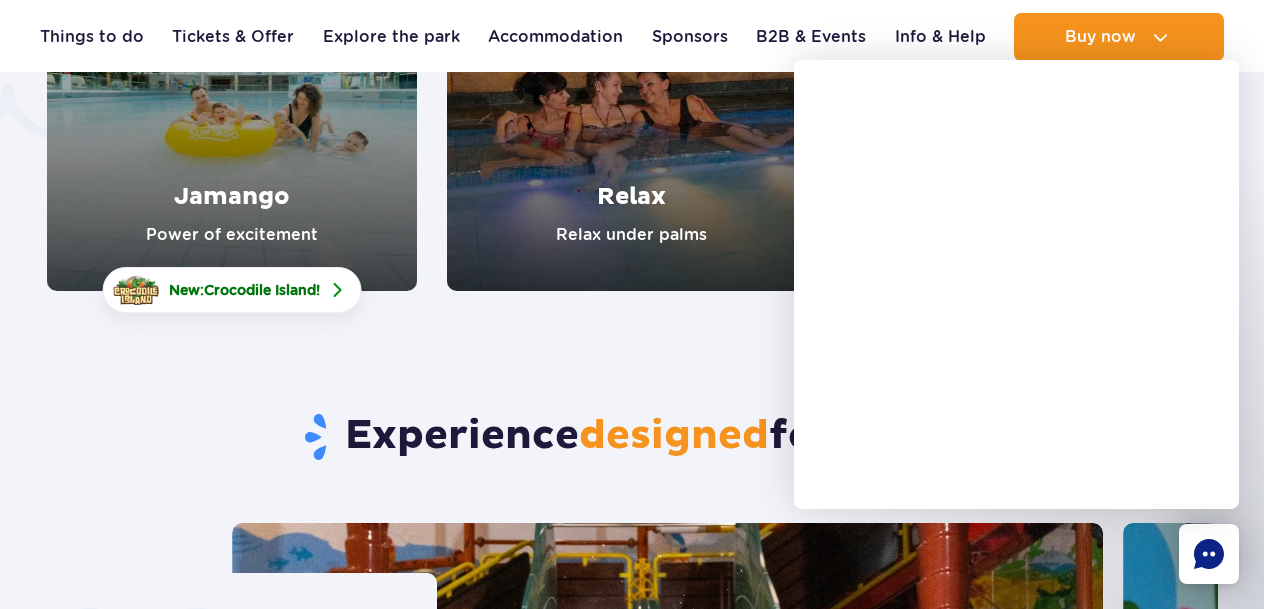 scroll, scrollTop: 7589, scrollLeft: 0, axis: vertical 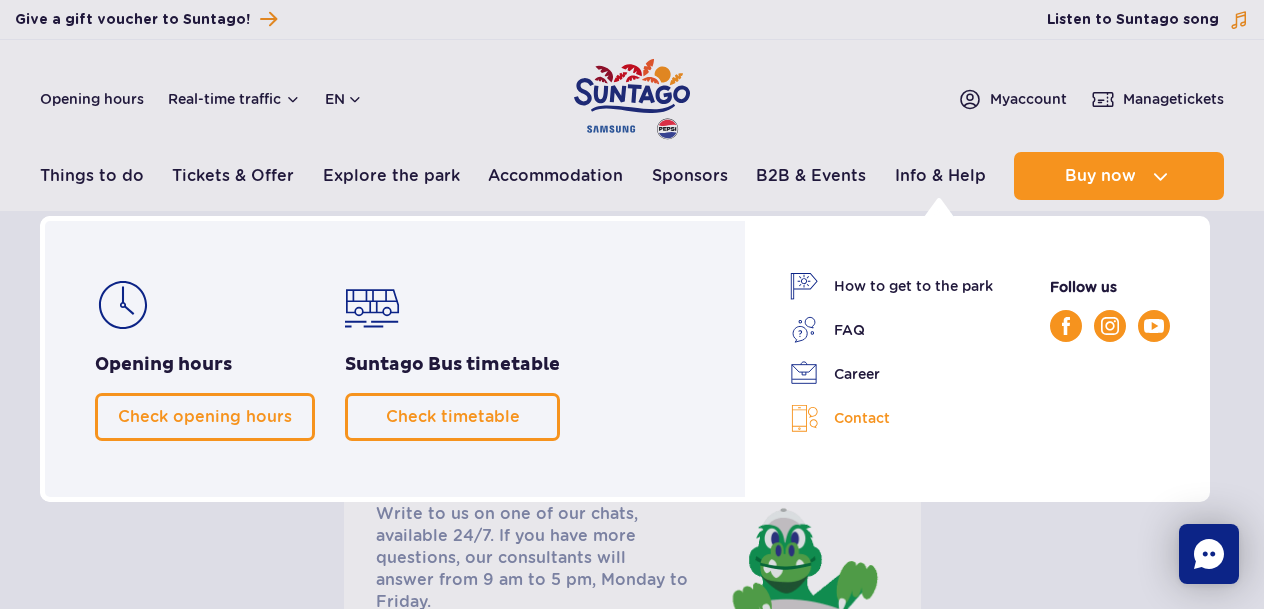 click on "Contact" at bounding box center (891, 418) 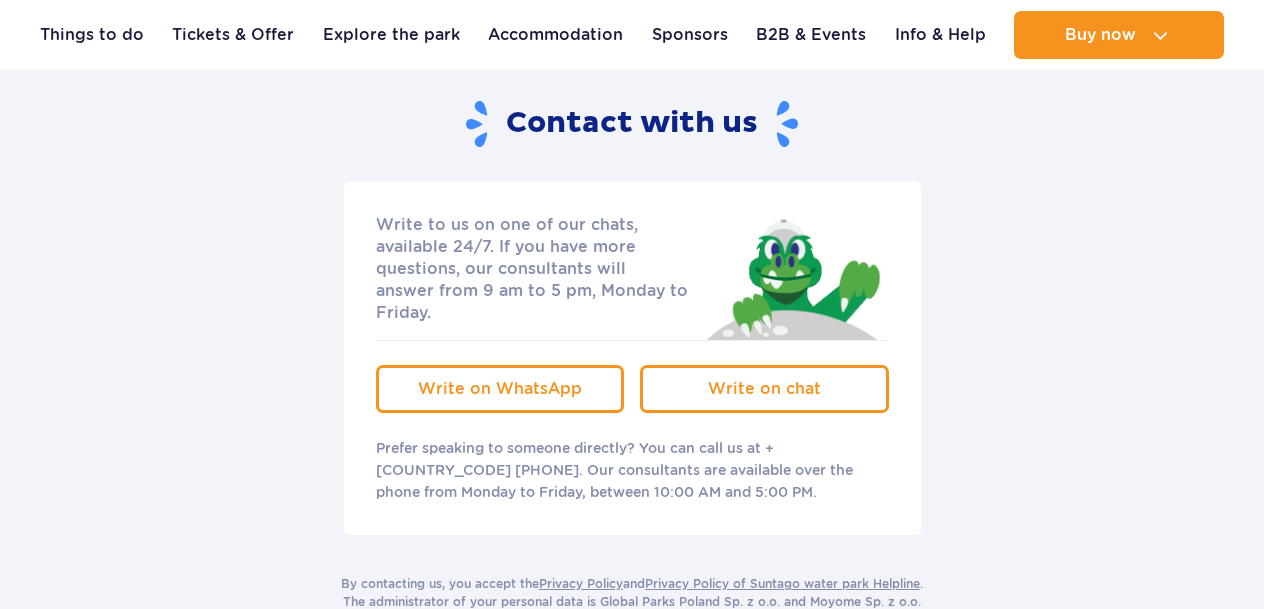 scroll, scrollTop: 0, scrollLeft: 0, axis: both 